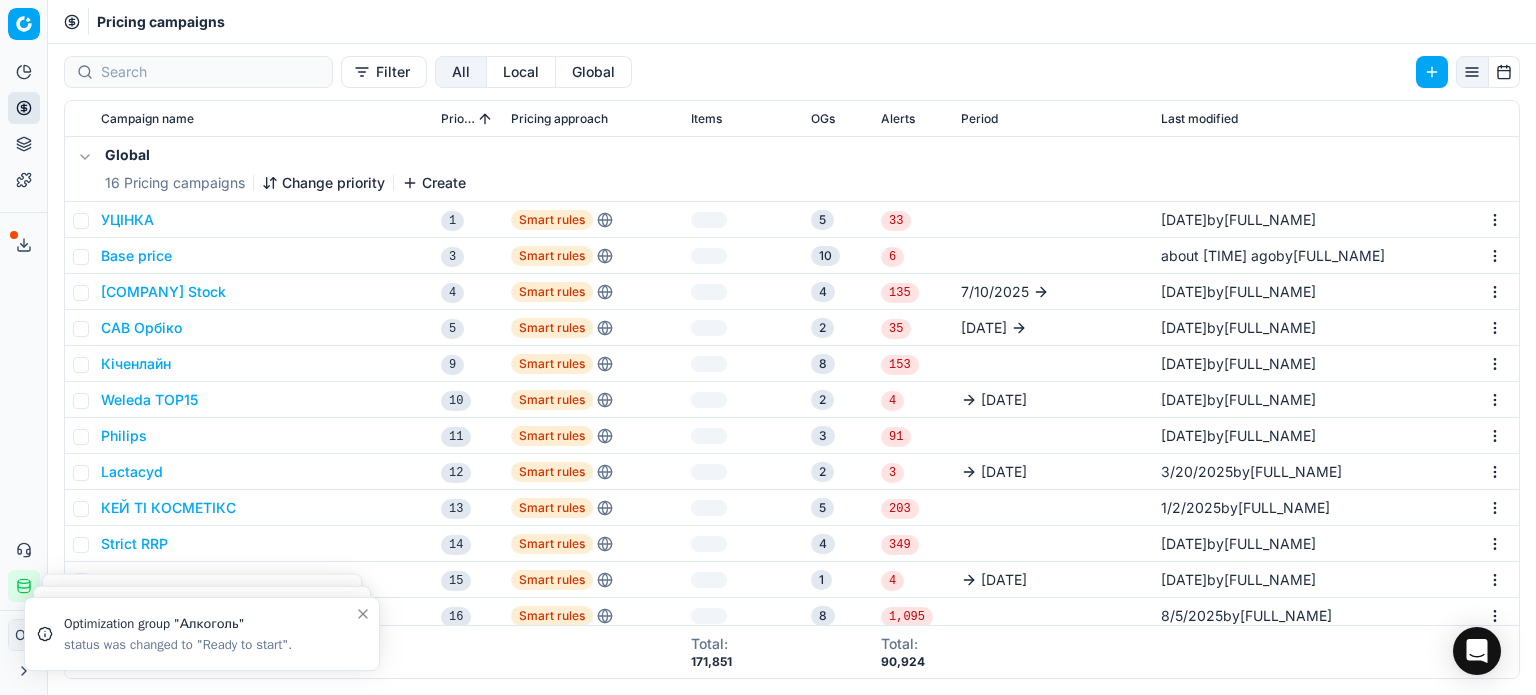 scroll, scrollTop: 0, scrollLeft: 0, axis: both 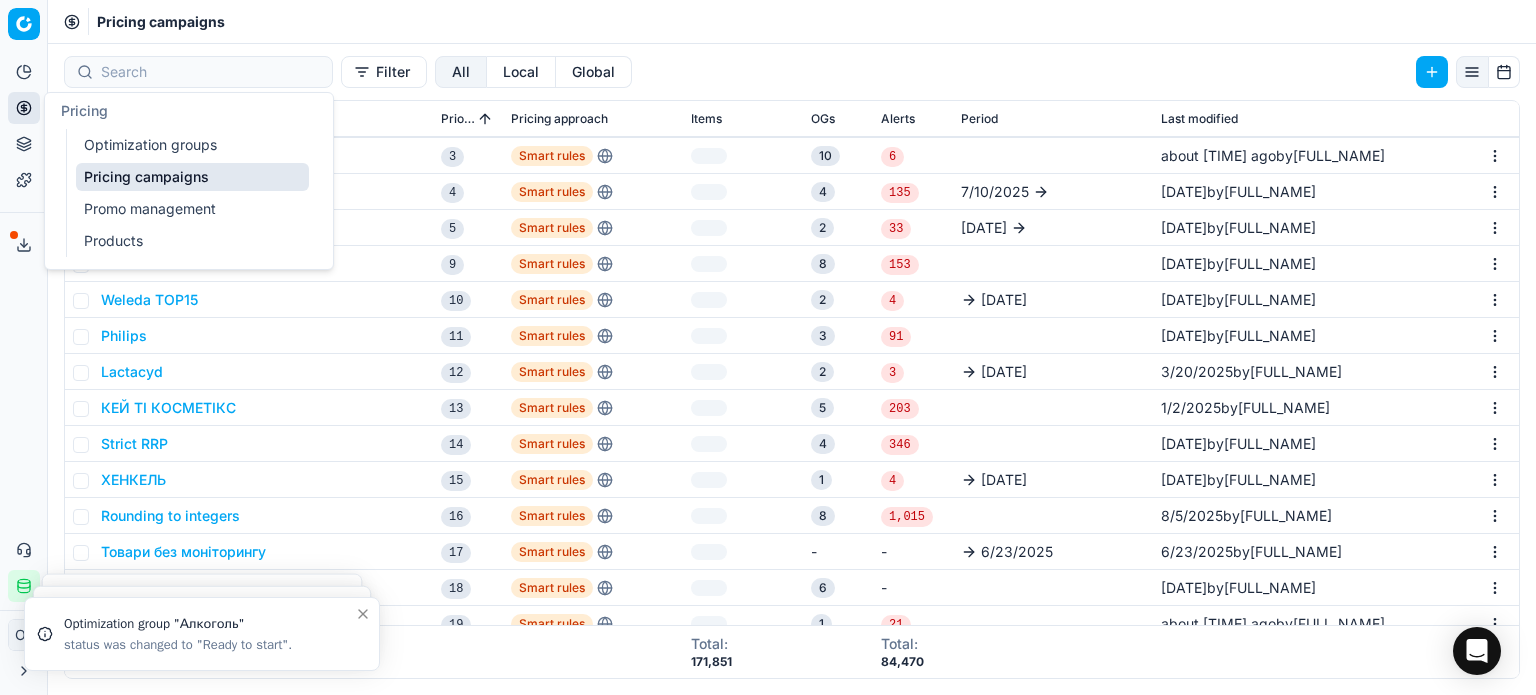 click 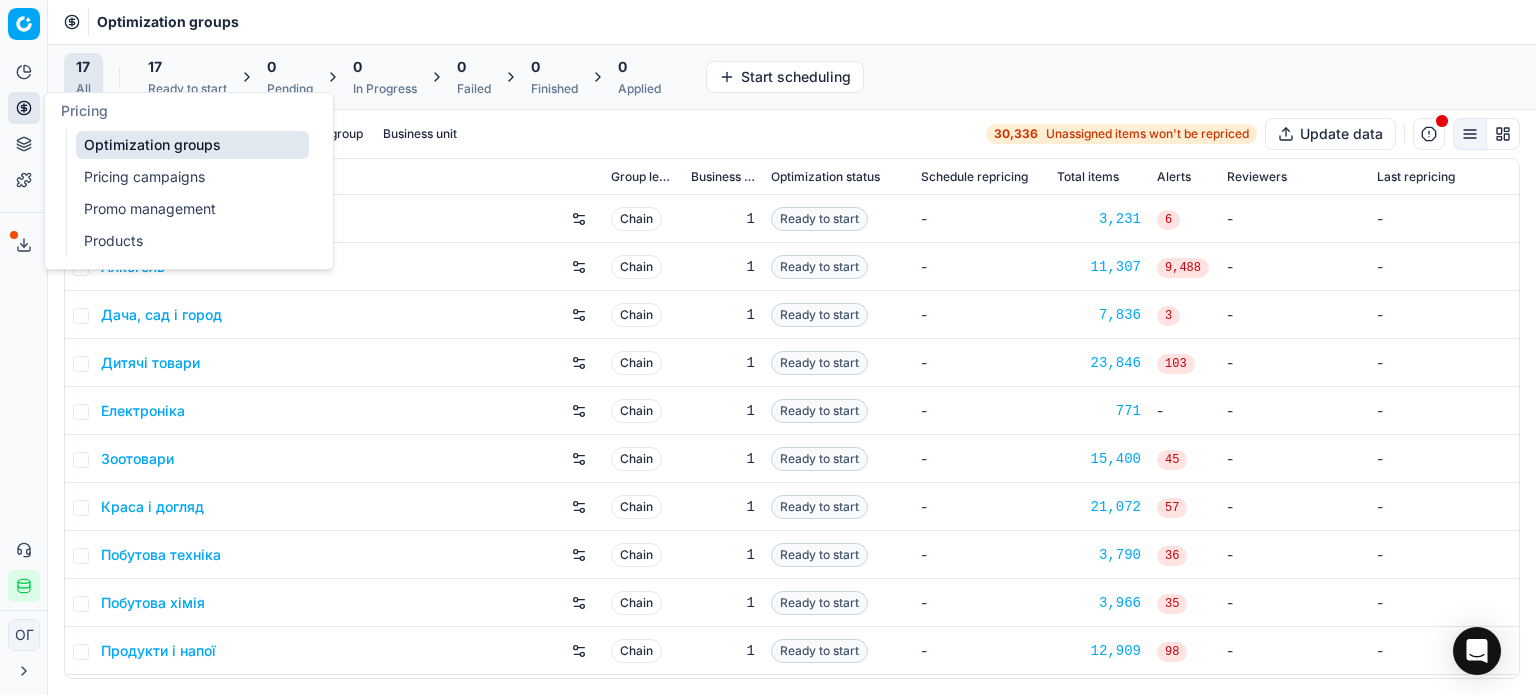click 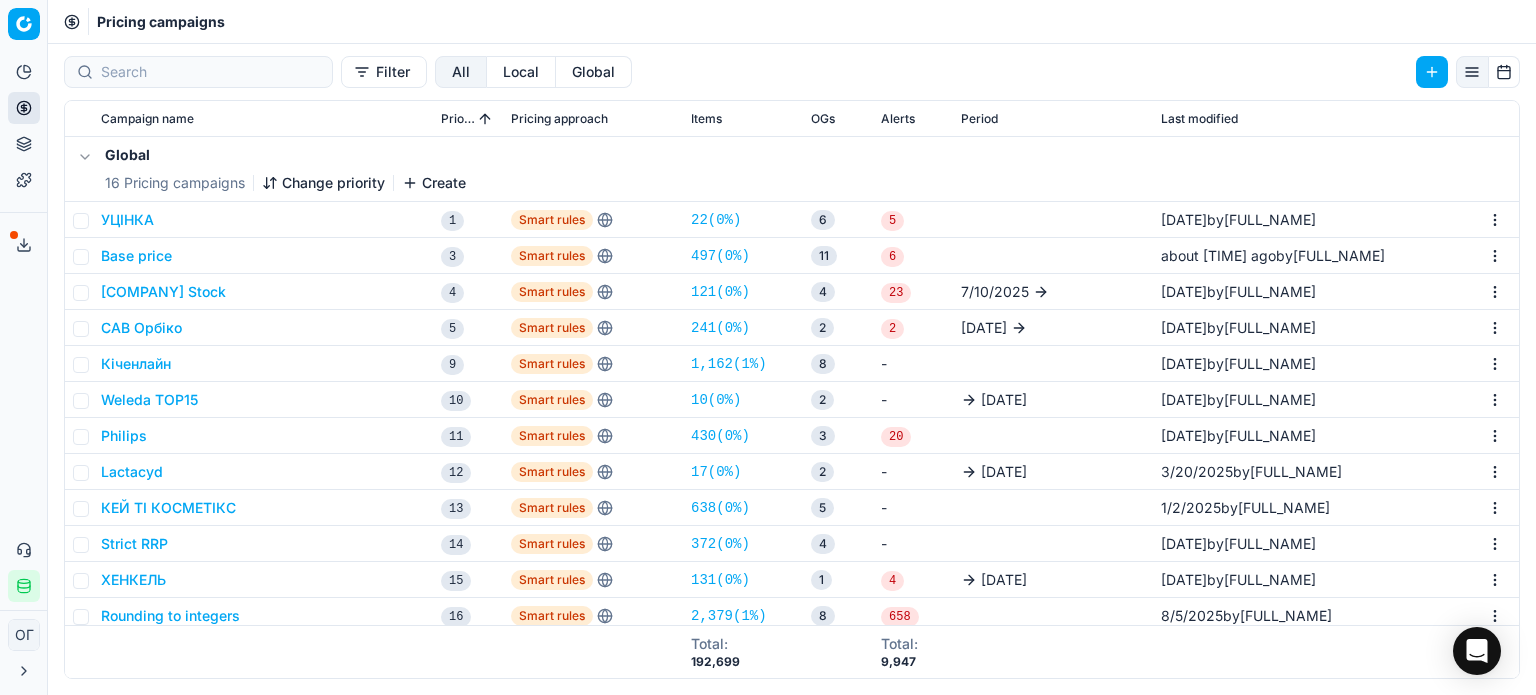 click on "Base price" at bounding box center [136, 256] 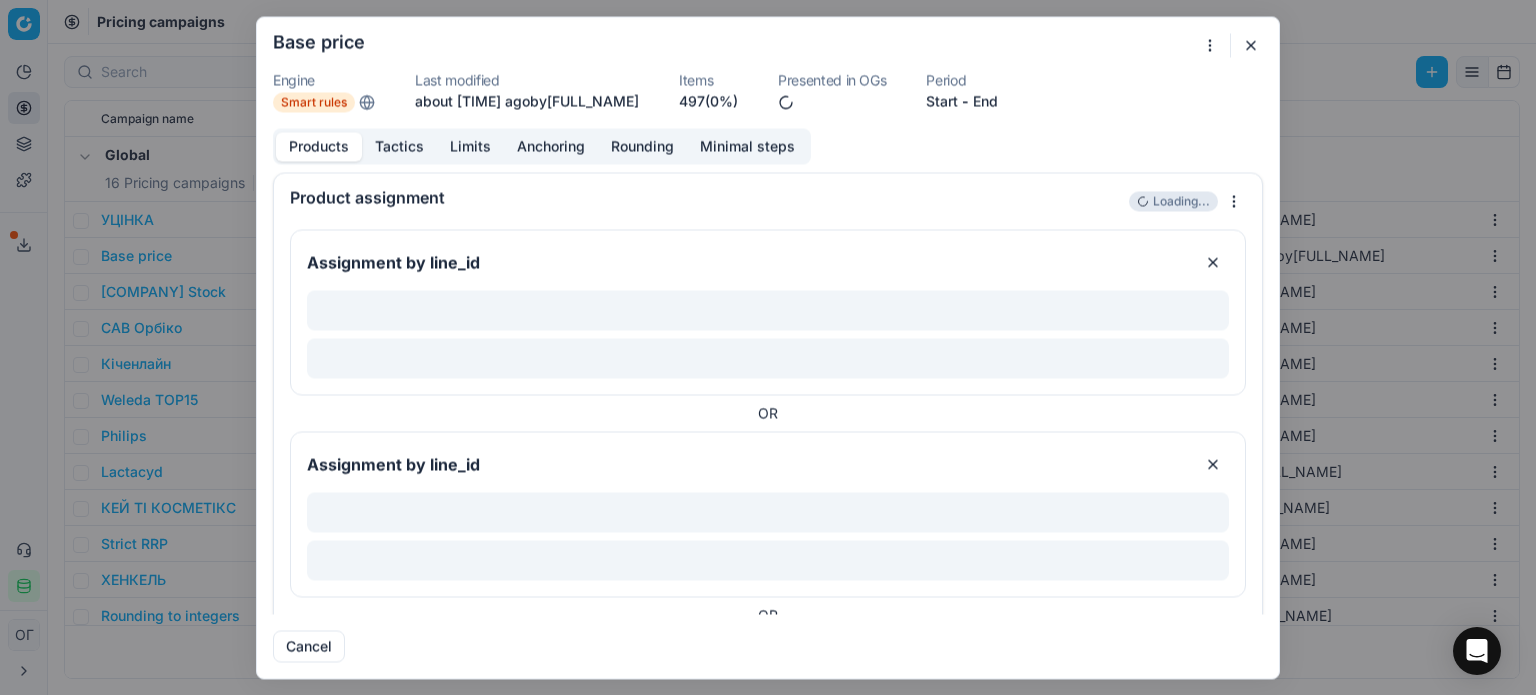 click on "497  (0%)" at bounding box center [708, 101] 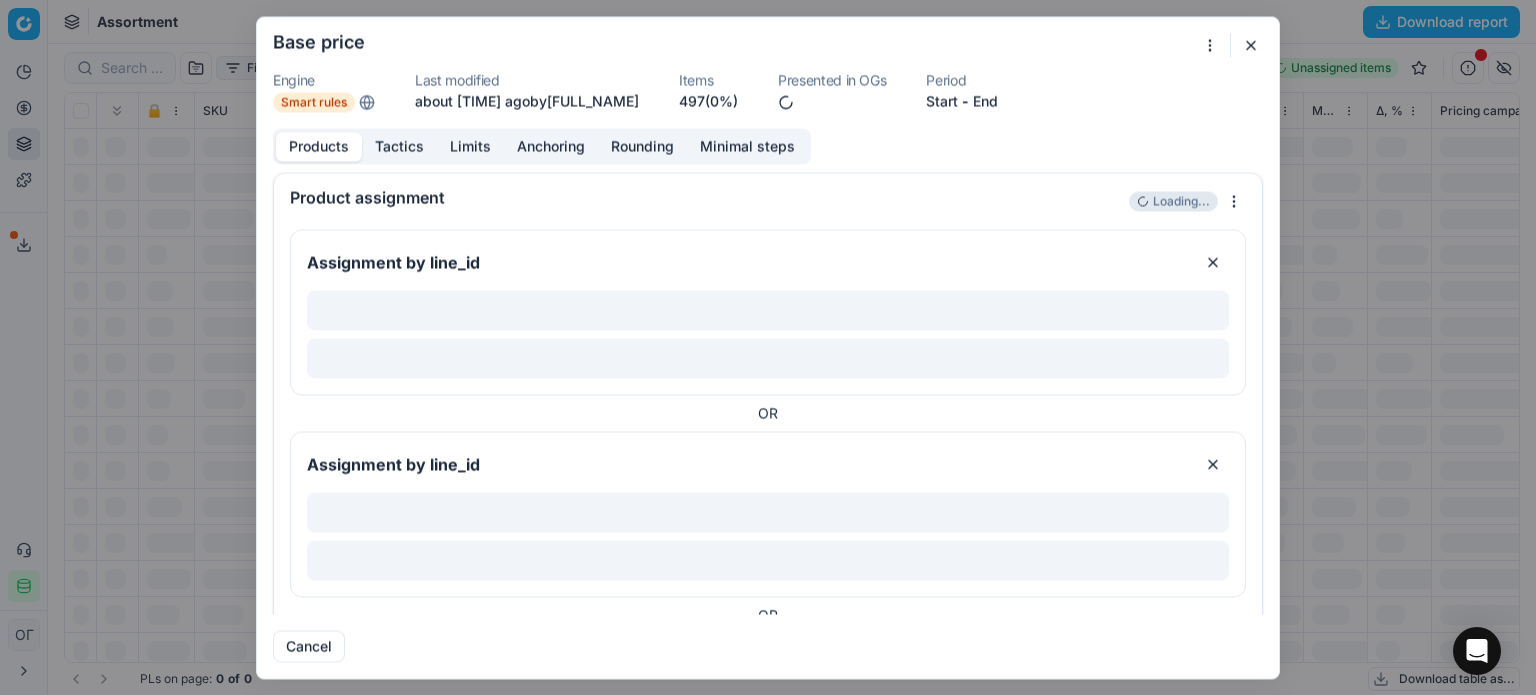 click on "497  (0%)" at bounding box center (708, 101) 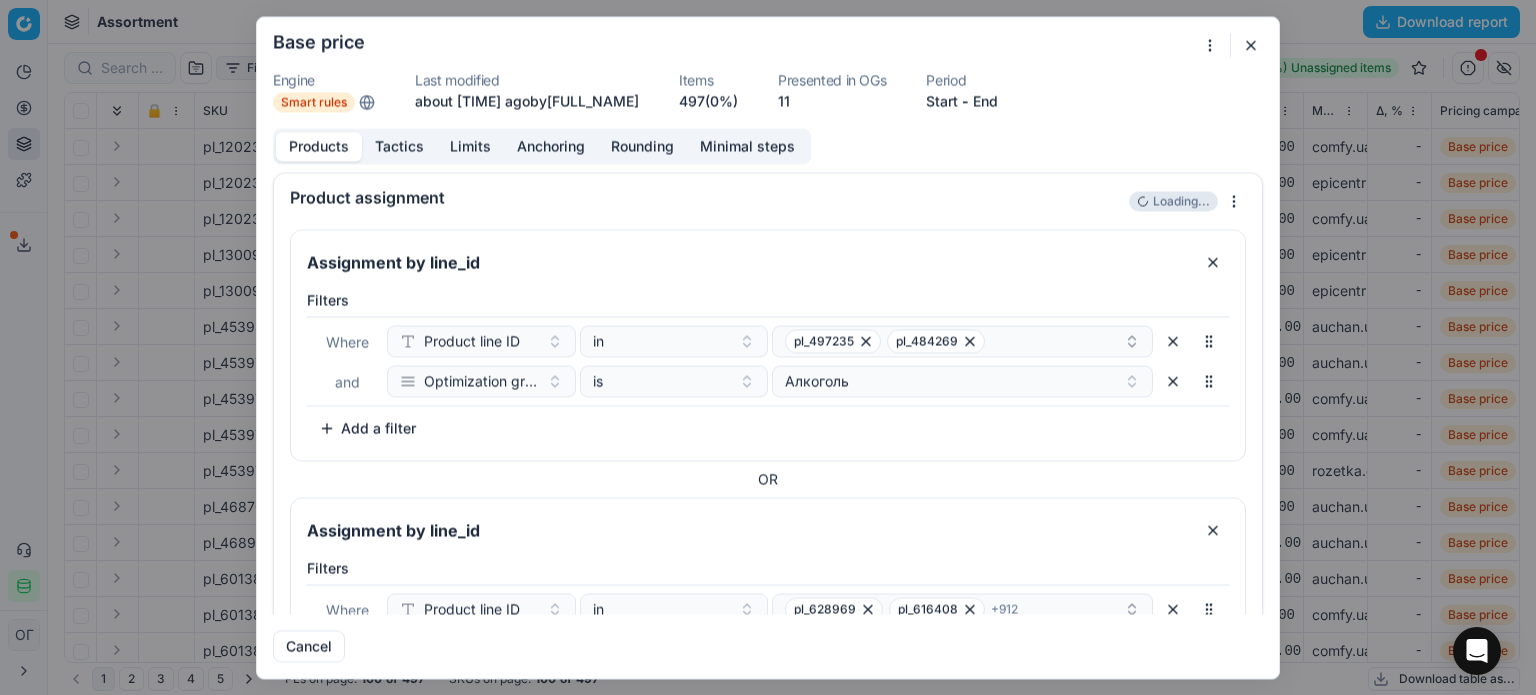 click on "497  (0%)" at bounding box center (708, 101) 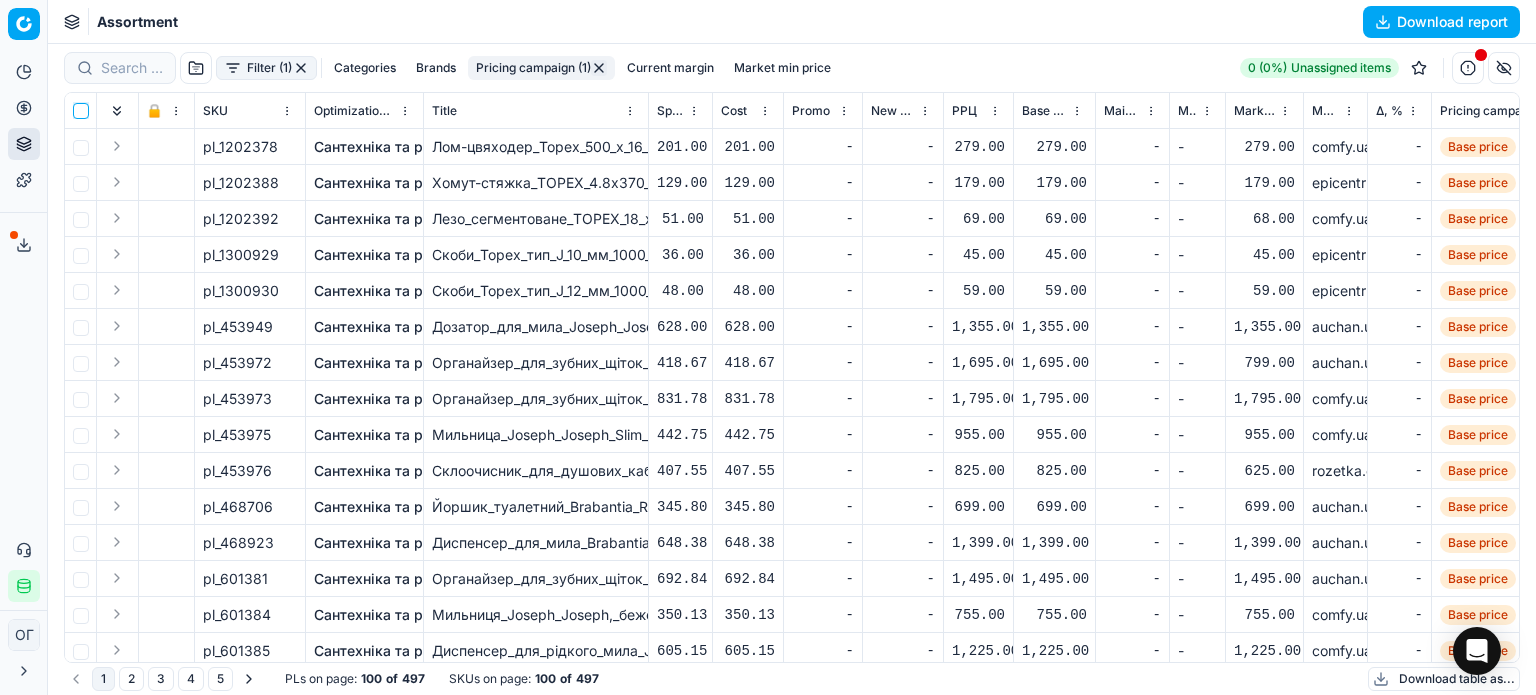 click at bounding box center [81, 111] 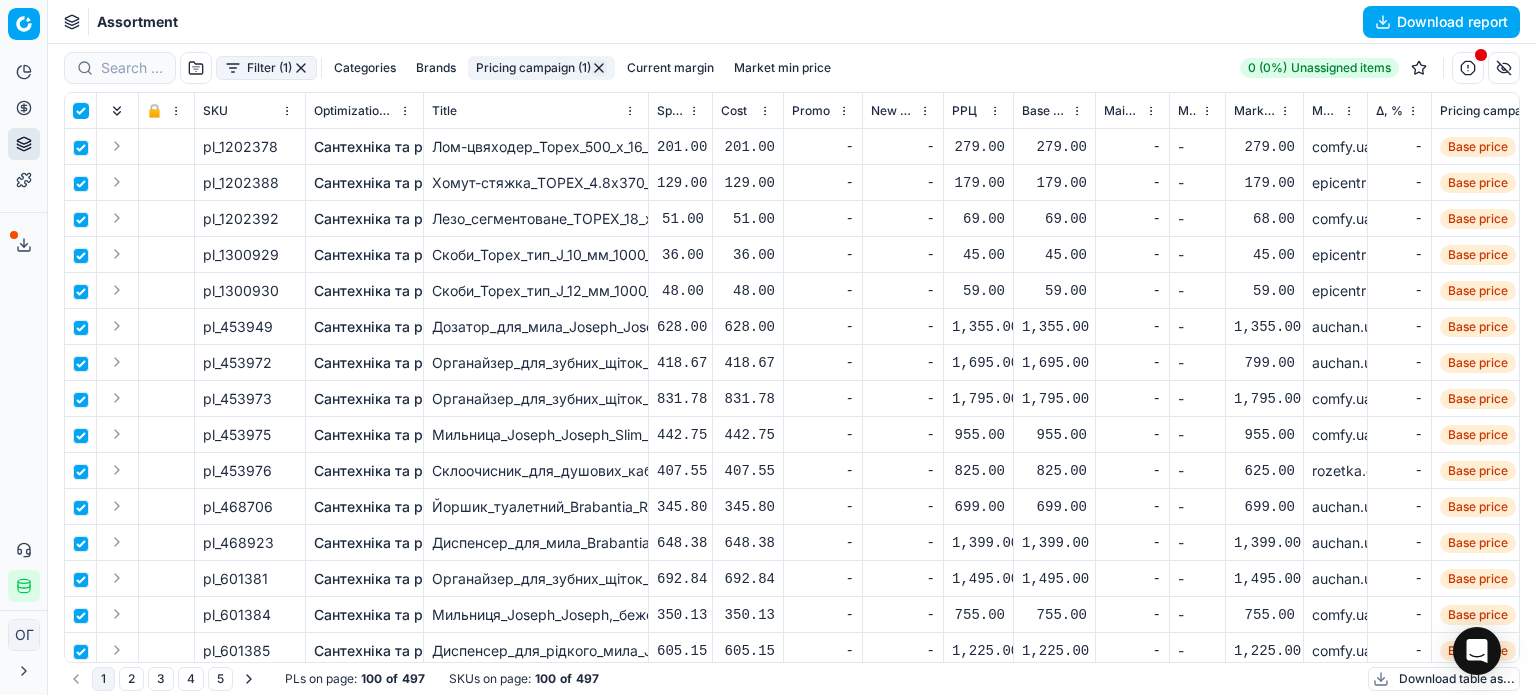 checkbox on "true" 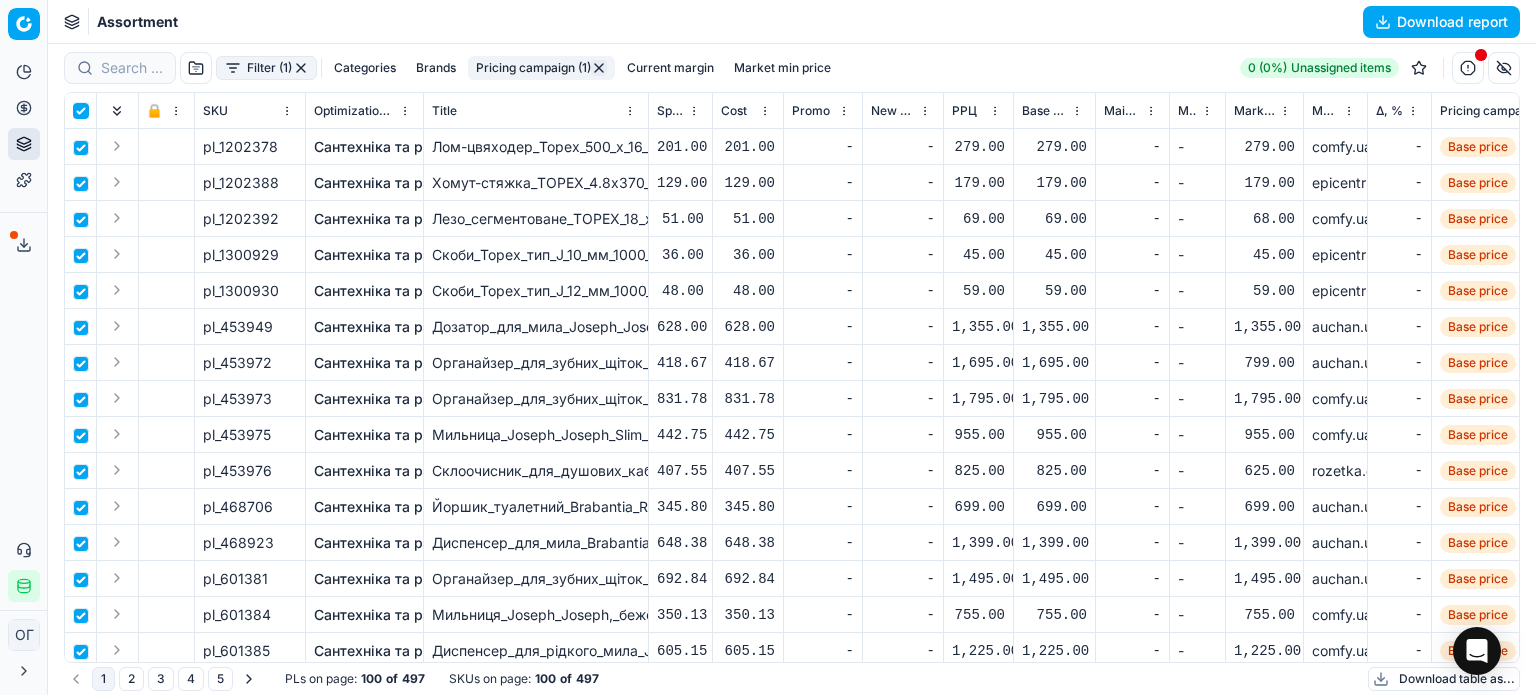 checkbox on "true" 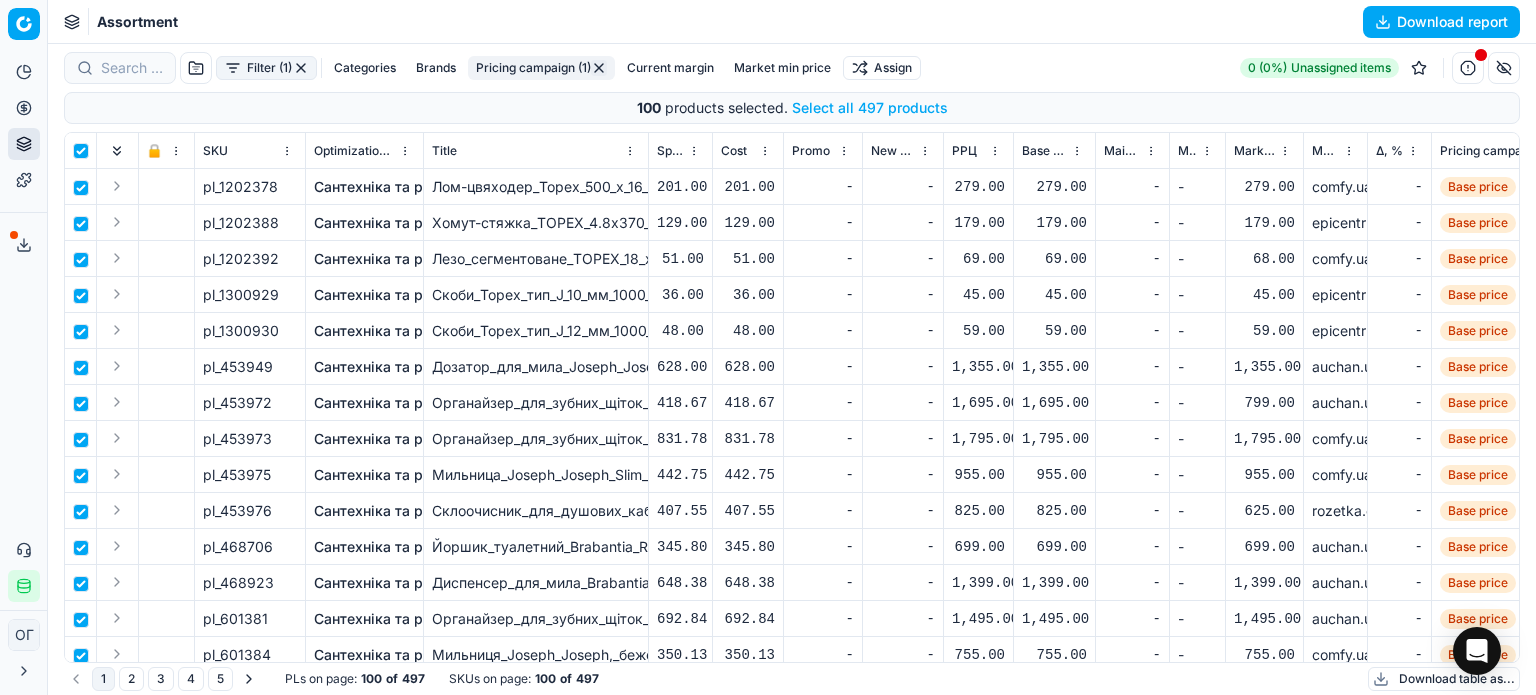 click on "Select all 497 products" at bounding box center (870, 108) 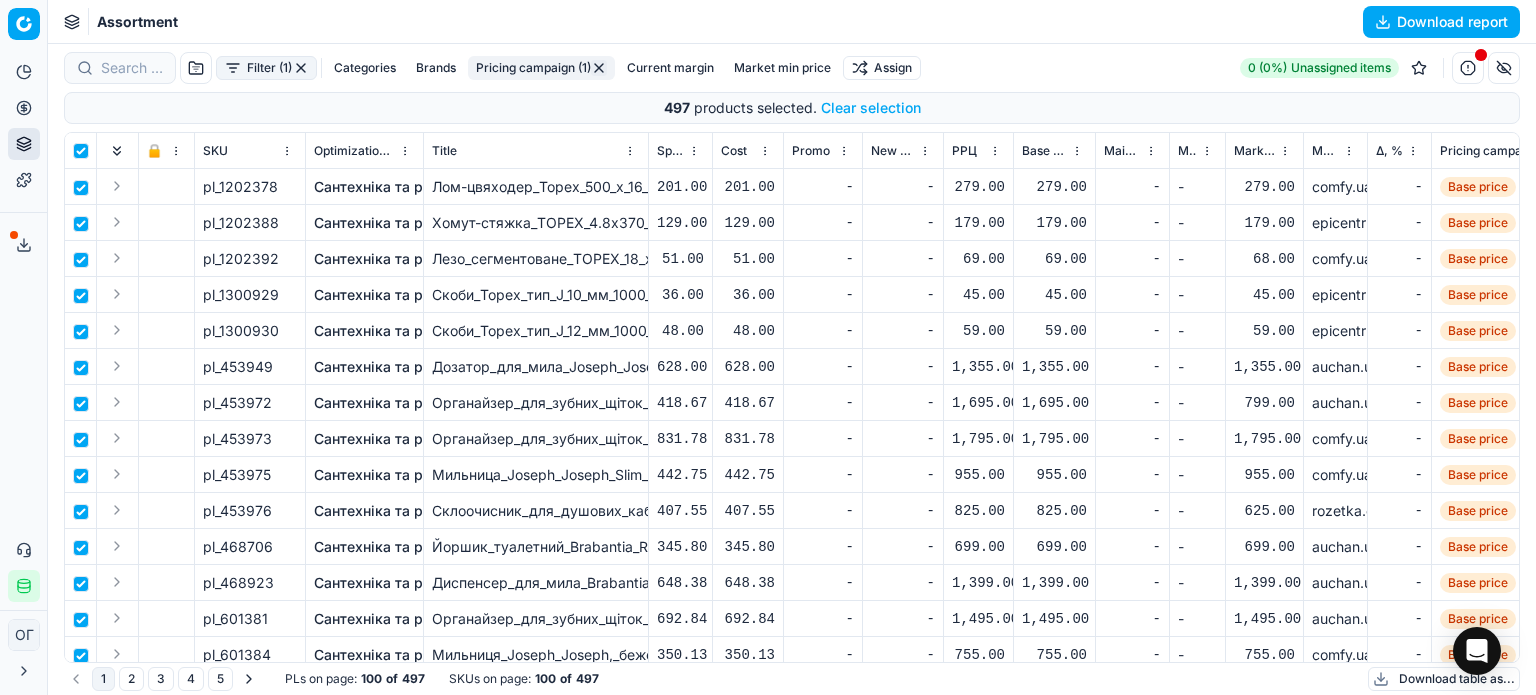 click on "Filter   (1) Categories   Brands   Pricing campaign (1)   Current margin   Market min price   Assign 0 (0%) Unassigned items" at bounding box center (792, 68) 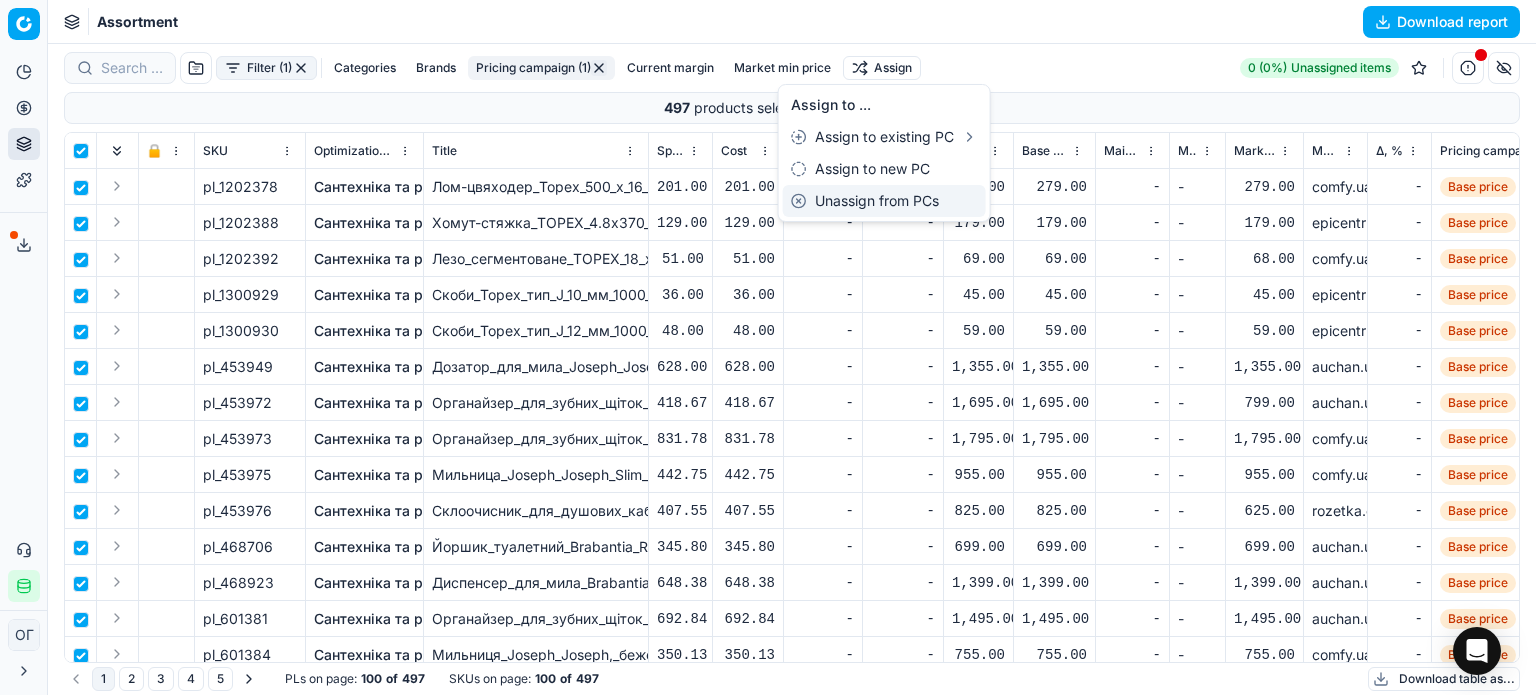 click on "Unassign from PCs" at bounding box center (884, 201) 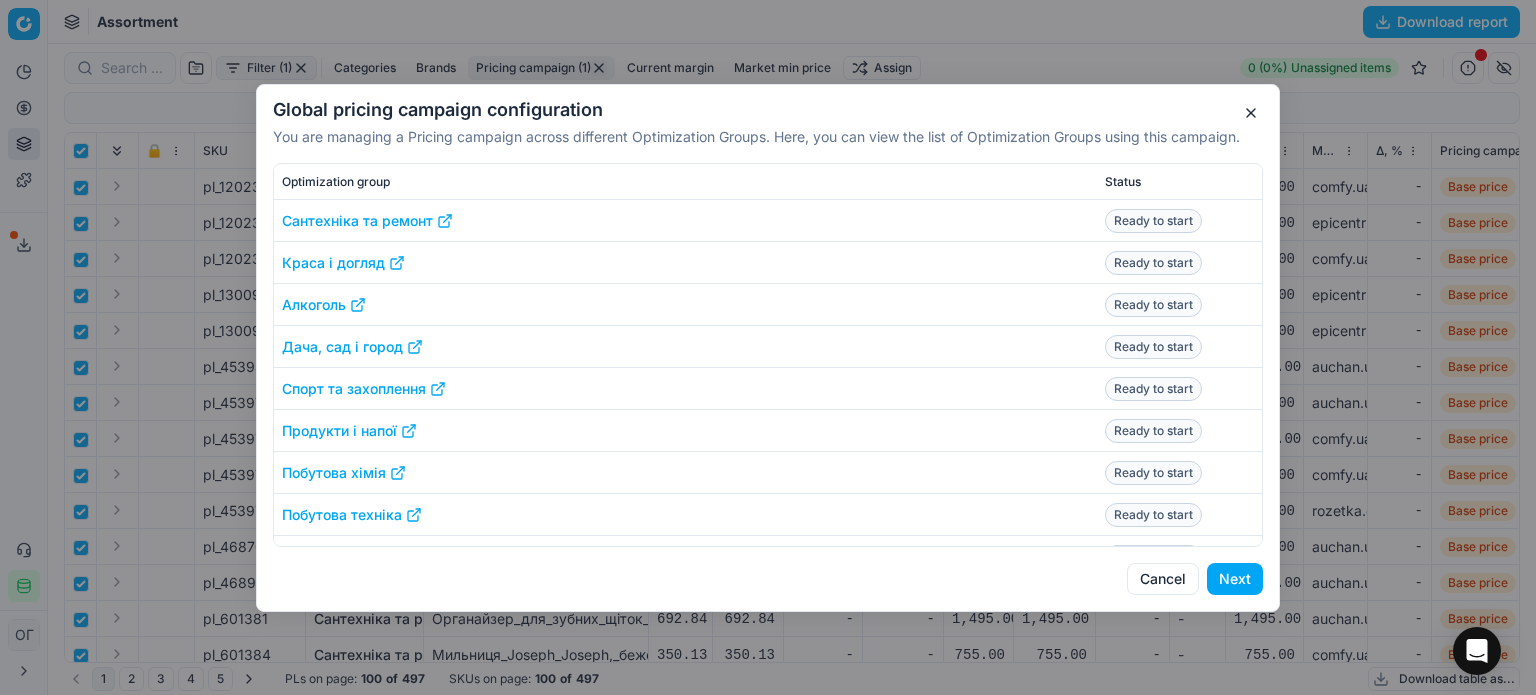 click on "Next" at bounding box center [1235, 579] 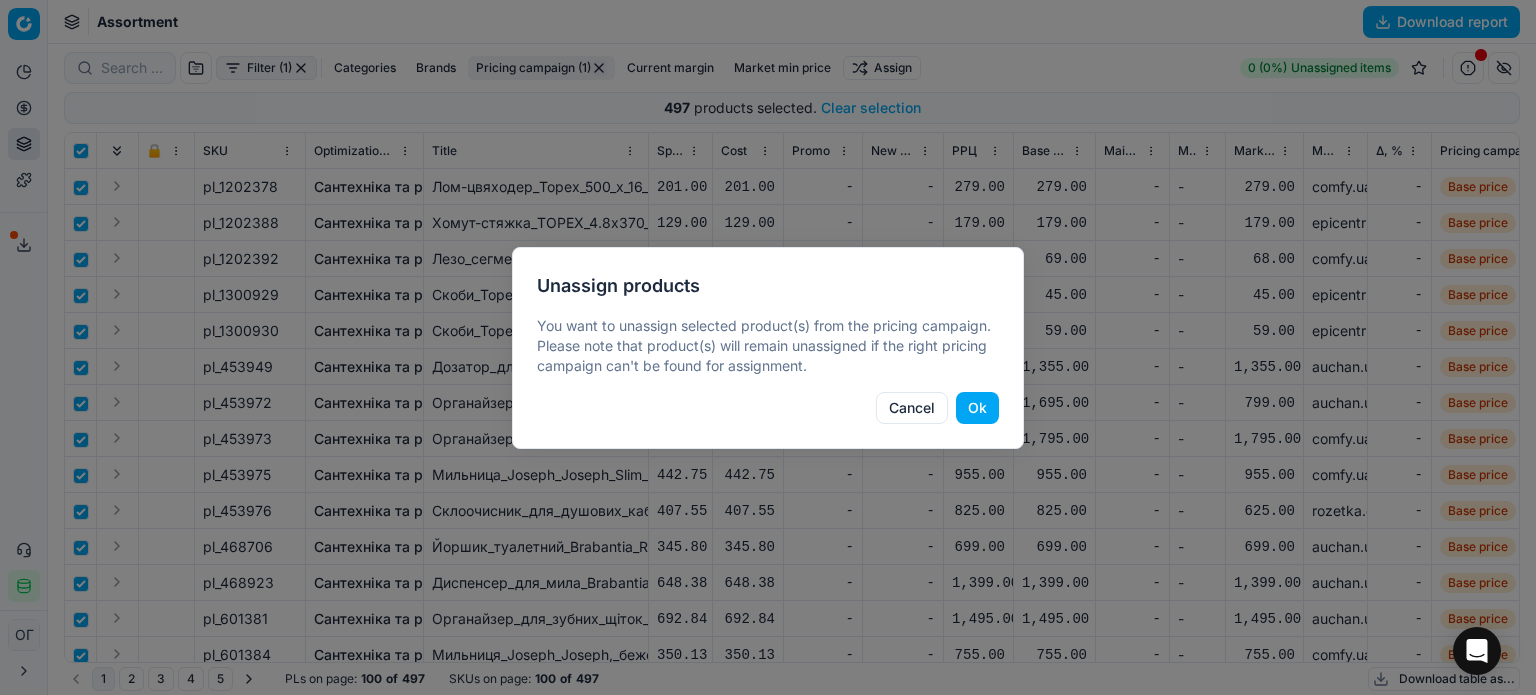 click on "Ok" at bounding box center (977, 408) 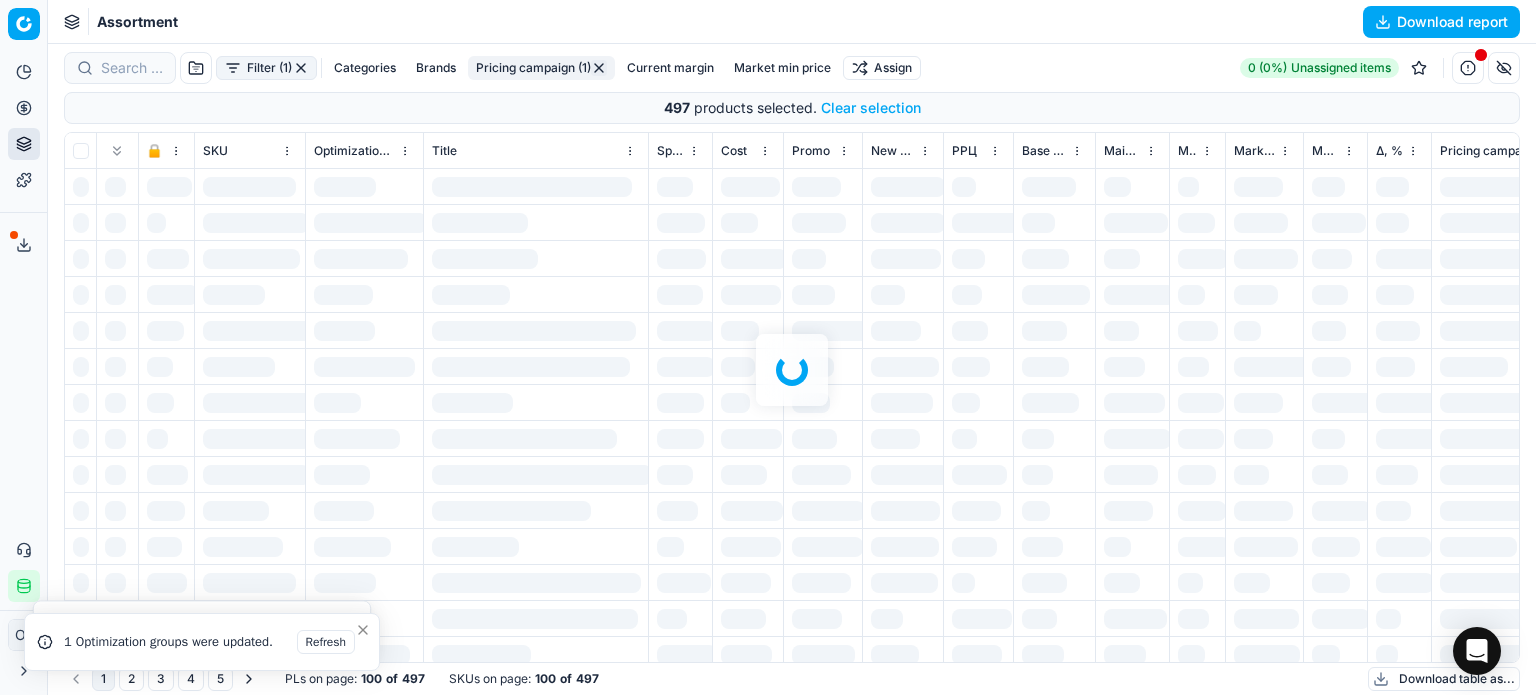 checkbox on "false" 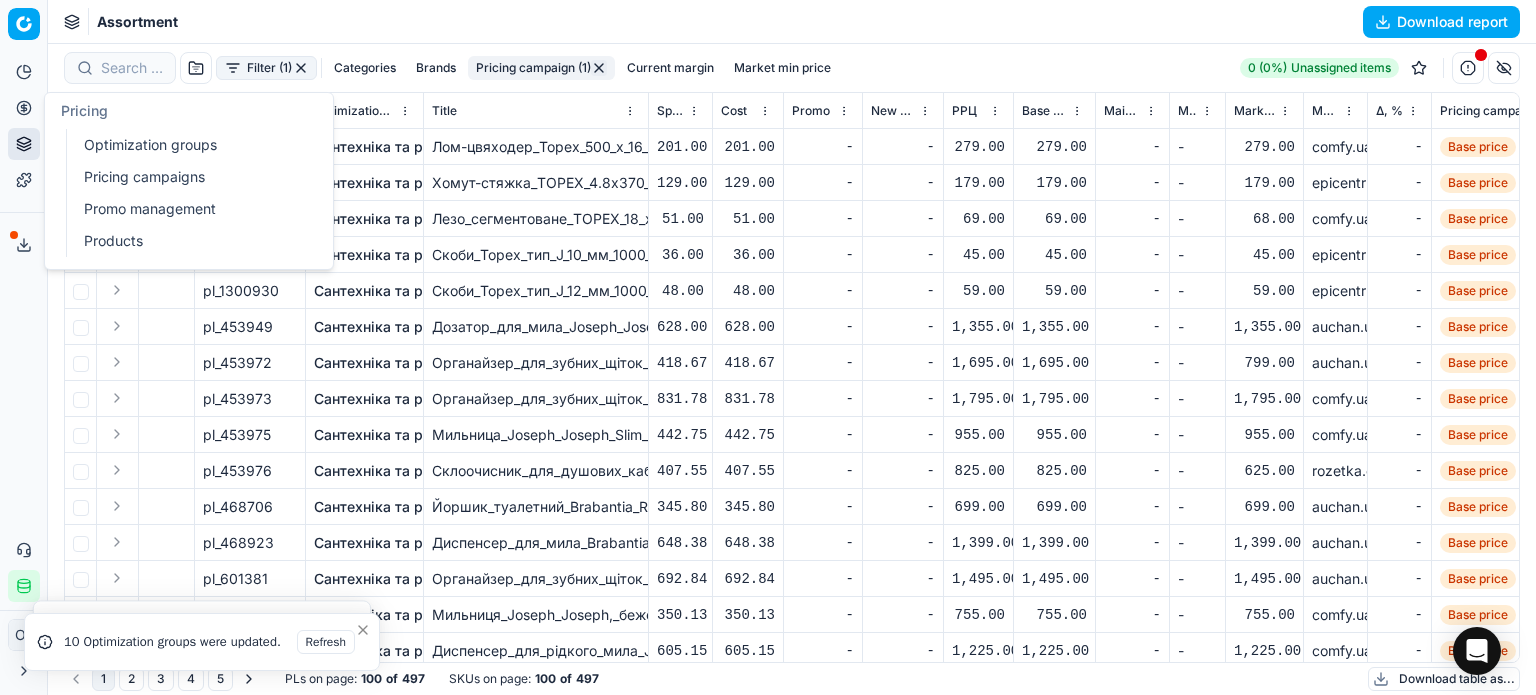 click 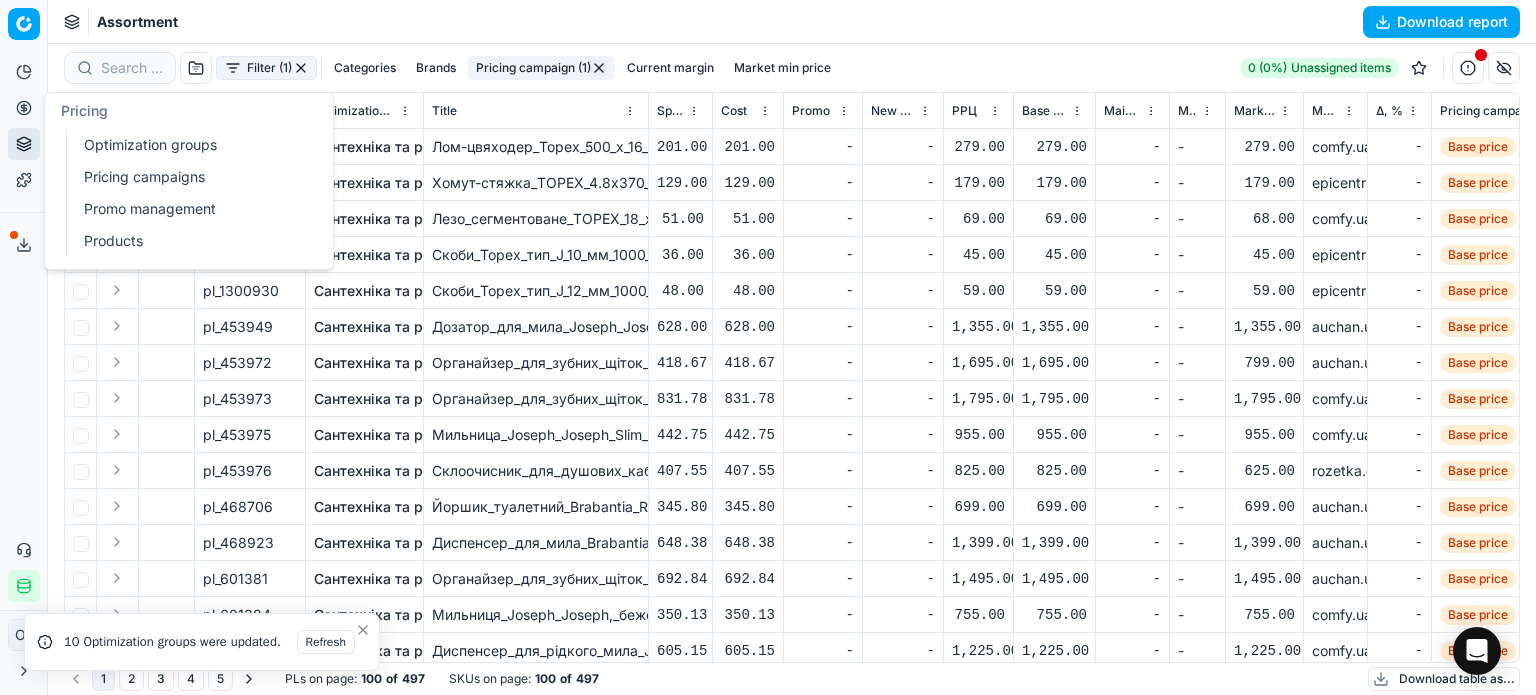 click on "Optimization groups" at bounding box center [192, 145] 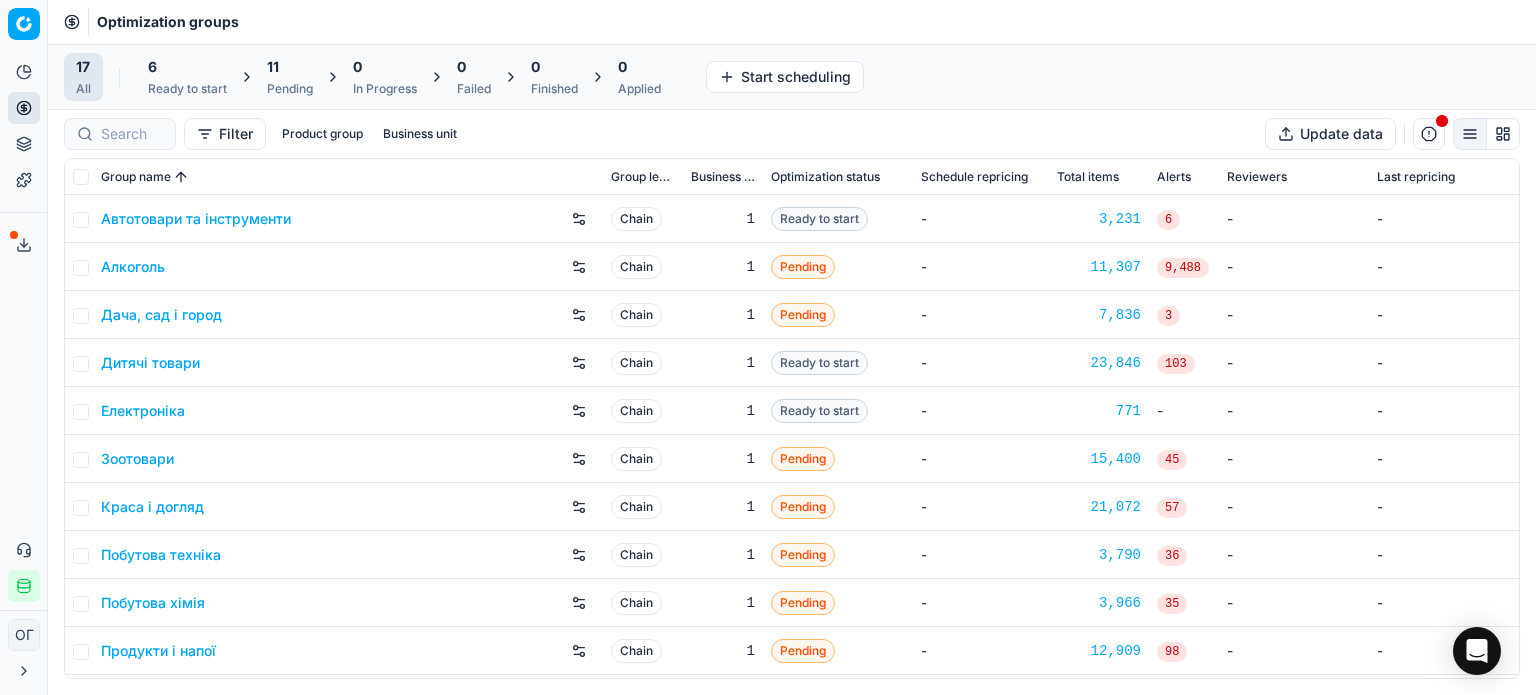 click on "11" at bounding box center (273, 67) 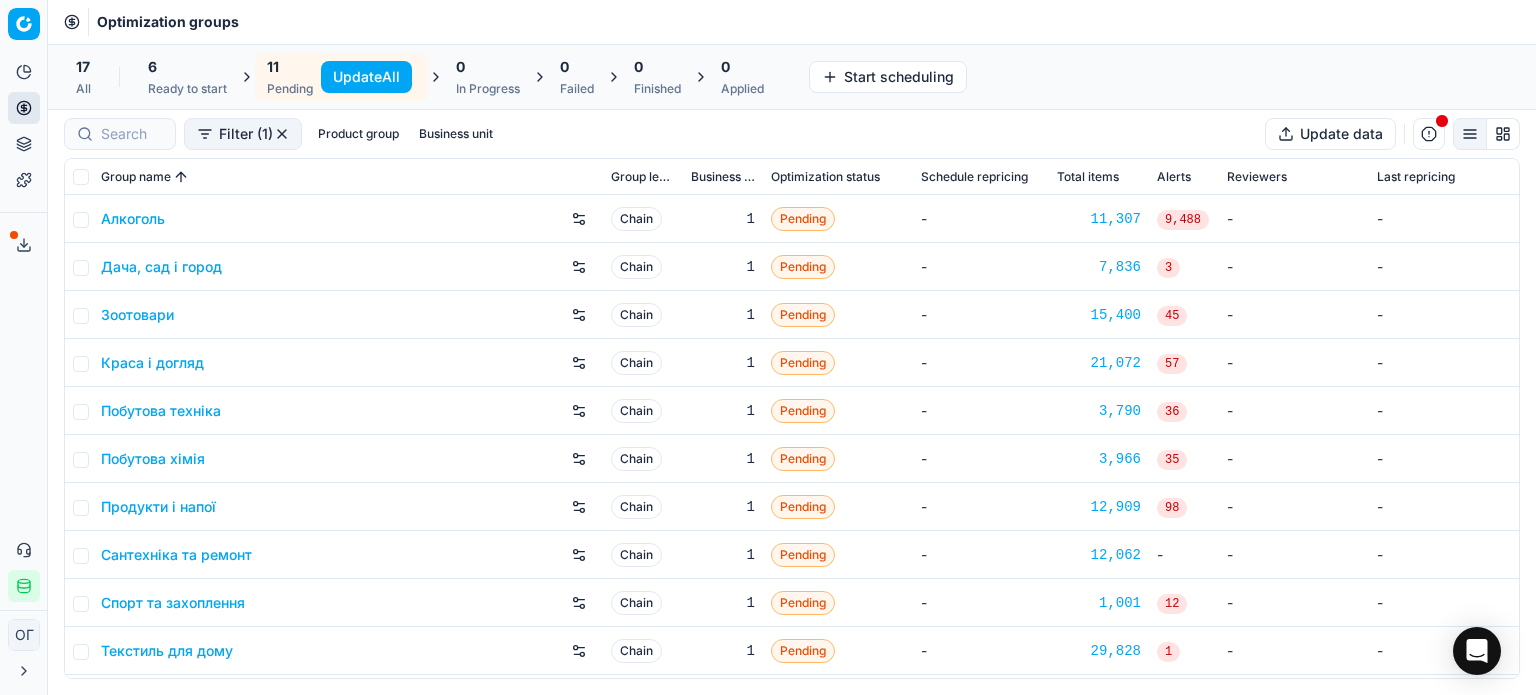click on "Update  All" at bounding box center (366, 77) 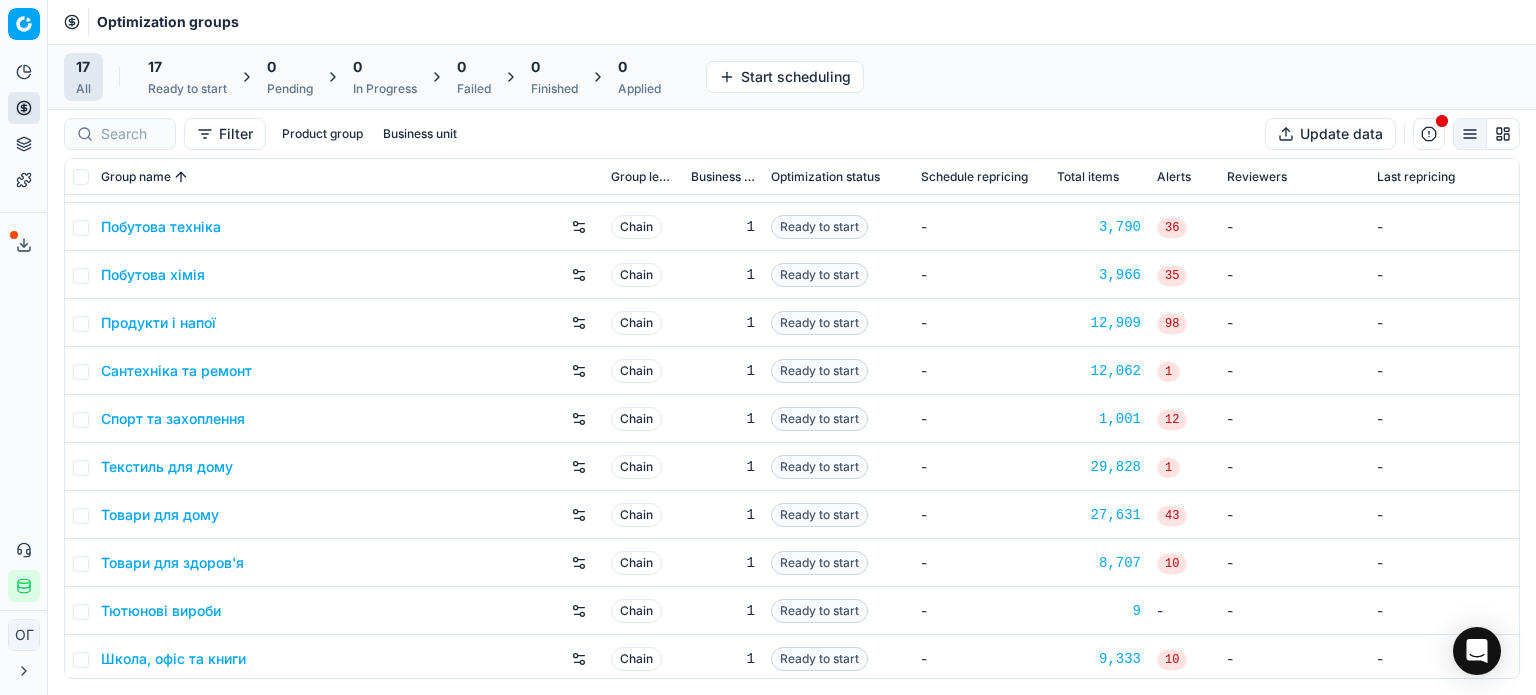 scroll, scrollTop: 332, scrollLeft: 0, axis: vertical 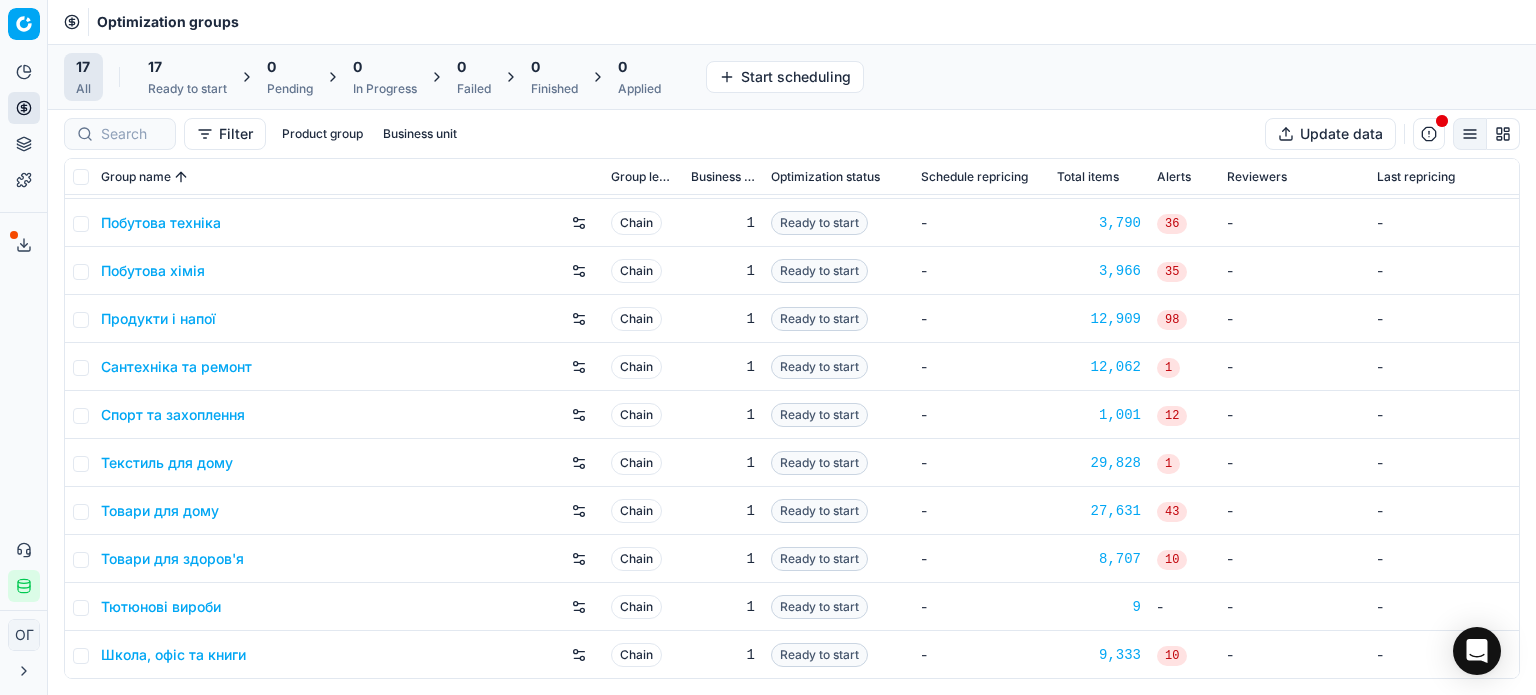 click on "Товари для дому" at bounding box center (160, 511) 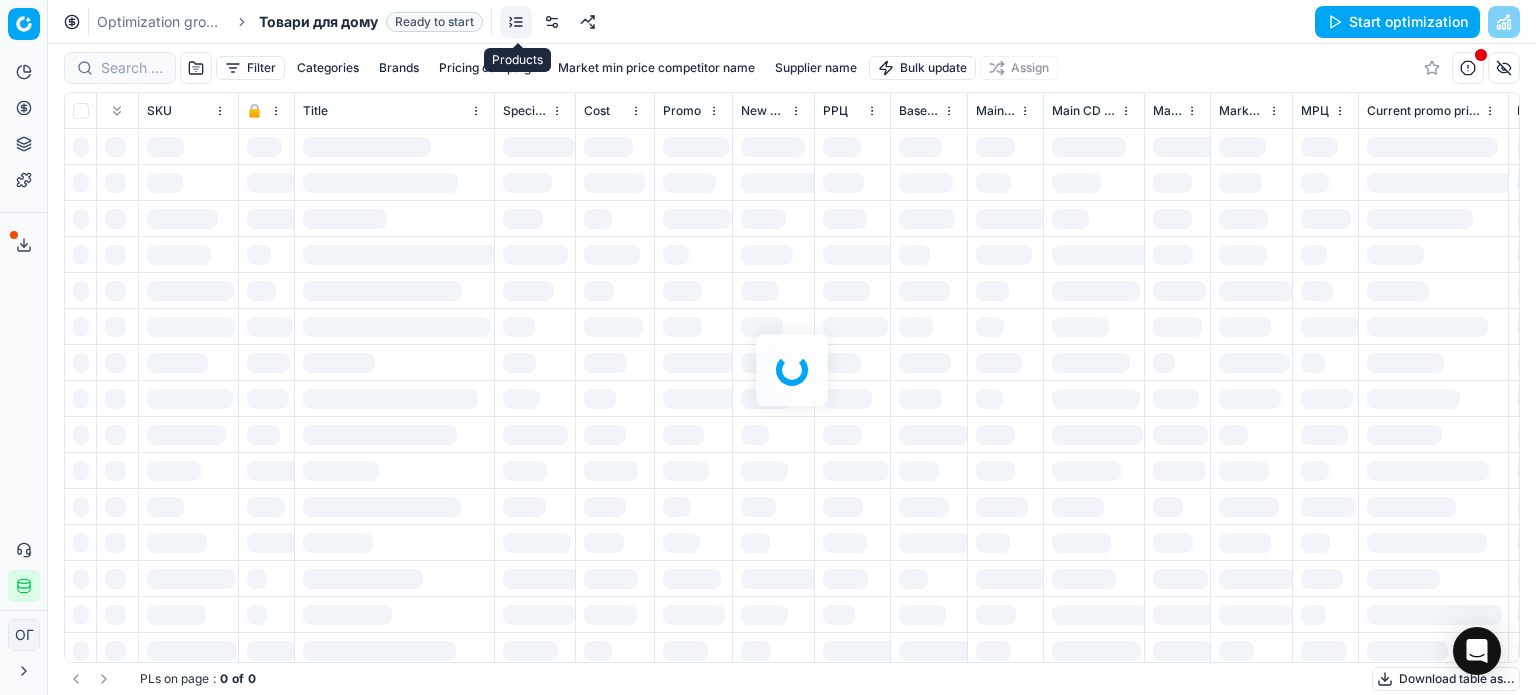 click at bounding box center (588, 22) 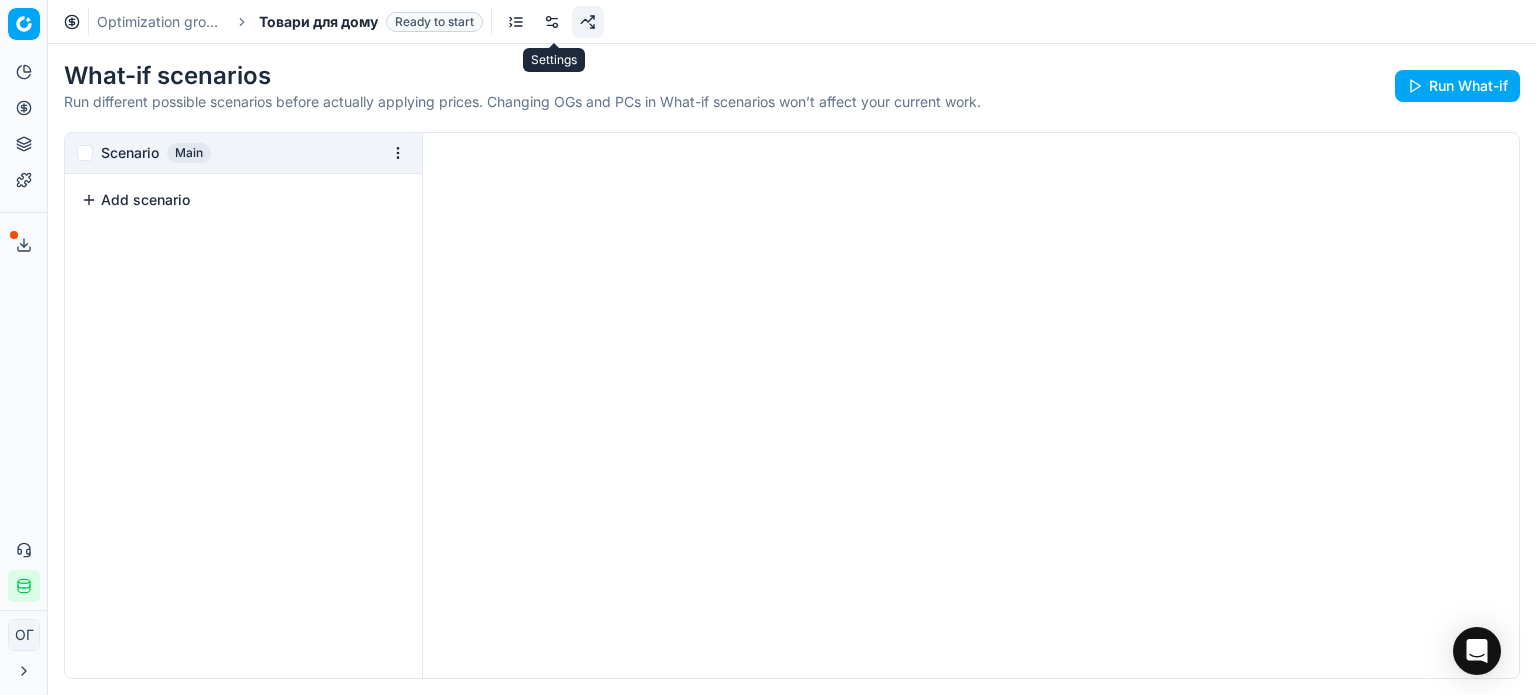 click at bounding box center [552, 22] 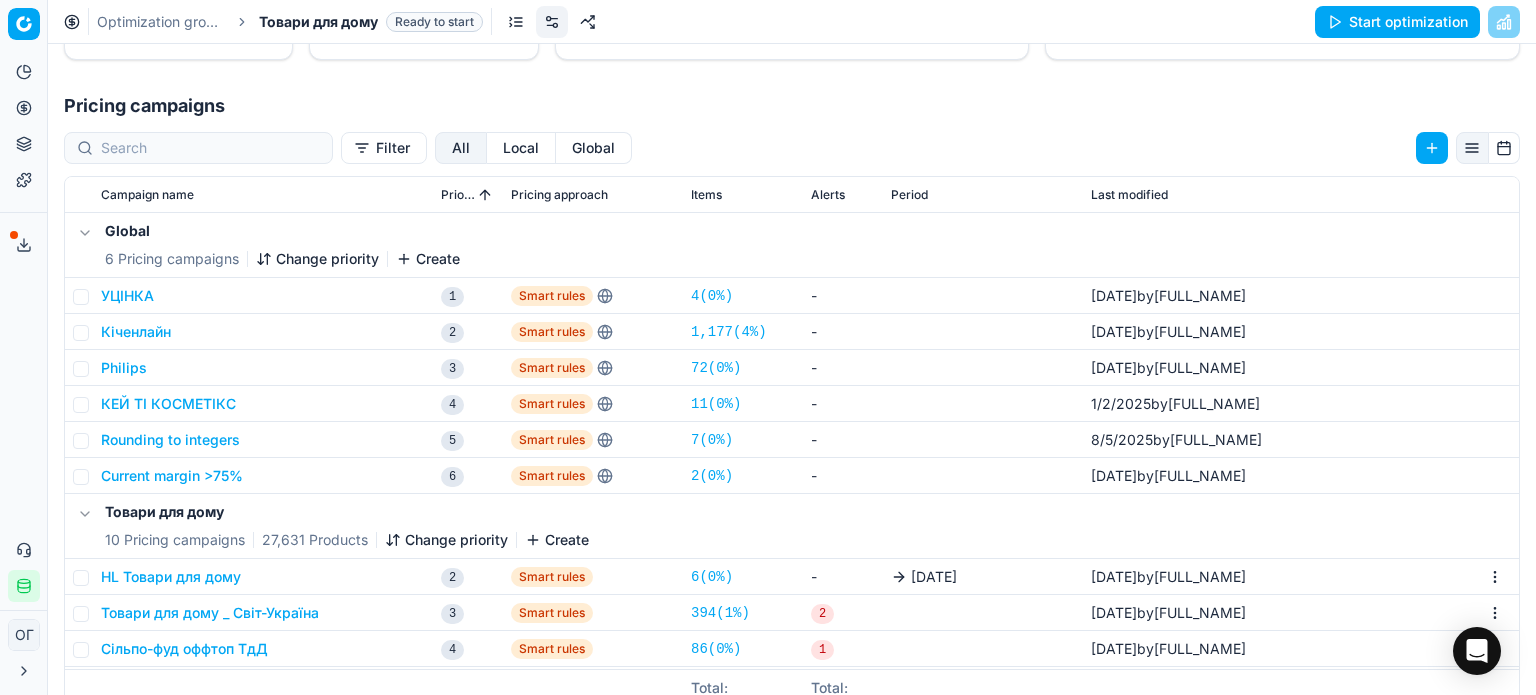 scroll, scrollTop: 308, scrollLeft: 0, axis: vertical 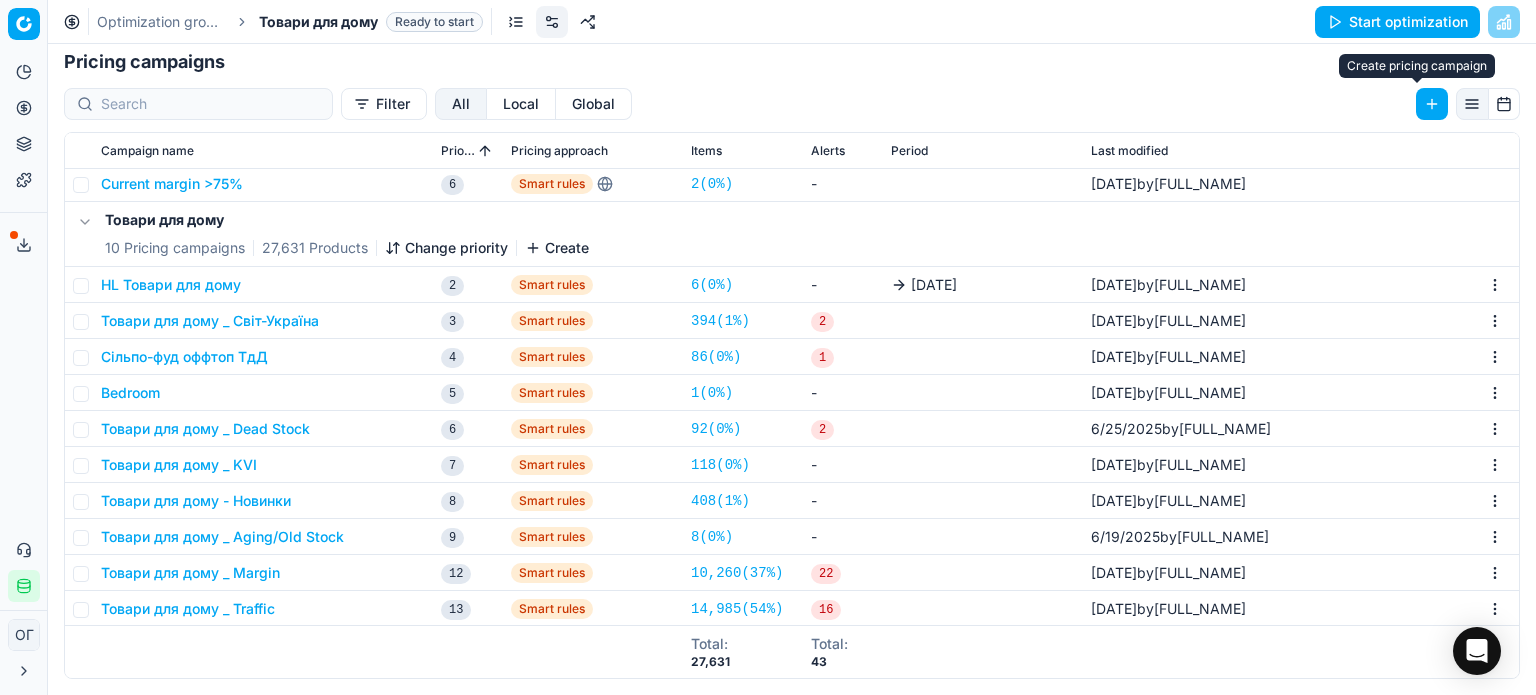 click at bounding box center (1432, 104) 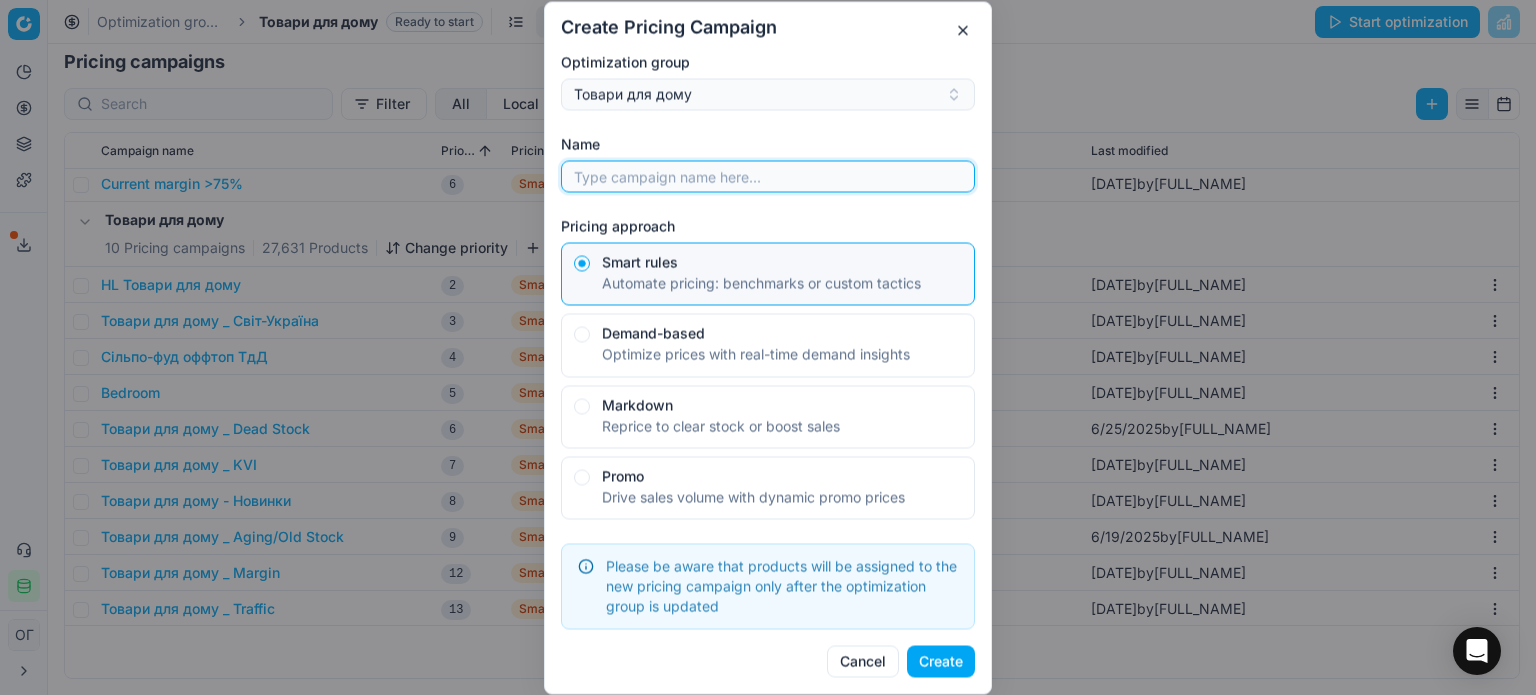 click on "Name" at bounding box center (768, 176) 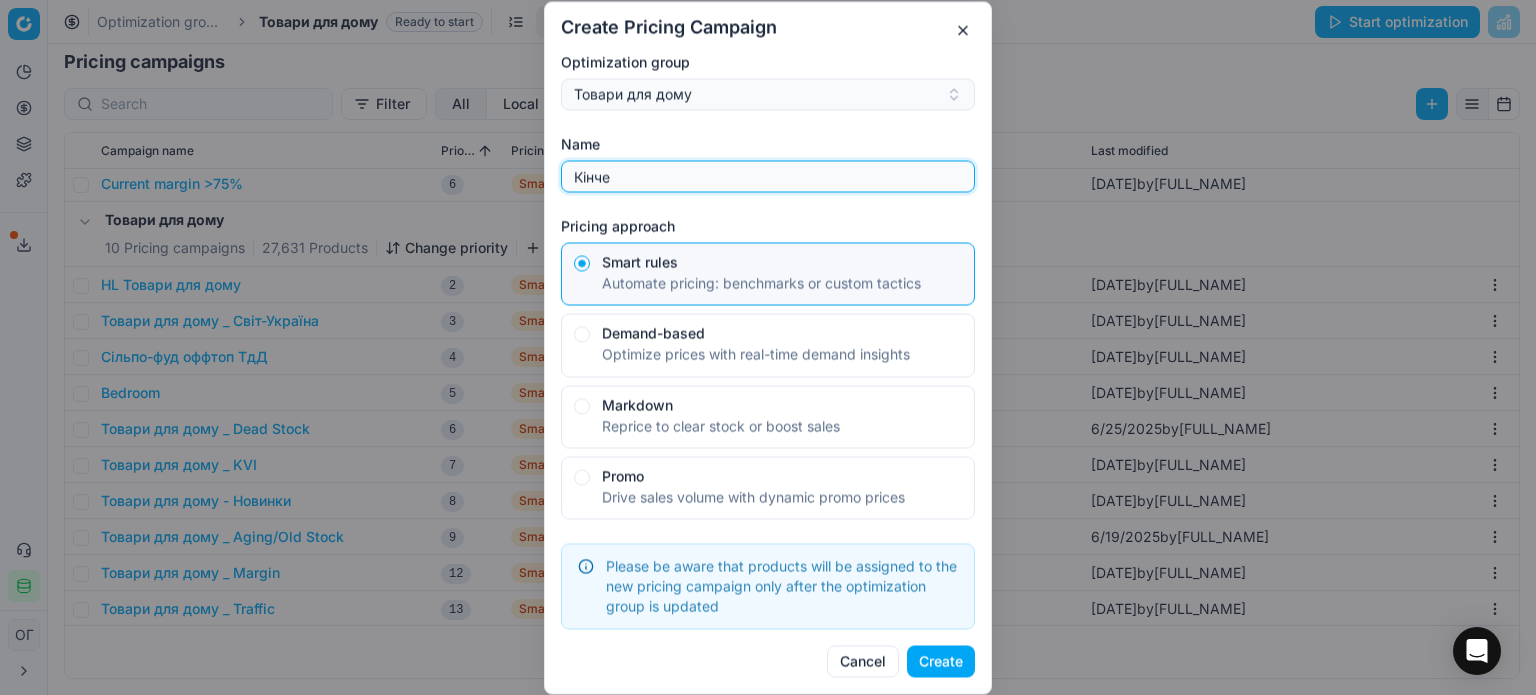 click on "Кінче" at bounding box center [768, 176] 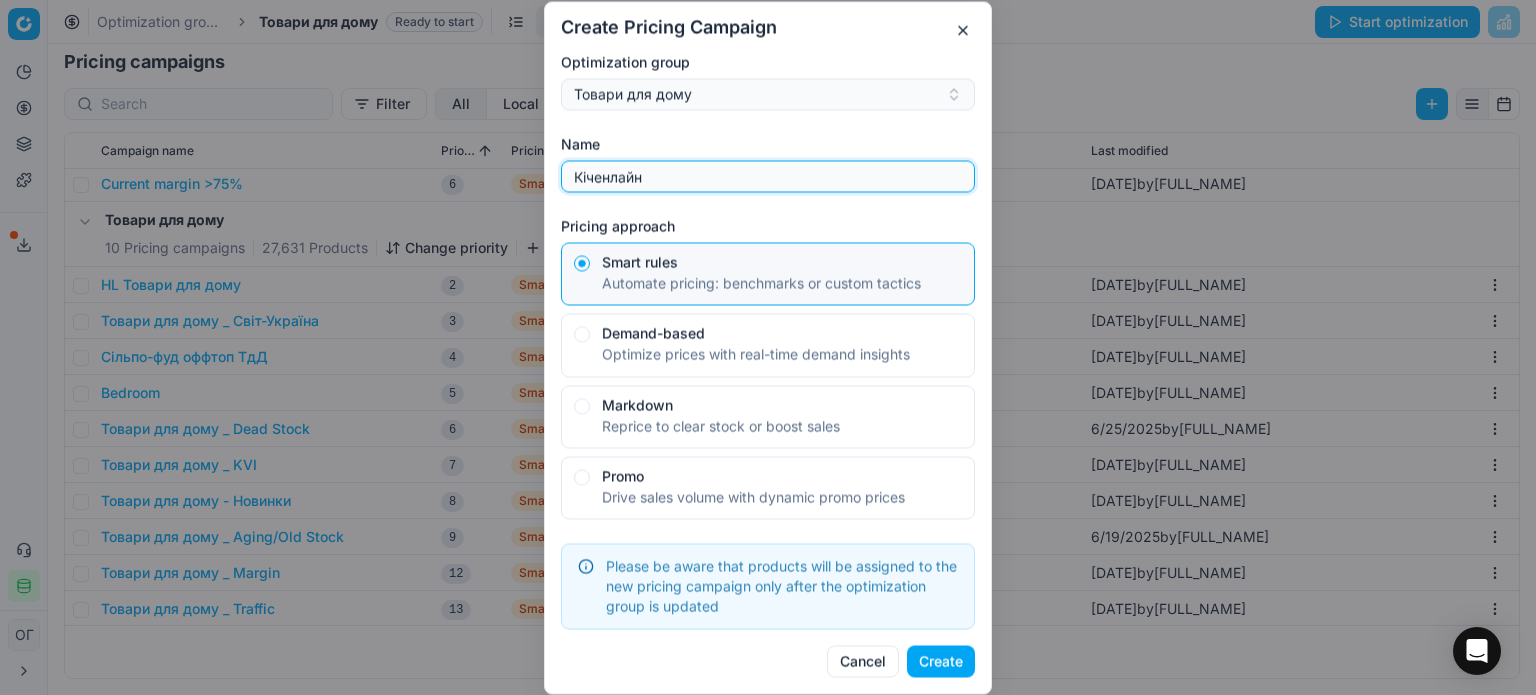 type on "Кіченлайн" 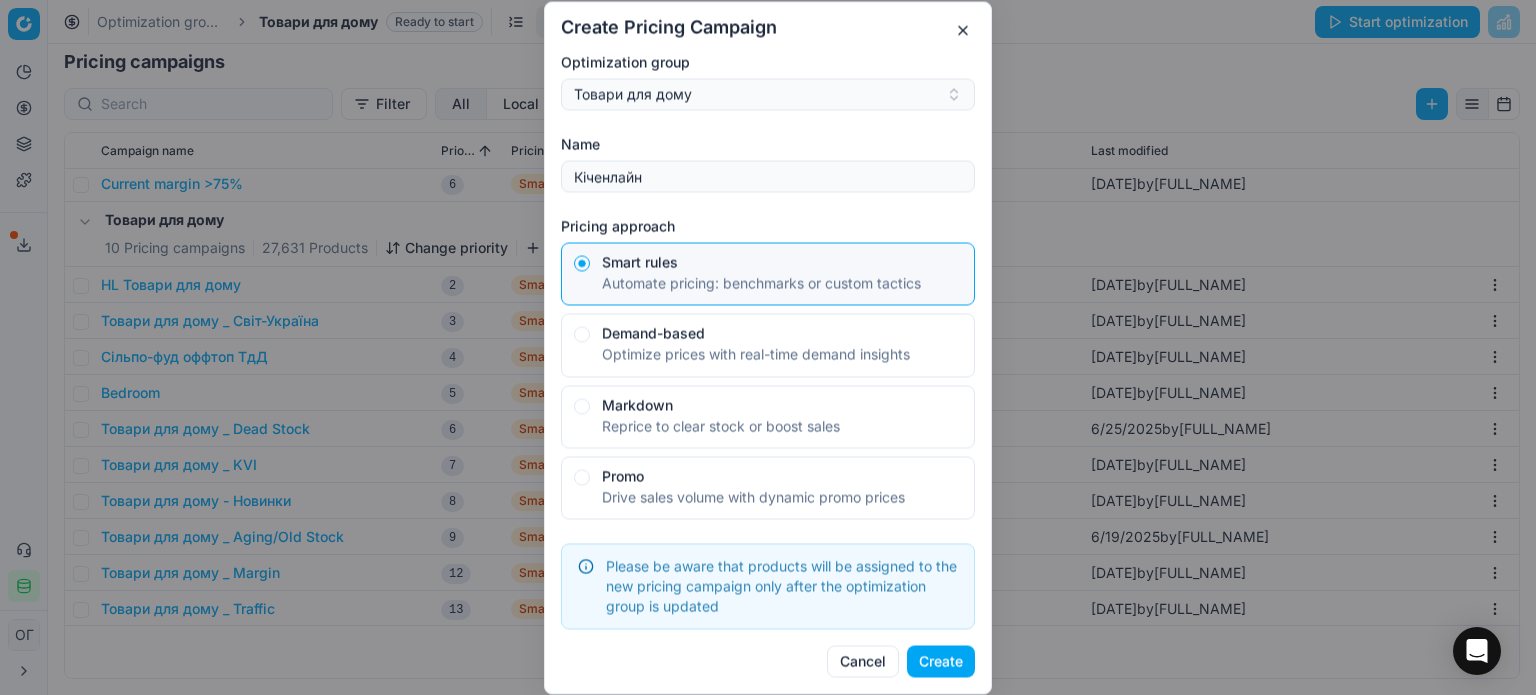 click on "Create" at bounding box center [941, 661] 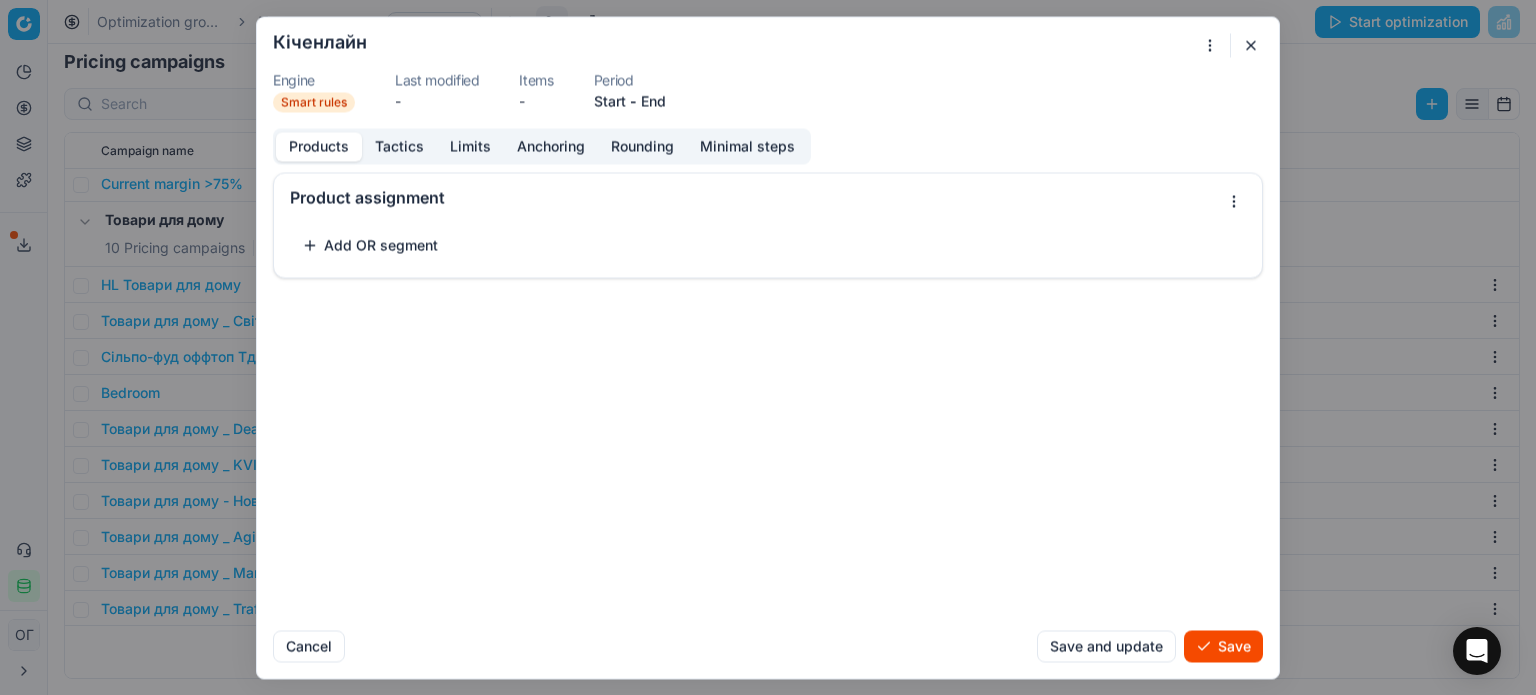 click on "End" at bounding box center [653, 101] 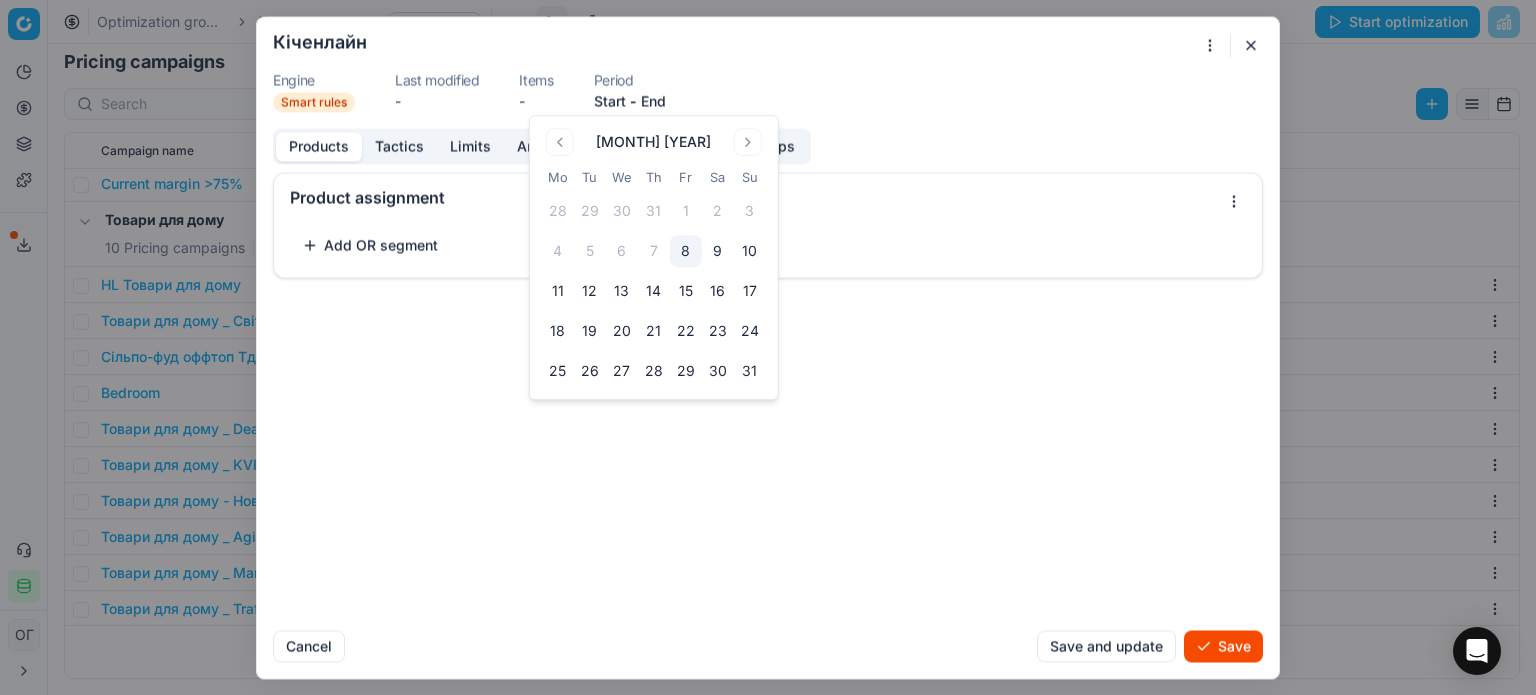 click on "13" at bounding box center [622, 291] 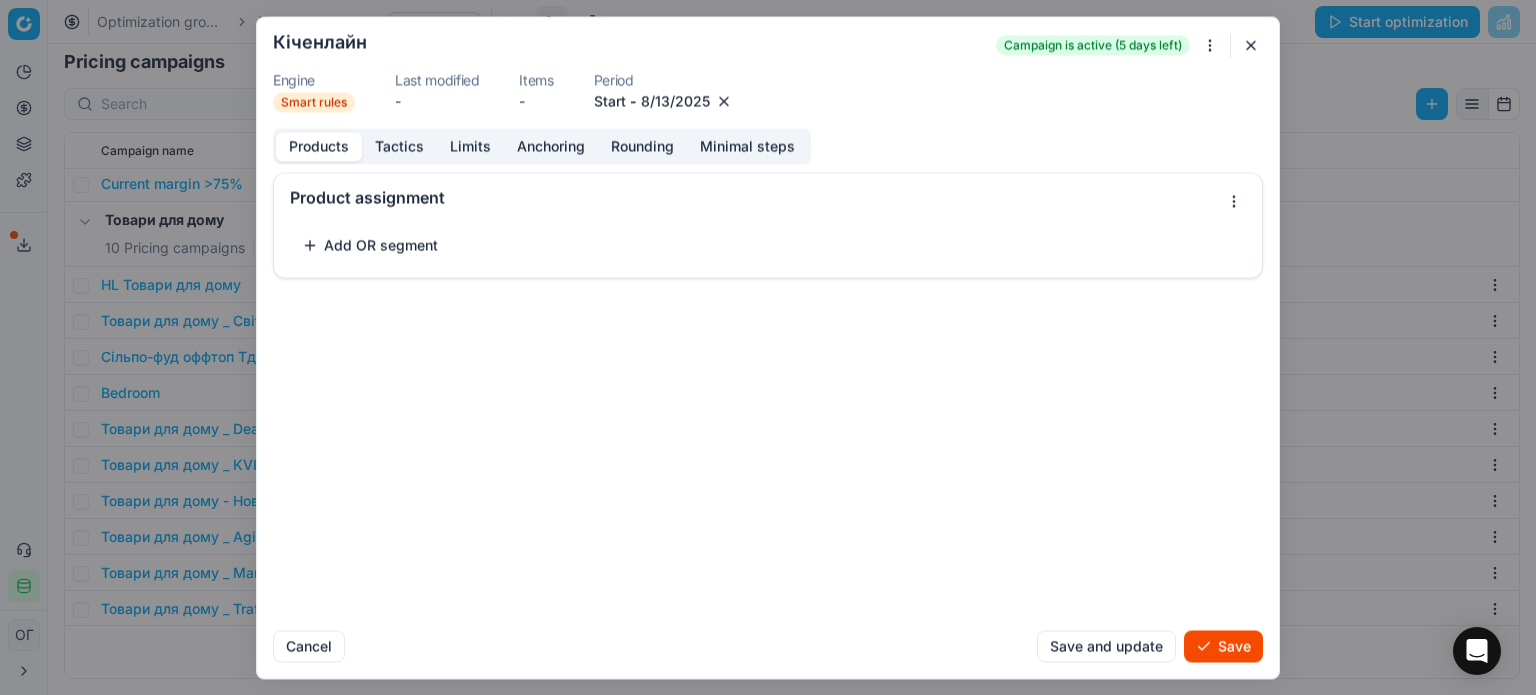 click on "Add OR segment" at bounding box center (370, 245) 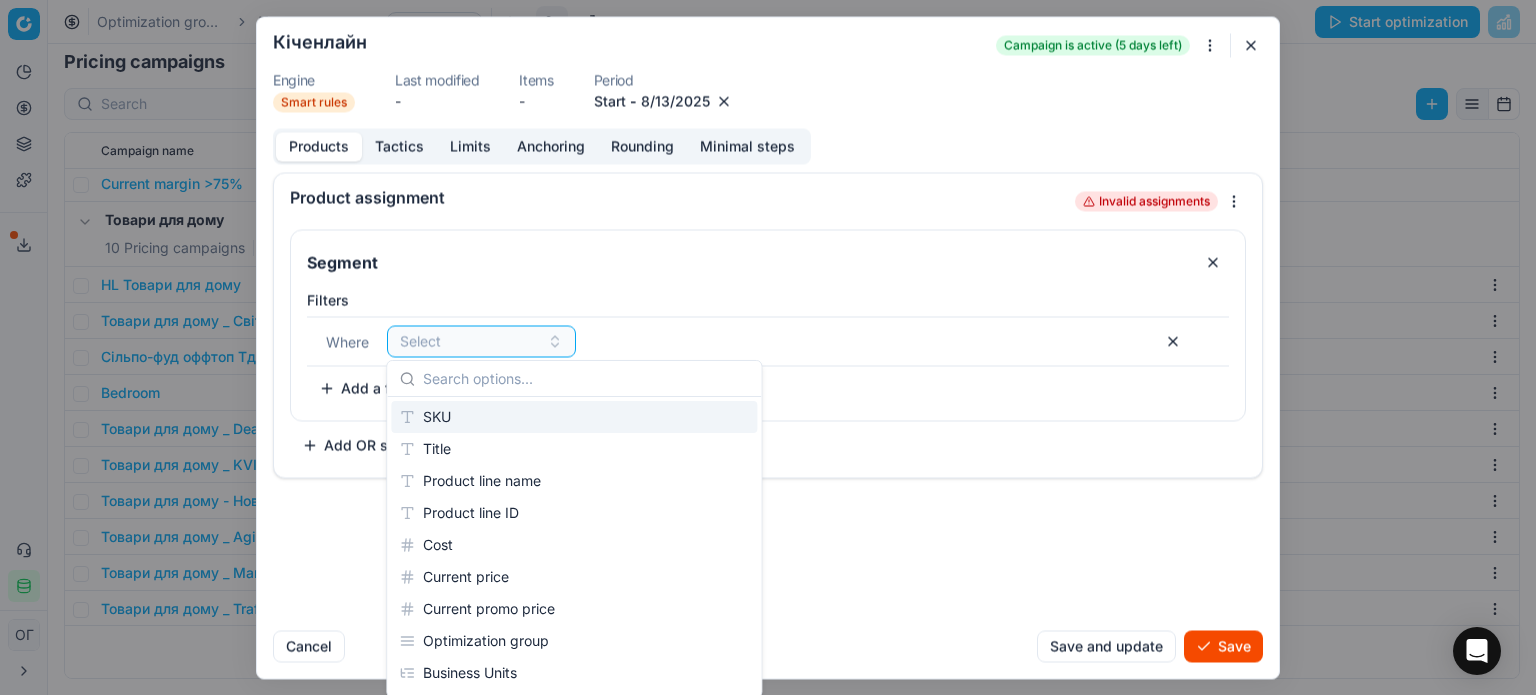 click on "SKU" at bounding box center [574, 417] 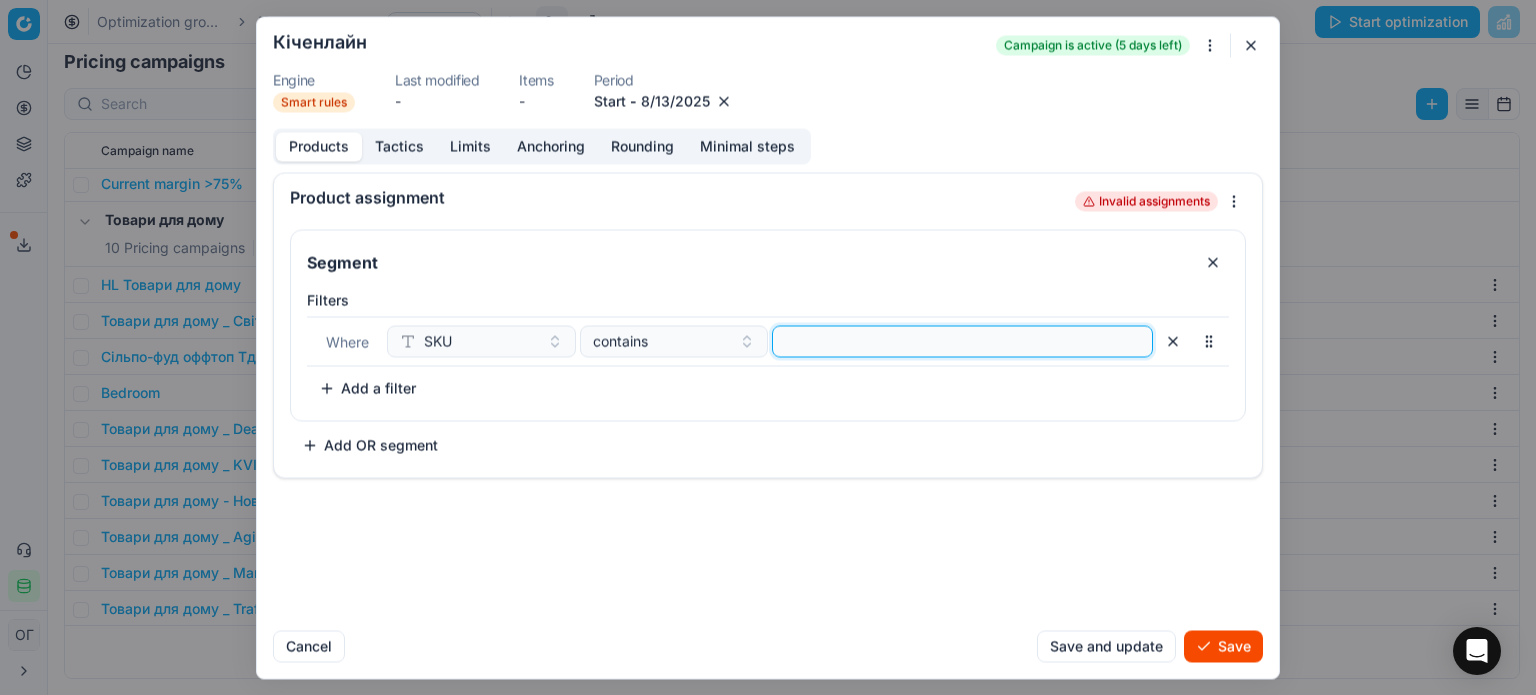click at bounding box center [962, 341] 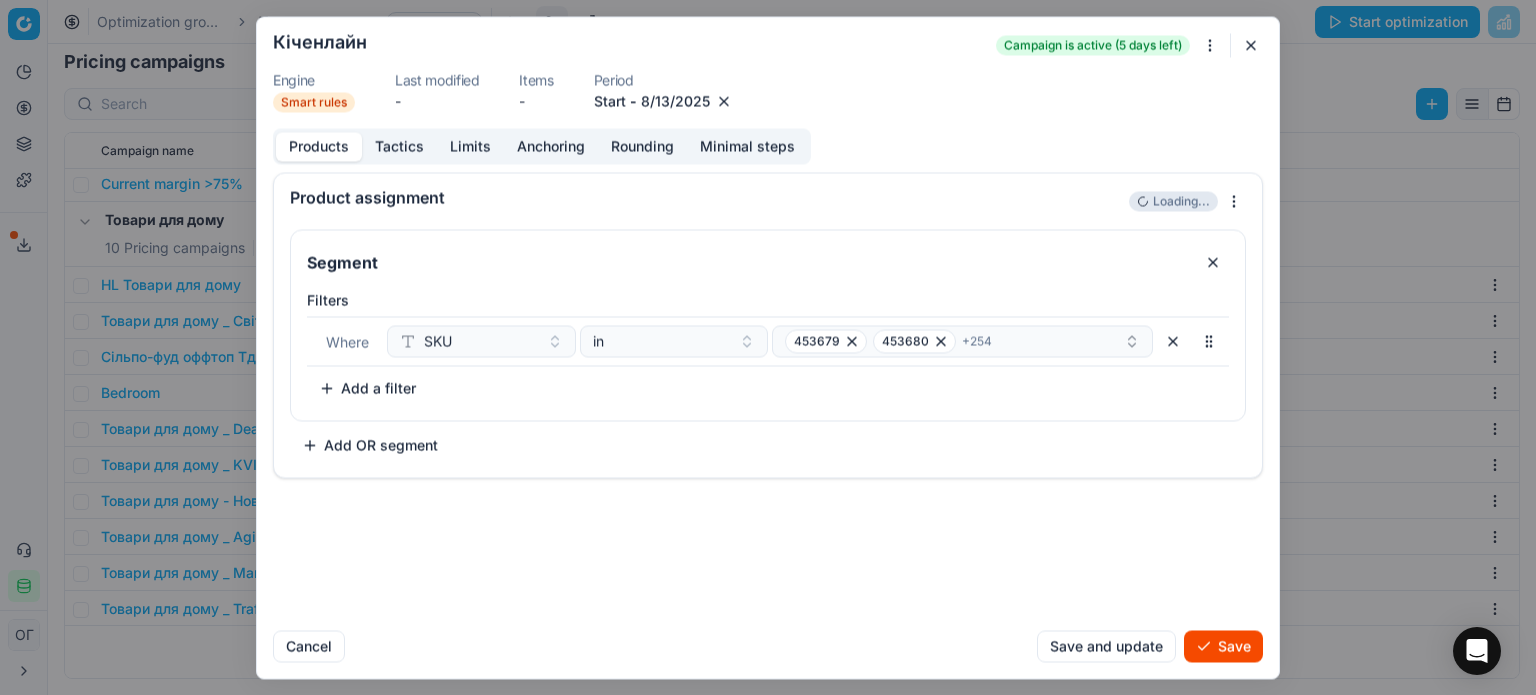click on "Save" at bounding box center [1223, 646] 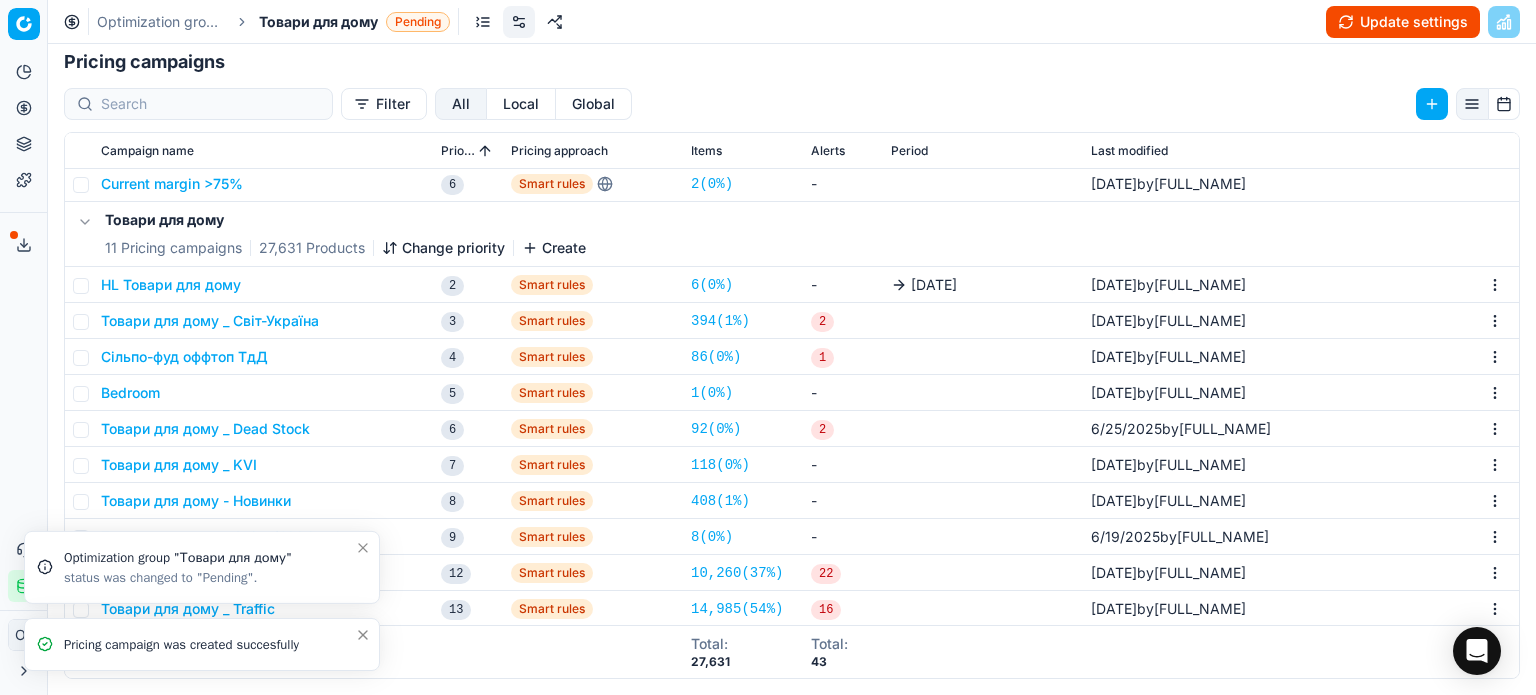 click 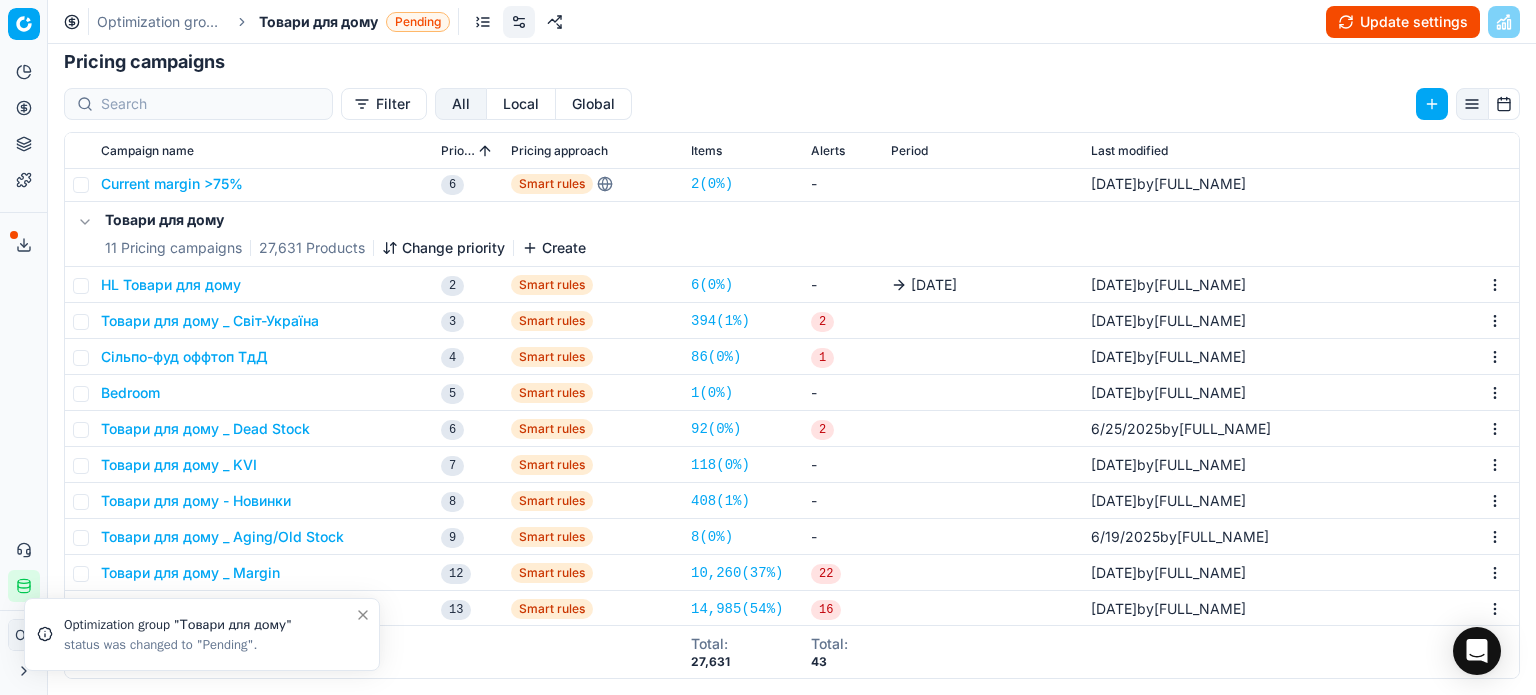 click 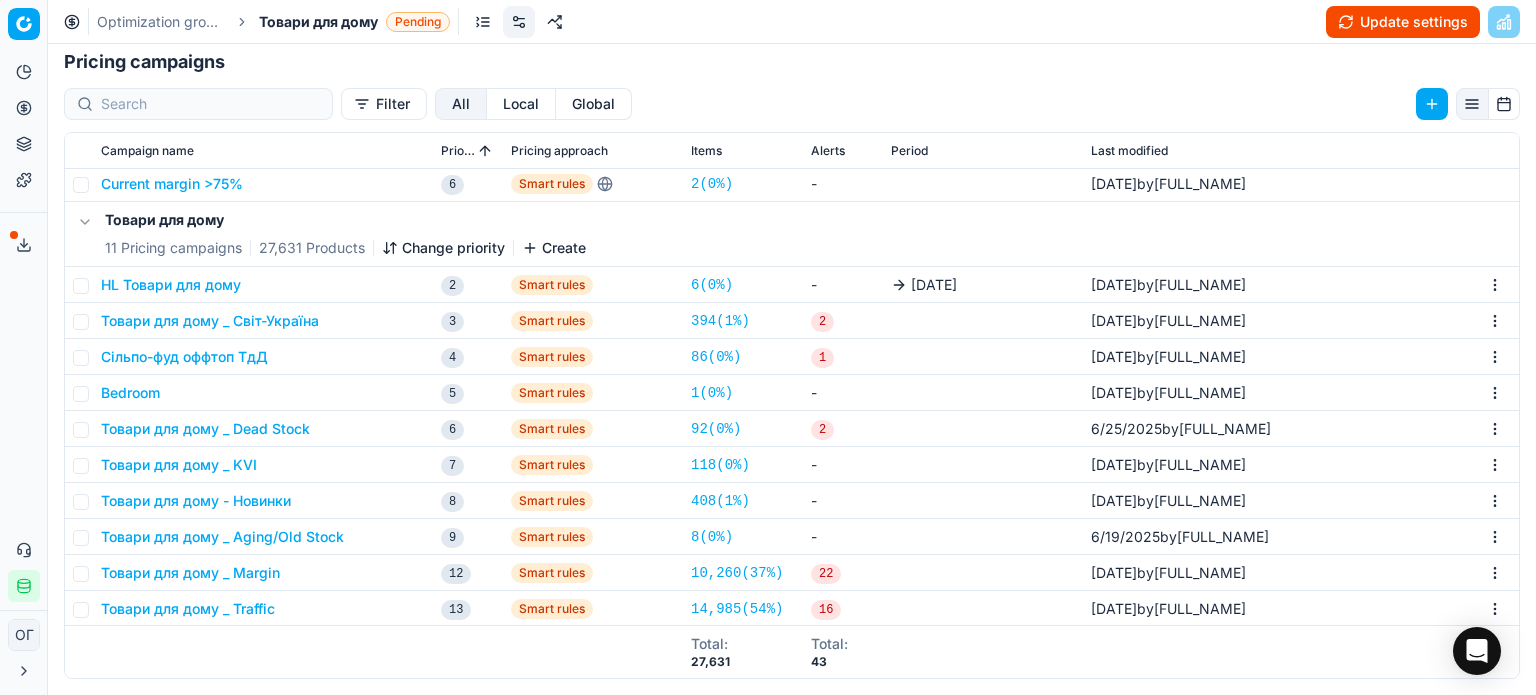 scroll, scrollTop: 299, scrollLeft: 0, axis: vertical 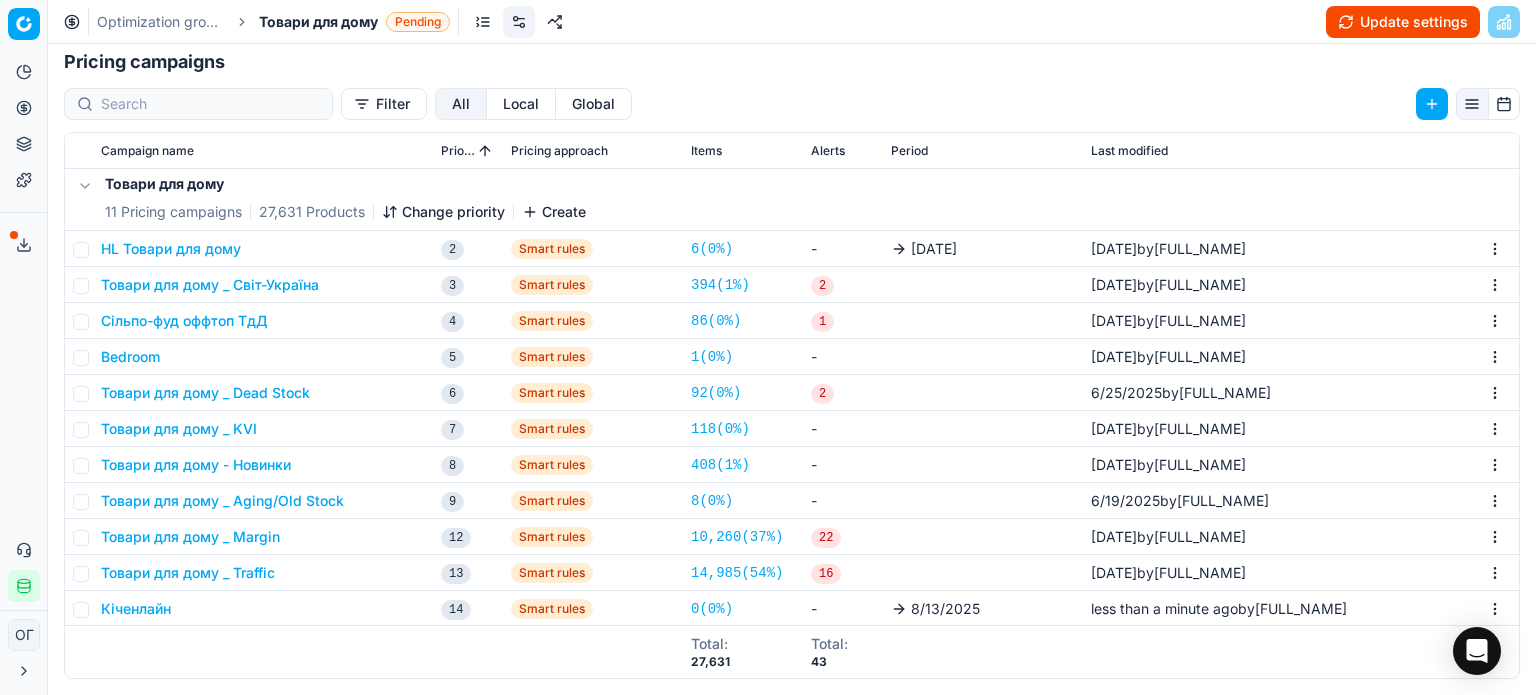 click on "Кіченлайн" at bounding box center (136, 609) 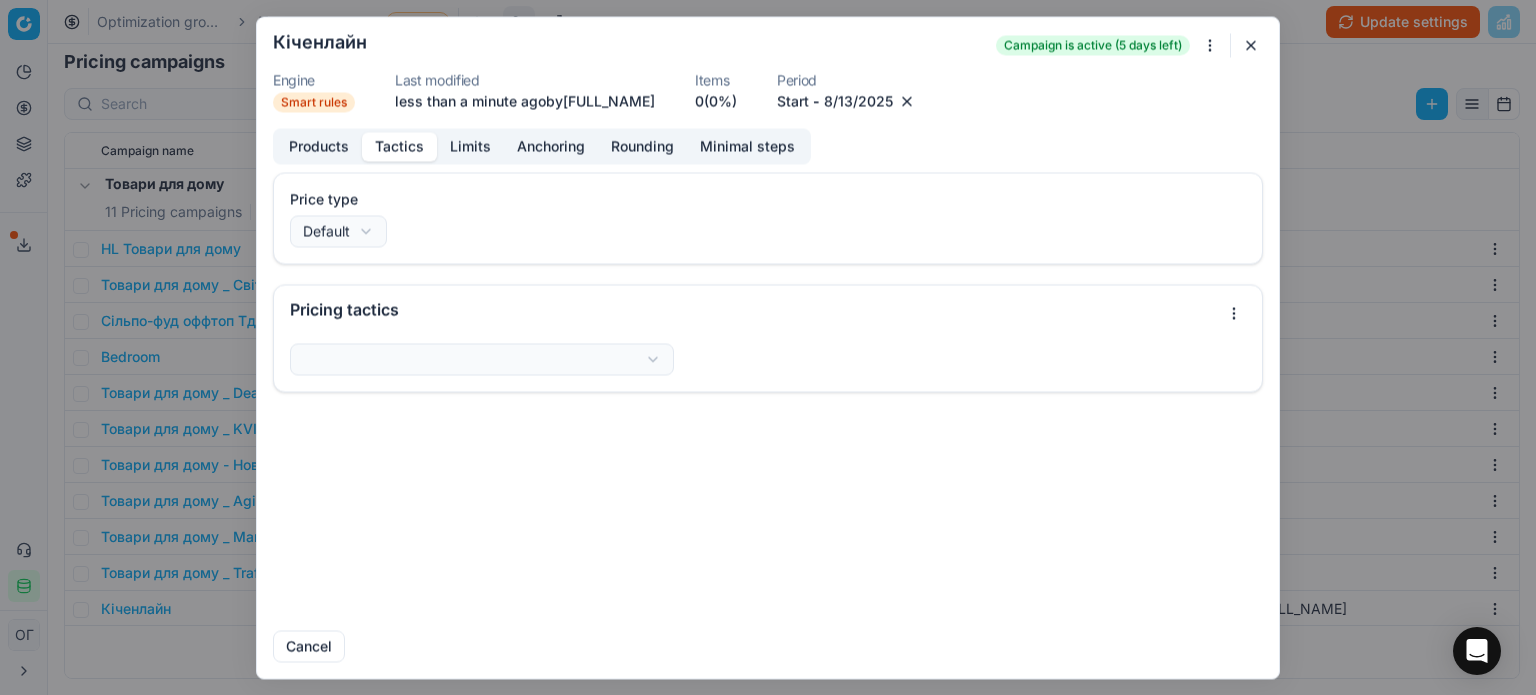 click on "Tactics" at bounding box center (399, 146) 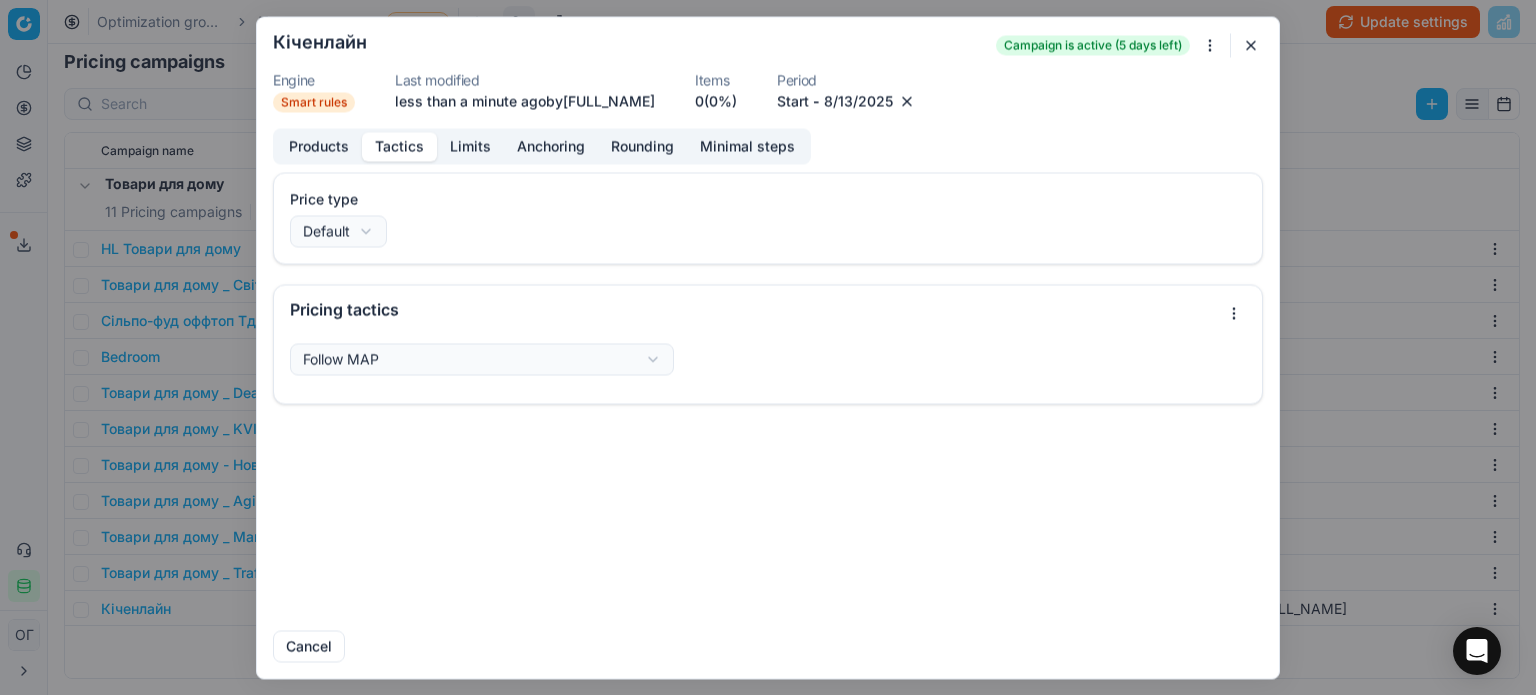 click on "We are saving PC settings. Please wait, it should take a few minutes Кіченлайн Campaign is active   (5 days left)   Engine Smart rules Last modified less than a minute ago  by  Ольга Гудзенко Items 0  (0%) Period Start - 8/13/2025 Products Tactics Limits Anchoring Rounding Minimal steps Price type Default Default Regular price Promo price Pricing tactics Follow MAP Follow price policy Best practices: Adhere to pricing policy by following Minimum advertised price (MAP), Recommended retail price (RRP), Manufacturer suggested retail price (MSRP) etc.
Settings: Choose a column to be used for this price calculation and new price difference
Keep in mind repricing limits and rounding settings. Follow MAPRecommended prices should follow MAP. MAP data is required for this rule. Cancel" at bounding box center [768, 347] 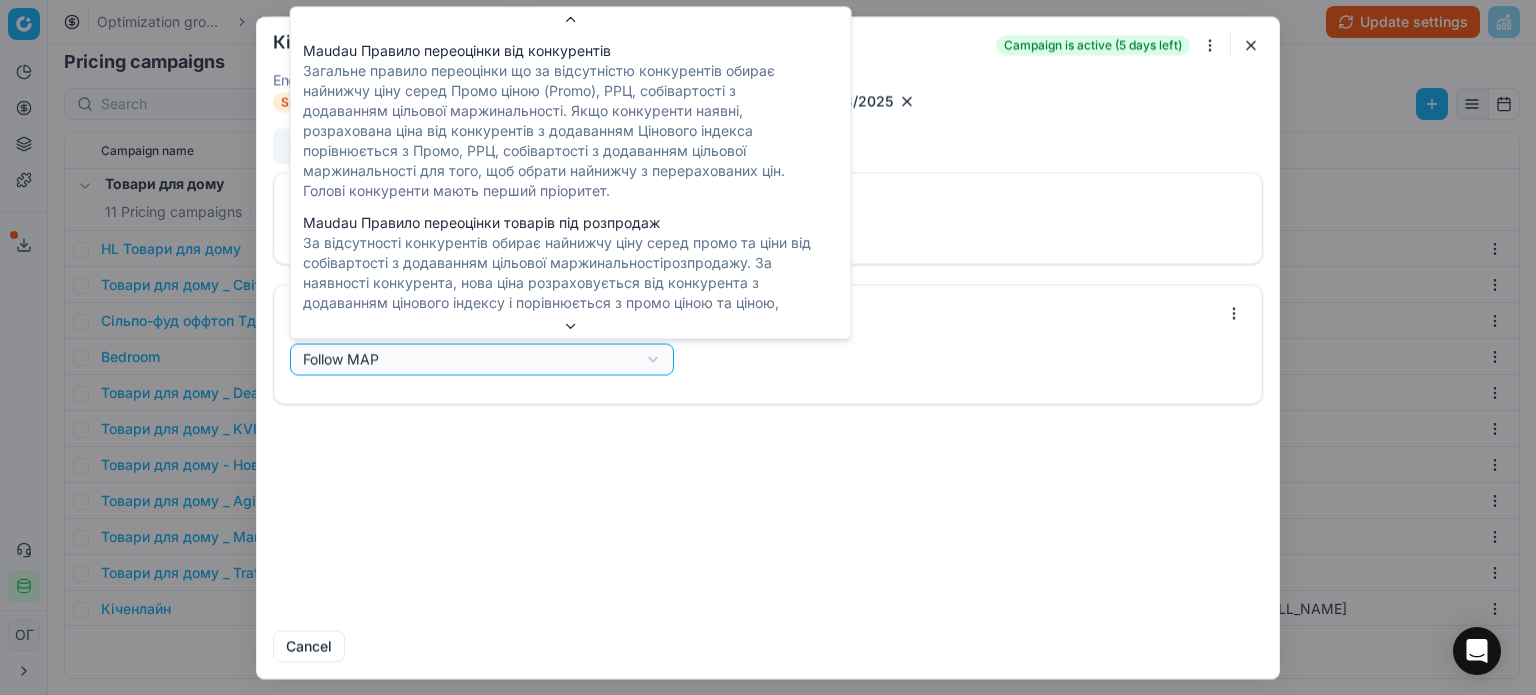 scroll, scrollTop: 228, scrollLeft: 0, axis: vertical 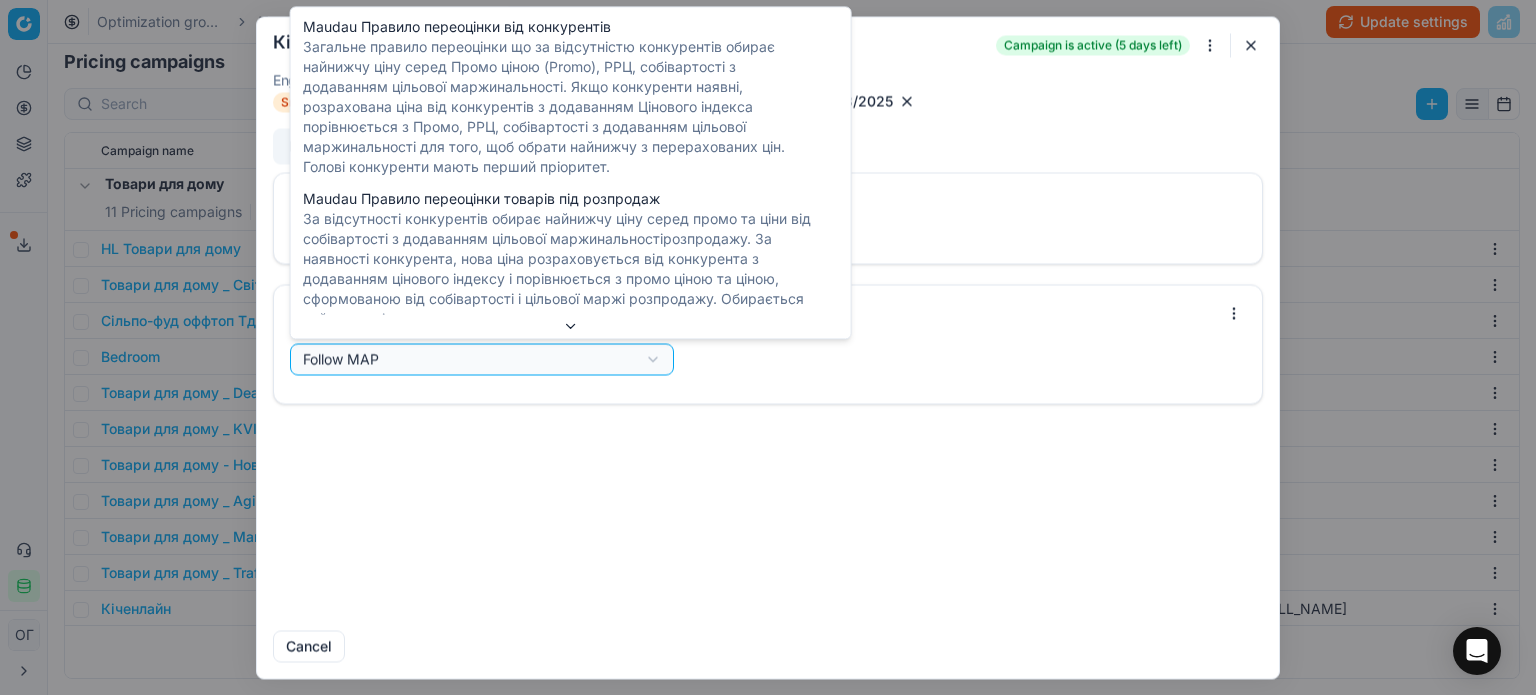 select on "maudau" 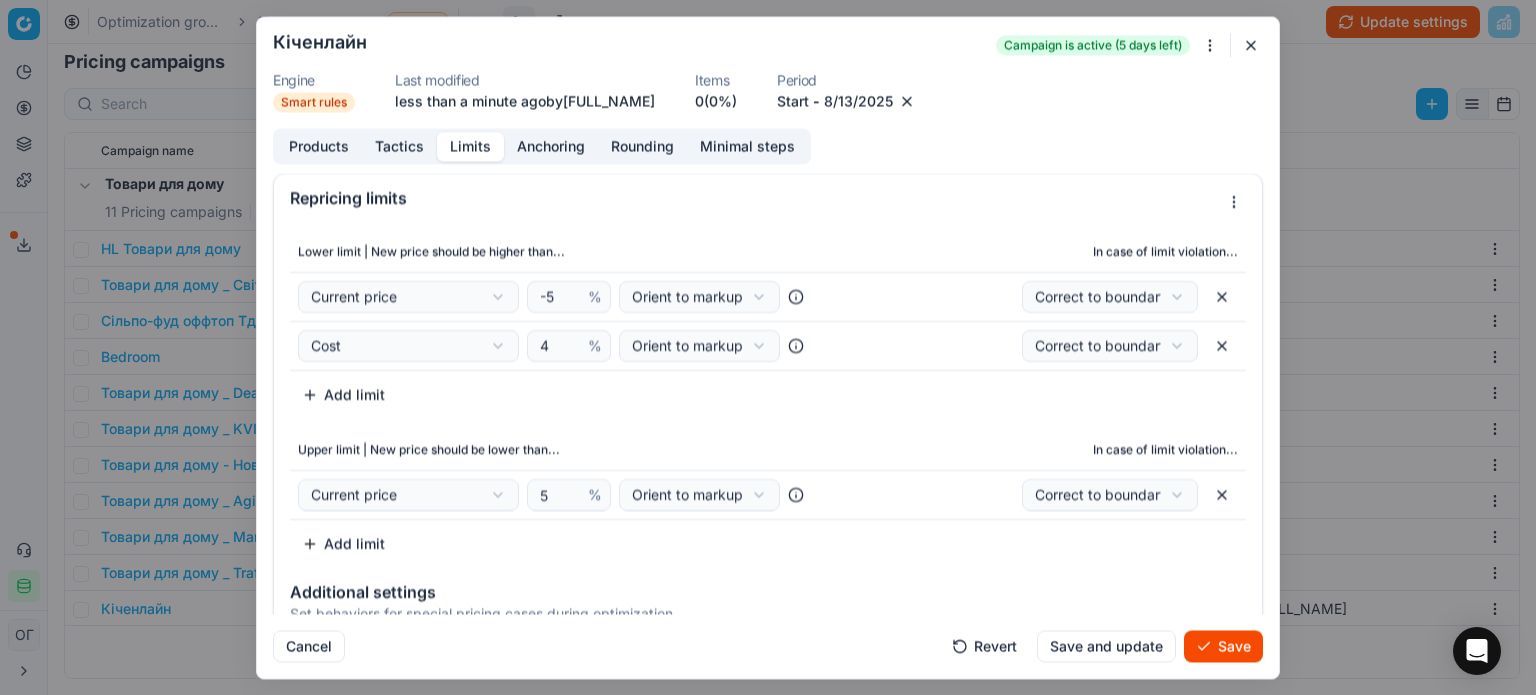 click on "Limits" at bounding box center (470, 146) 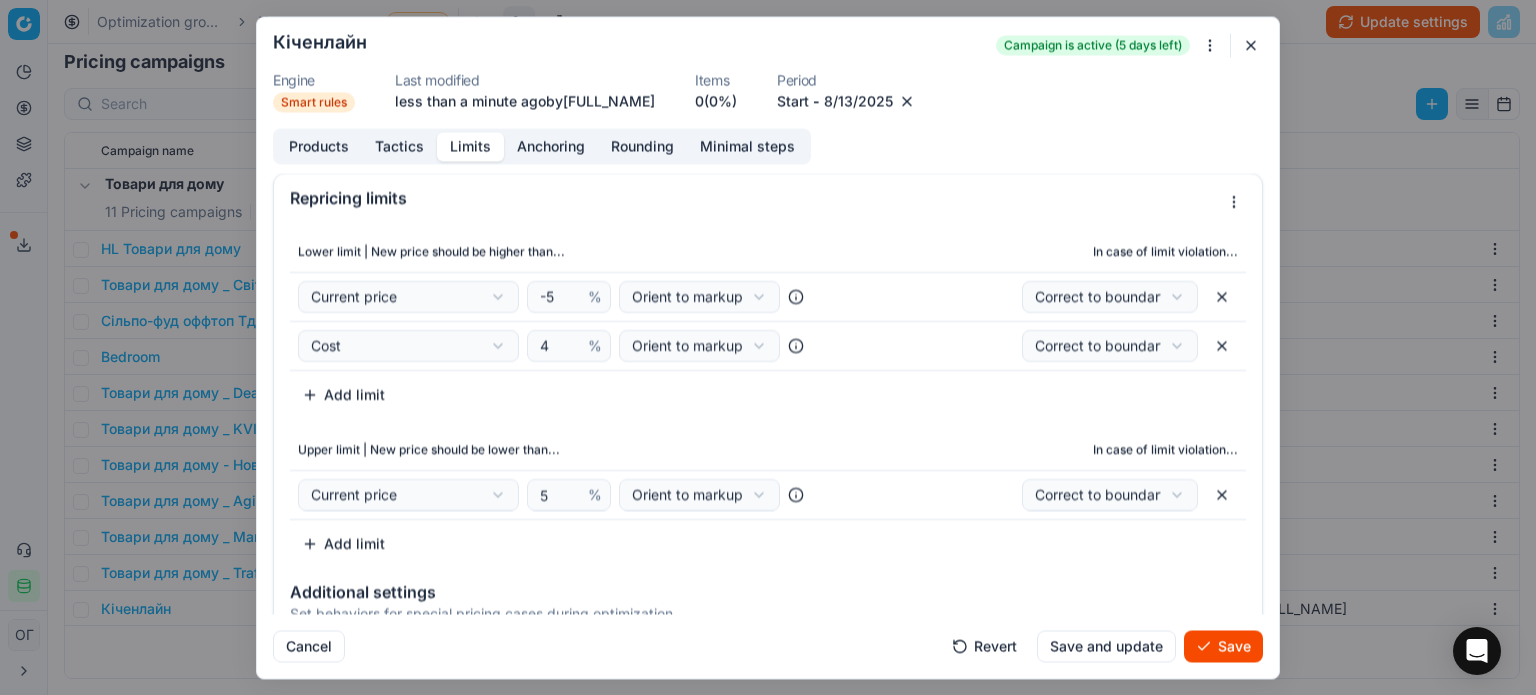 click at bounding box center [1222, 296] 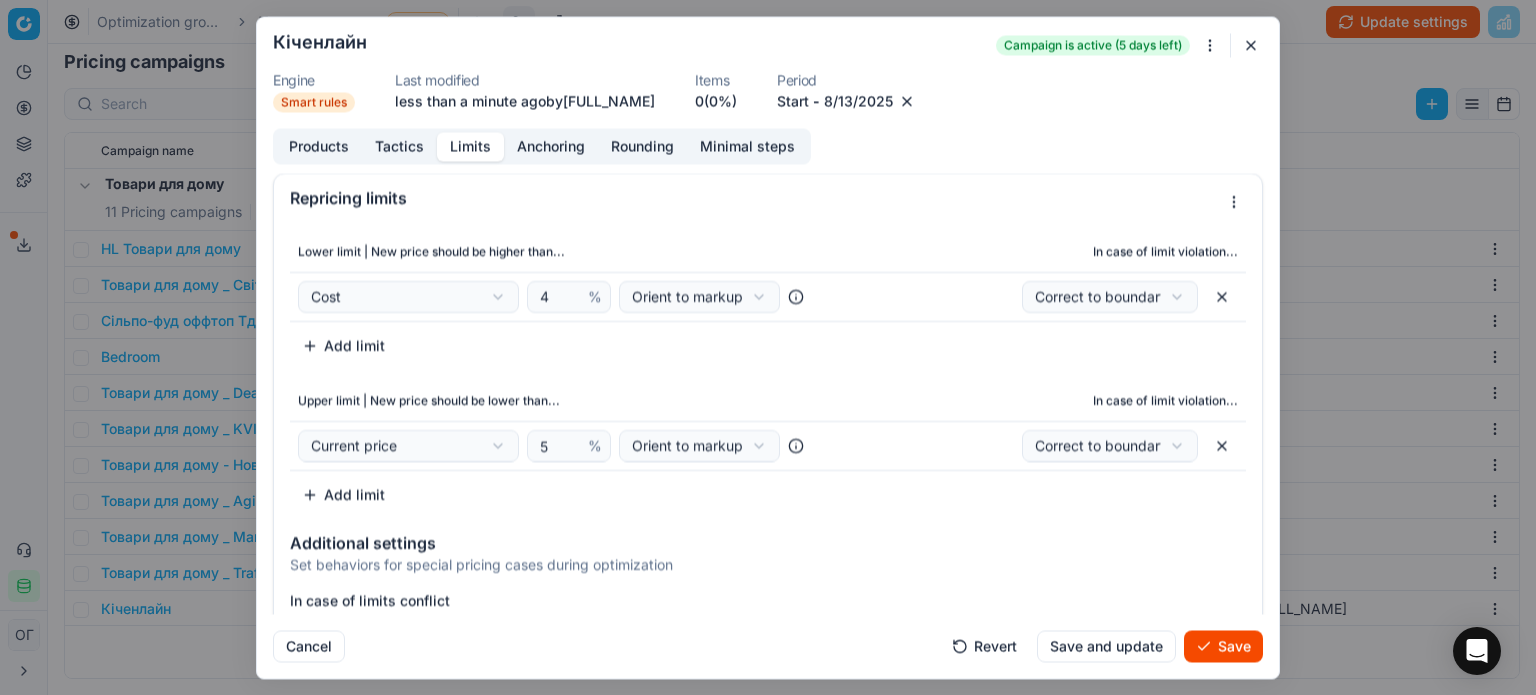 click on "We are saving PC settings. Please wait, it should take a few minutes Кіченлайн Campaign is active   (5 days left)   Engine Smart rules Last modified less than a minute ago  by  Ольга Гудзенко Items 0  (0%) Period Start - 8/13/2025 Products Tactics Limits Anchoring Rounding Minimal steps Repricing limits Lower limit | New price should be higher than... In case of limit violation... Cost Cost Current price Current promo price Promo Market min price Market max price Market min price (incl OOS) Market max price (incl OOS) Мін. маржін. до собівартості Мін ціна, 30 днів Target Sales Margin Cost Specification Cost РРЦ Base price МРЦ 4 % Orient to markup Orient to markup Orient to margin Absolute Correct to boundary Correct to boundary Just highlight Add limit Upper limit | New price should be lower than... In case of limit violation... Current price Cost Current price Current promo price Promo Market min price Market max price Market min price (incl OOS)" at bounding box center (768, 347) 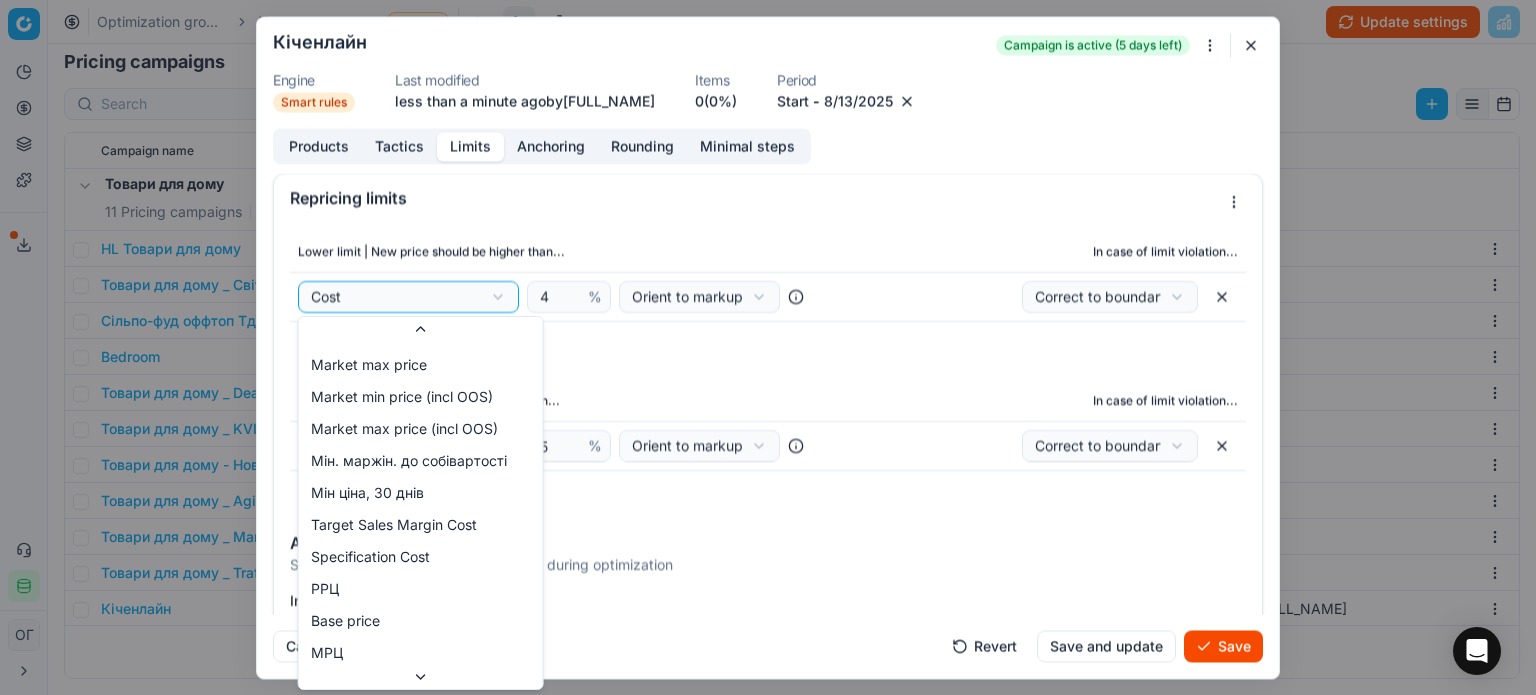 scroll, scrollTop: 140, scrollLeft: 0, axis: vertical 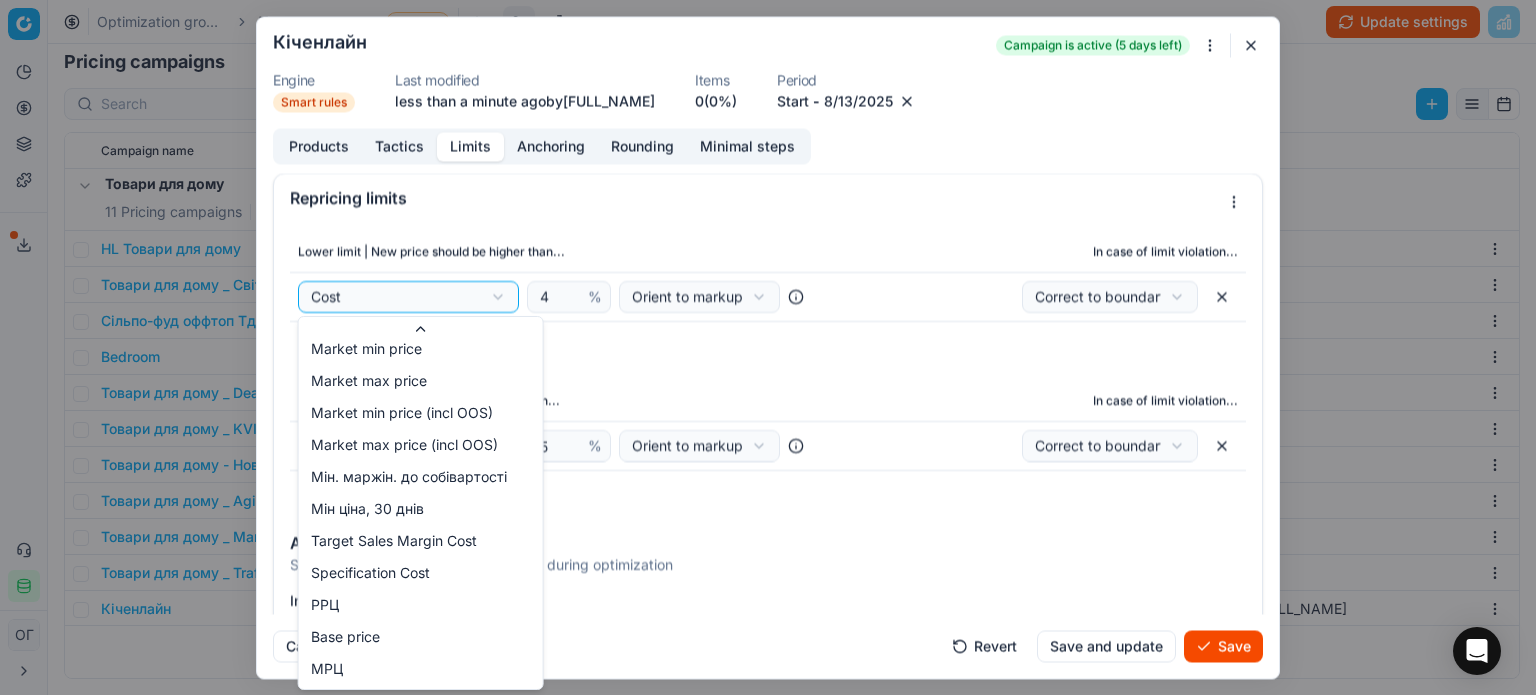 select on "min_margin_cost" 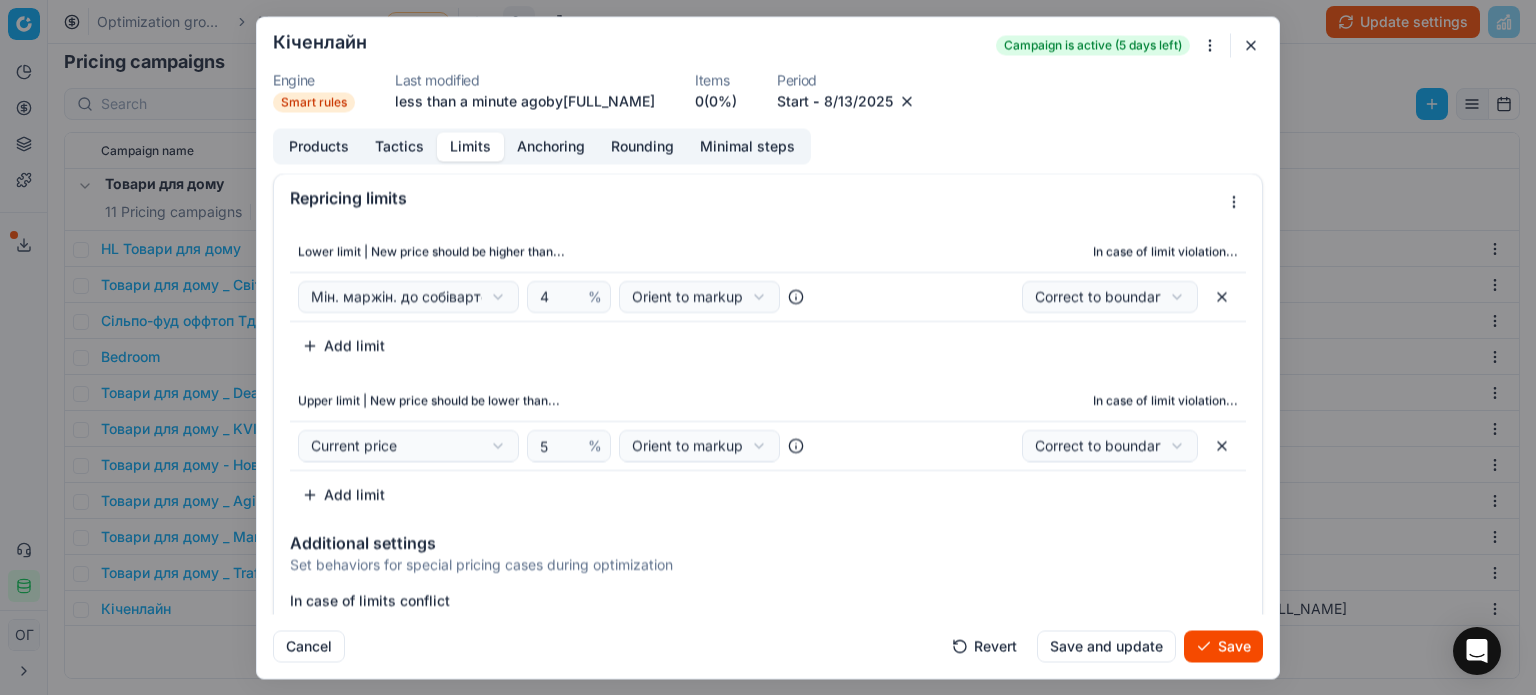 click on "Lower limit | New price should be higher than... In case of limit violation... Мін. маржін. до собівартості Cost Current price Current promo price Promo Market min price Market max price Market min price (incl OOS) Market max price (incl OOS) Мін. маржін. до собівартості Мін ціна, 30 днів Target Sales Margin Cost Specification Cost РРЦ Base price МРЦ 4 % Orient to markup Orient to markup Orient to margin Absolute Correct to boundary Correct to boundary Just highlight Add limit Upper limit | New price should be lower than... In case of limit violation... Current price Cost Current price Current promo price Promo Market min price Market max price Market min price (incl OOS) Market max price (incl OOS) Мін. маржін. до собівартості Мін ціна, 30 днів Target Sales Margin Cost Specification Cost РРЦ Base price МРЦ 5 % Orient to markup Orient to markup Orient to margin Absolute Correct to boundary Just highlight" at bounding box center [768, 370] 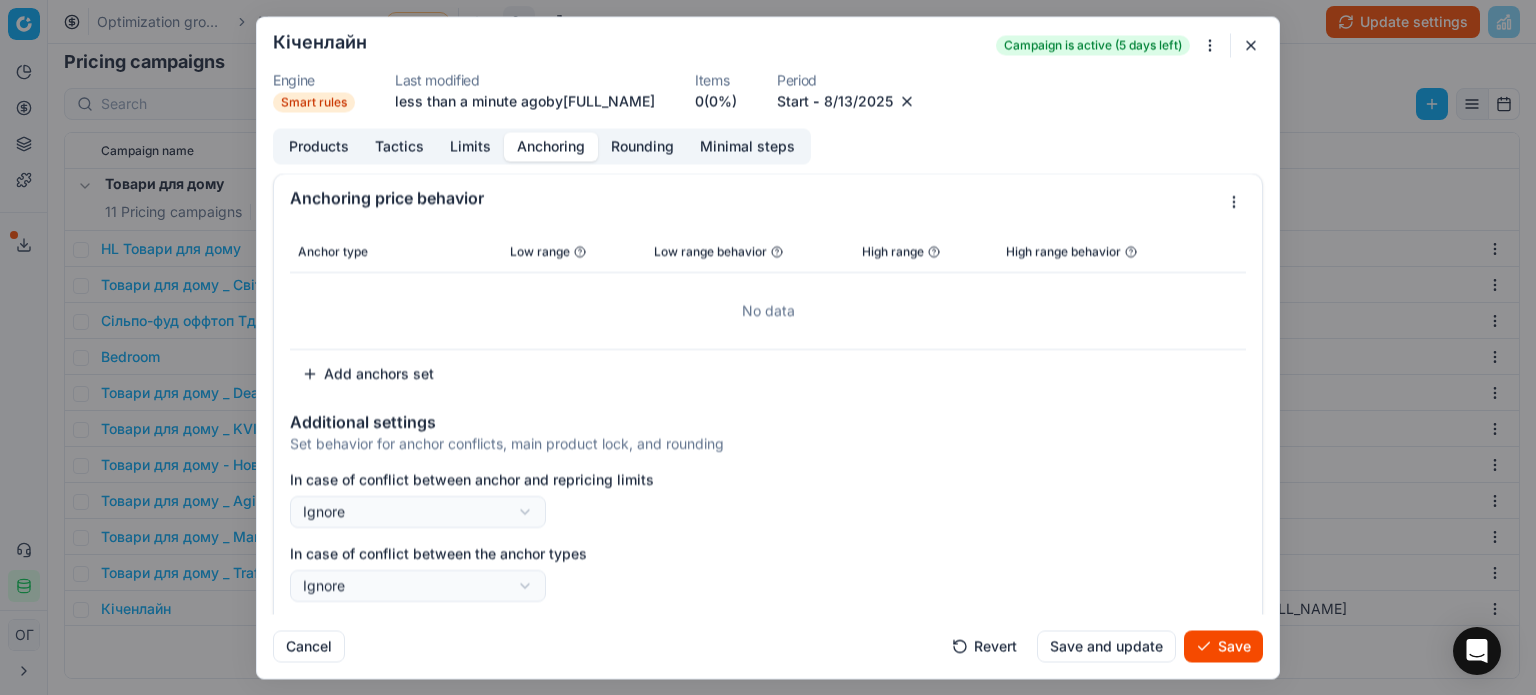 click on "Anchoring" at bounding box center (551, 146) 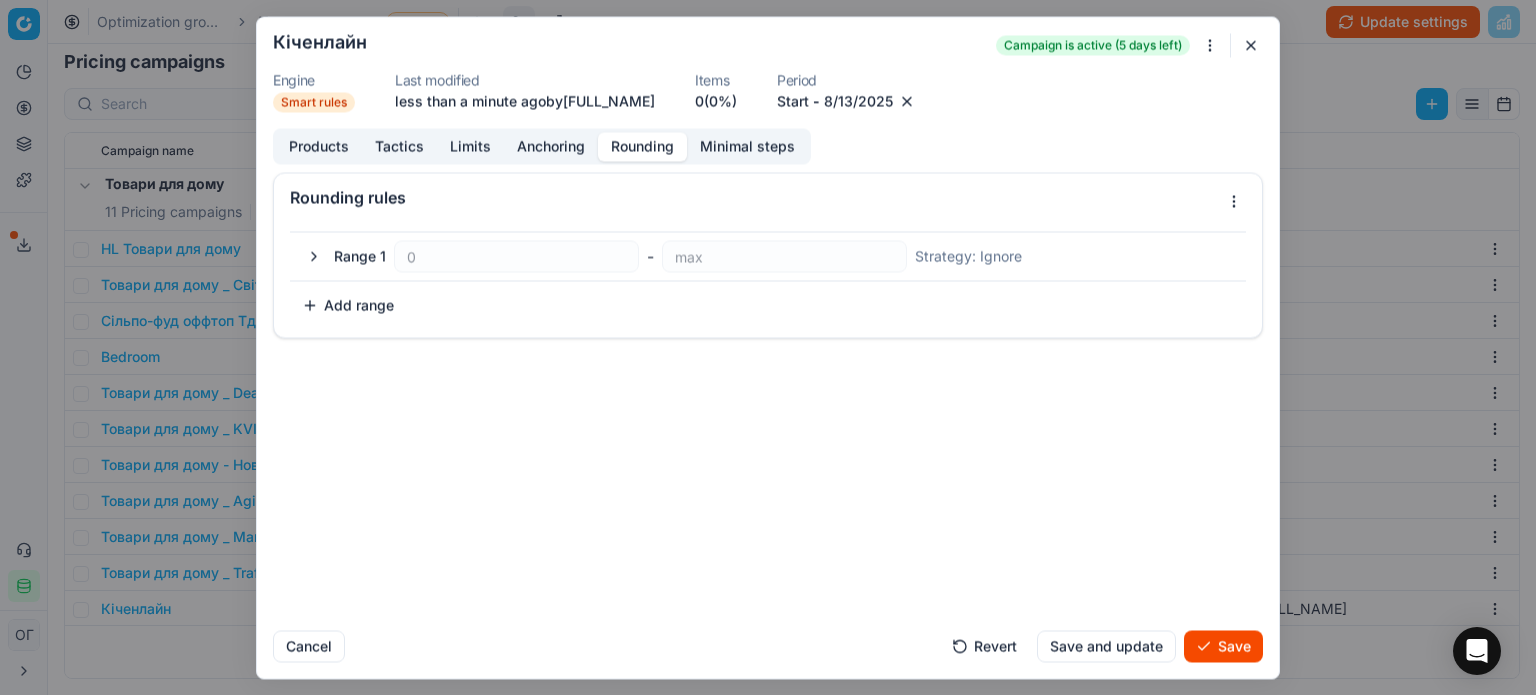 click on "Rounding" at bounding box center (642, 146) 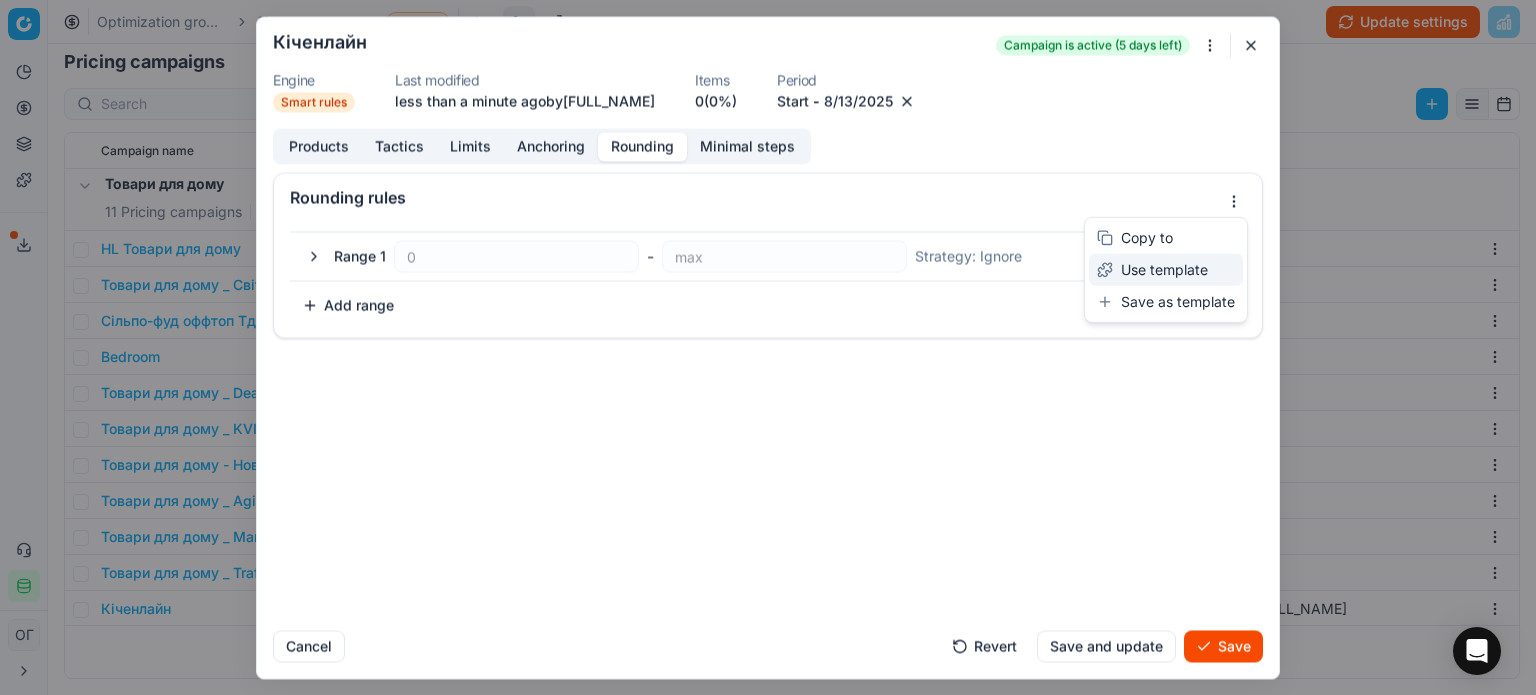 click on "Use template" at bounding box center (1166, 270) 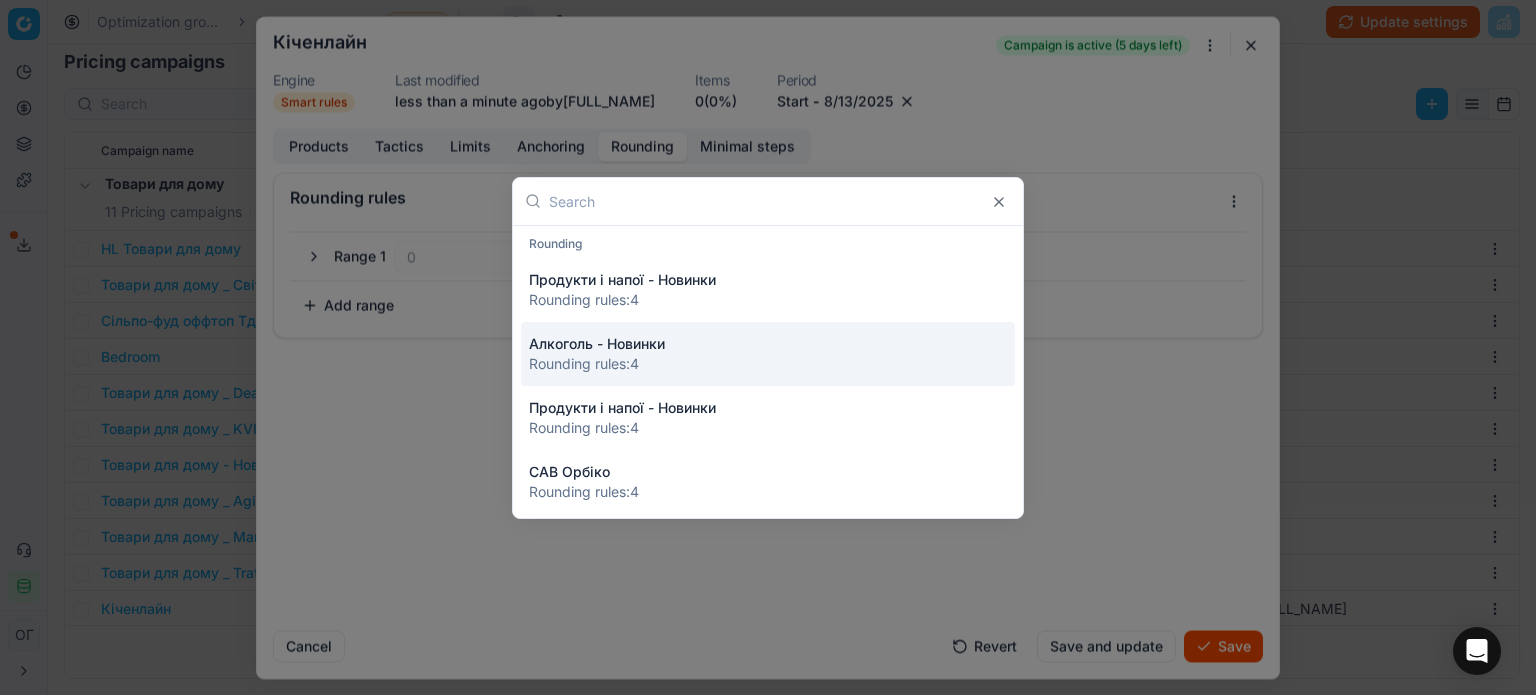 click on "Rounding rules :  4" at bounding box center [768, 364] 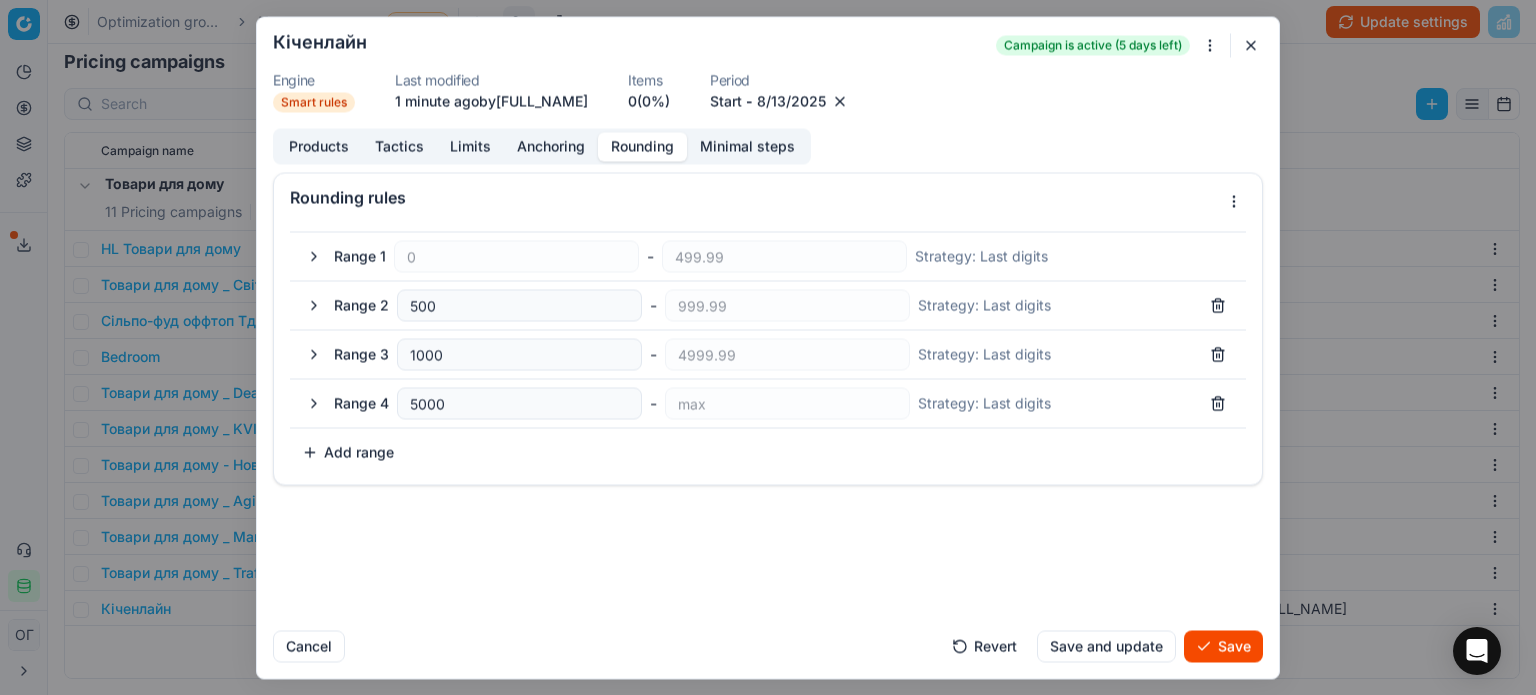 click on "Save" at bounding box center [1223, 646] 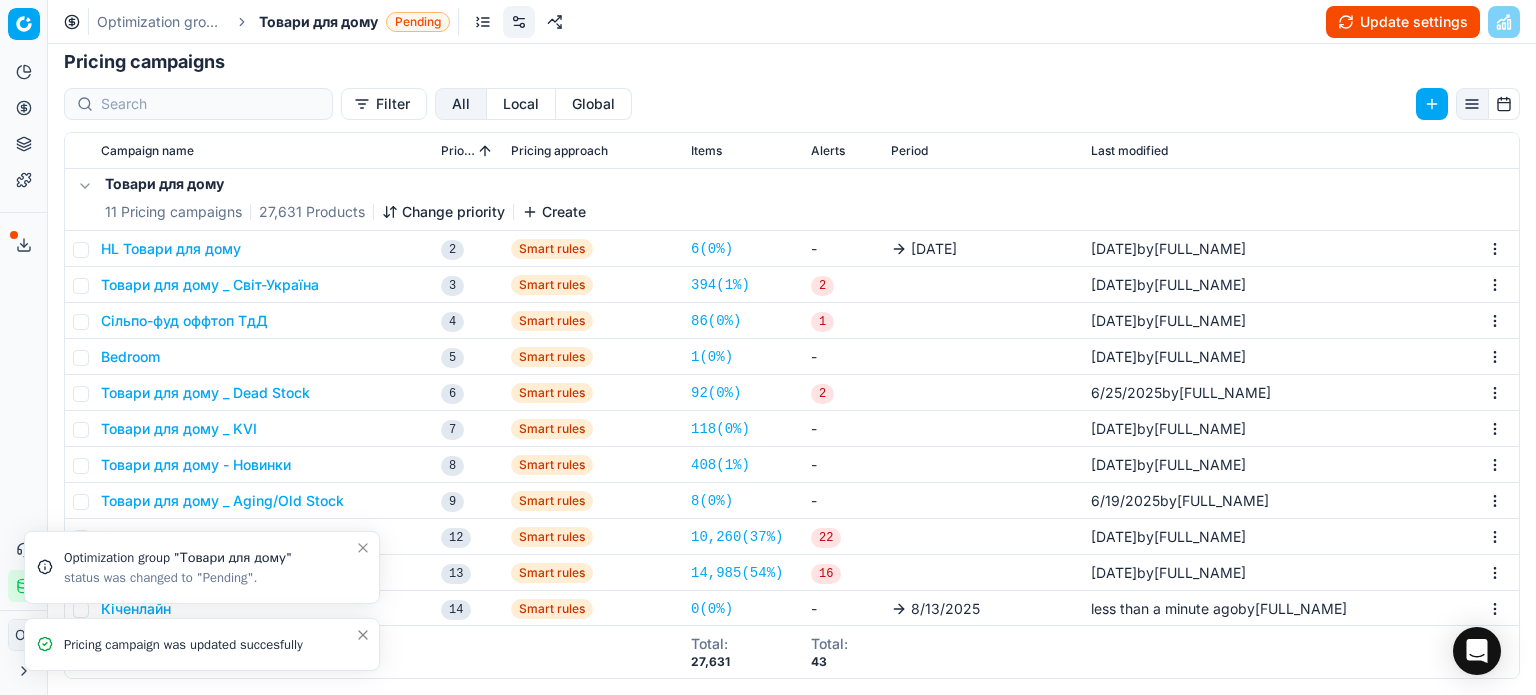 click 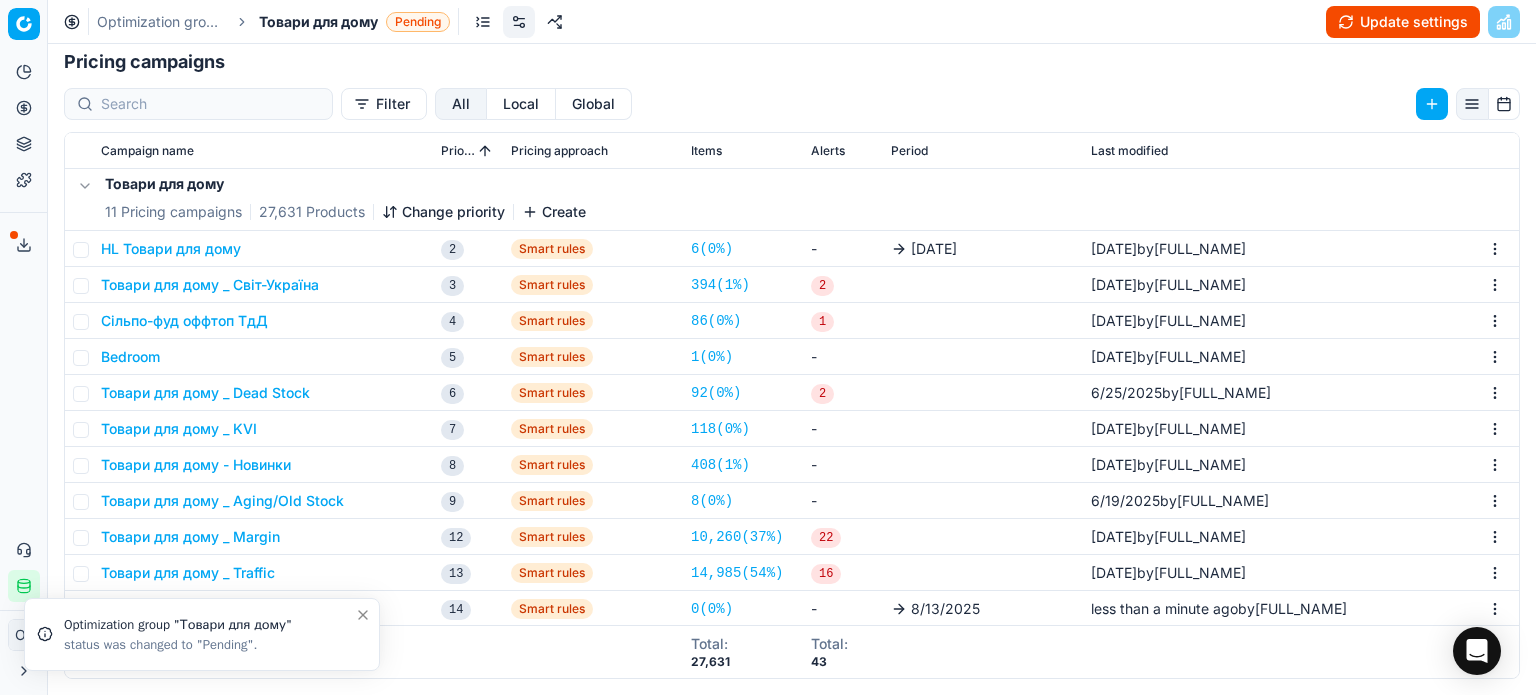 click 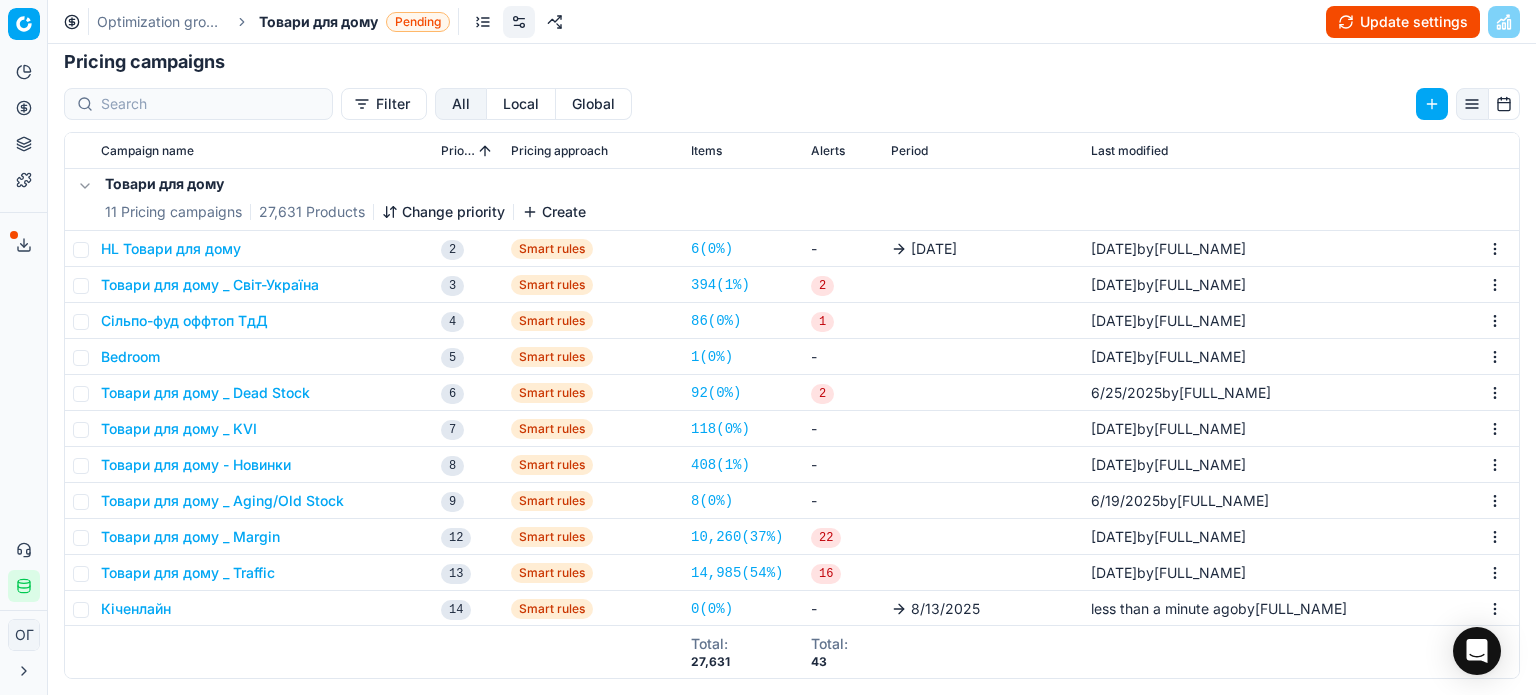 click on "Change priority" at bounding box center (443, 212) 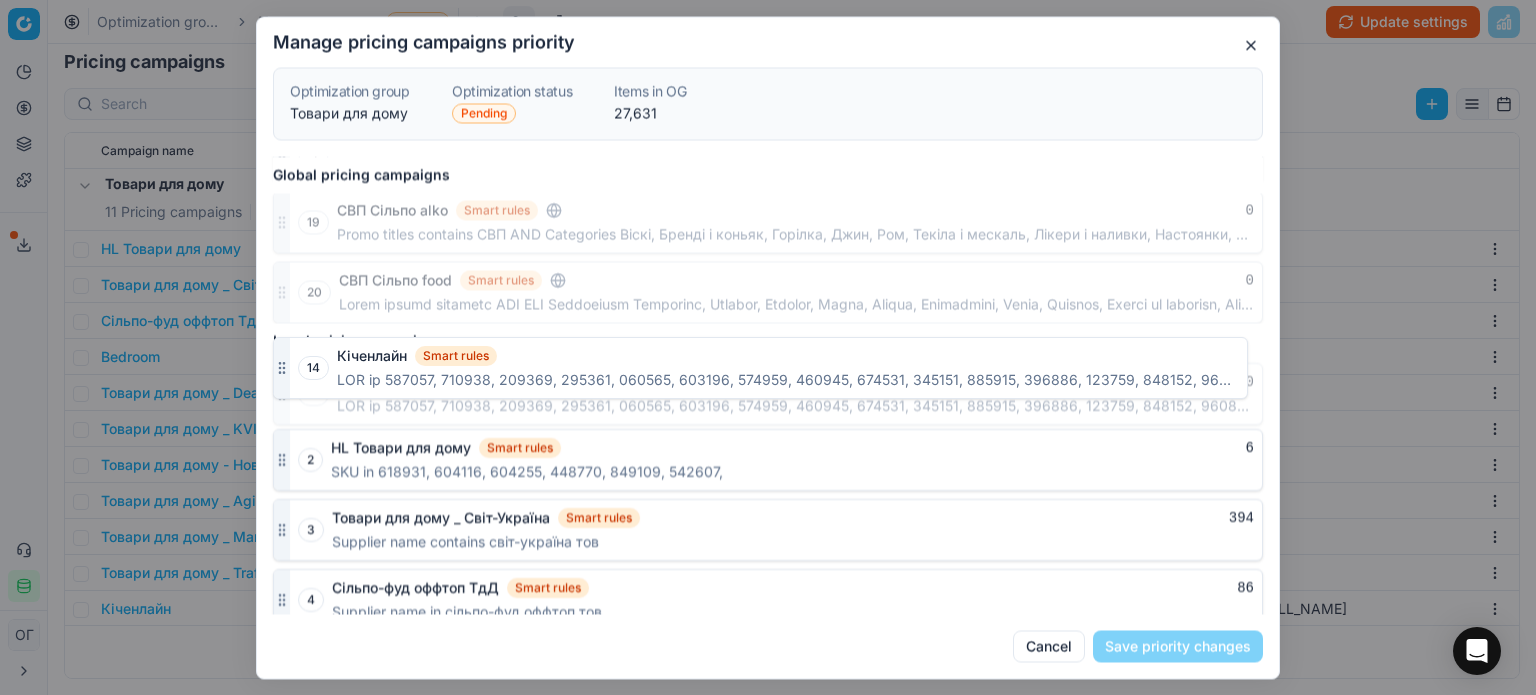 scroll, scrollTop: 976, scrollLeft: 0, axis: vertical 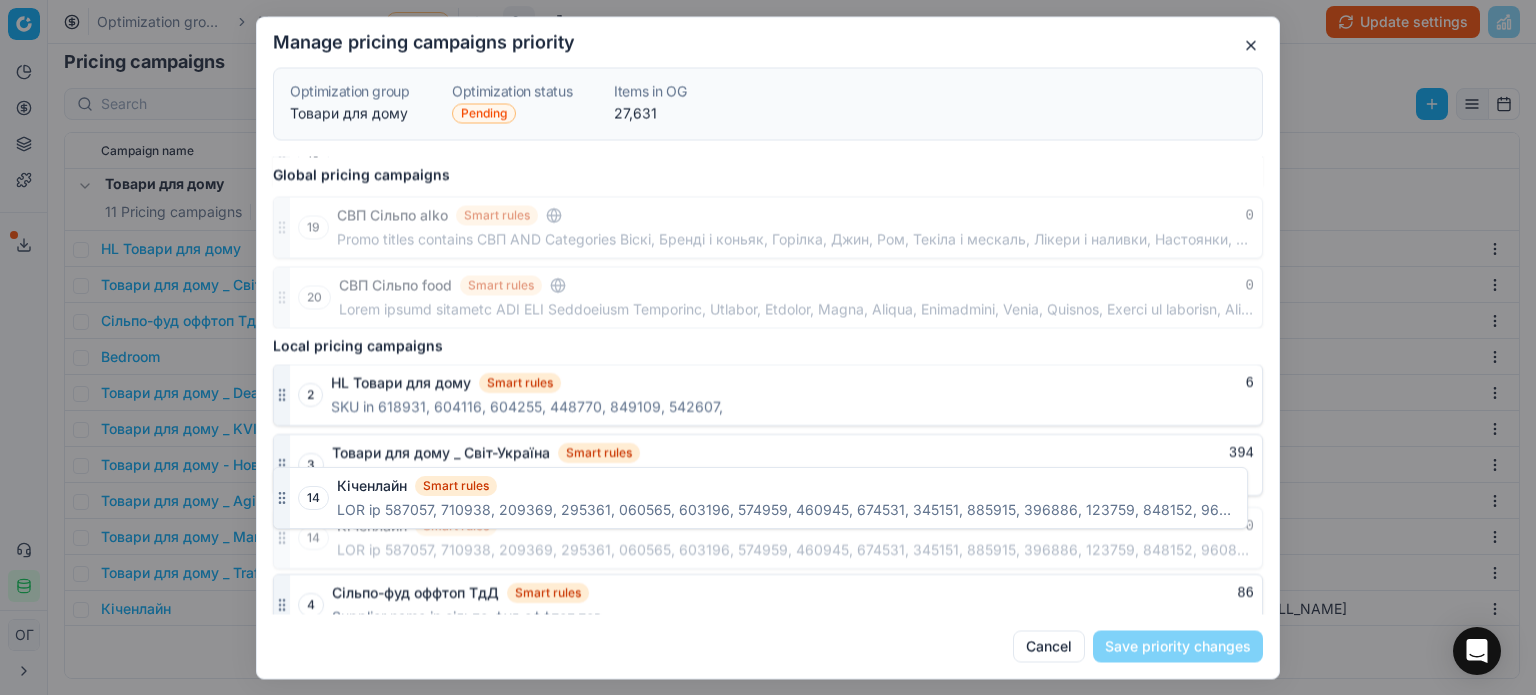 drag, startPoint x: 283, startPoint y: 585, endPoint x: 348, endPoint y: 504, distance: 103.85567 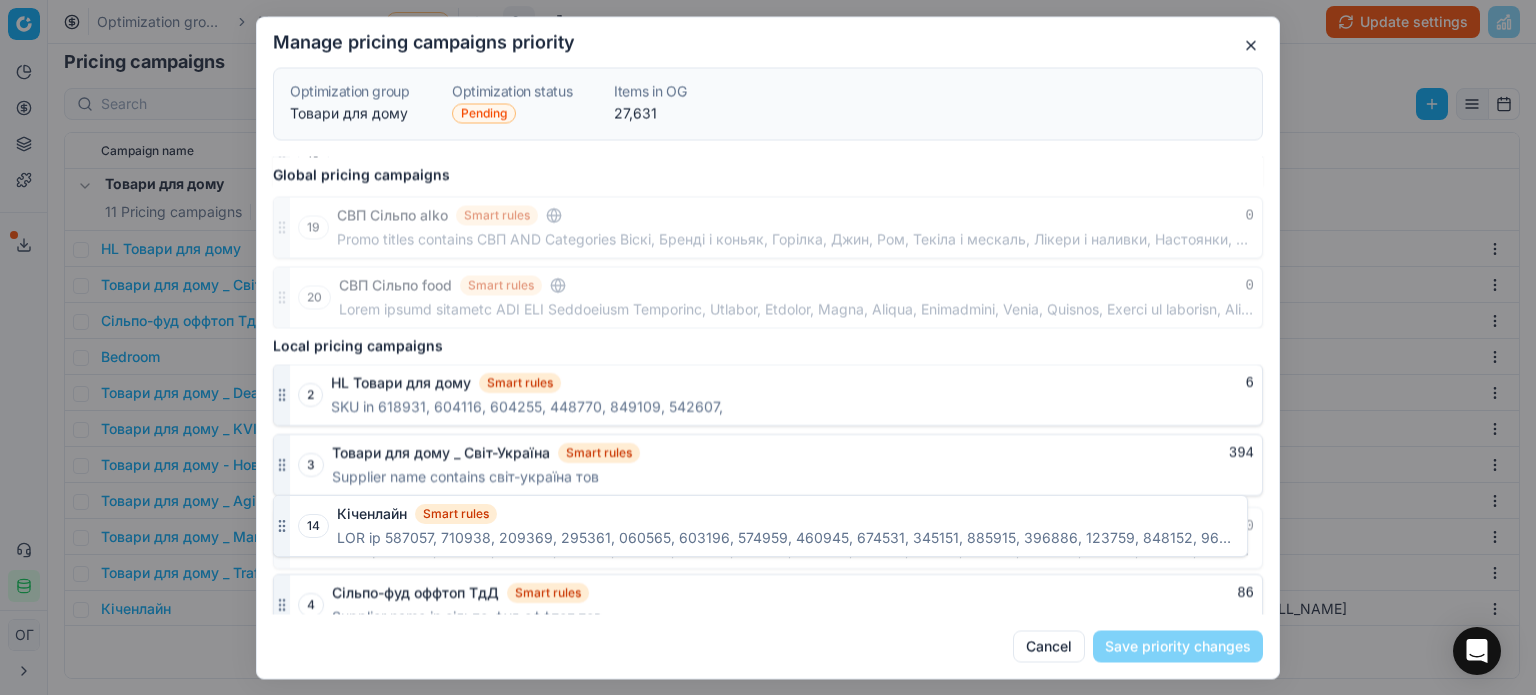click on "14 Кіченлайн Smart rules 0" at bounding box center (768, 538) 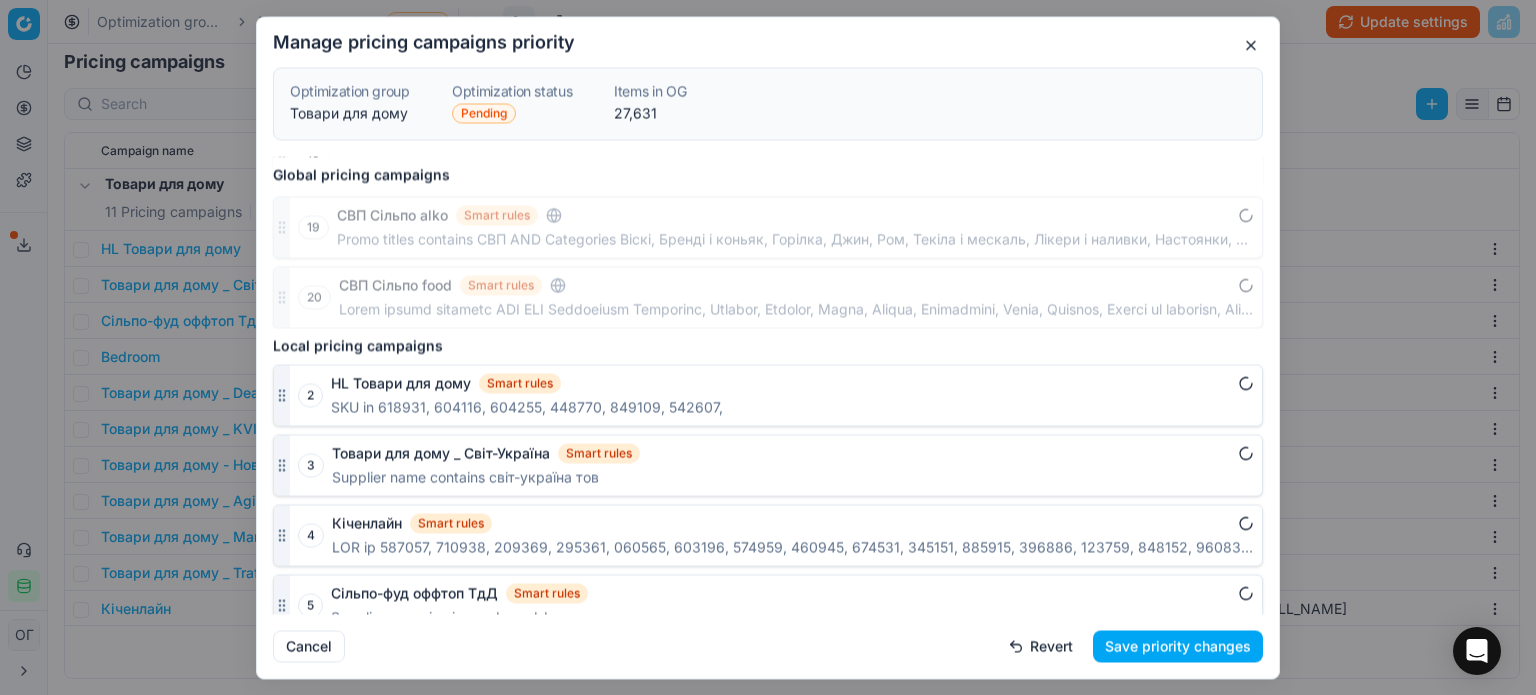 click on "Save priority changes" at bounding box center (1178, 646) 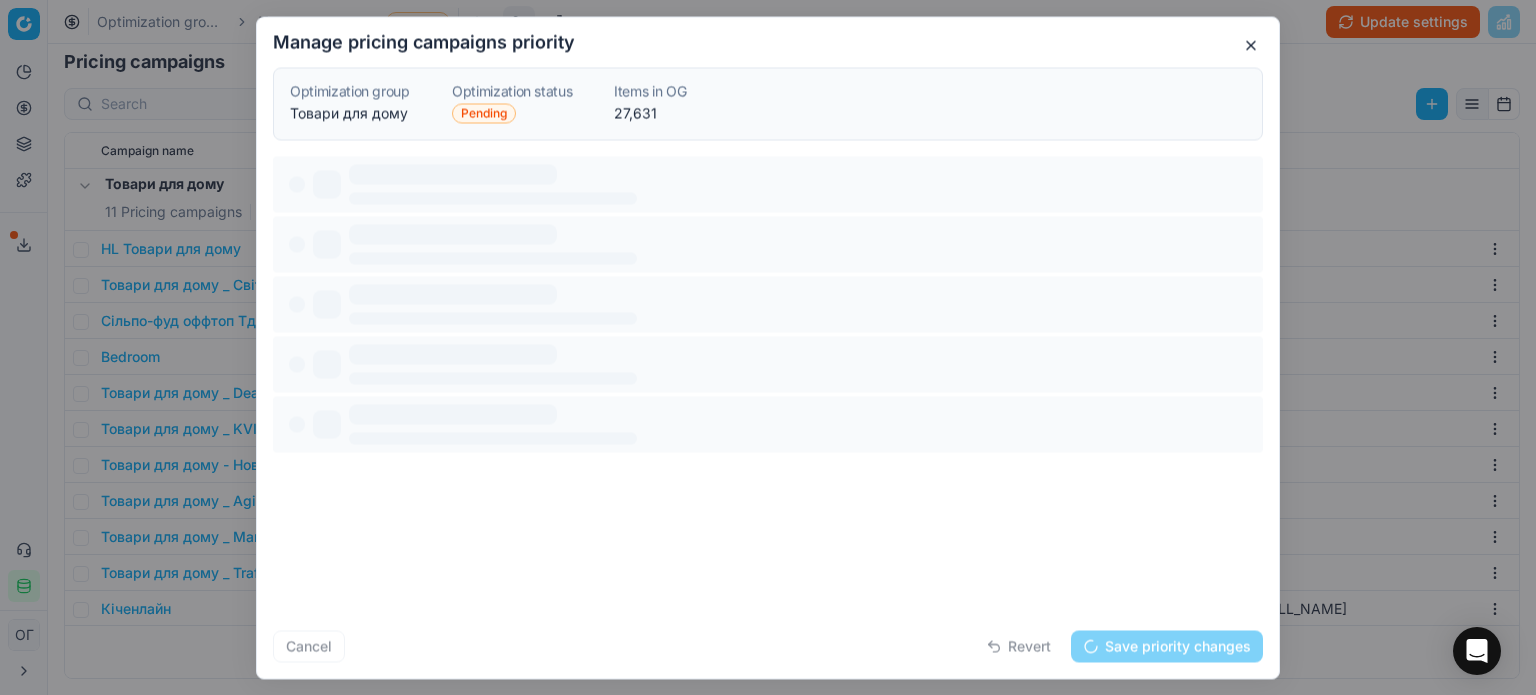 scroll, scrollTop: 0, scrollLeft: 0, axis: both 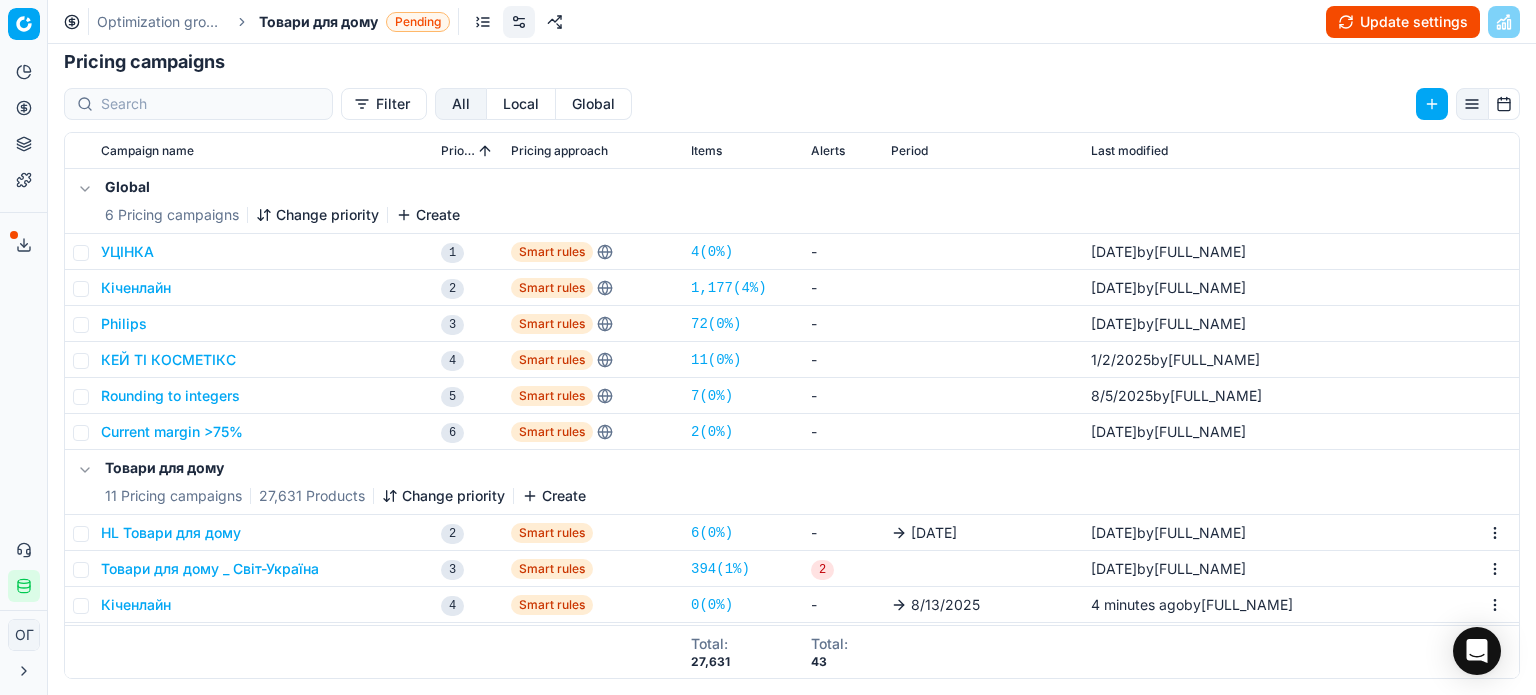 click on "Update settings" at bounding box center (1403, 22) 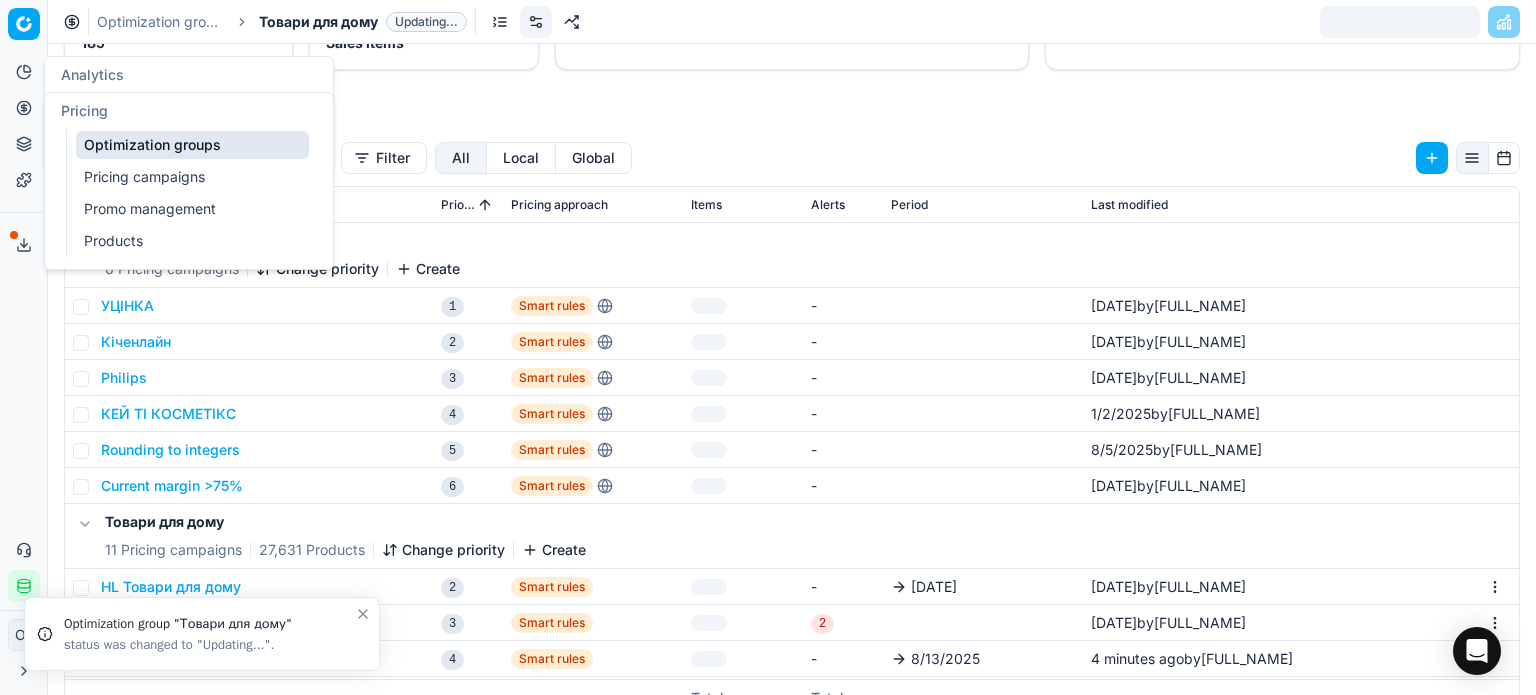 click on "Pricing" at bounding box center [24, 108] 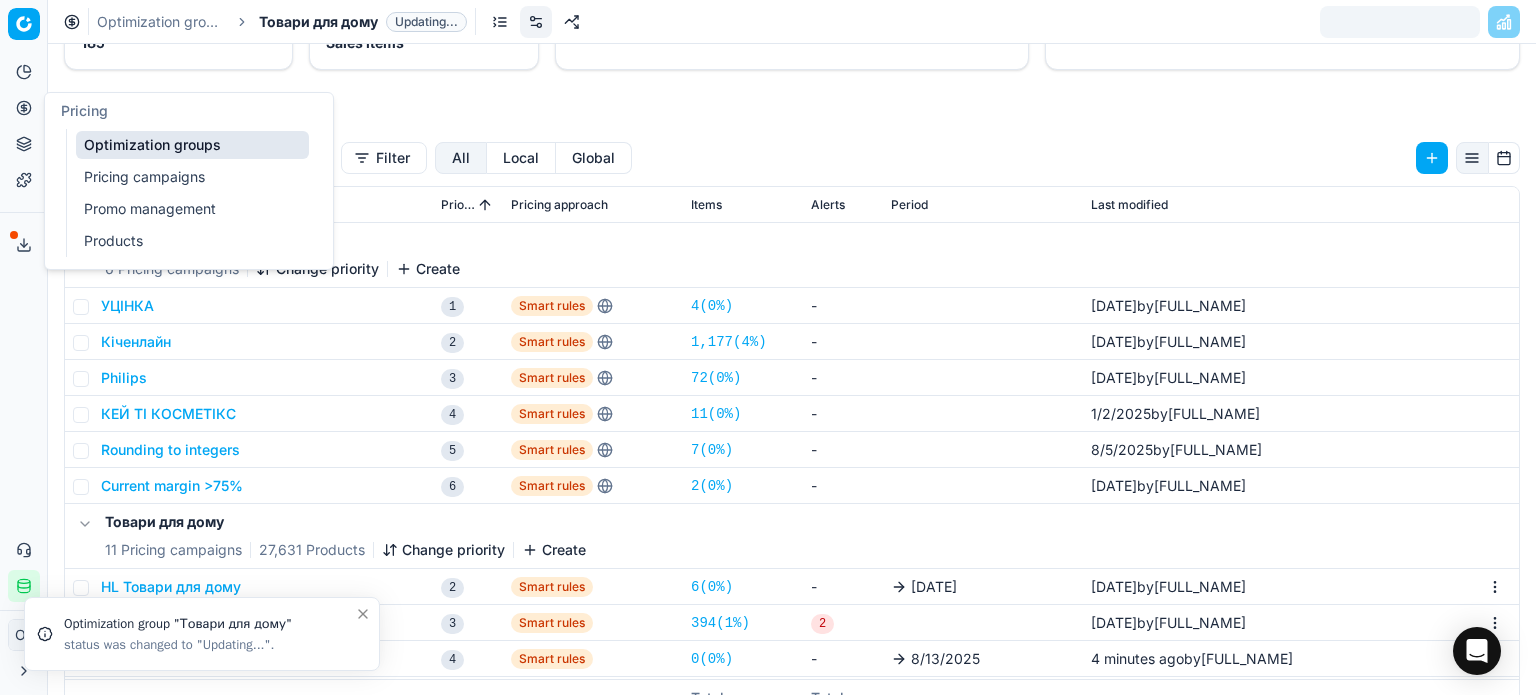 click on "Optimization groups" at bounding box center (192, 145) 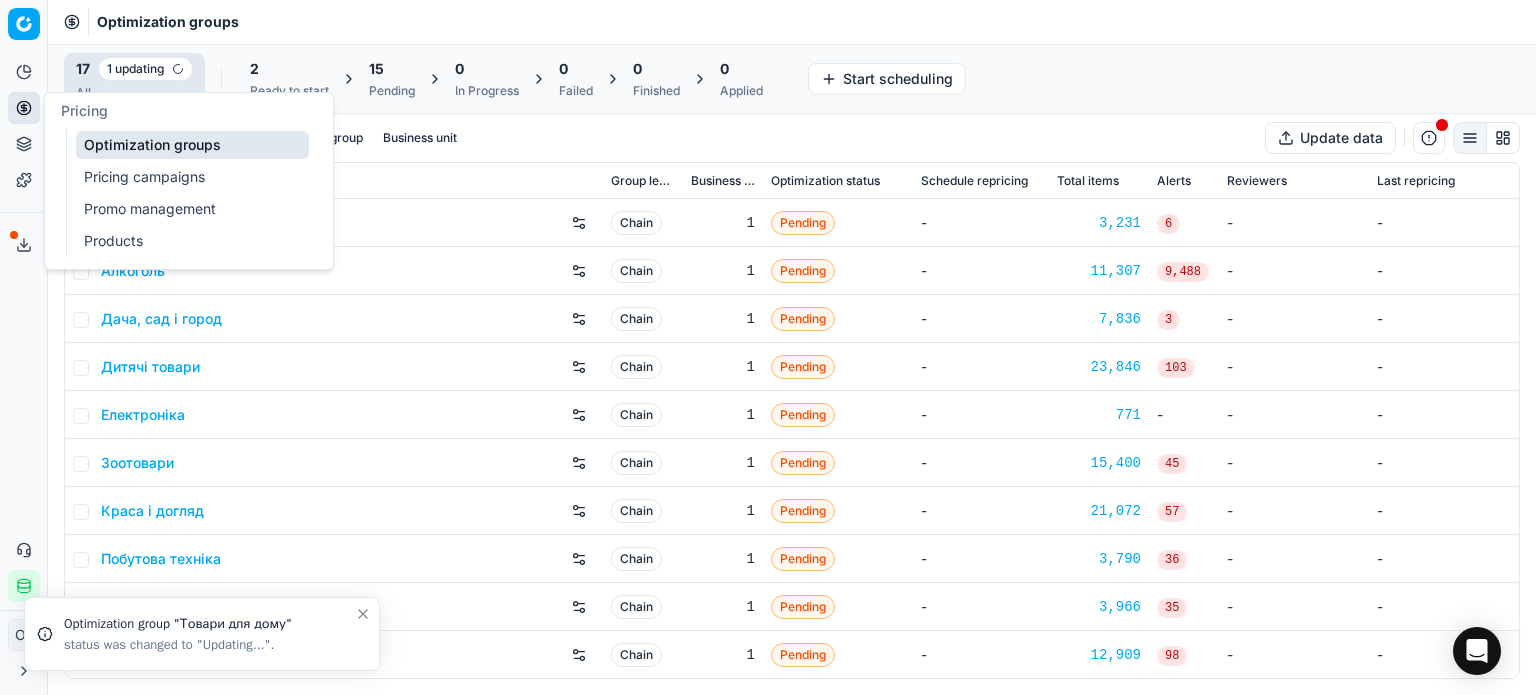 click on "15" at bounding box center (392, 69) 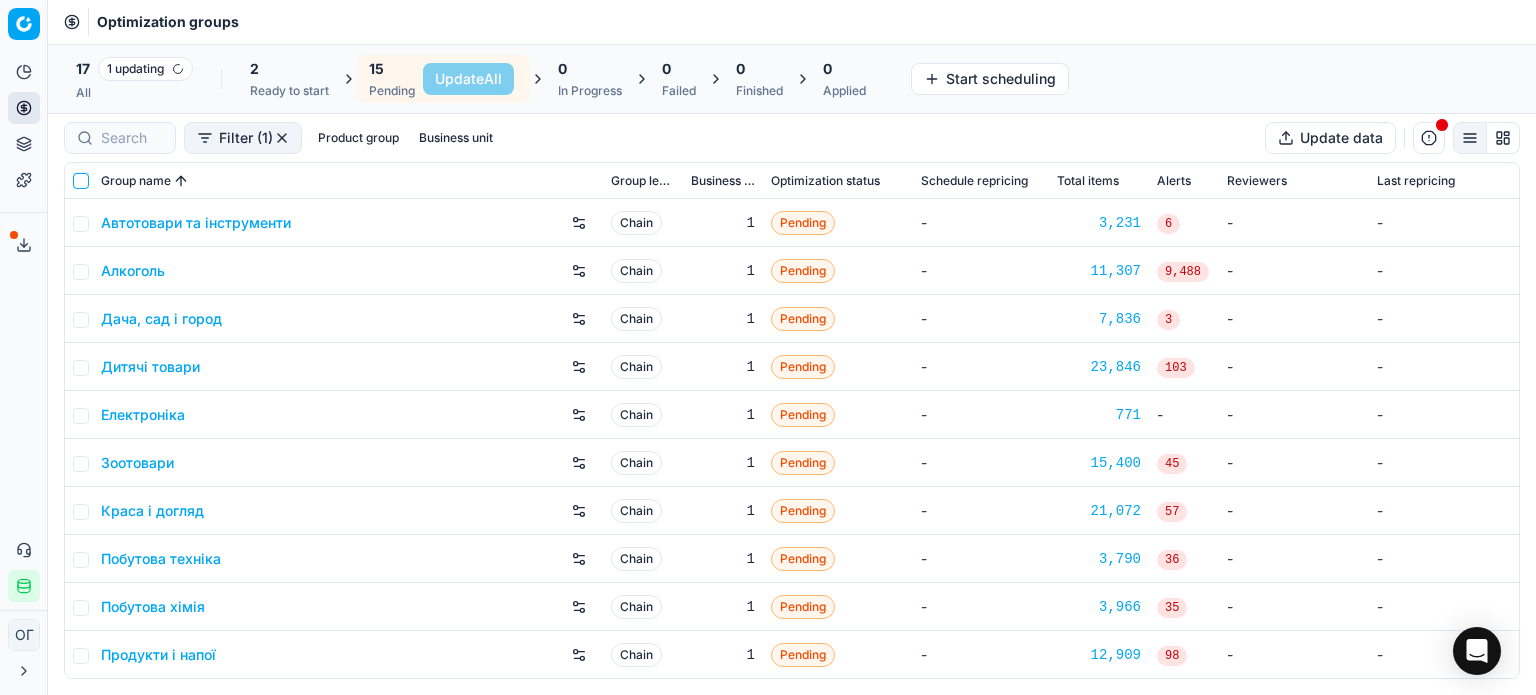 click at bounding box center [81, 181] 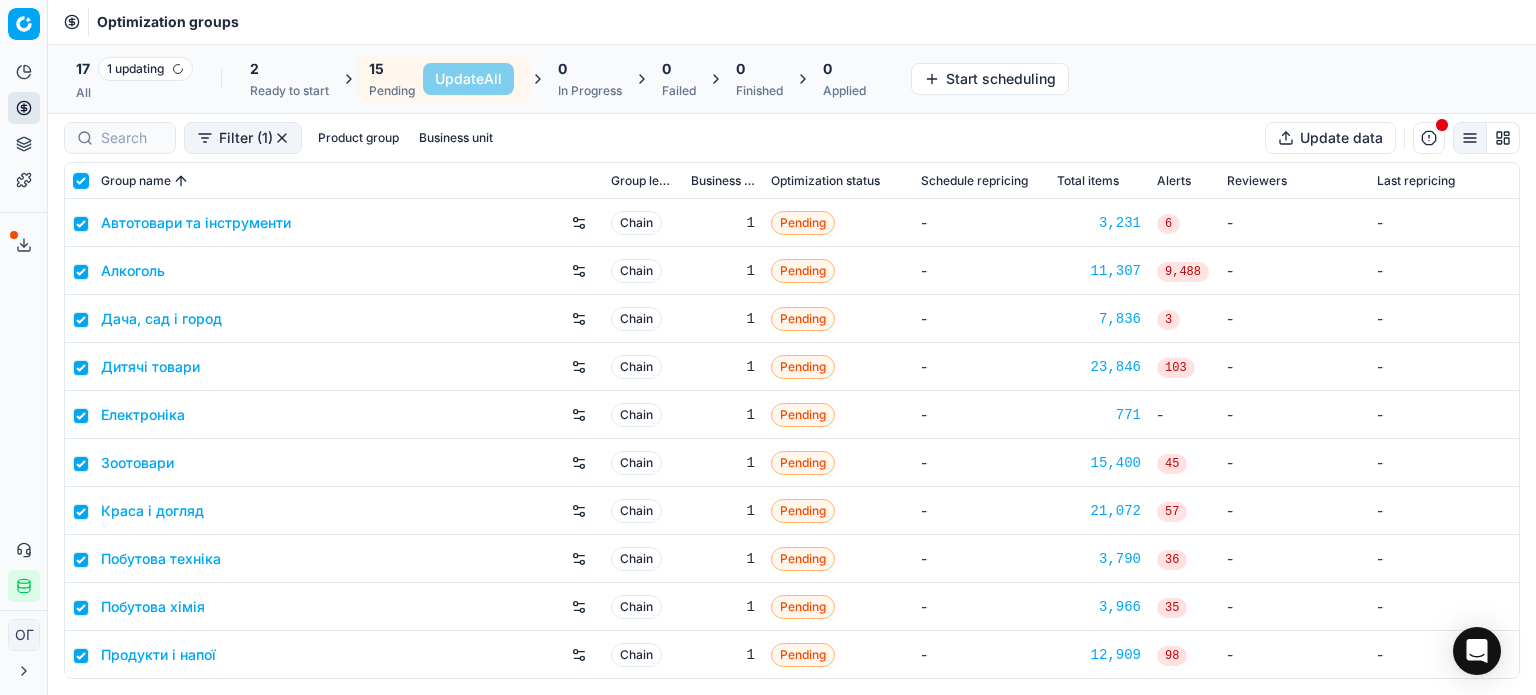 checkbox on "true" 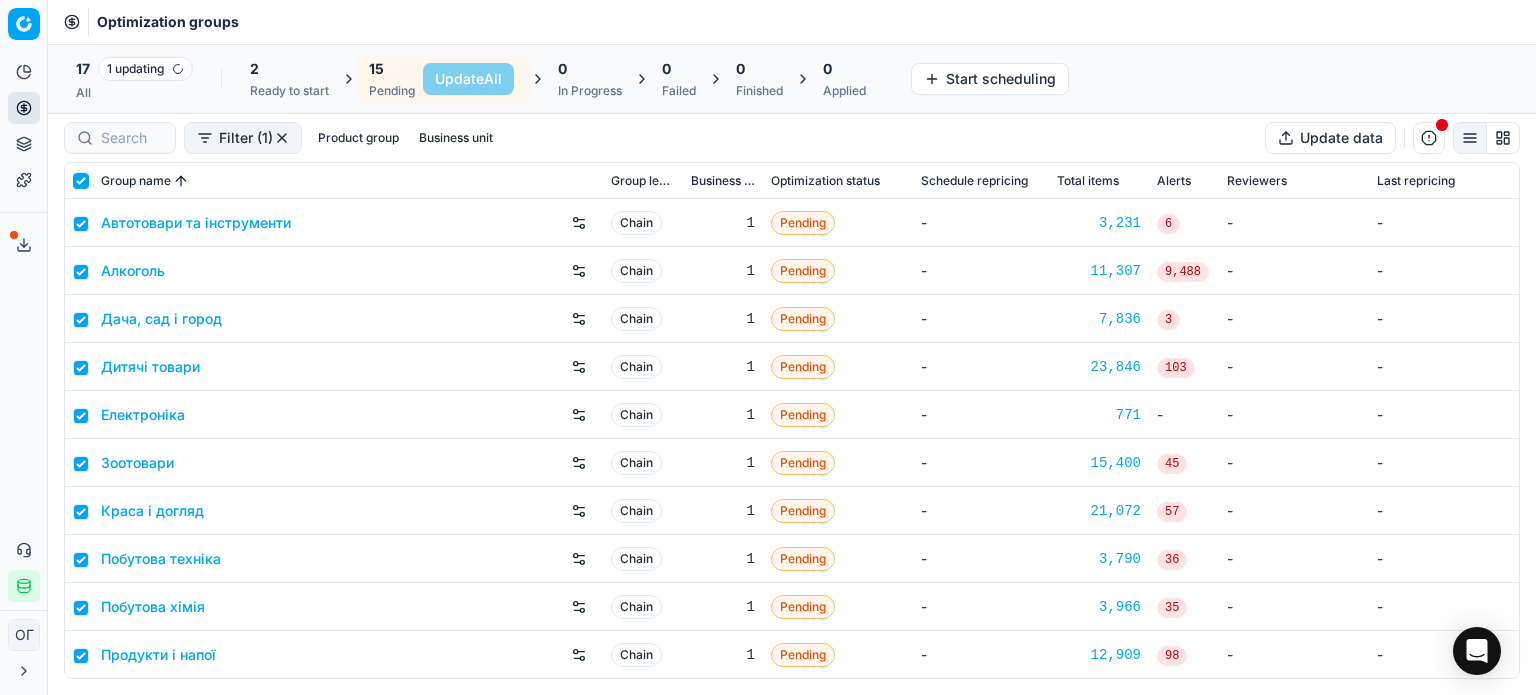checkbox on "true" 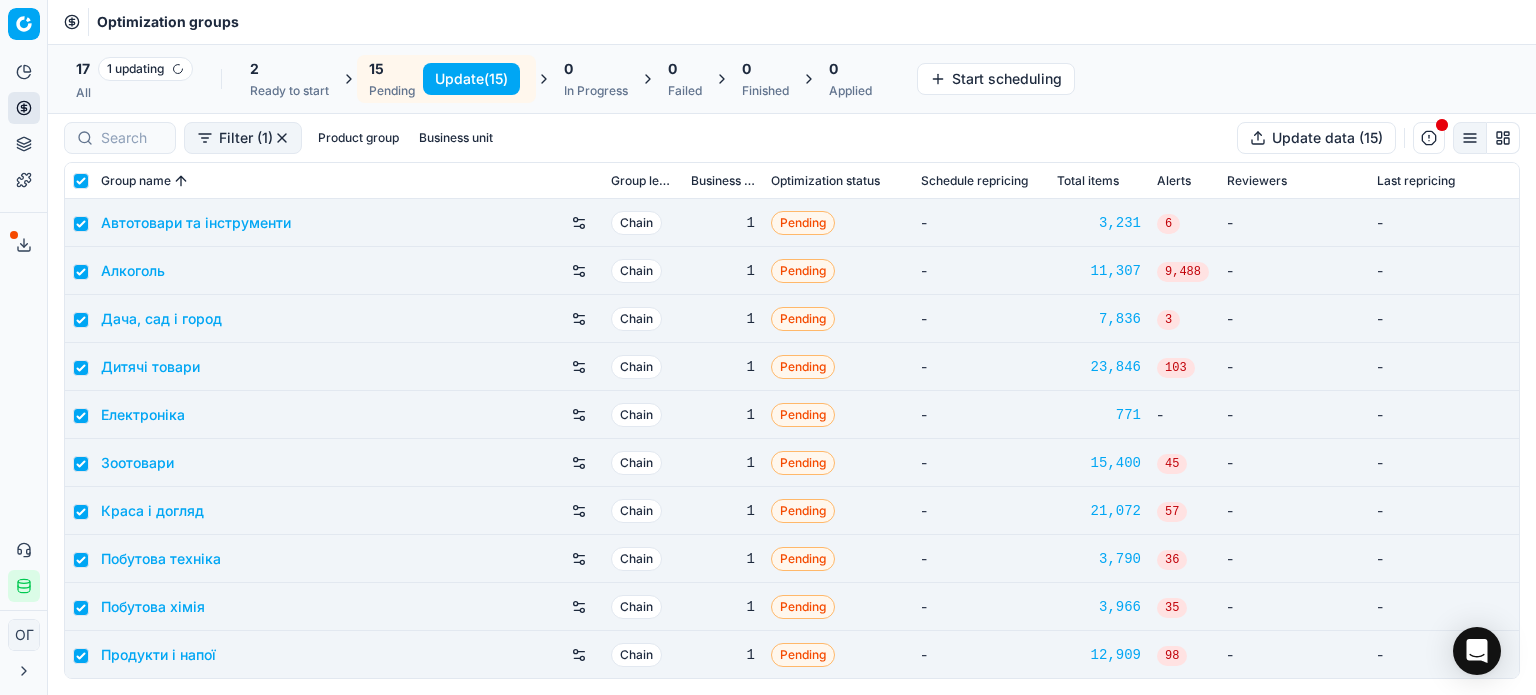 click on "Update  (15)" at bounding box center [471, 79] 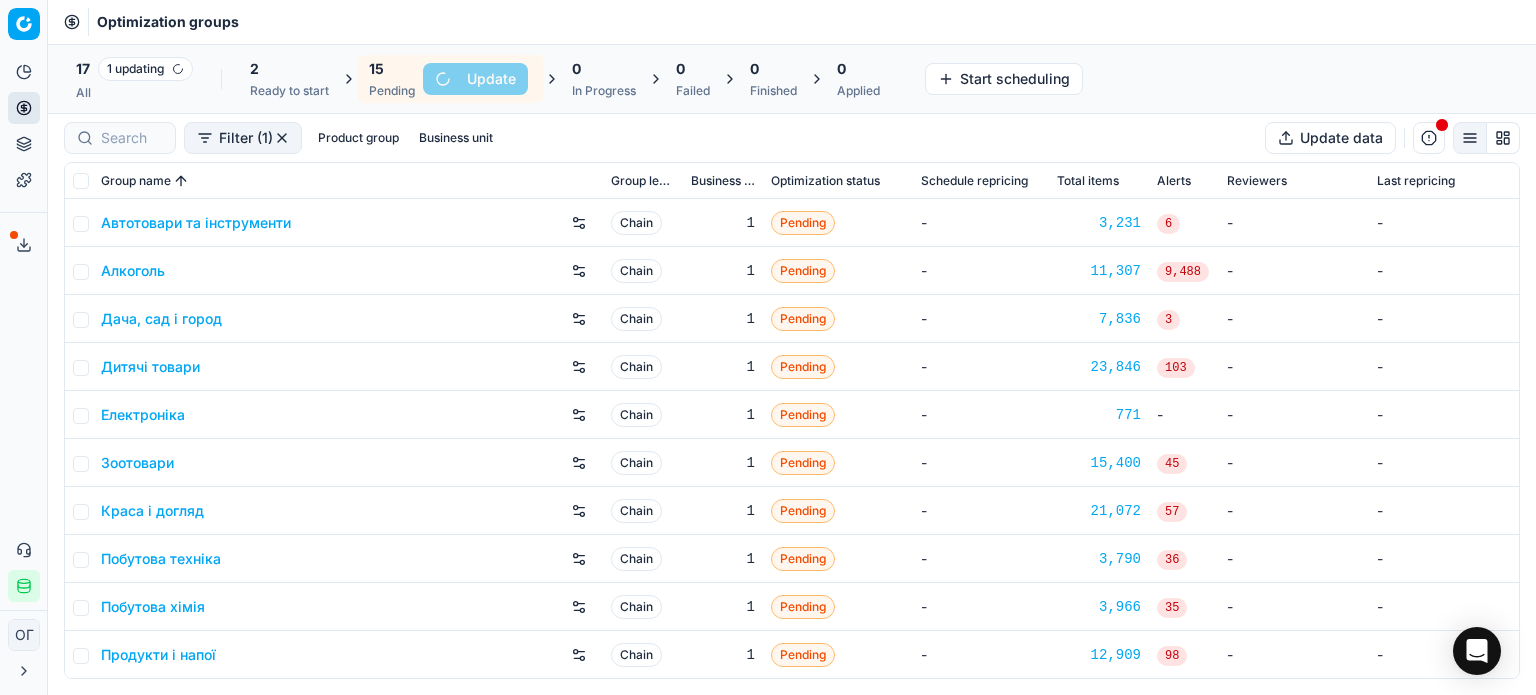 checkbox on "false" 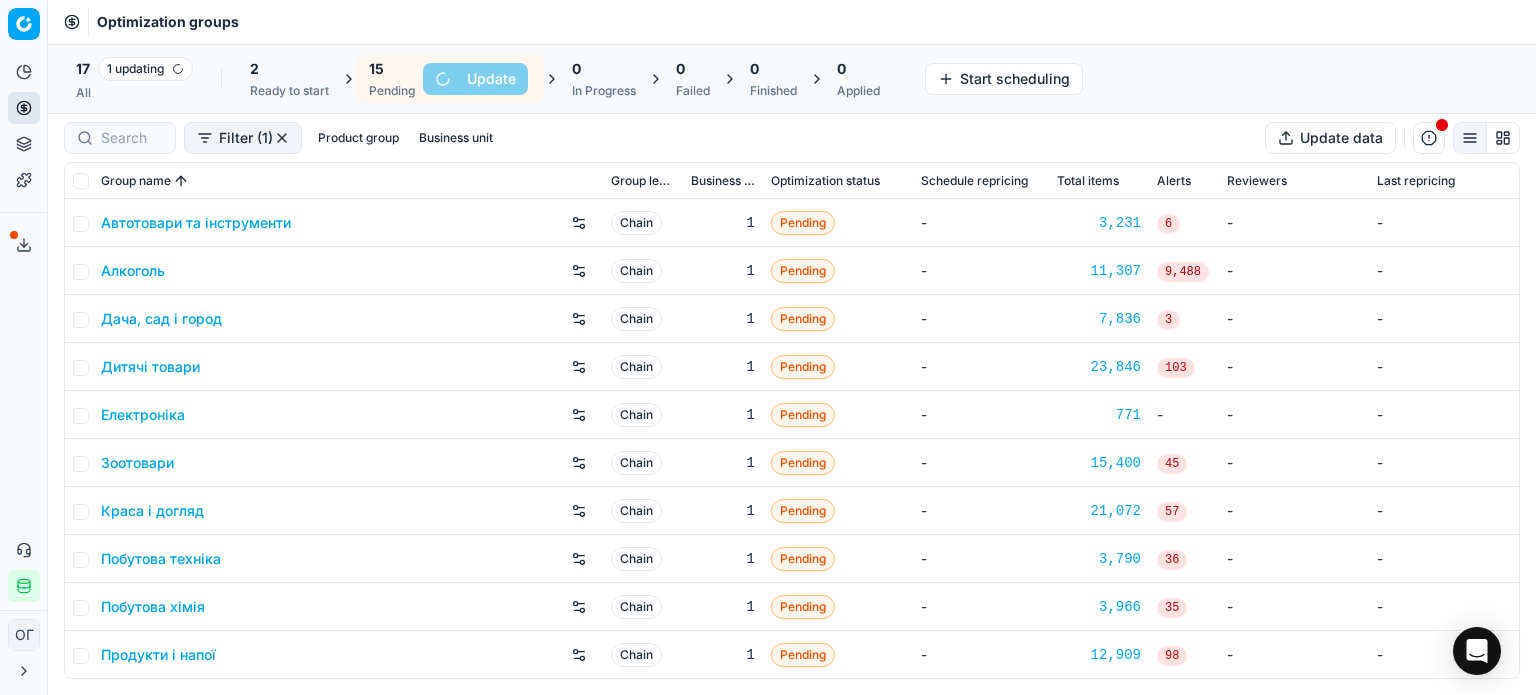 checkbox on "false" 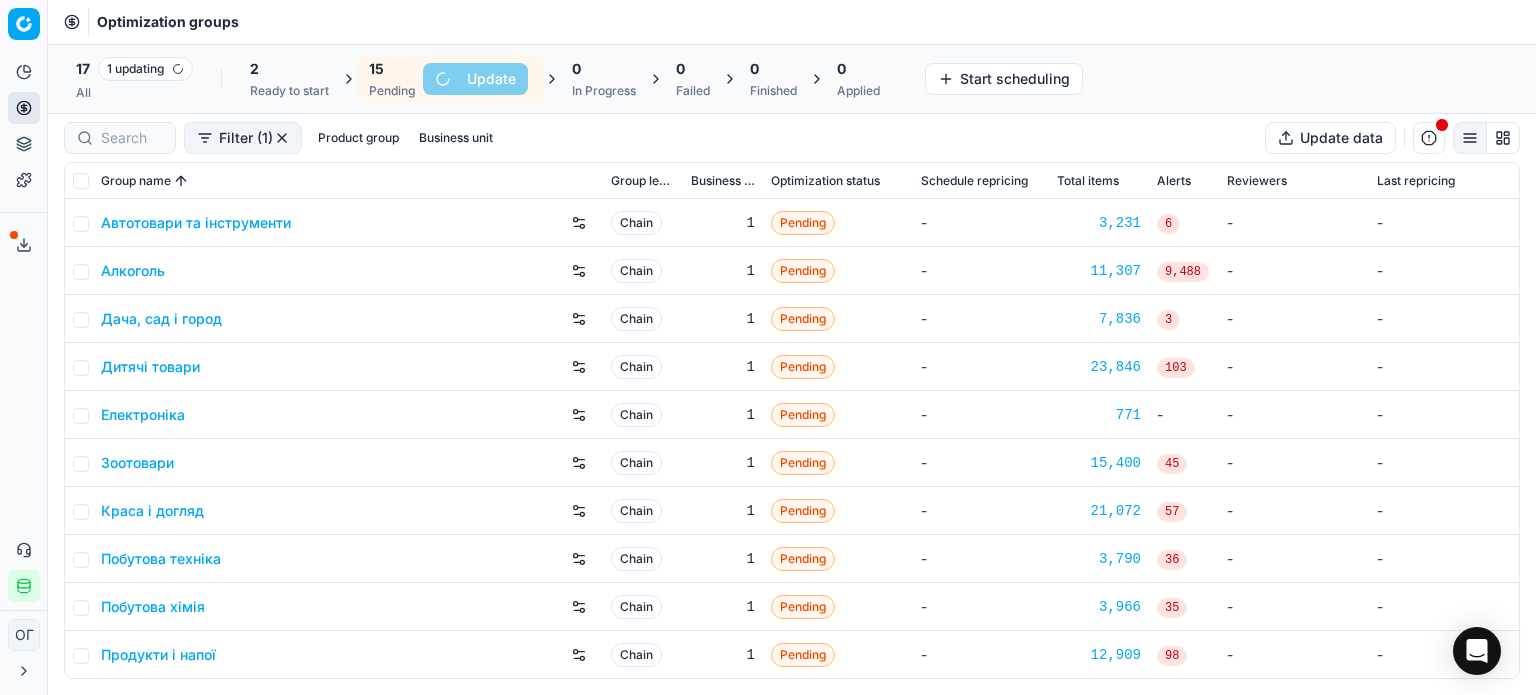 checkbox on "false" 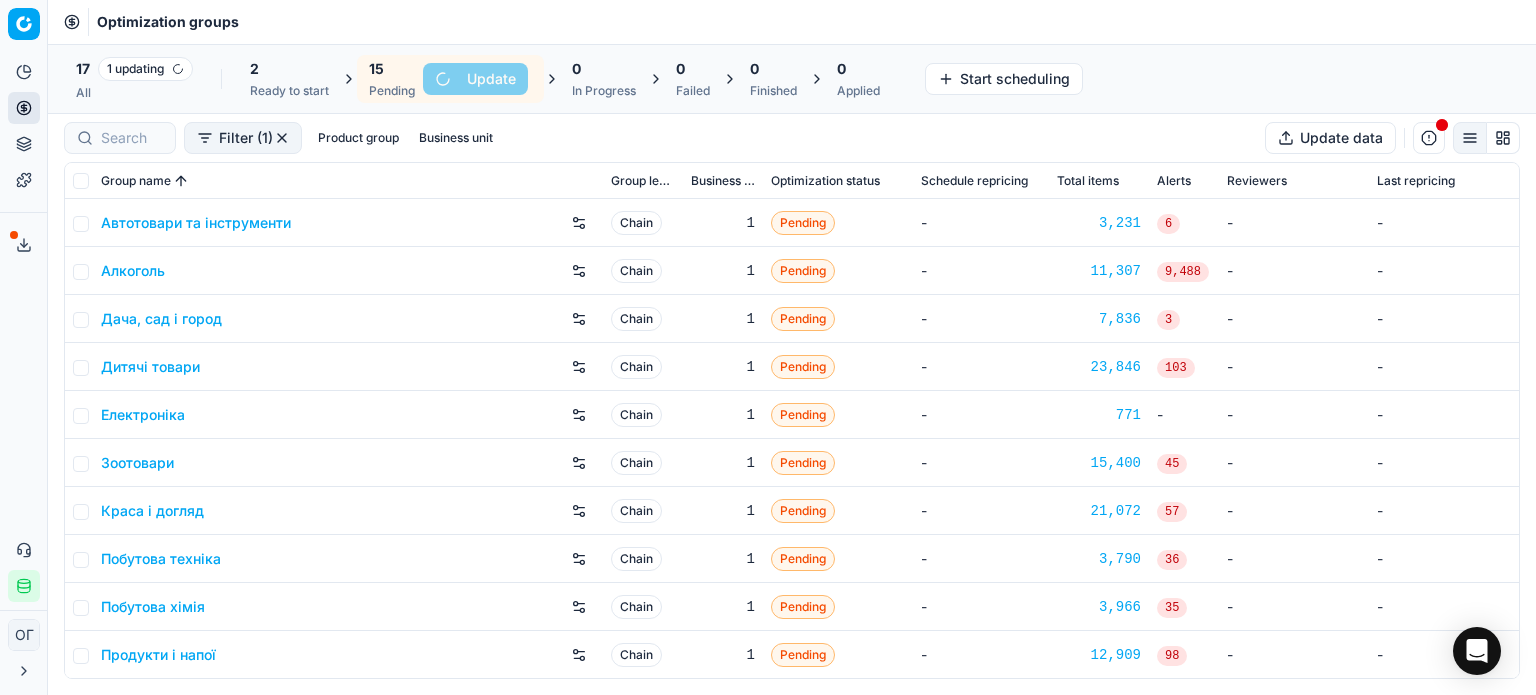 checkbox on "false" 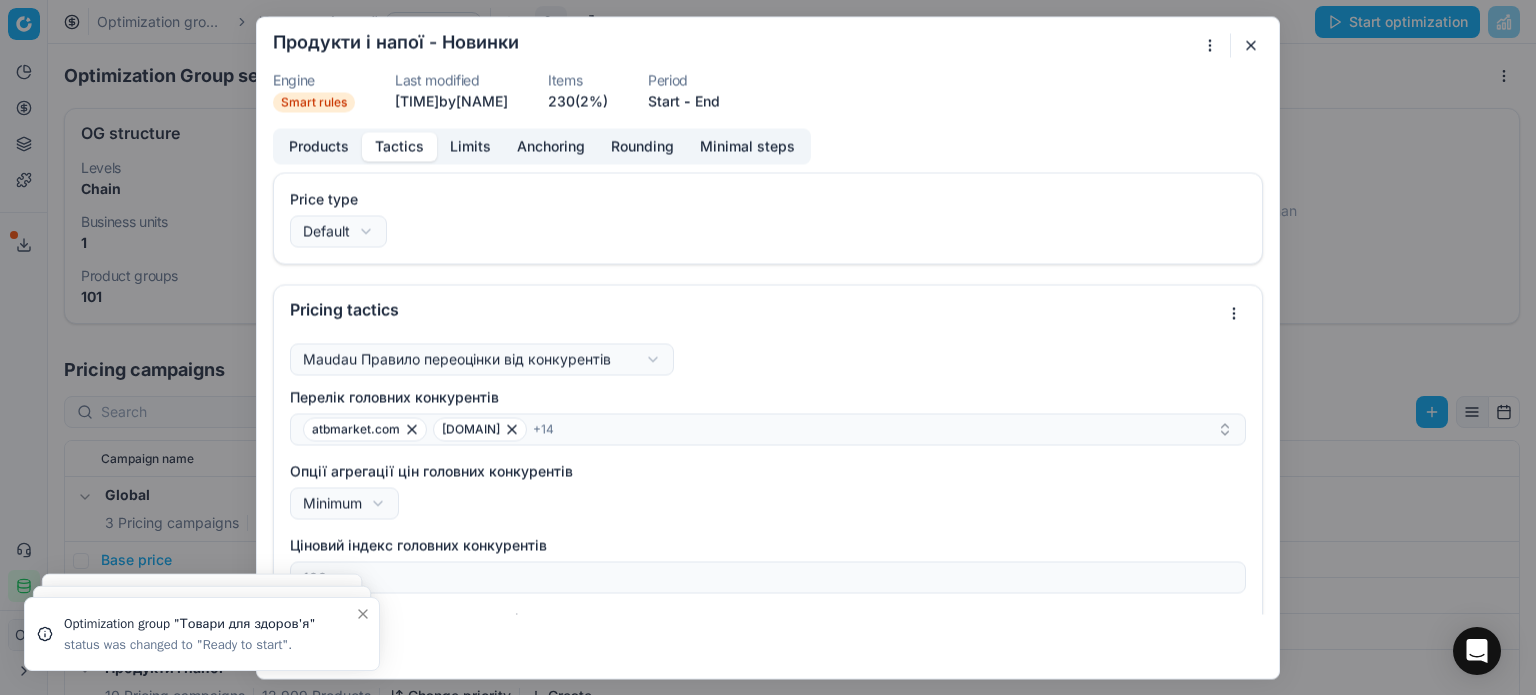 scroll, scrollTop: 0, scrollLeft: 0, axis: both 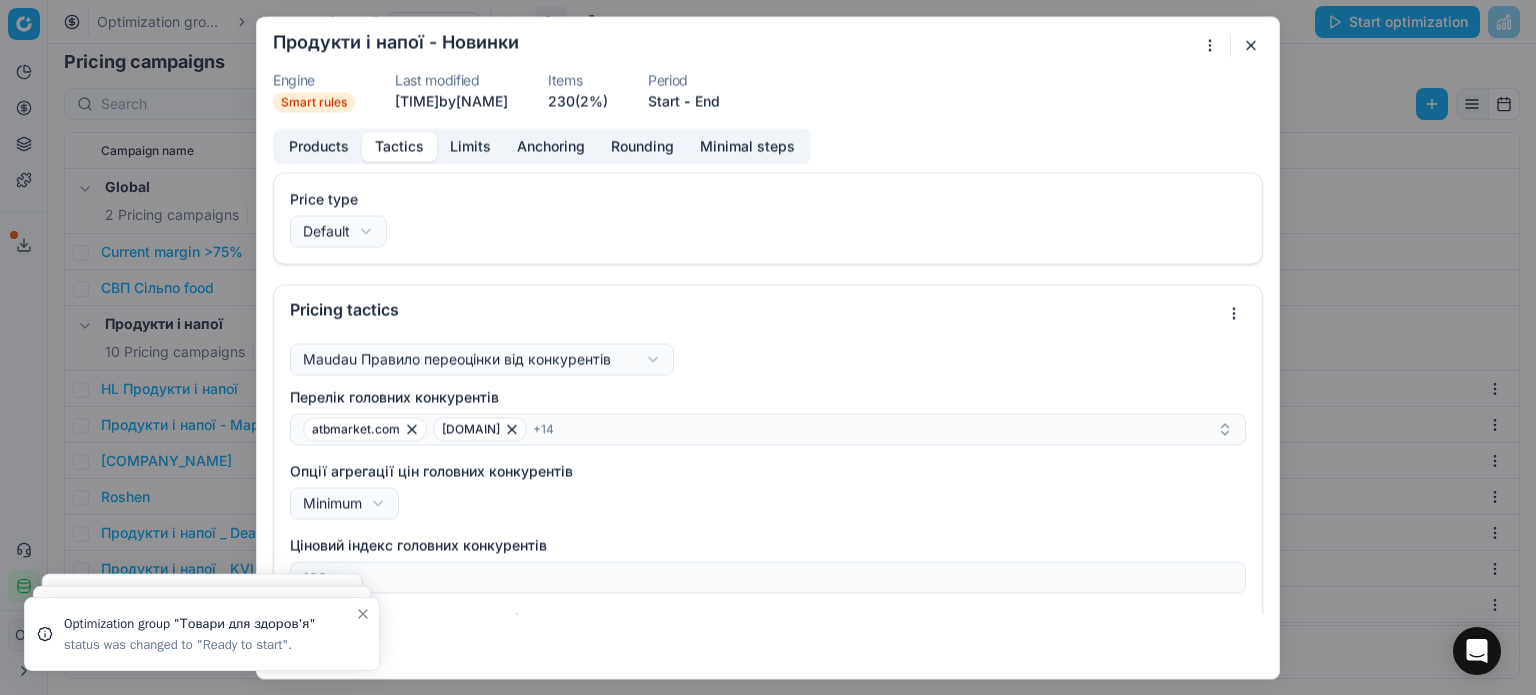 click at bounding box center (1251, 45) 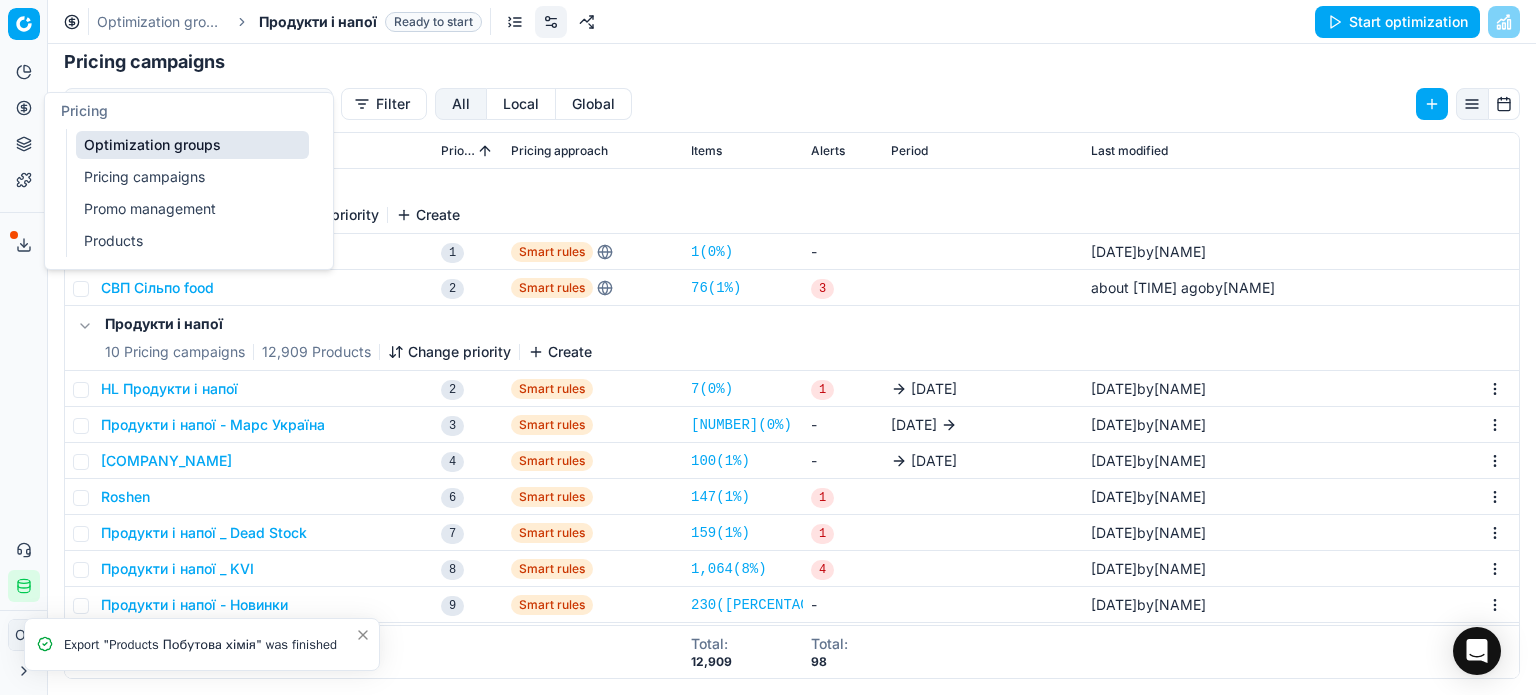 click on "Pricing" at bounding box center (24, 108) 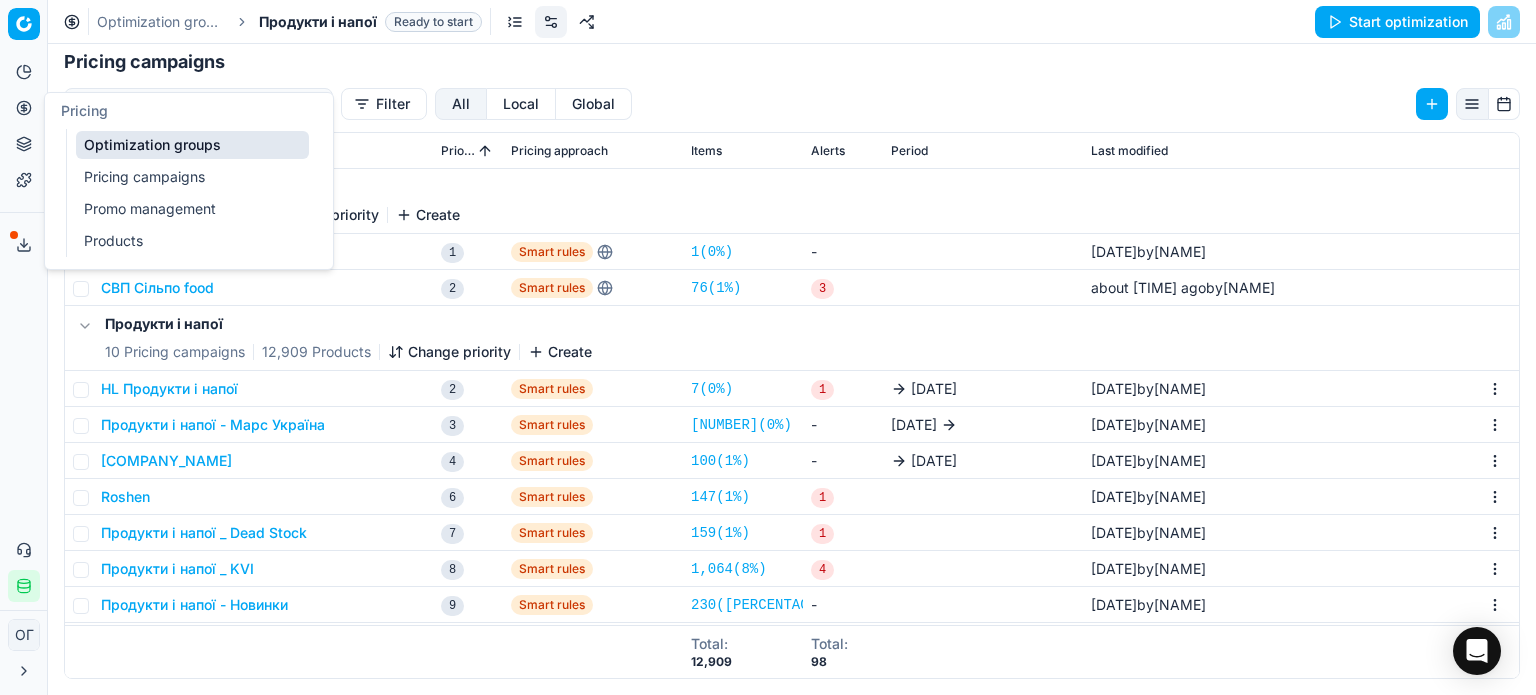click on "Pricing campaigns" at bounding box center (192, 177) 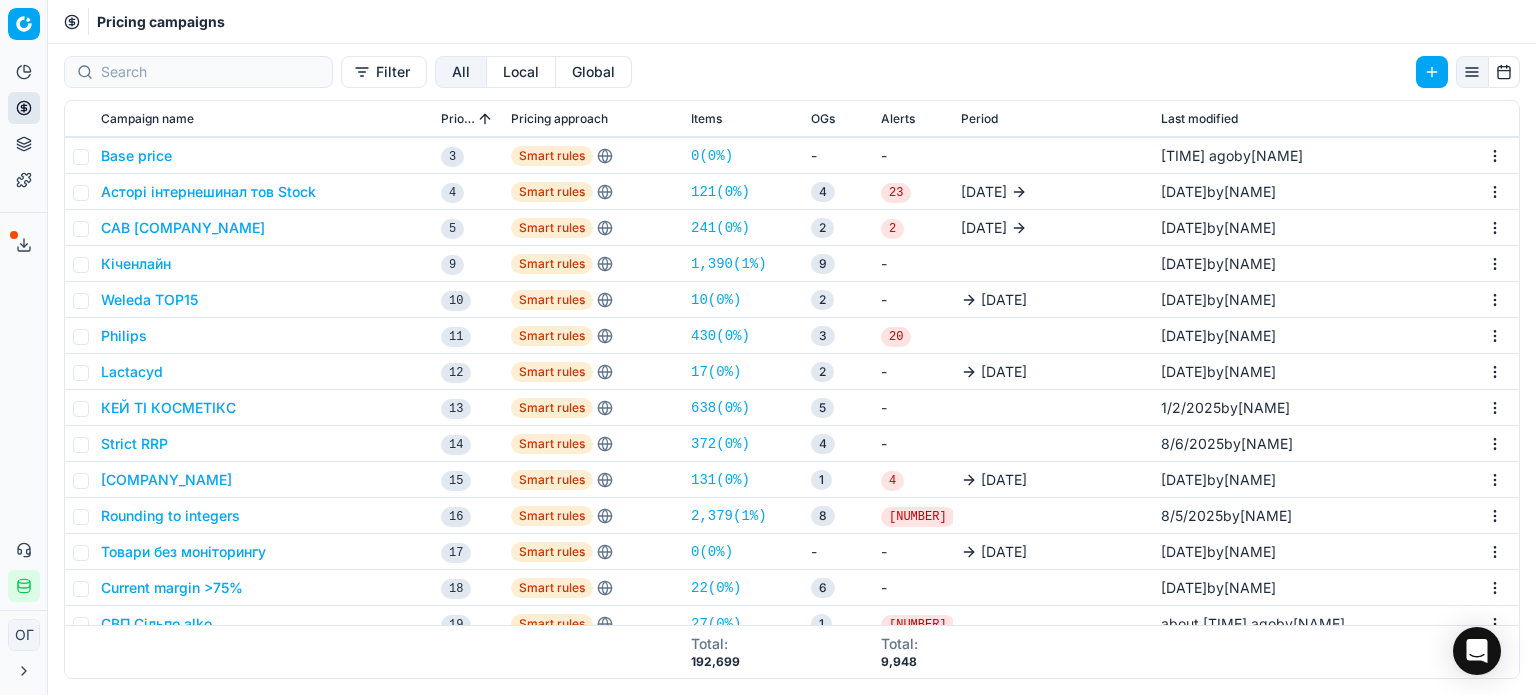 scroll, scrollTop: 0, scrollLeft: 0, axis: both 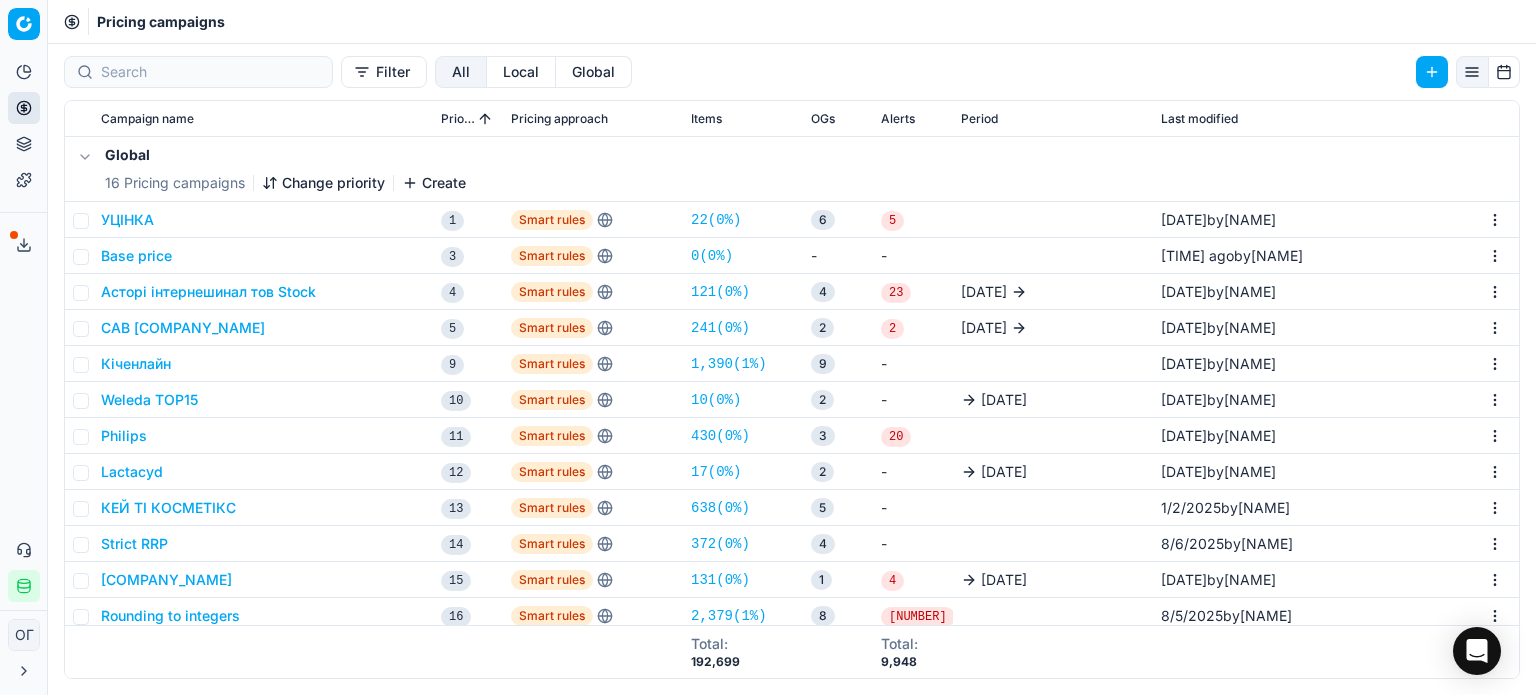 click on "Change priority" at bounding box center (323, 183) 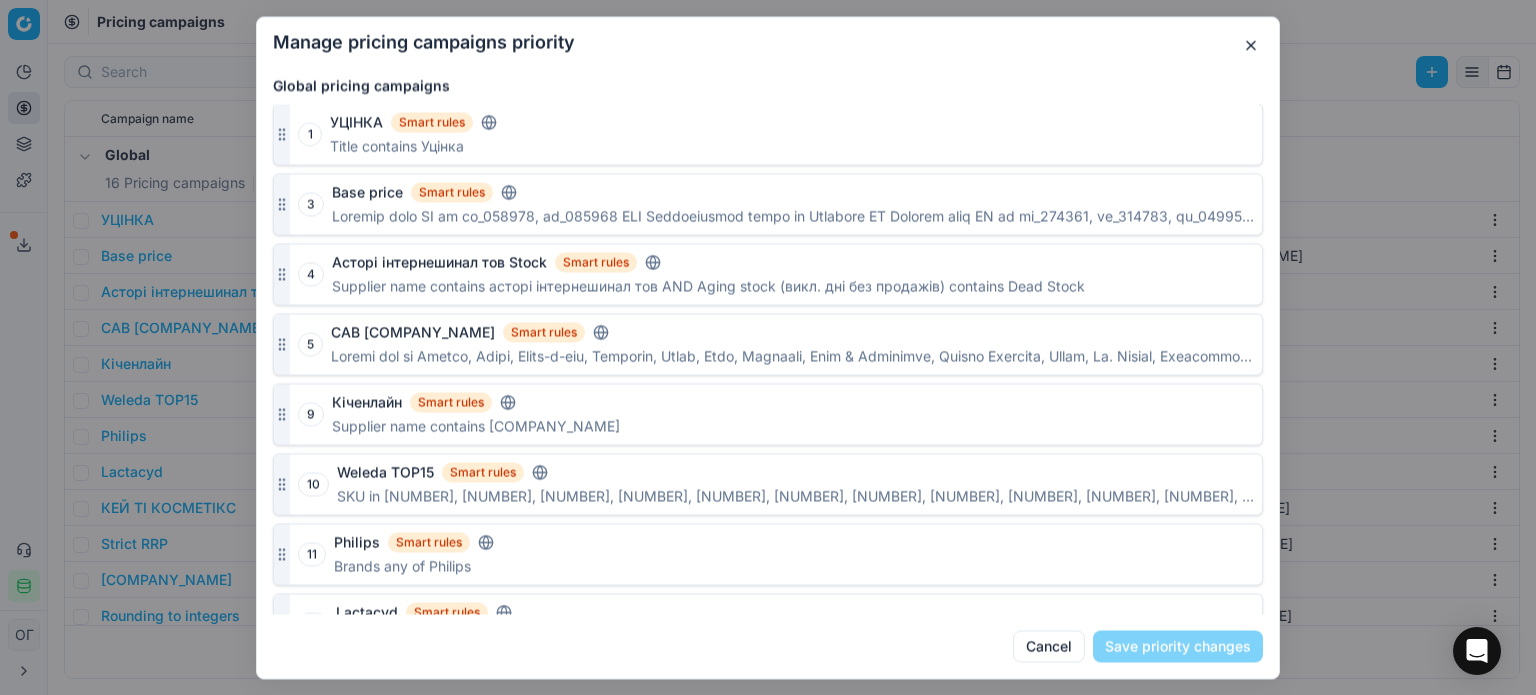 scroll, scrollTop: 593, scrollLeft: 0, axis: vertical 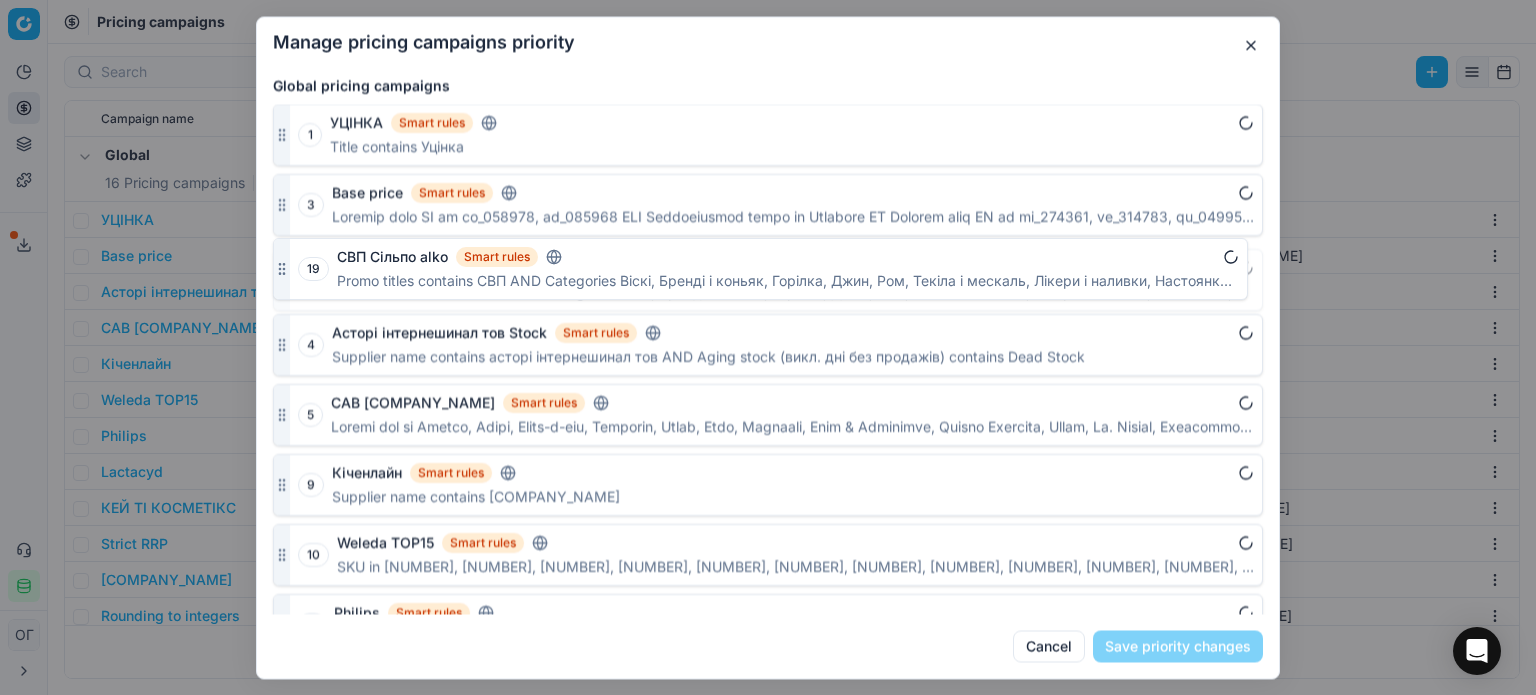 drag, startPoint x: 278, startPoint y: 518, endPoint x: 330, endPoint y: 272, distance: 251.43588 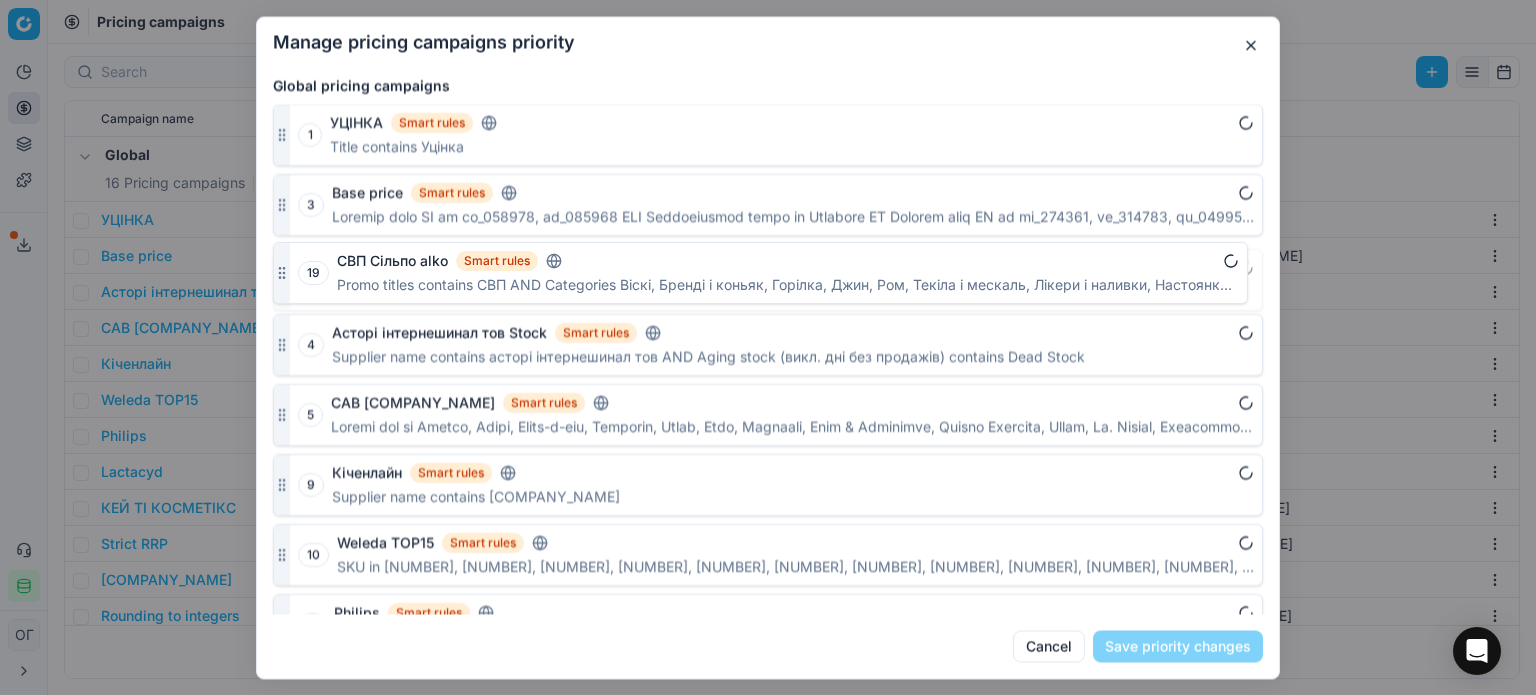 click on "19 СВП Сільпо alko Smart rules Promo titles contains СВП AND Categories  Віскі, Бренді і коньяк, Горілка, Джин, Ром, Текіла і мескаль, Лікери і наливки, Настоянки, бальзами, біттери, Саке і азійський алкоголь, Пиво, Слабоалкогольні напої, Вино, Ігристі вина і шампанське, Вермути, Сидри та меди, Алкогольні коктейлі" at bounding box center (768, 279) 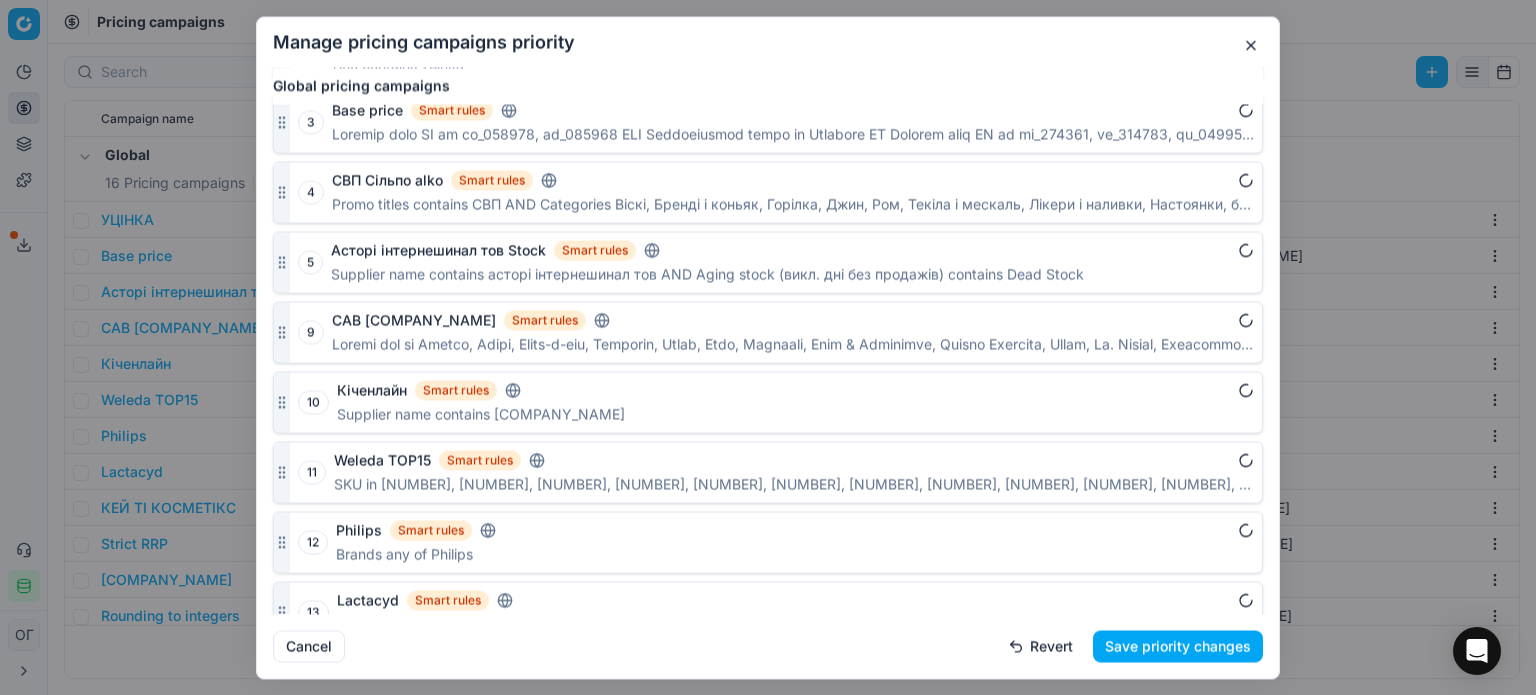 scroll, scrollTop: 593, scrollLeft: 0, axis: vertical 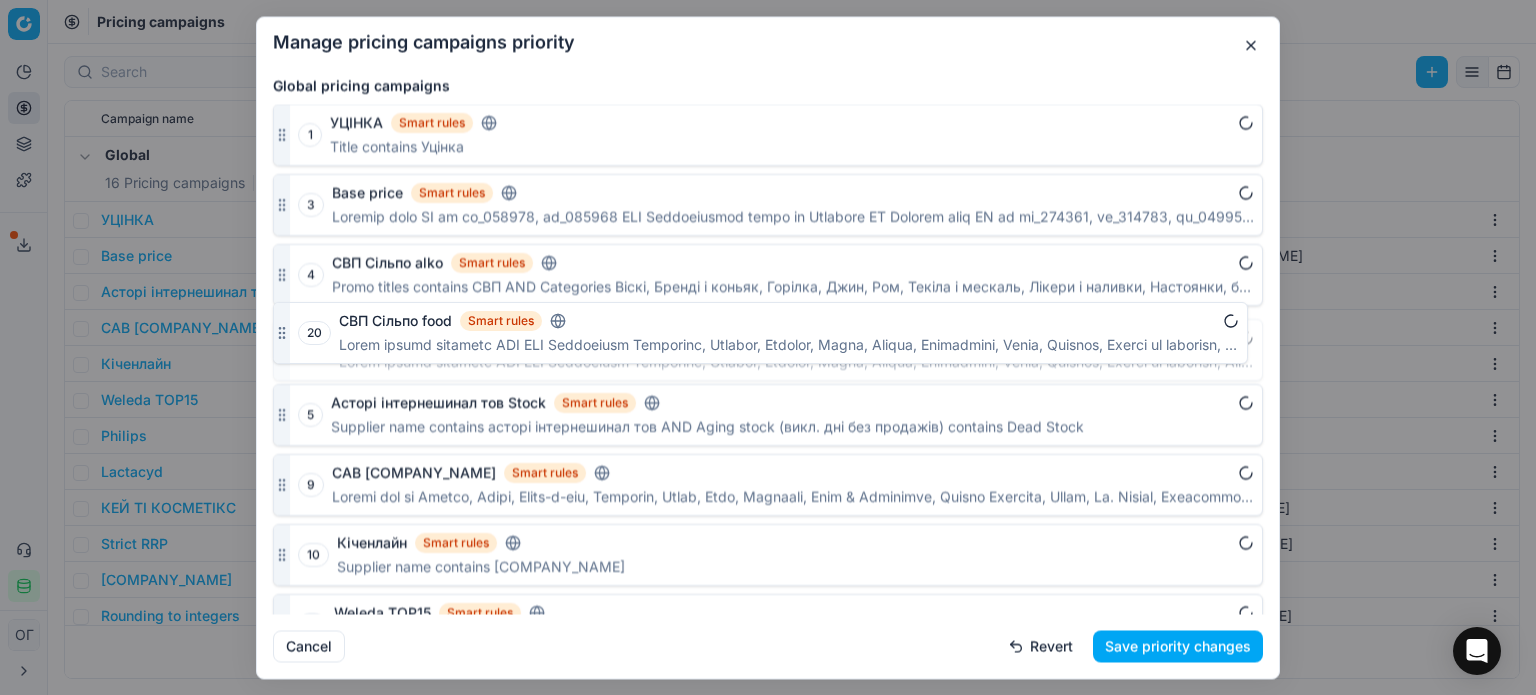 drag, startPoint x: 282, startPoint y: 590, endPoint x: 334, endPoint y: 349, distance: 246.54614 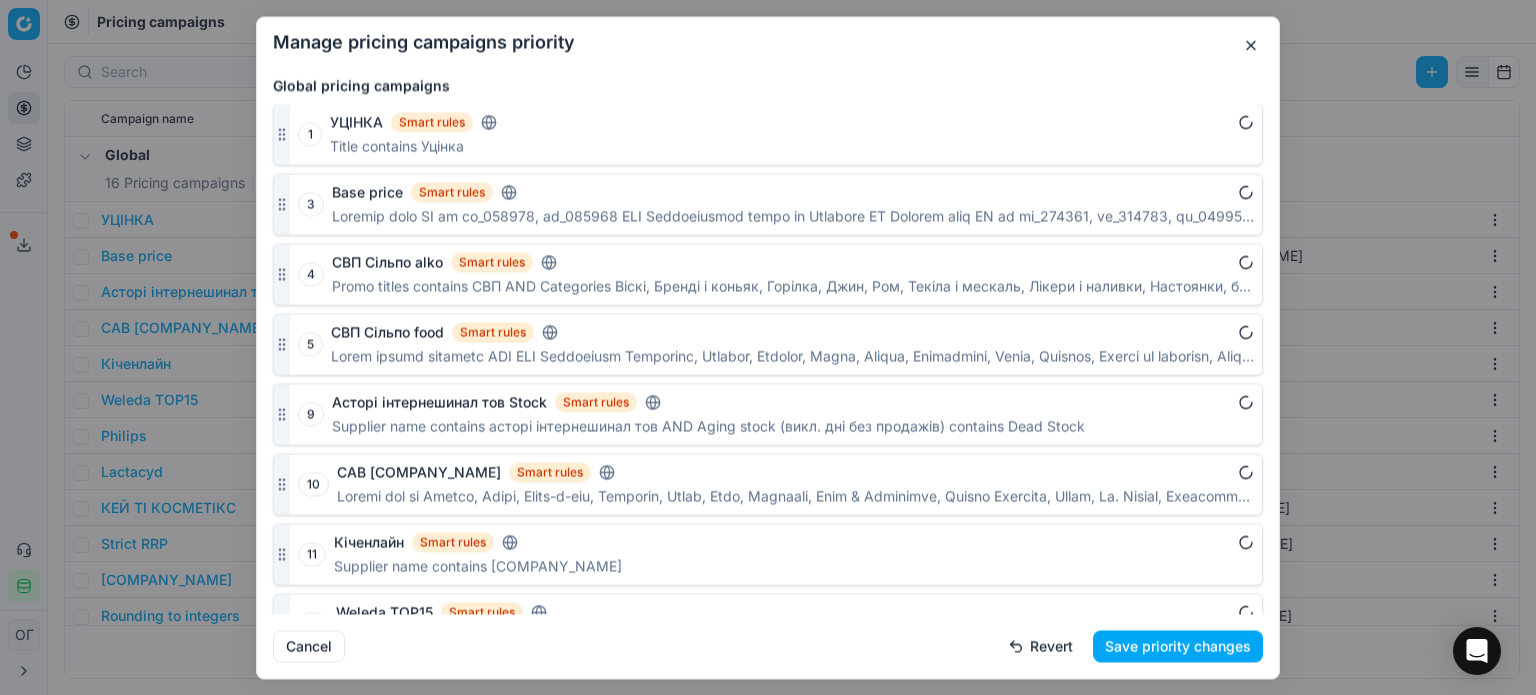 click on "Save priority changes" at bounding box center (1178, 646) 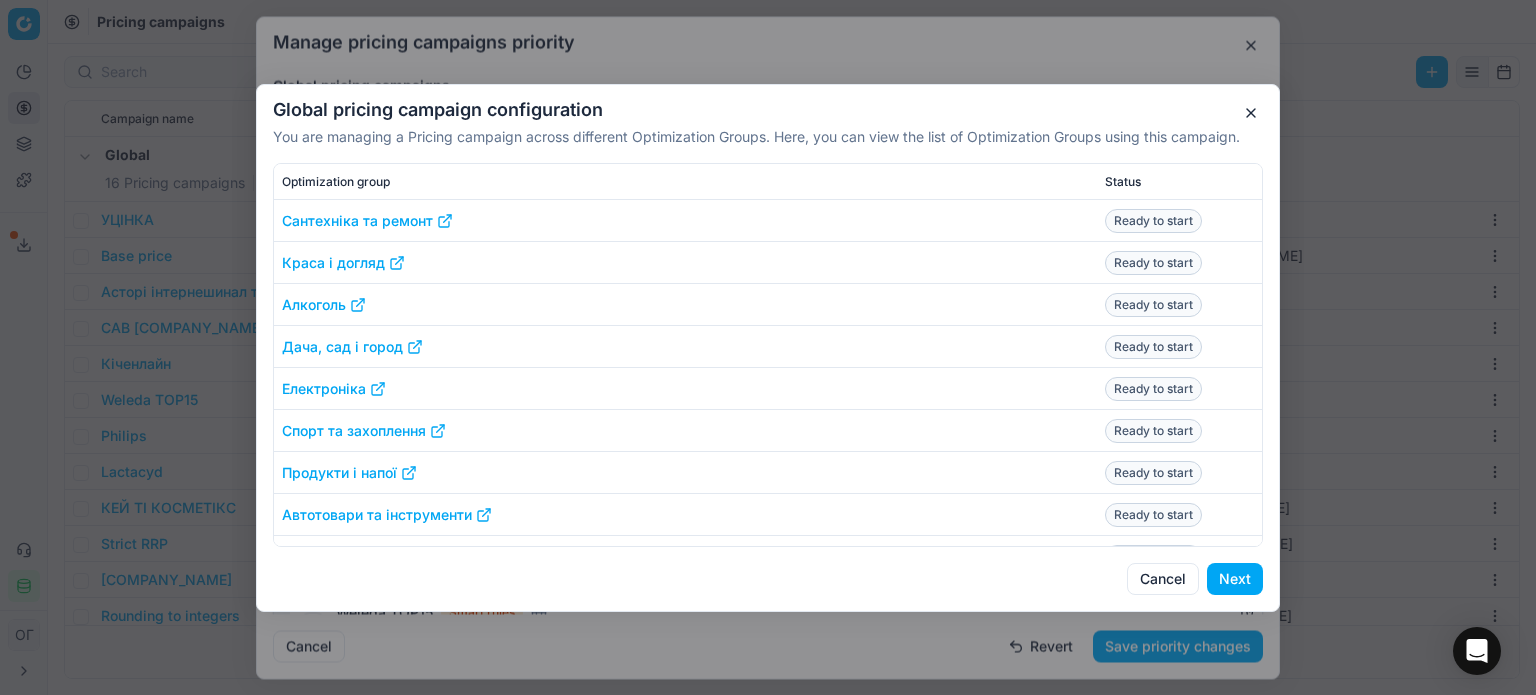 click on "Next" at bounding box center (1235, 579) 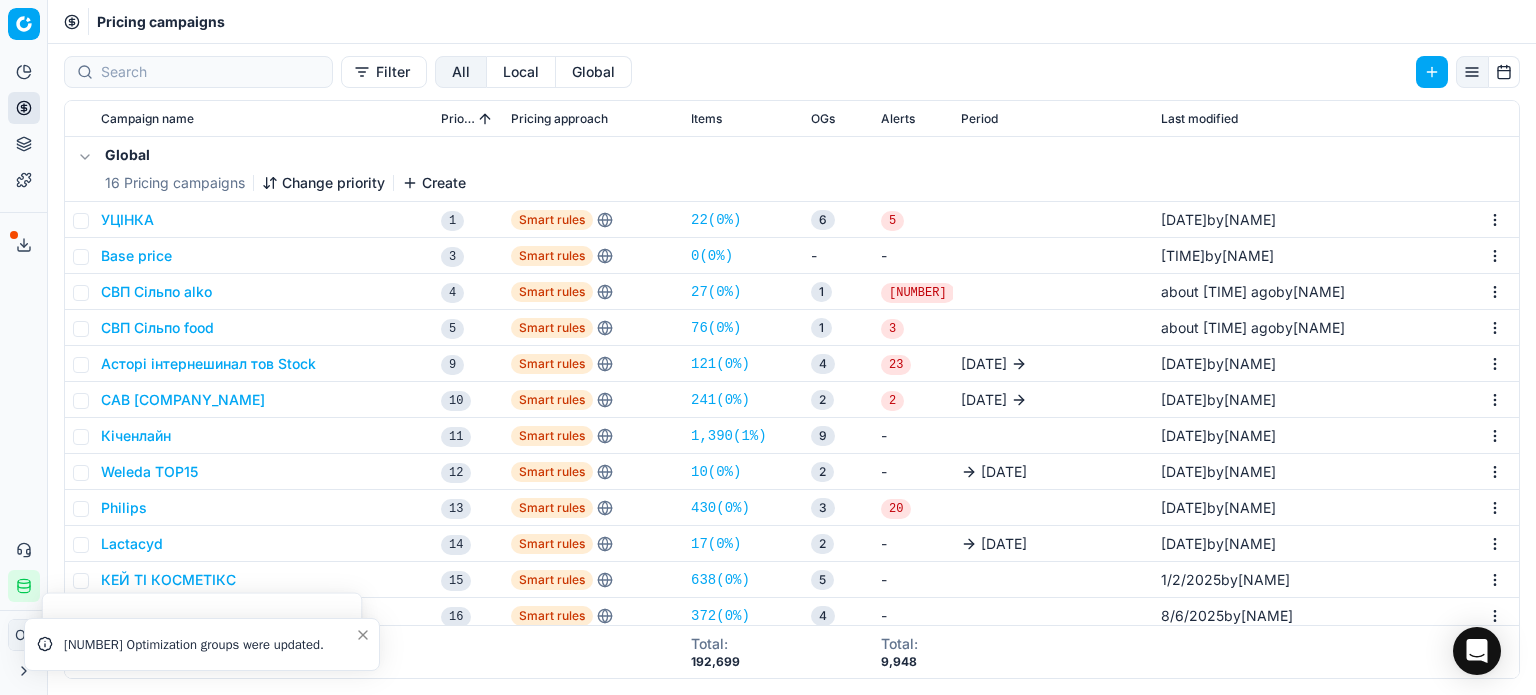 scroll, scrollTop: 0, scrollLeft: 0, axis: both 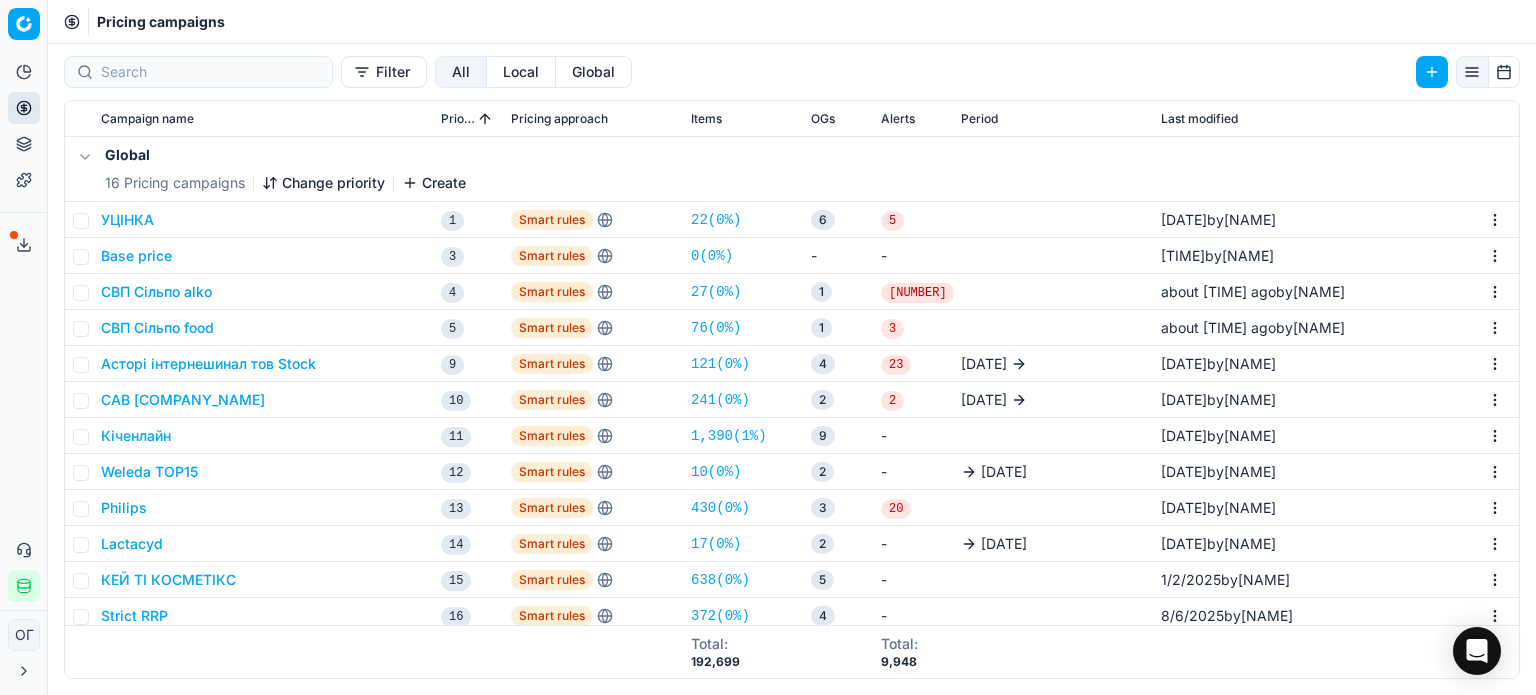click 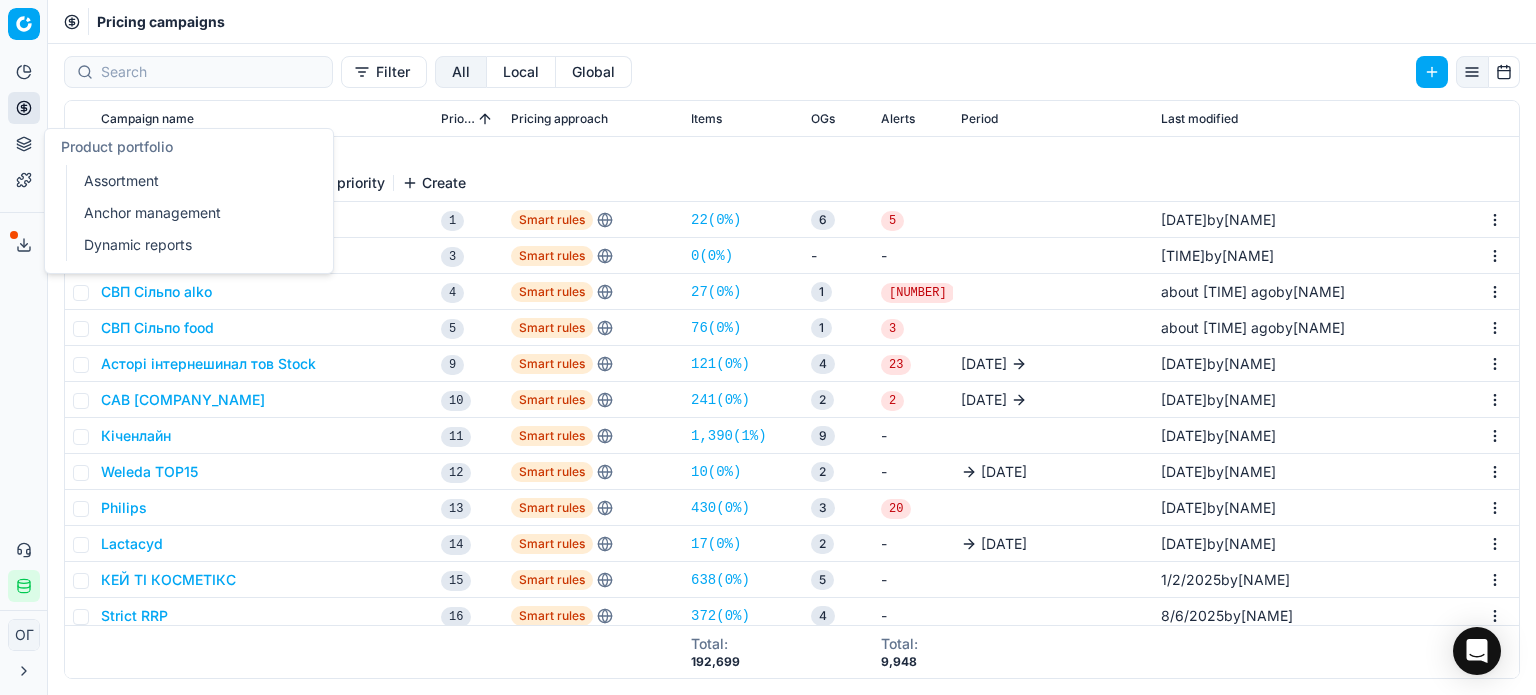 click on "Assortment" at bounding box center [192, 181] 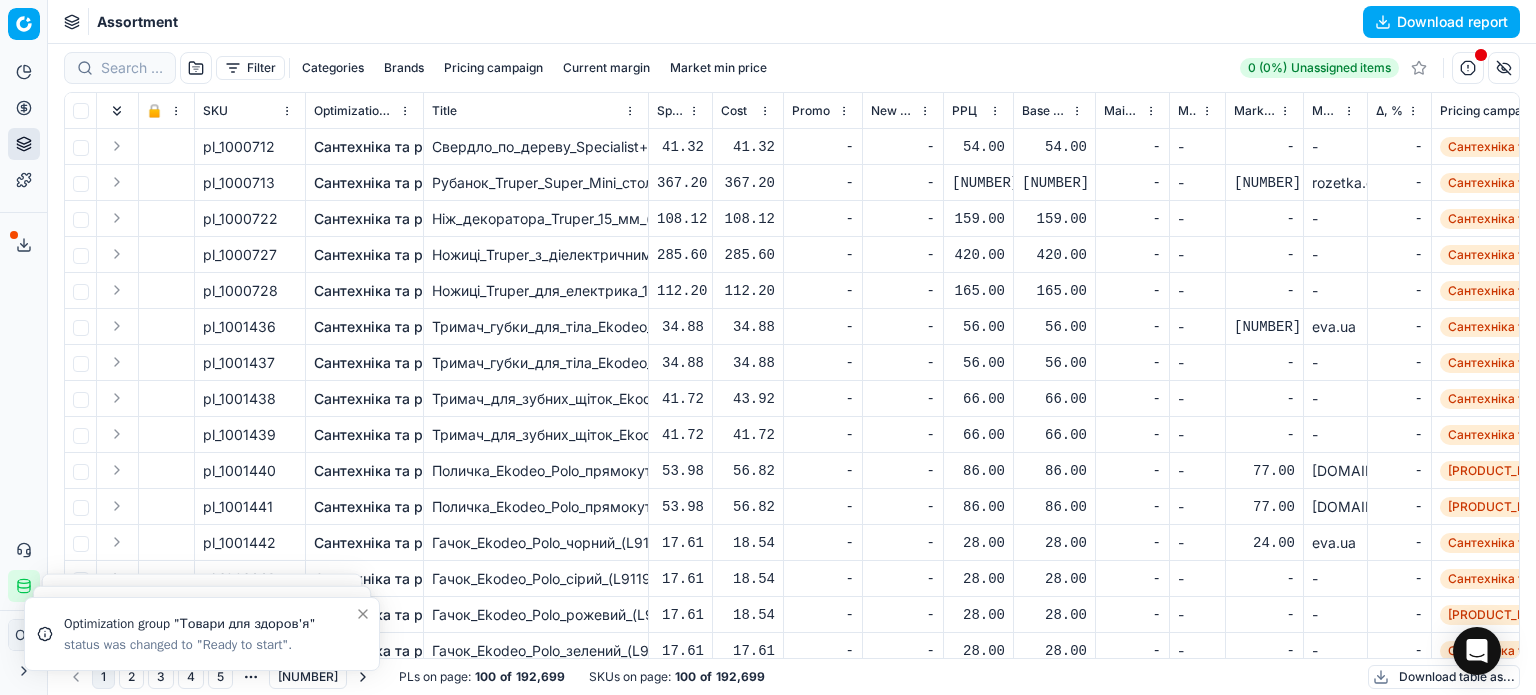 click on "Filter" at bounding box center [250, 68] 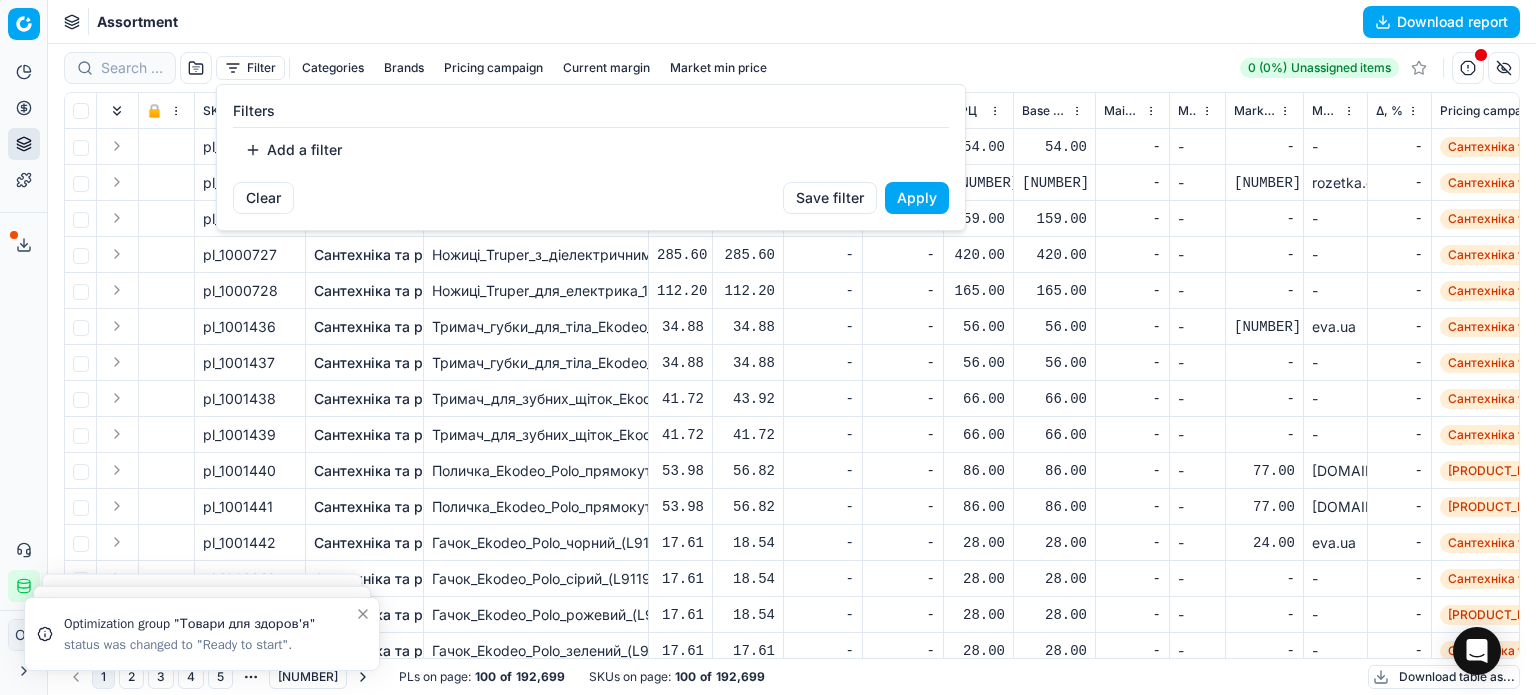 click on "Add a filter" at bounding box center (293, 150) 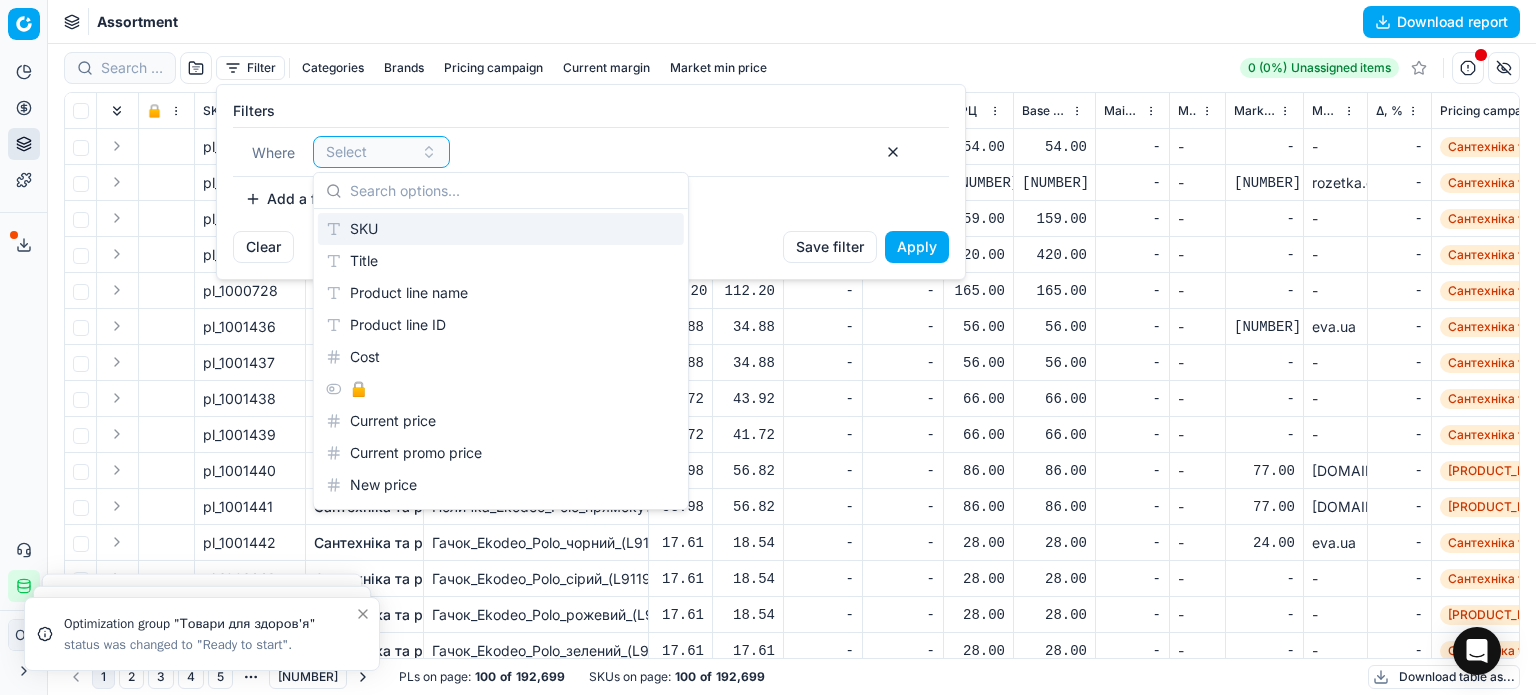 click on "SKU" at bounding box center (501, 229) 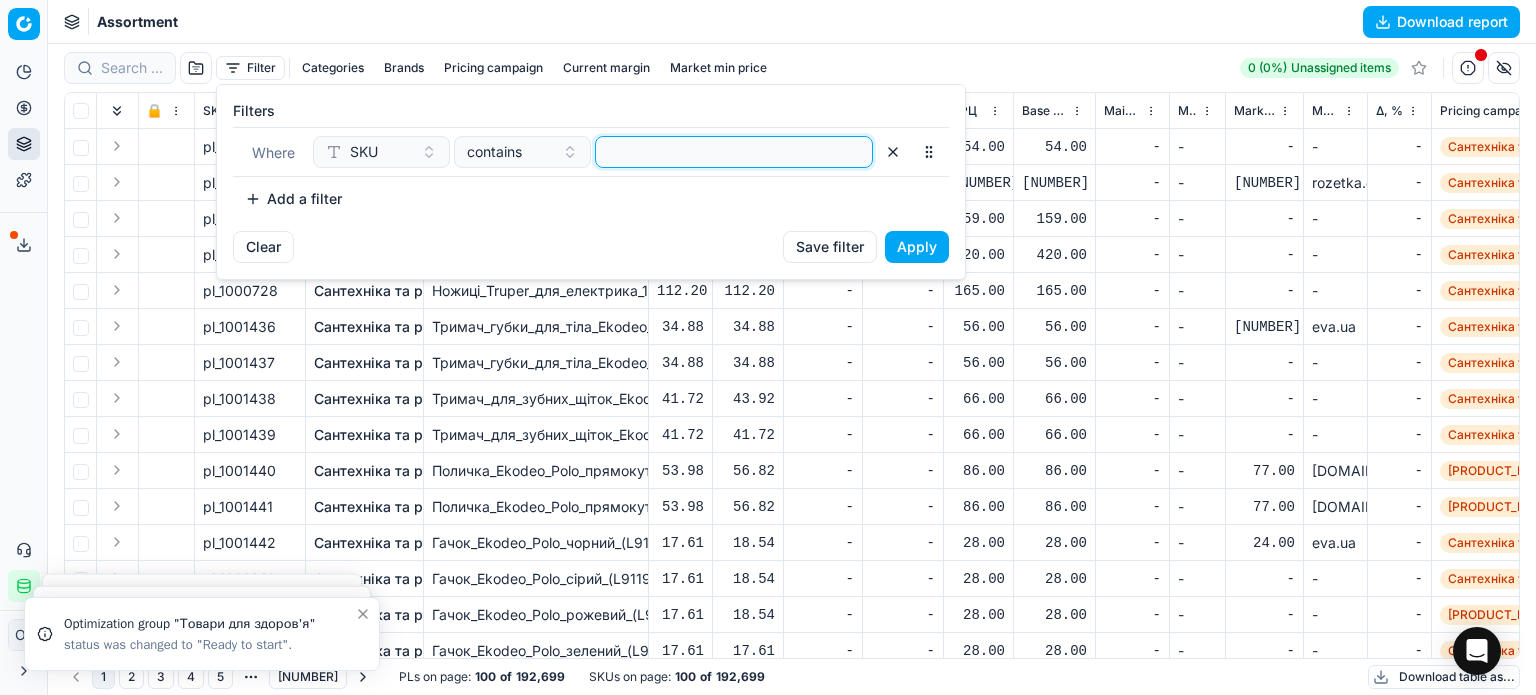 click at bounding box center (734, 152) 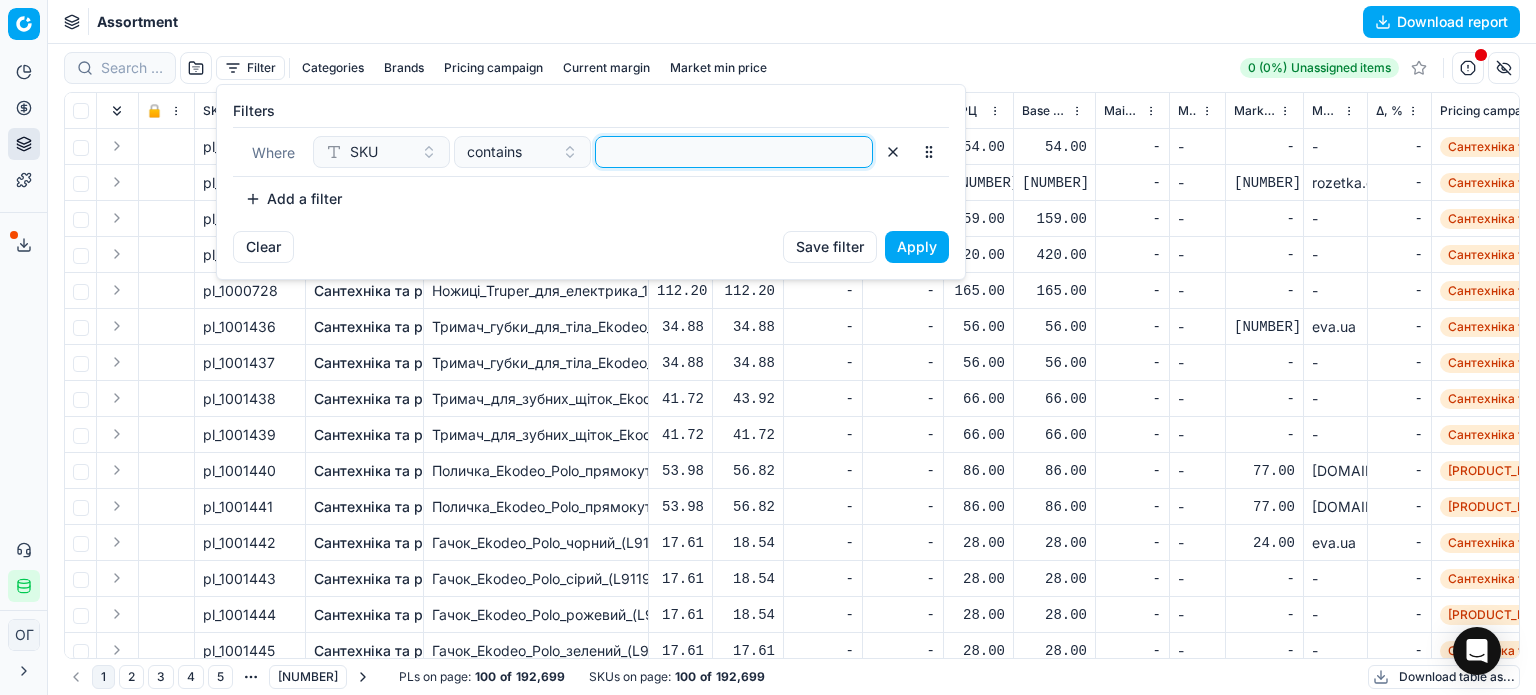 paste on "899286,899287,421058" 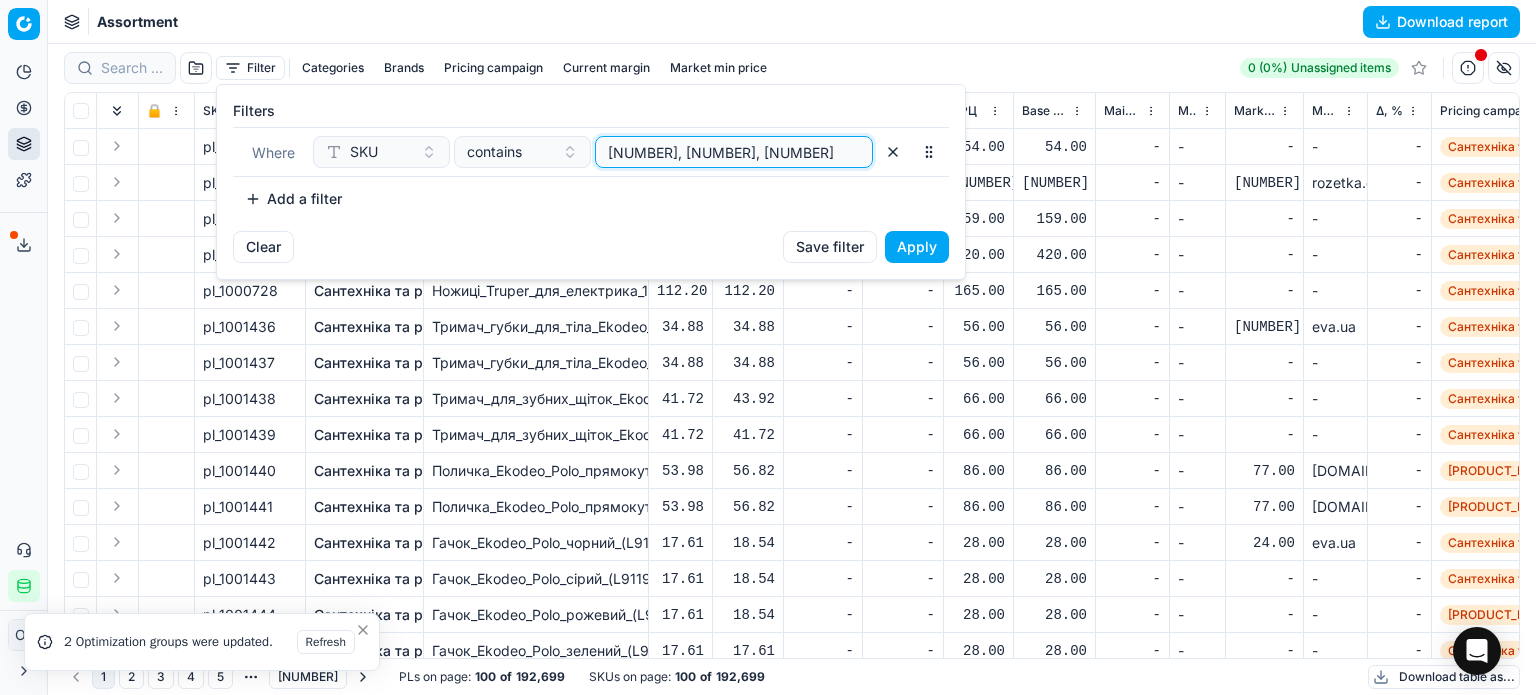 type on "899286,899287,421058" 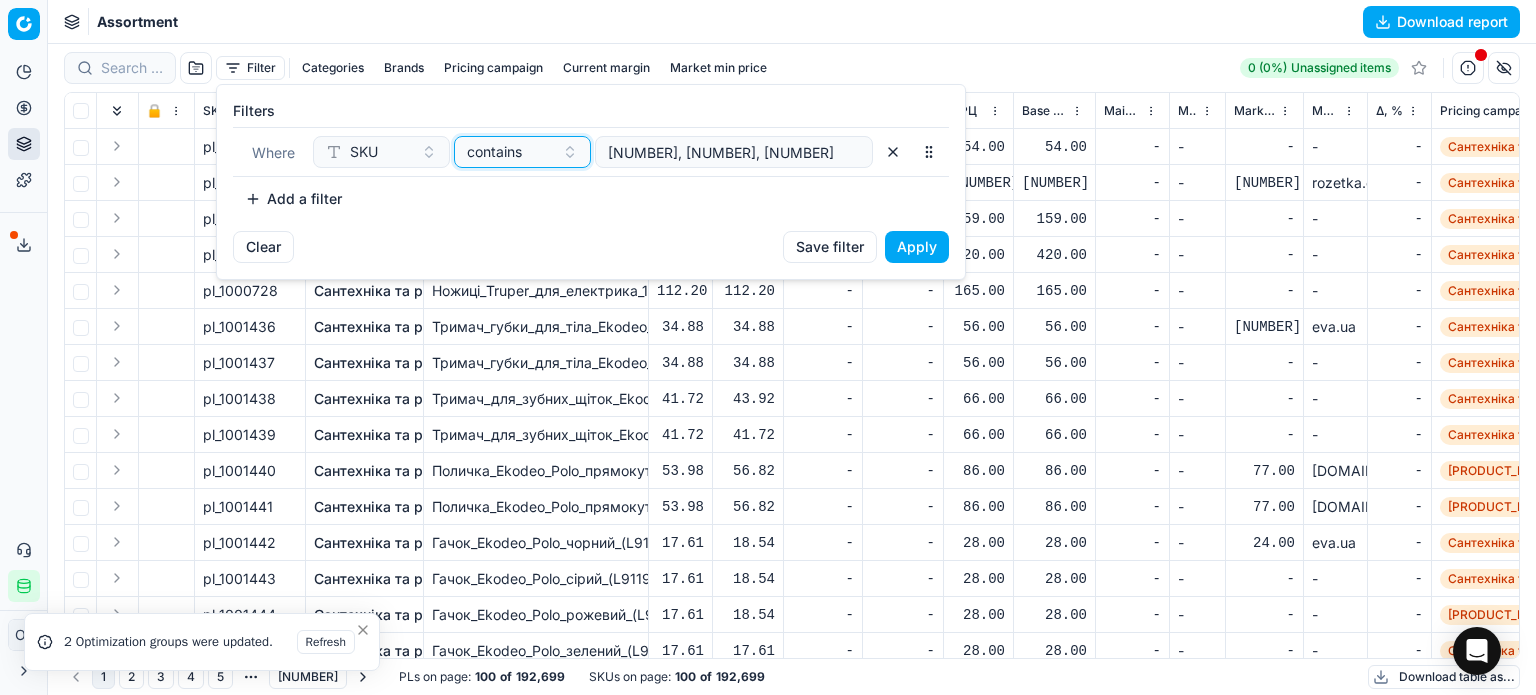 click on "contains" at bounding box center [494, 152] 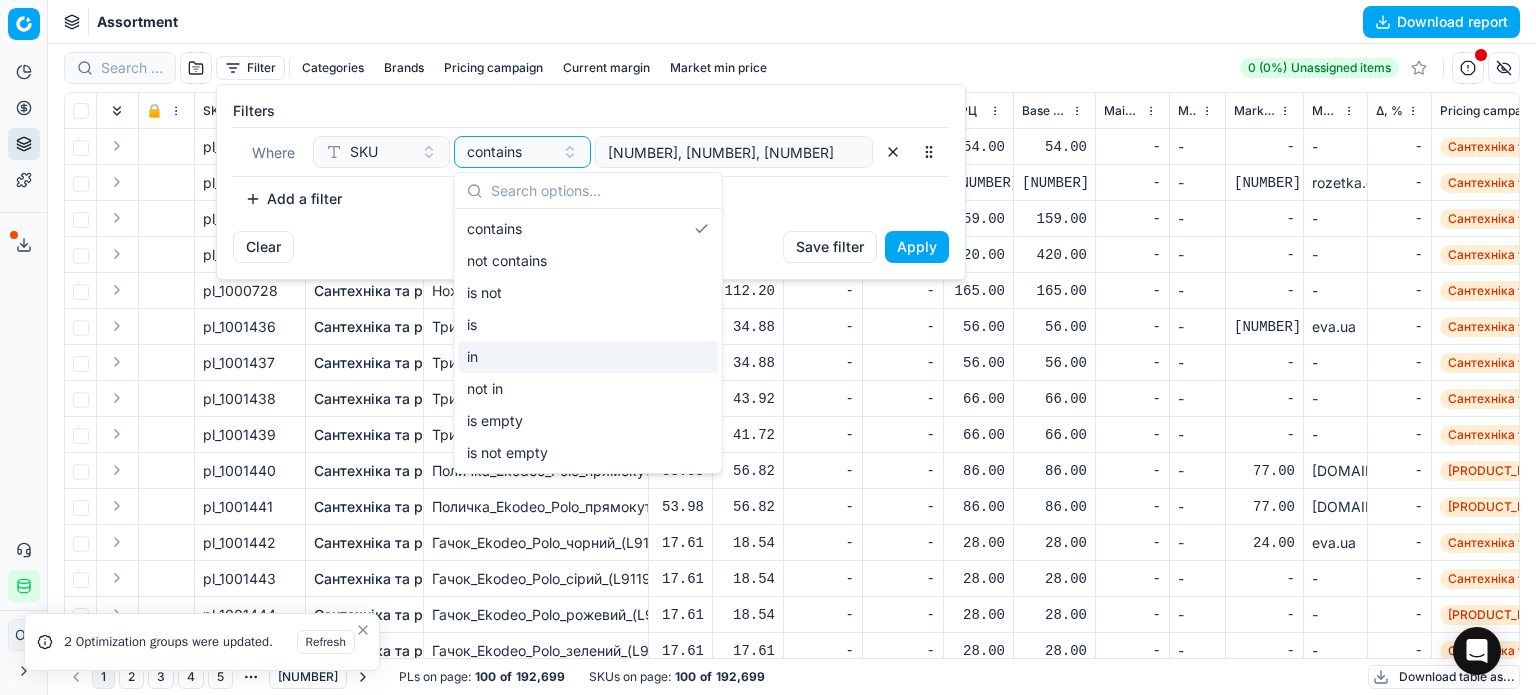 click on "in" at bounding box center [588, 357] 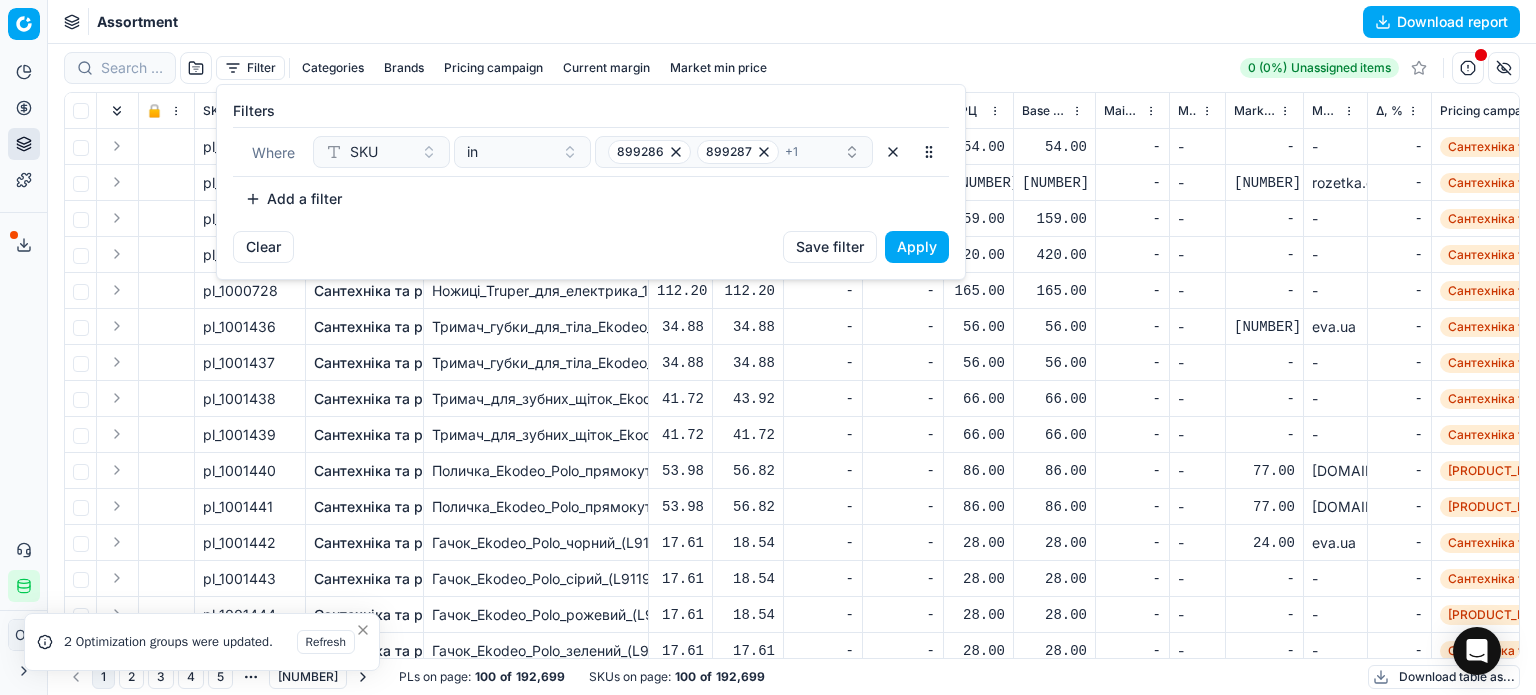 click on "Apply" at bounding box center (917, 247) 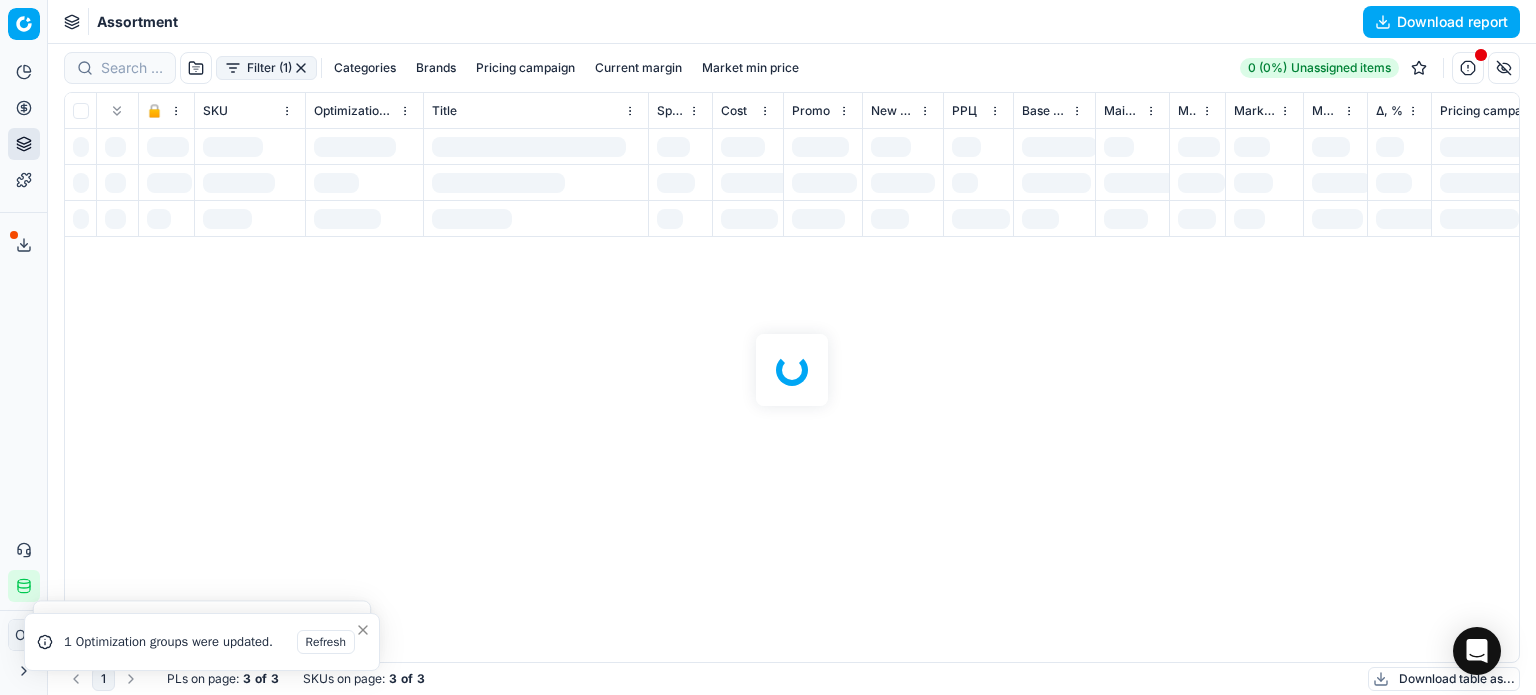 click on "Filter   (1) Categories   Brands   Pricing campaign   Current margin   Market min price   0 (0%) Unassigned items 🔒 SKU Optimization group Title Specification Cost Cost Promo New promo price РРЦ Base price Main CD min price Main CD min price competitor name Market min price Market min price competitor name Δ, % Pricing campaign Current promo price Optimization status RRP mandatority Total stock quantity Aging stock (викл. дні без продажів) Середня кількість продажів за 5 днів, шт Оборотність, днів (викл. дні без продажів) Target promo margin Target margin Product line ID Current price New price New discount New discount, % New markup (common), % New margin (common), % Δ, abs Pricing type Alerts Brands Продажі за останні 45 днів, шт Is available Discount, % Discount Promo amount Promo titles ABC by Revenue Matches found Days after last Market data update Competitors in stock Market max price МРЦ" at bounding box center [792, 369] 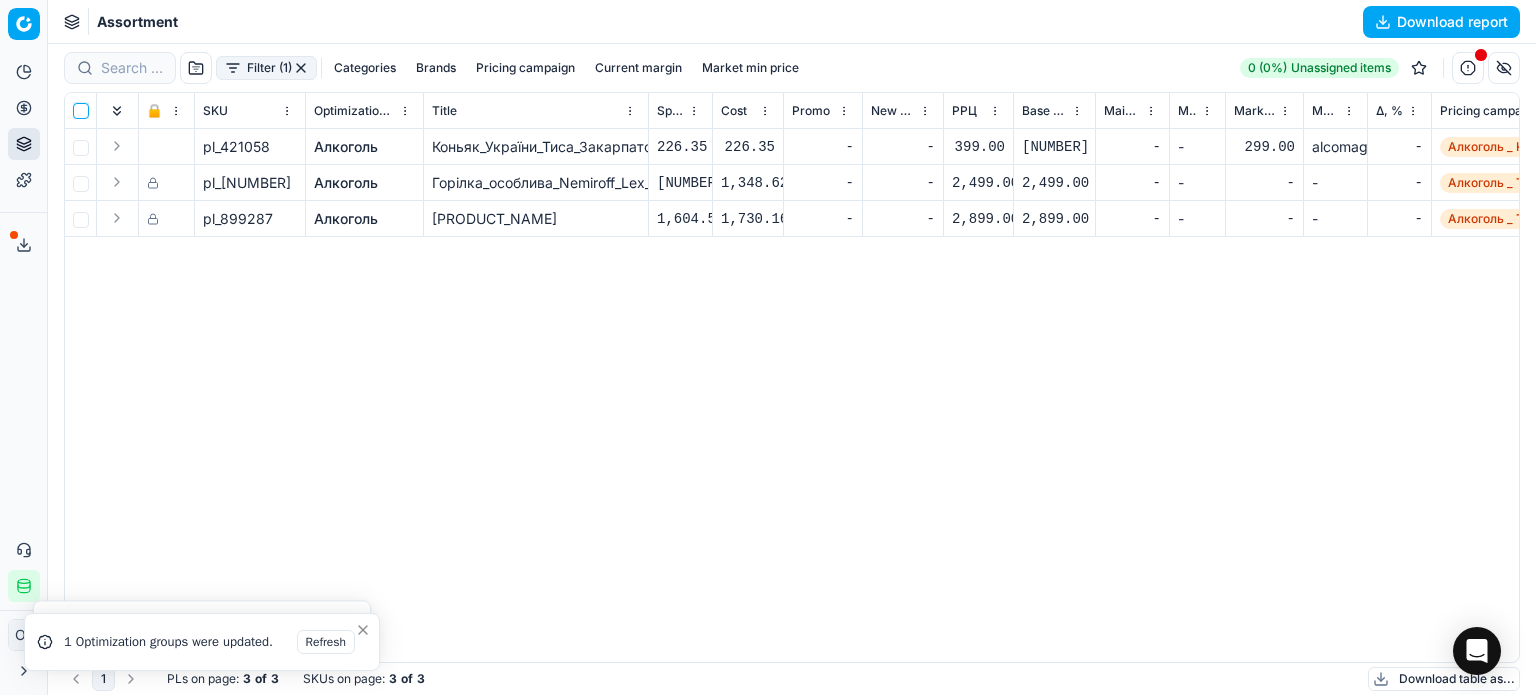 click at bounding box center [81, 111] 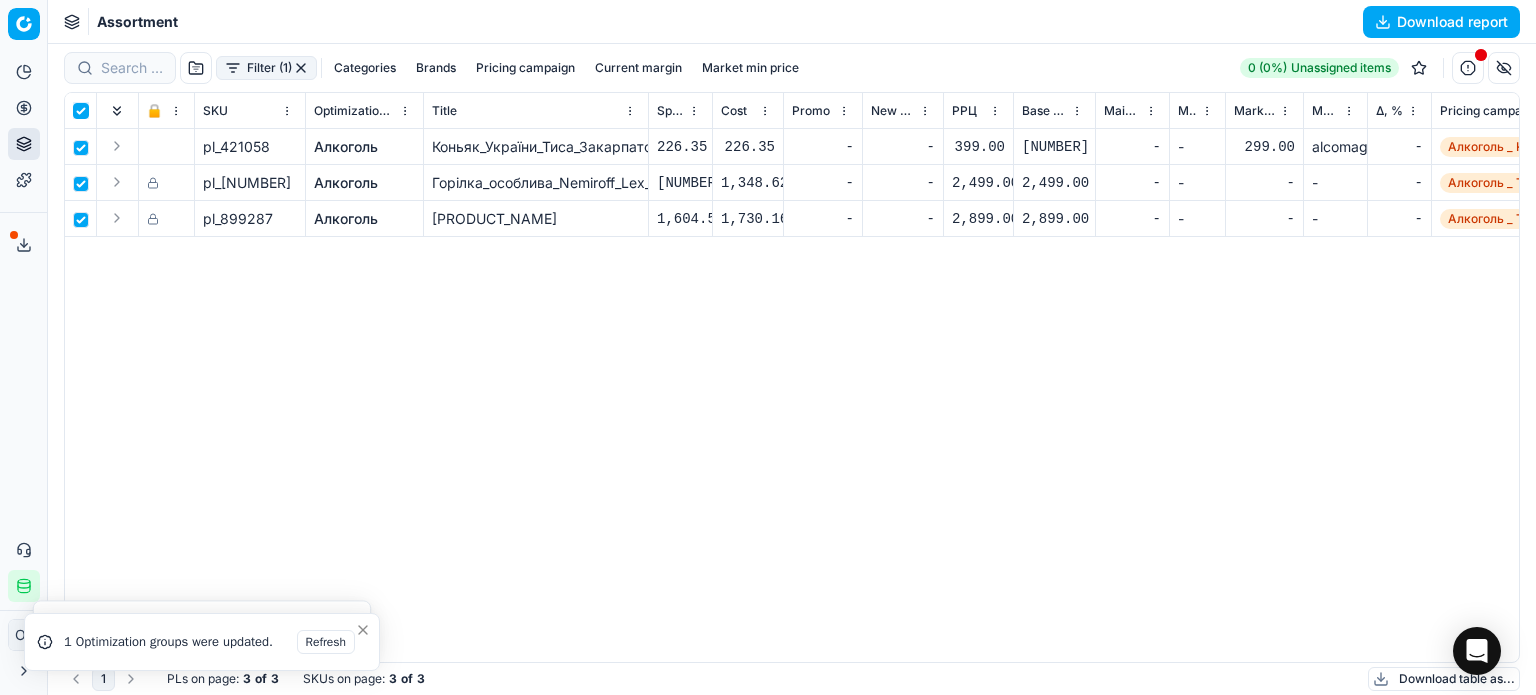 checkbox on "true" 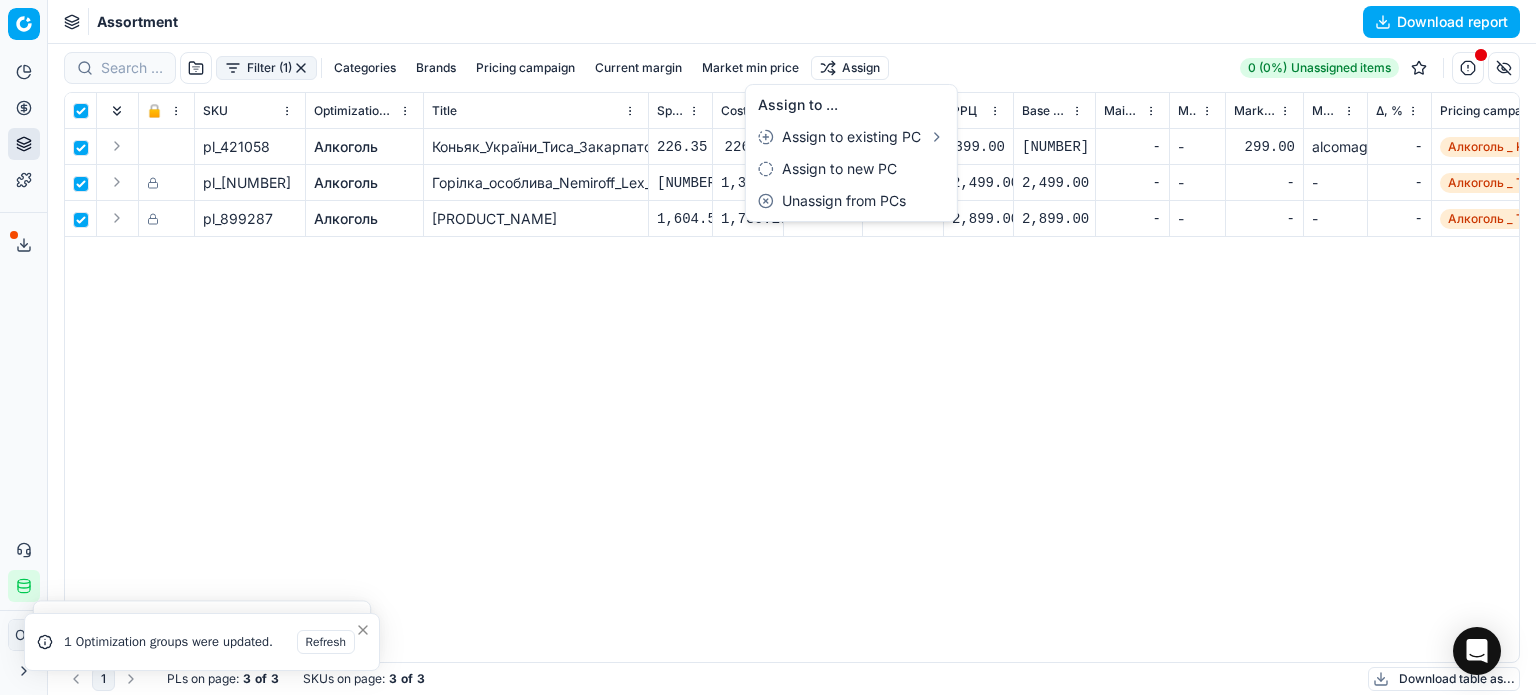 click on "Pricing platform Analytics Pricing Product portfolio Templates Export service 178 Contact support Integration status ОГ Ольга Гудзенко o.gudzenko@maudau.com.ua Close menu Command Palette Search for a command to run... Assortment Download report Filter   (1) Categories   Brands   Pricing campaign   Current margin   Market min price   Assign 0 (0%) Unassigned items 🔒 SKU Optimization group Title Specification Cost Cost Promo New promo price РРЦ Base price Main CD min price Main CD min price competitor name Market min price Market min price competitor name Δ, % Pricing campaign Current promo price Optimization status RRP mandatority Total stock quantity Aging stock (викл. дні без продажів) Середня кількість продажів за 5 днів, шт Оборотність, днів (викл. дні без продажів) Target promo margin Target margin Product line ID Current price New price New discount New discount, % New markup (common), % Δ, abs KVI -" at bounding box center [768, 347] 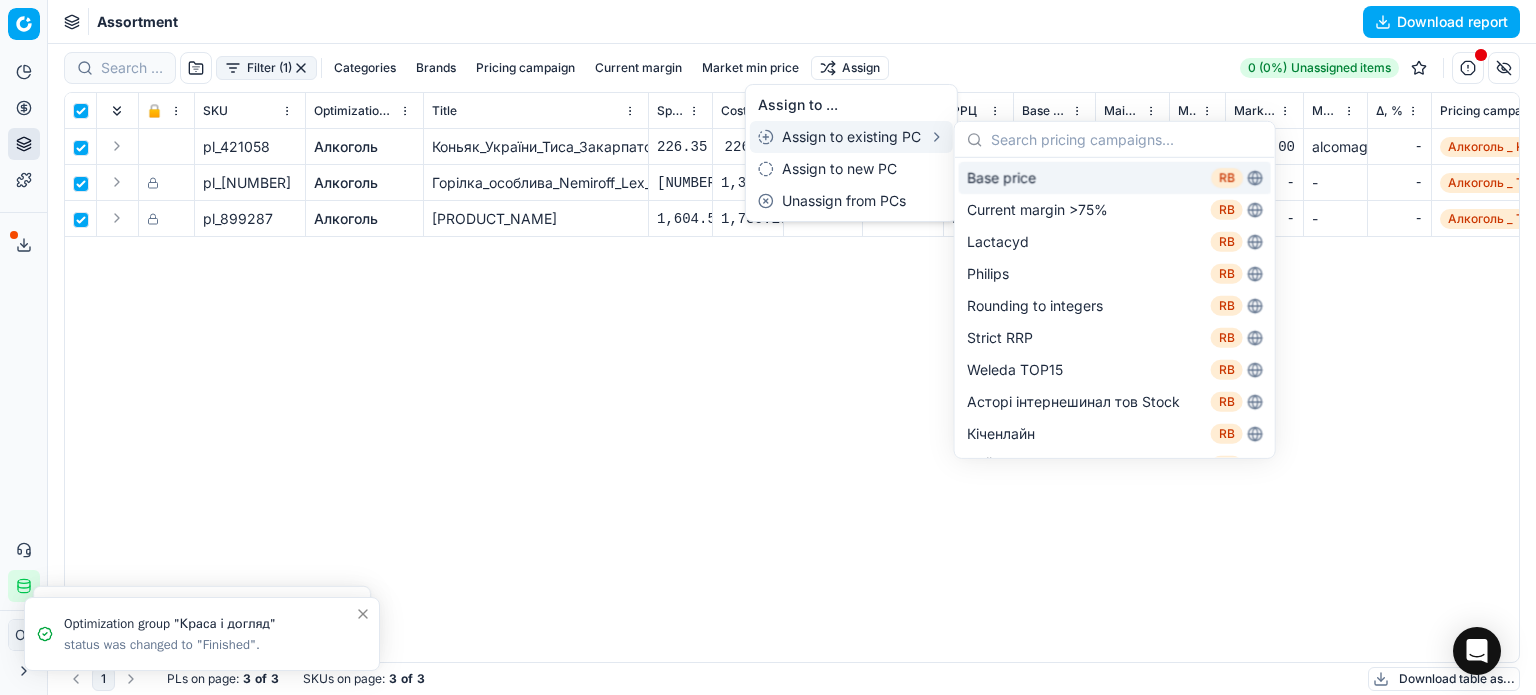 click on "Base price RB" at bounding box center (1115, 178) 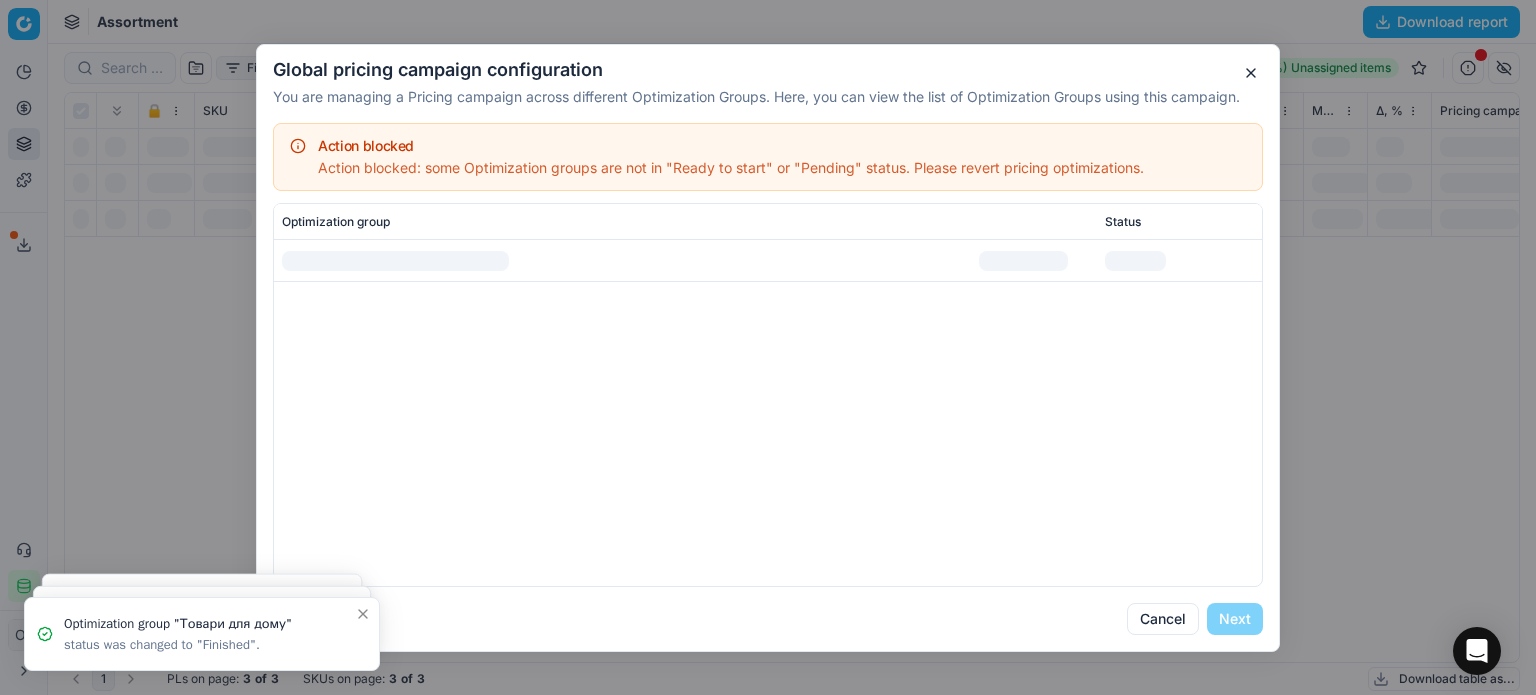 click at bounding box center [1023, 260] 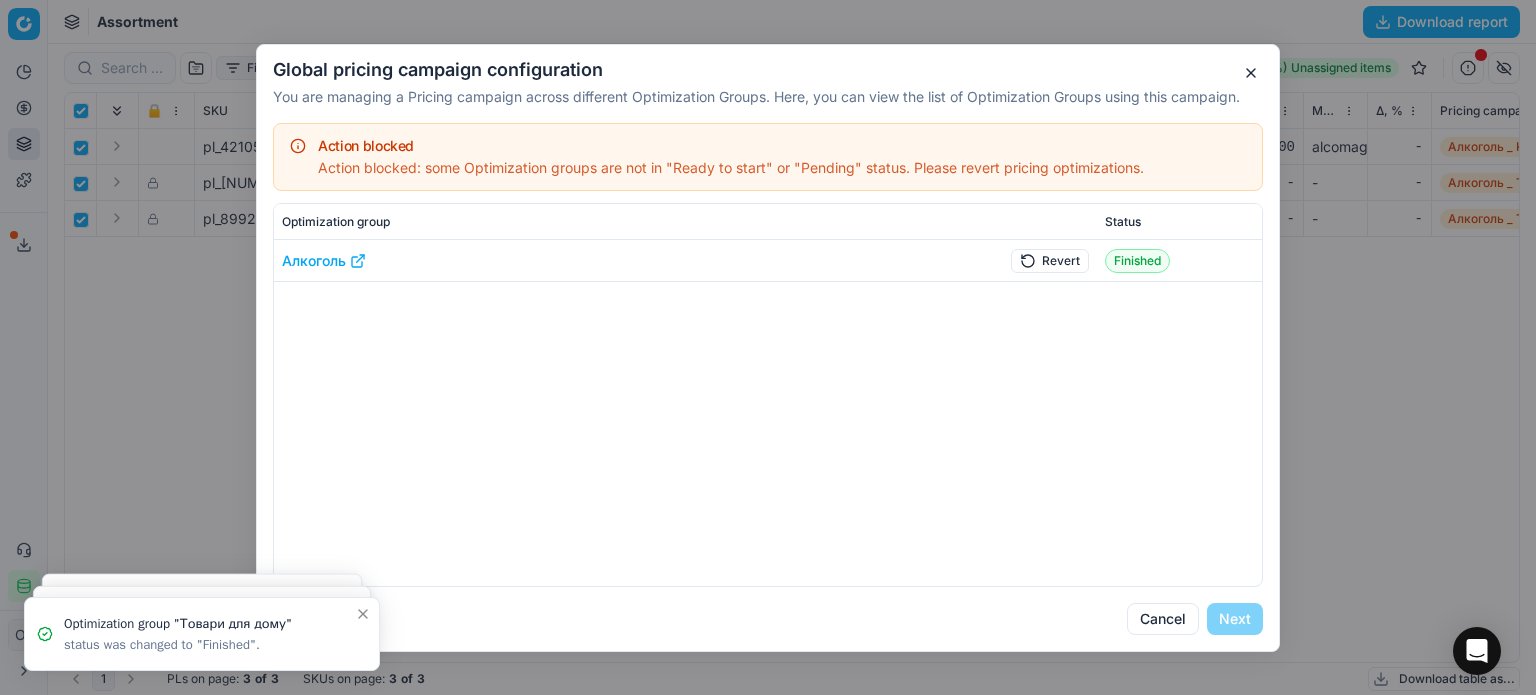 click on "Revert" at bounding box center (1050, 260) 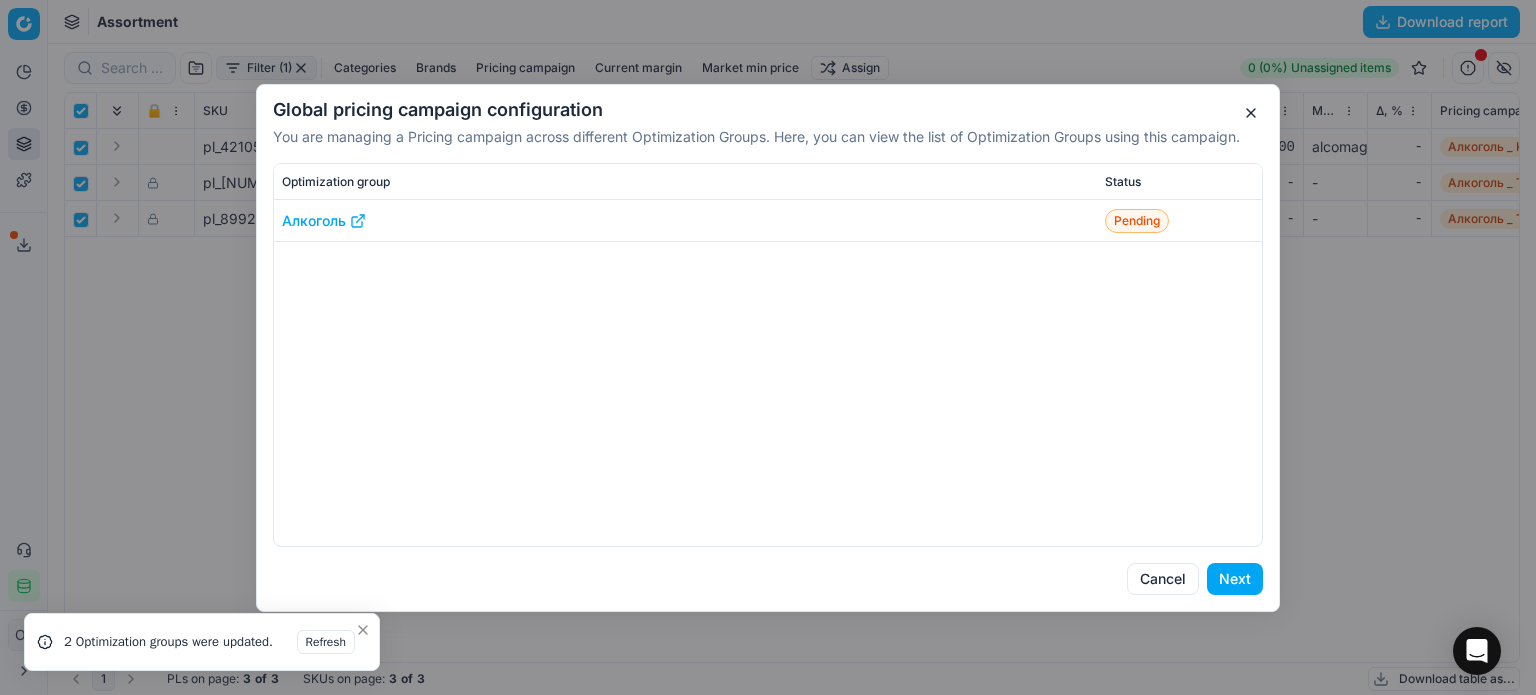 click on "Next" at bounding box center (1235, 579) 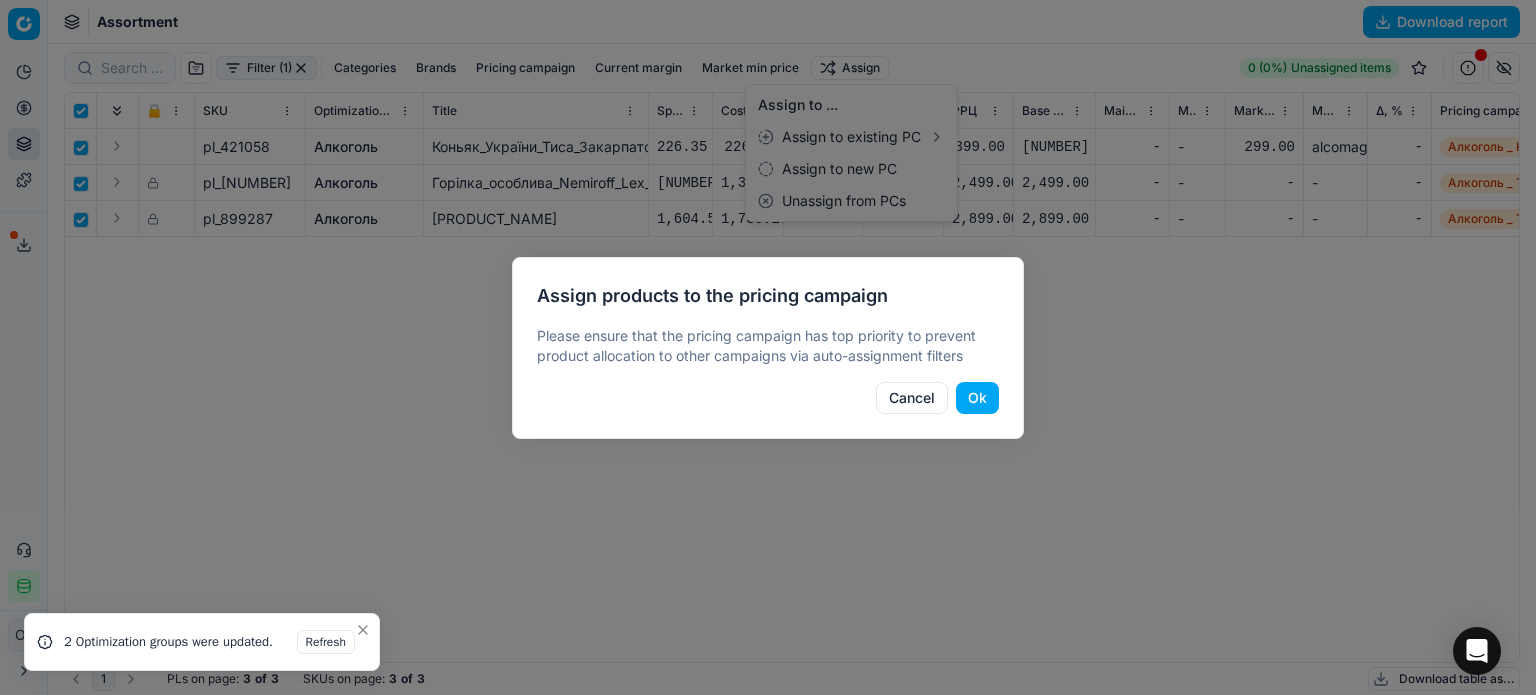 click on "Ok" at bounding box center [977, 398] 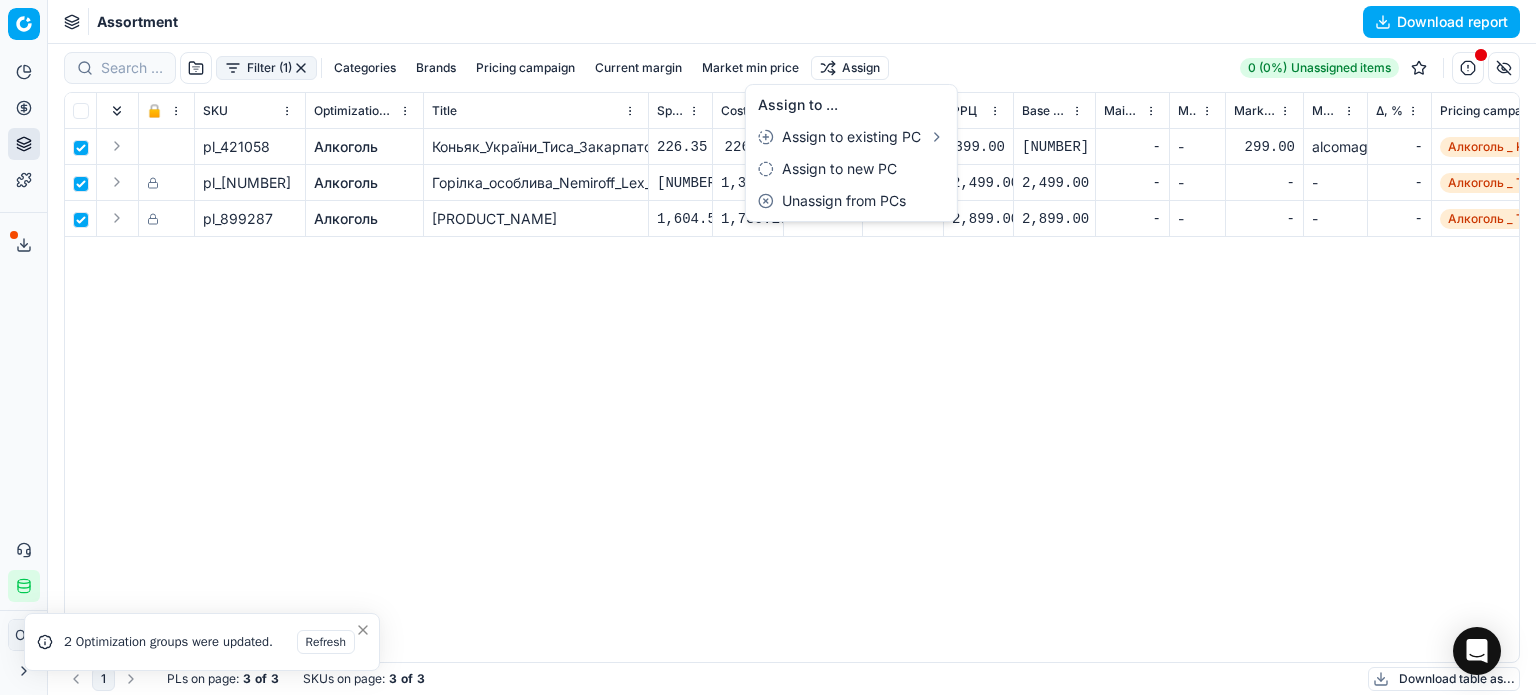checkbox on "false" 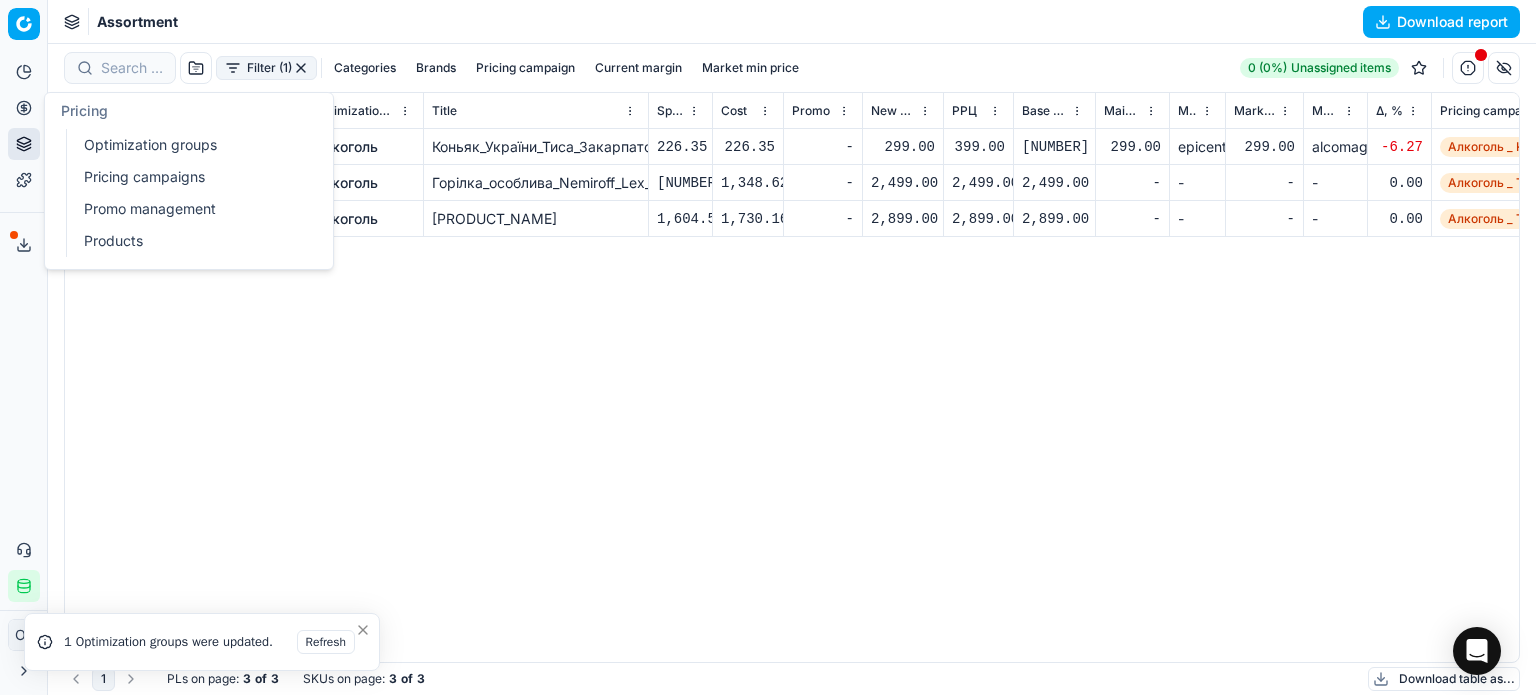 click on "Optimization groups" at bounding box center (192, 145) 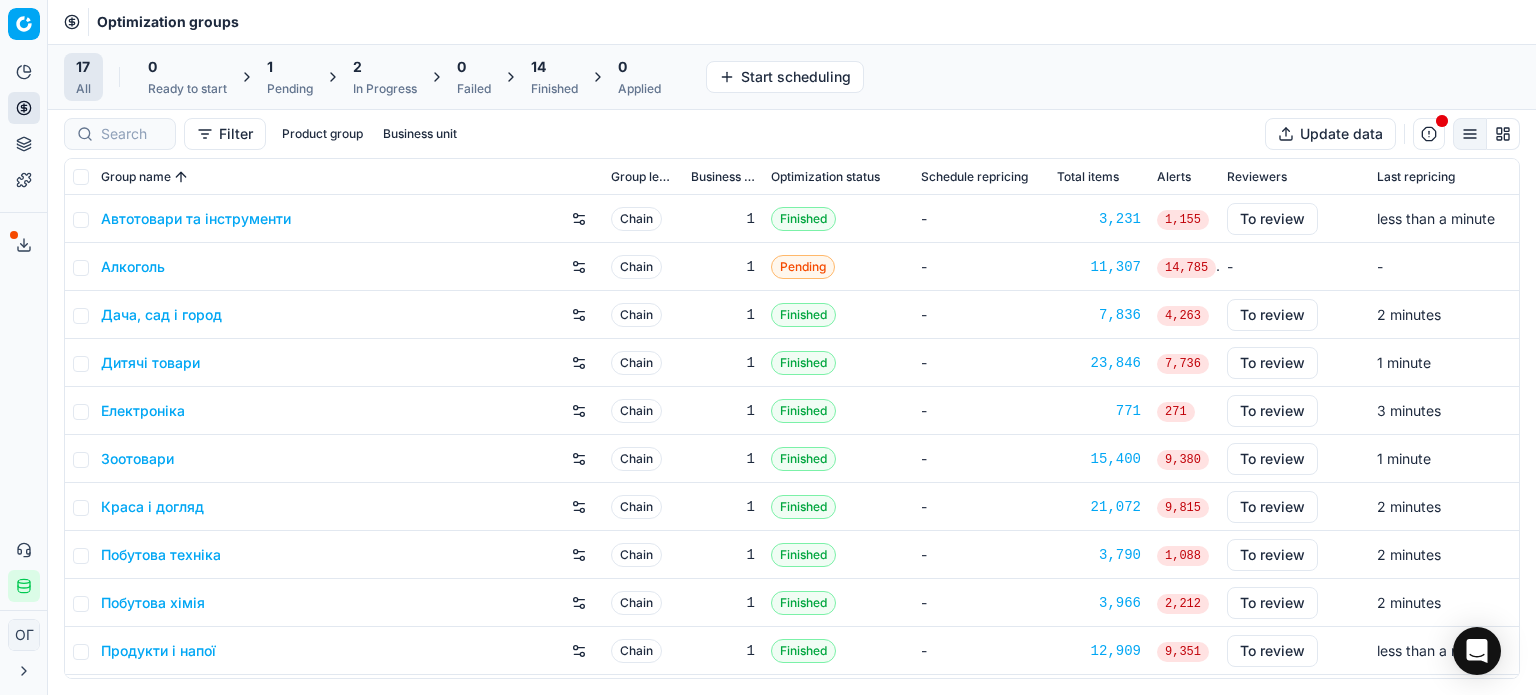 click on "Pending" at bounding box center [290, 89] 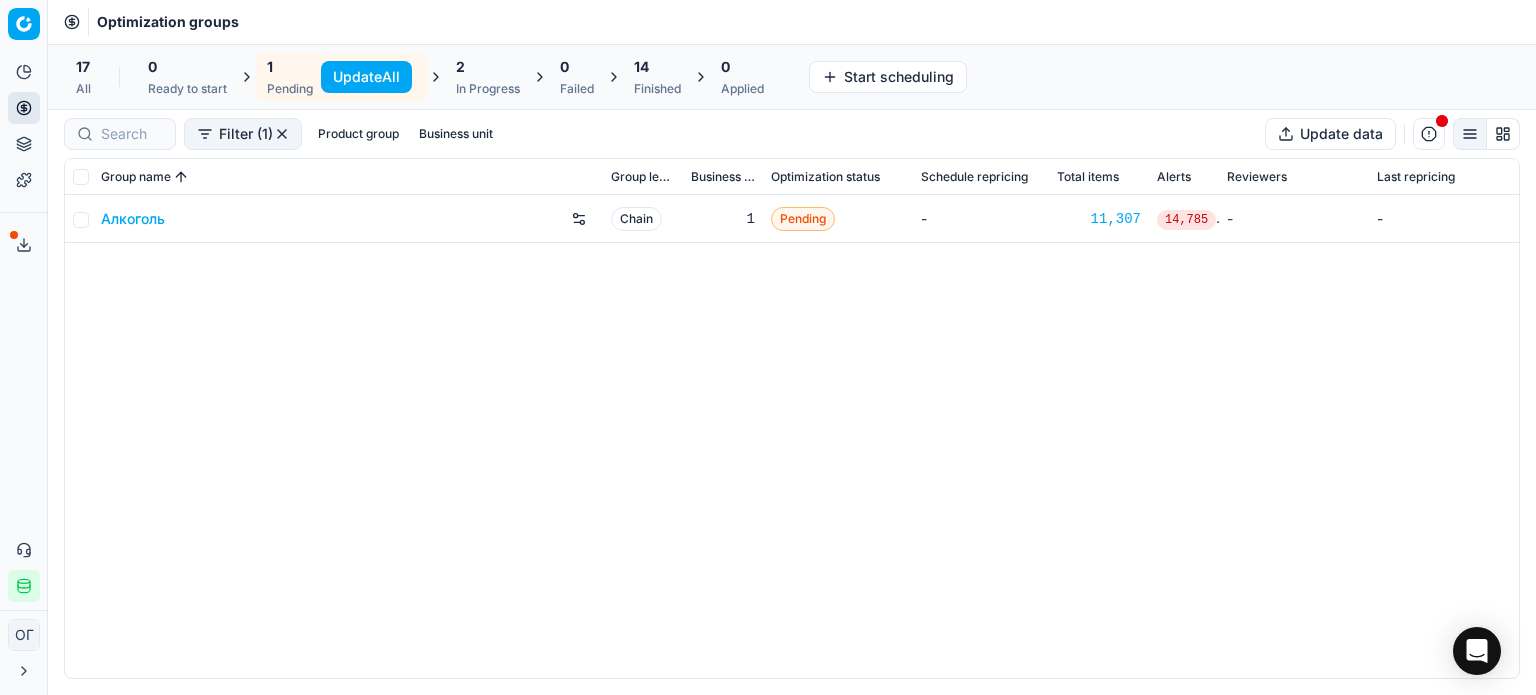 click on "Update  All" at bounding box center (366, 77) 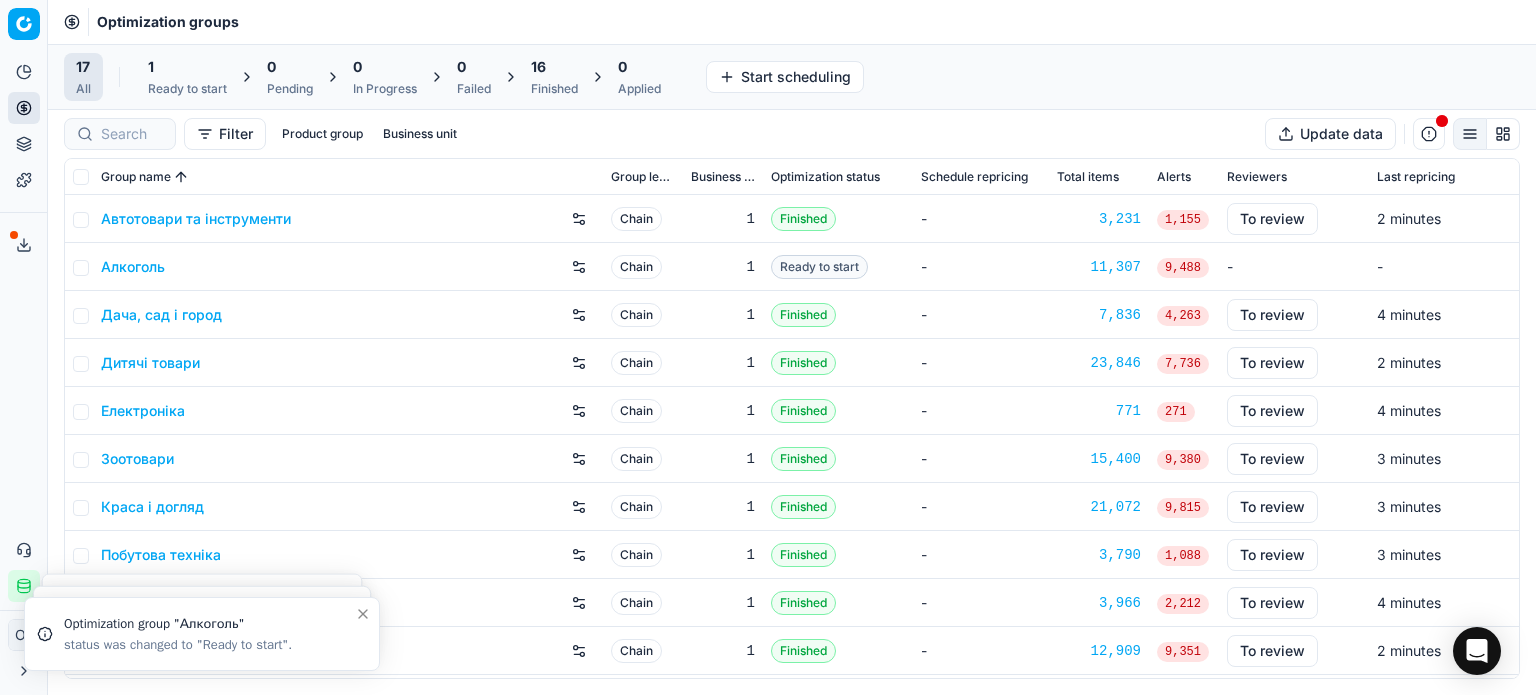 click on "1" at bounding box center [187, 67] 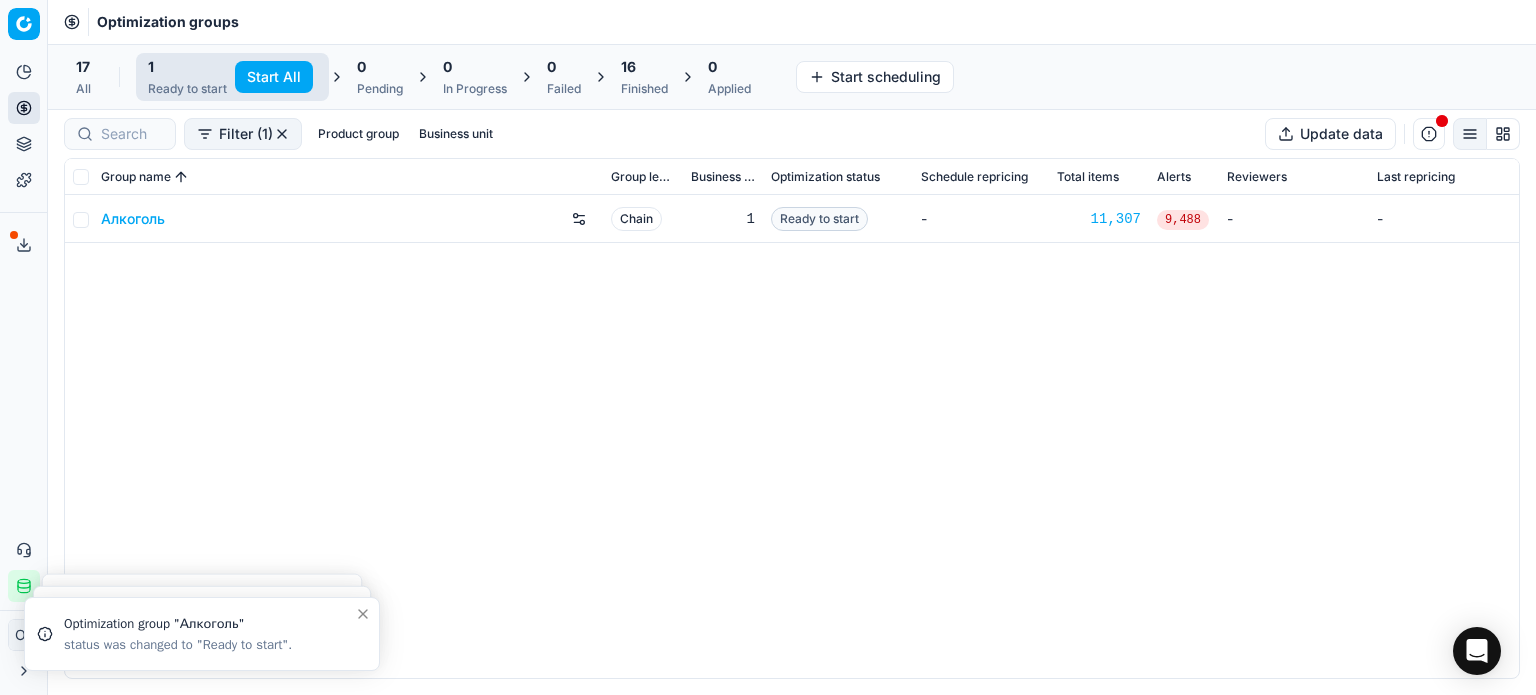 click on "Start   All" at bounding box center (274, 77) 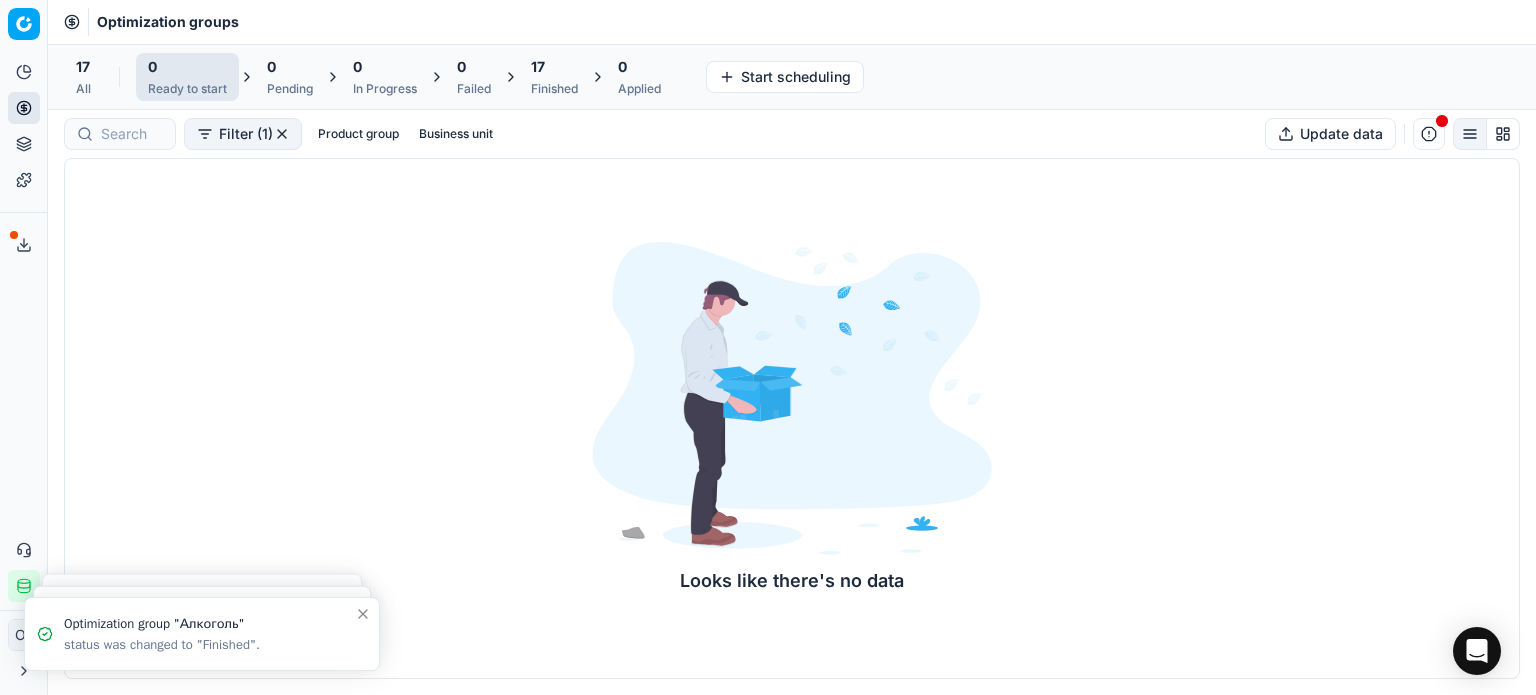 drag, startPoint x: 541, startPoint y: 82, endPoint x: 356, endPoint y: 115, distance: 187.9202 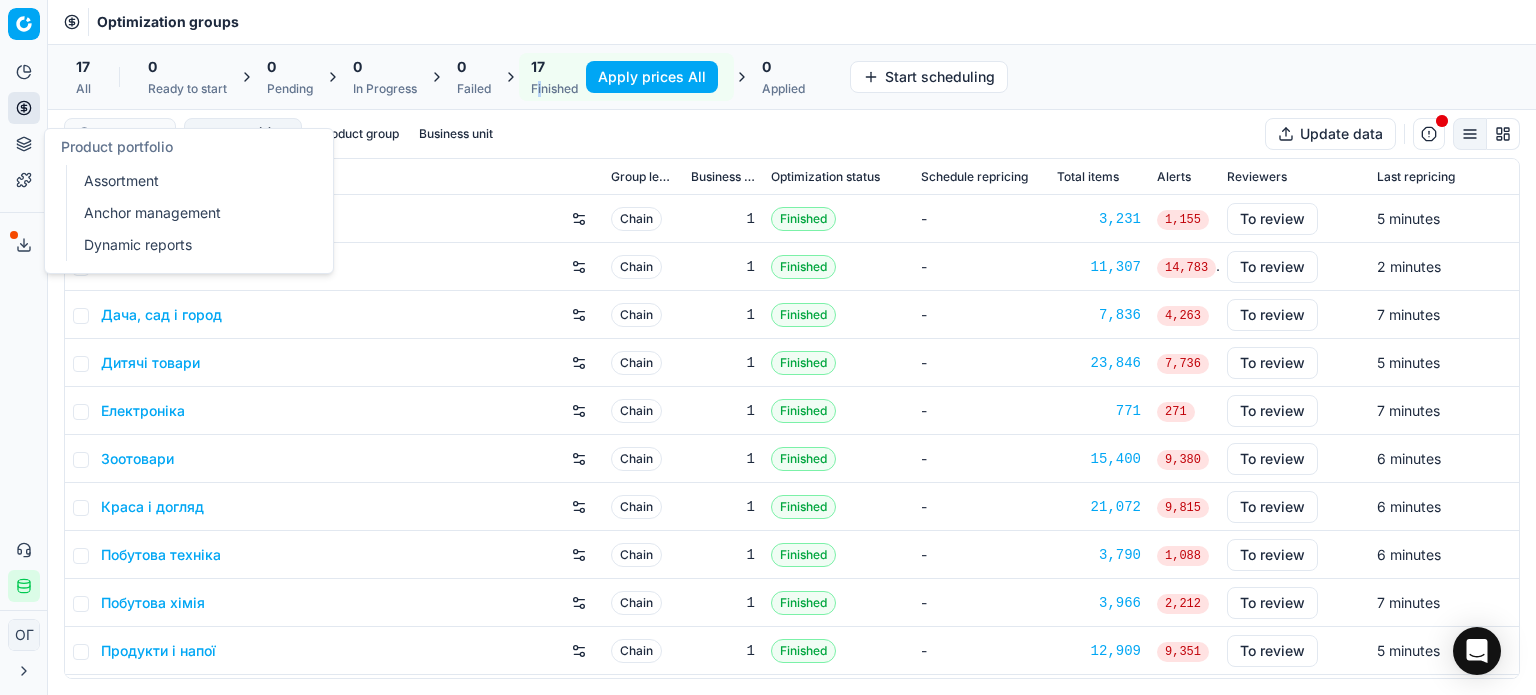 click 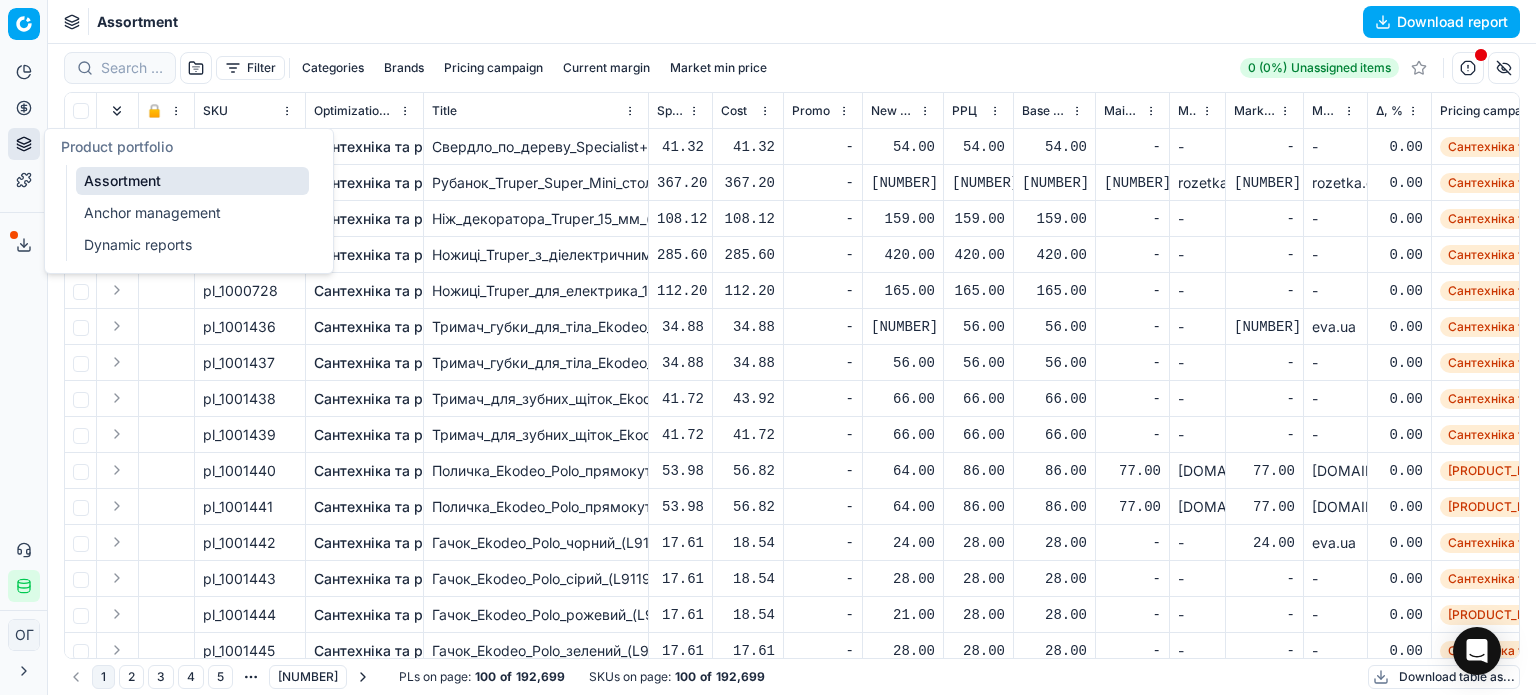 click on "Δ, %" at bounding box center (1389, 111) 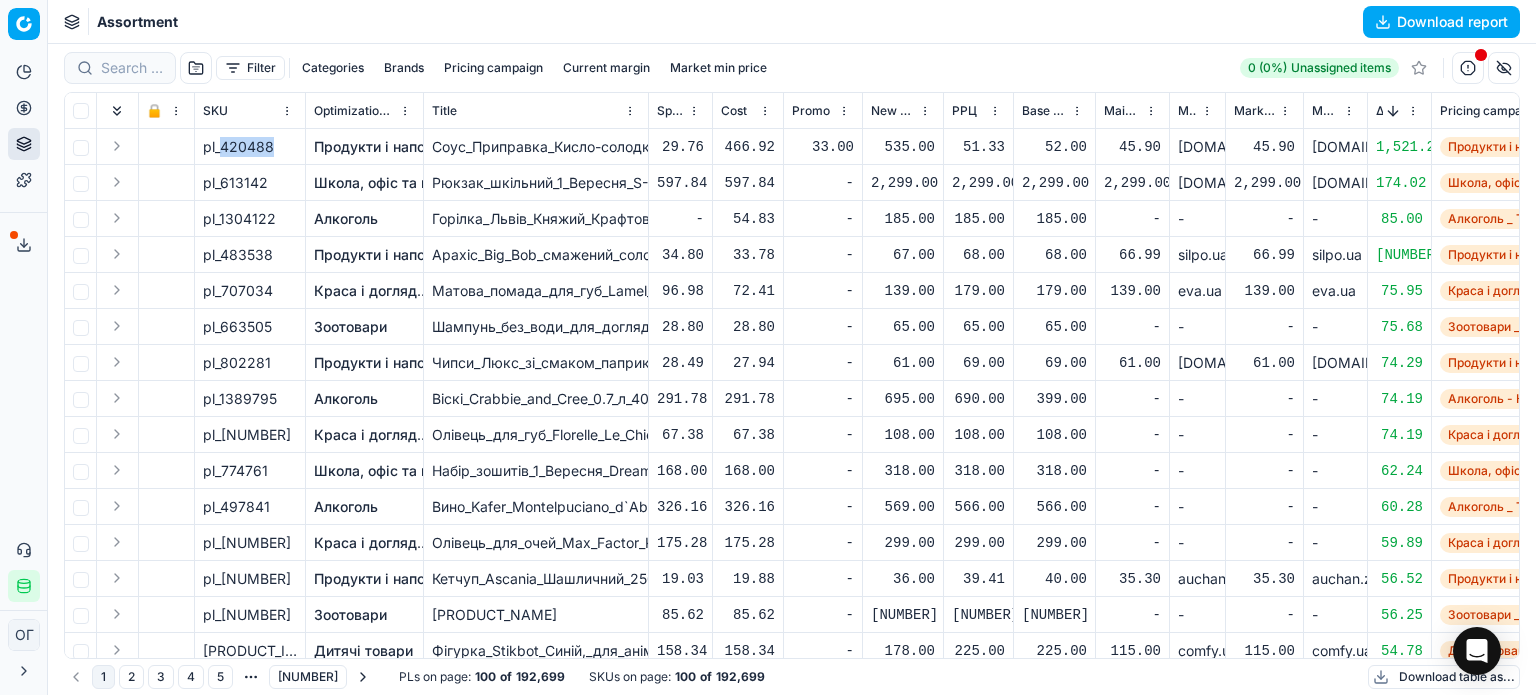 drag, startPoint x: 272, startPoint y: 146, endPoint x: 219, endPoint y: 145, distance: 53.009434 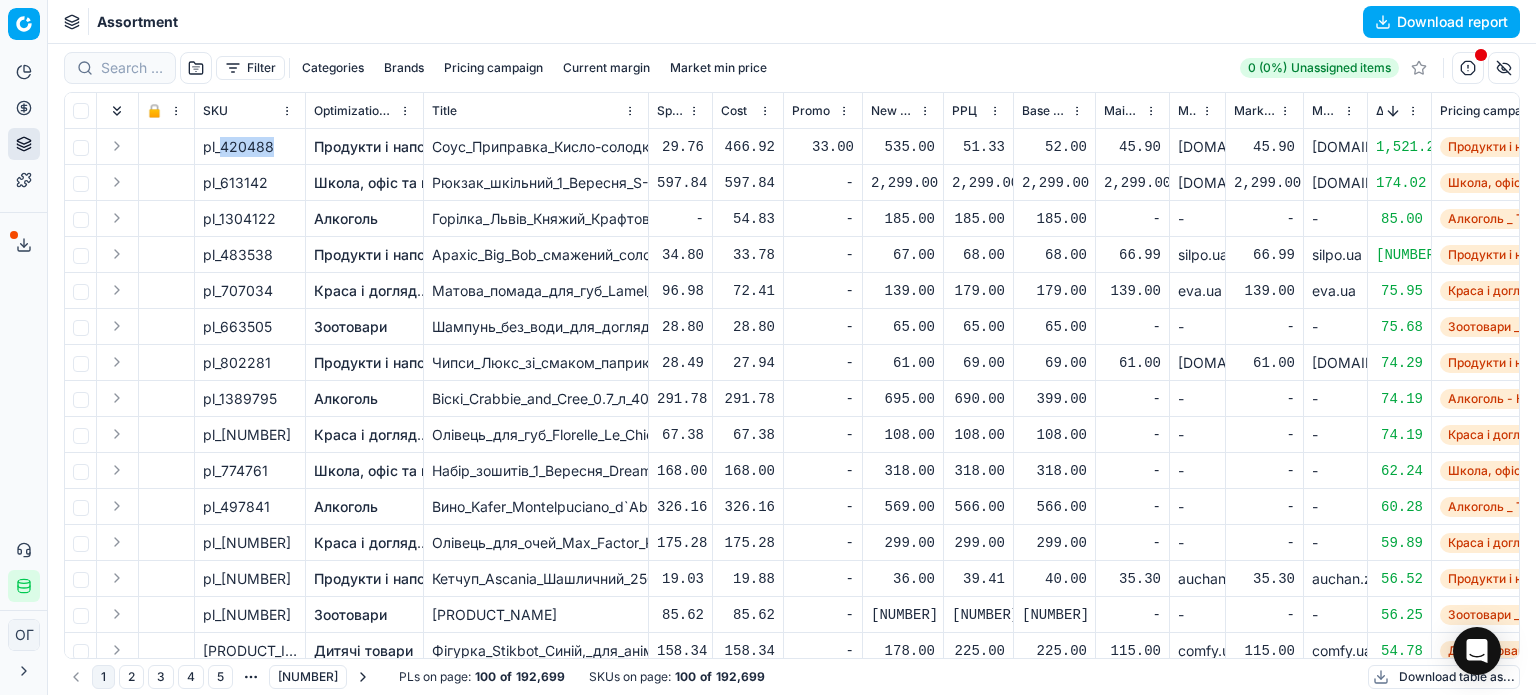 copy on "420488" 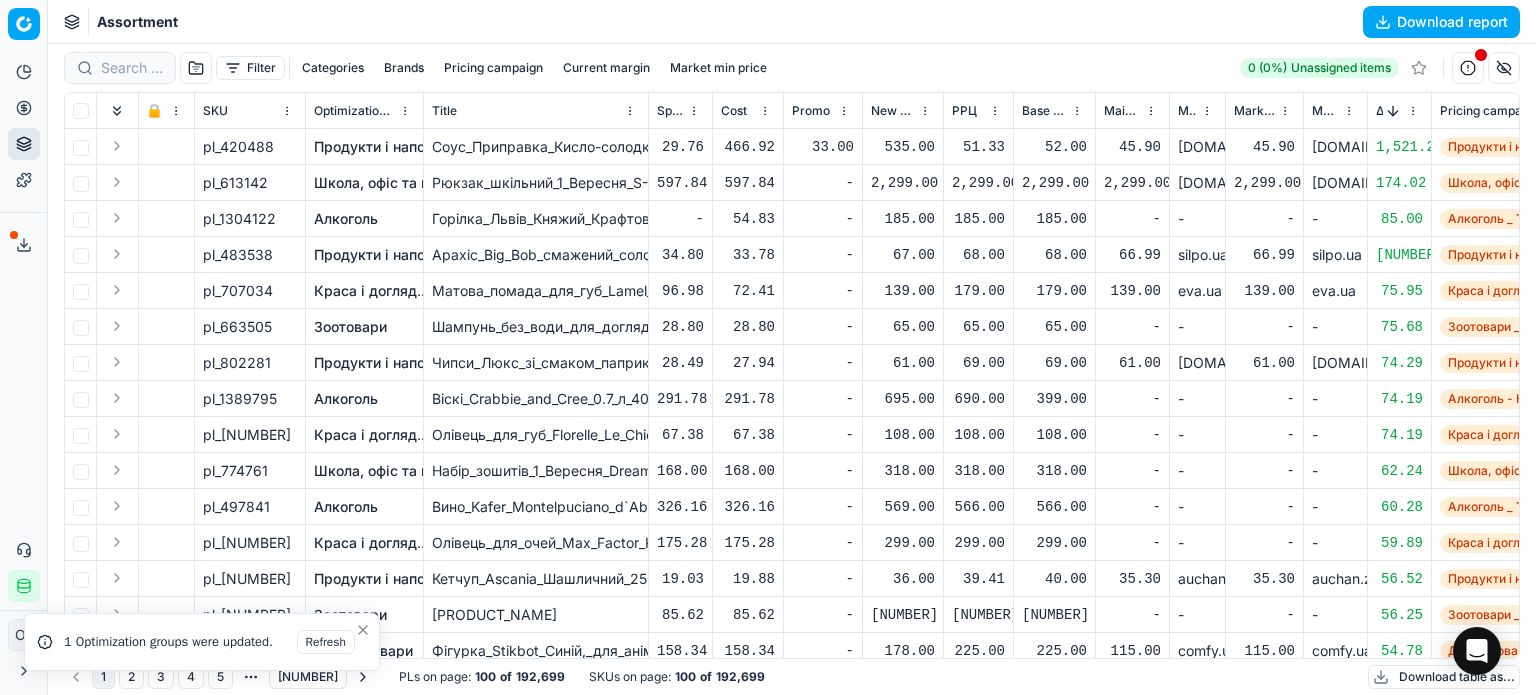 click at bounding box center (1393, 111) 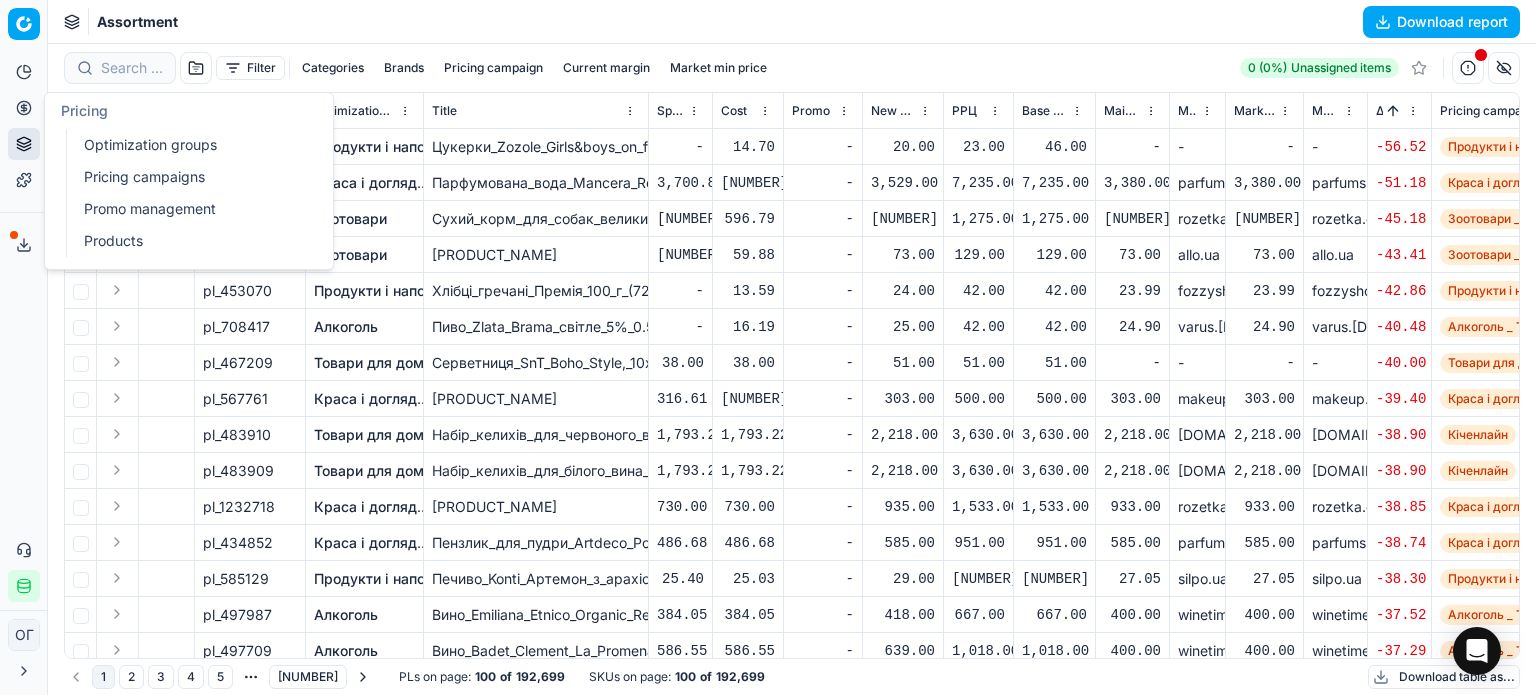 click 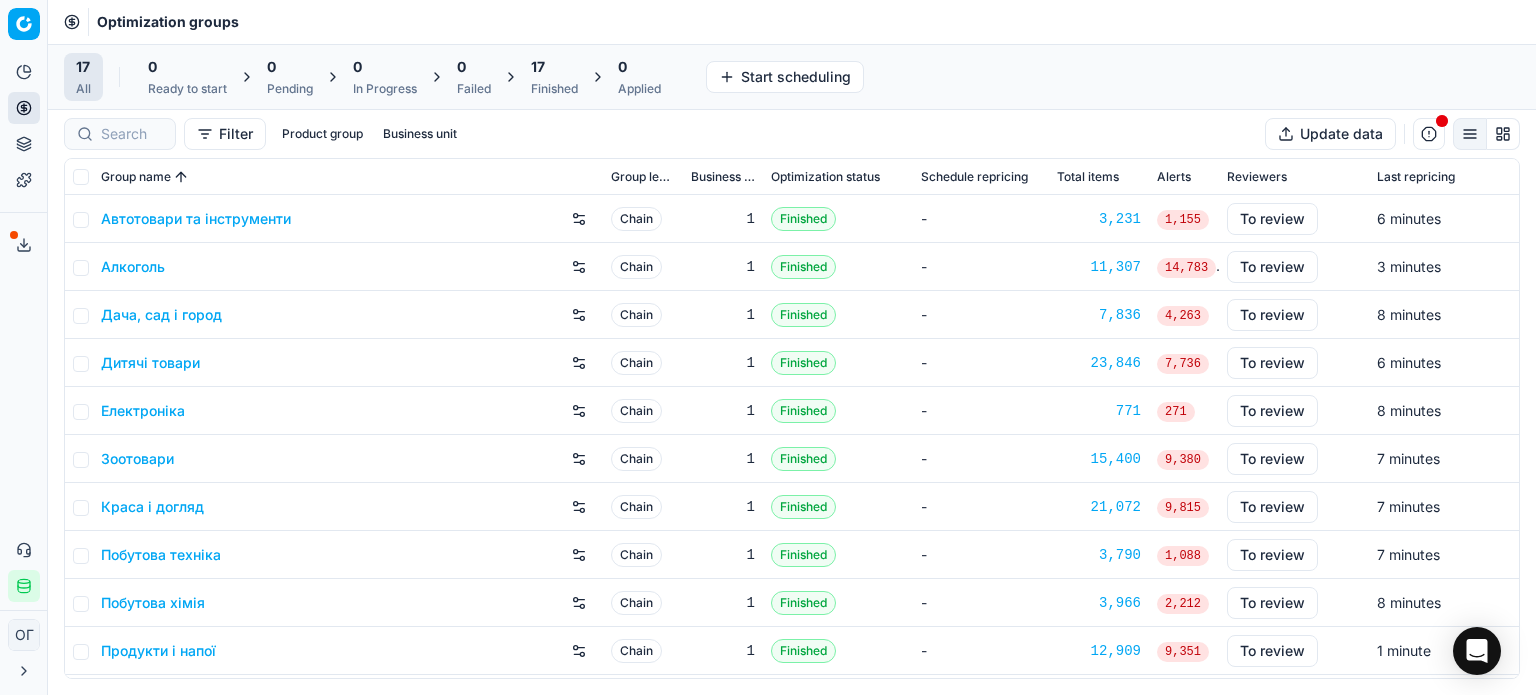 click on "17" at bounding box center (554, 67) 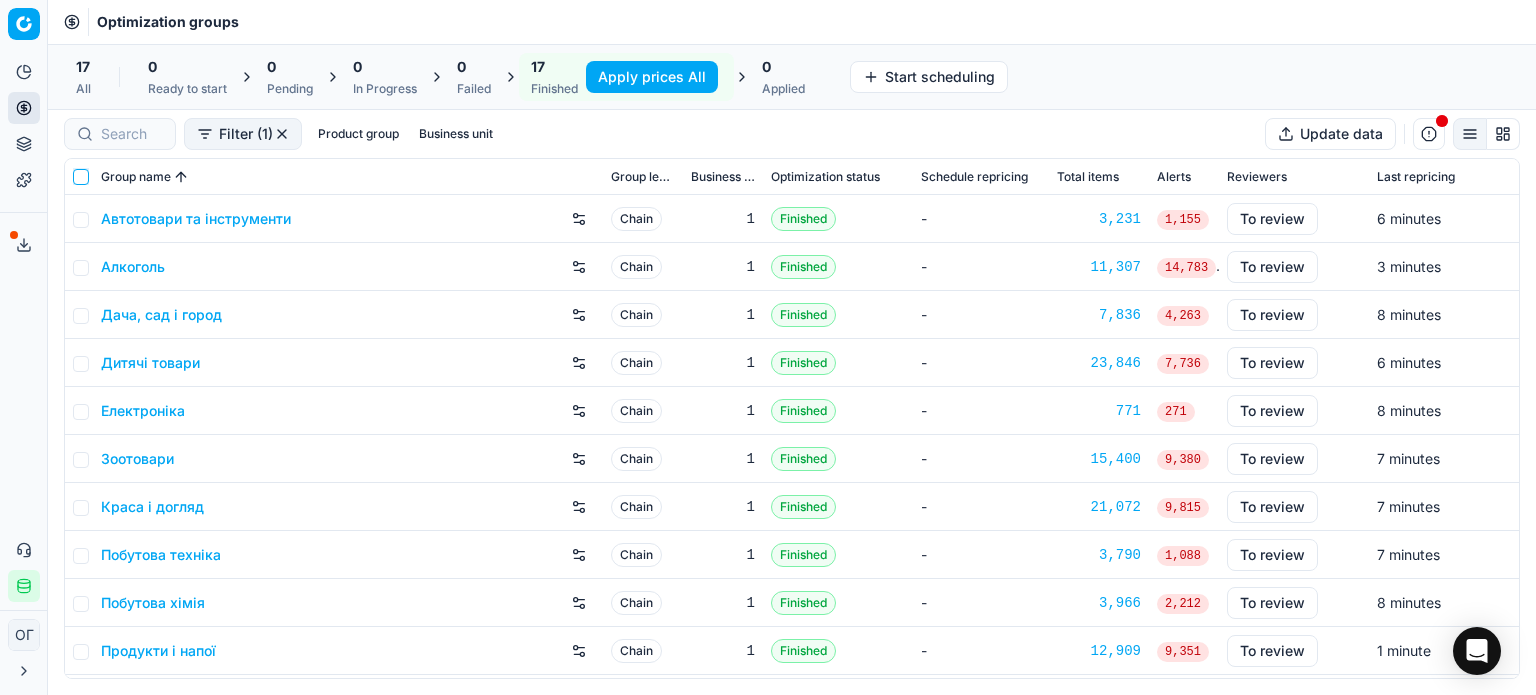 click at bounding box center [81, 177] 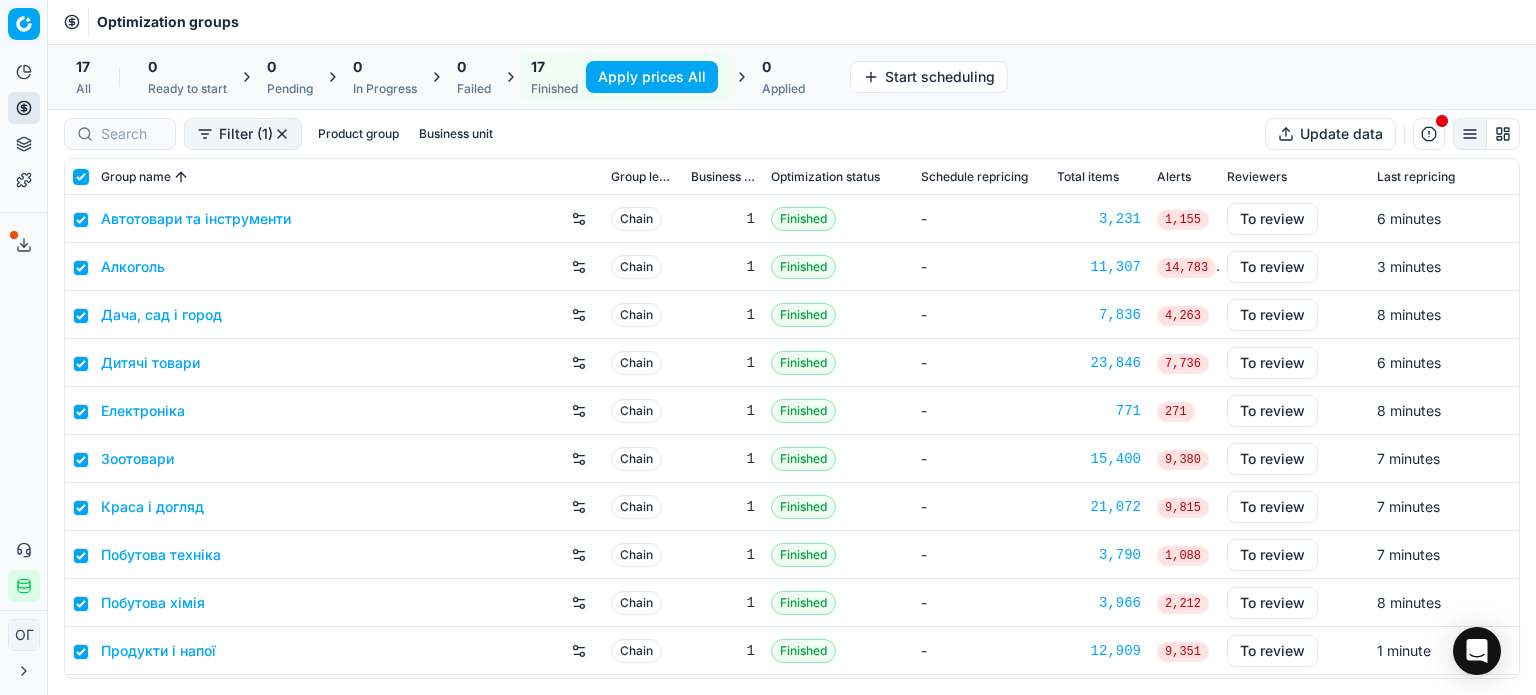 checkbox on "true" 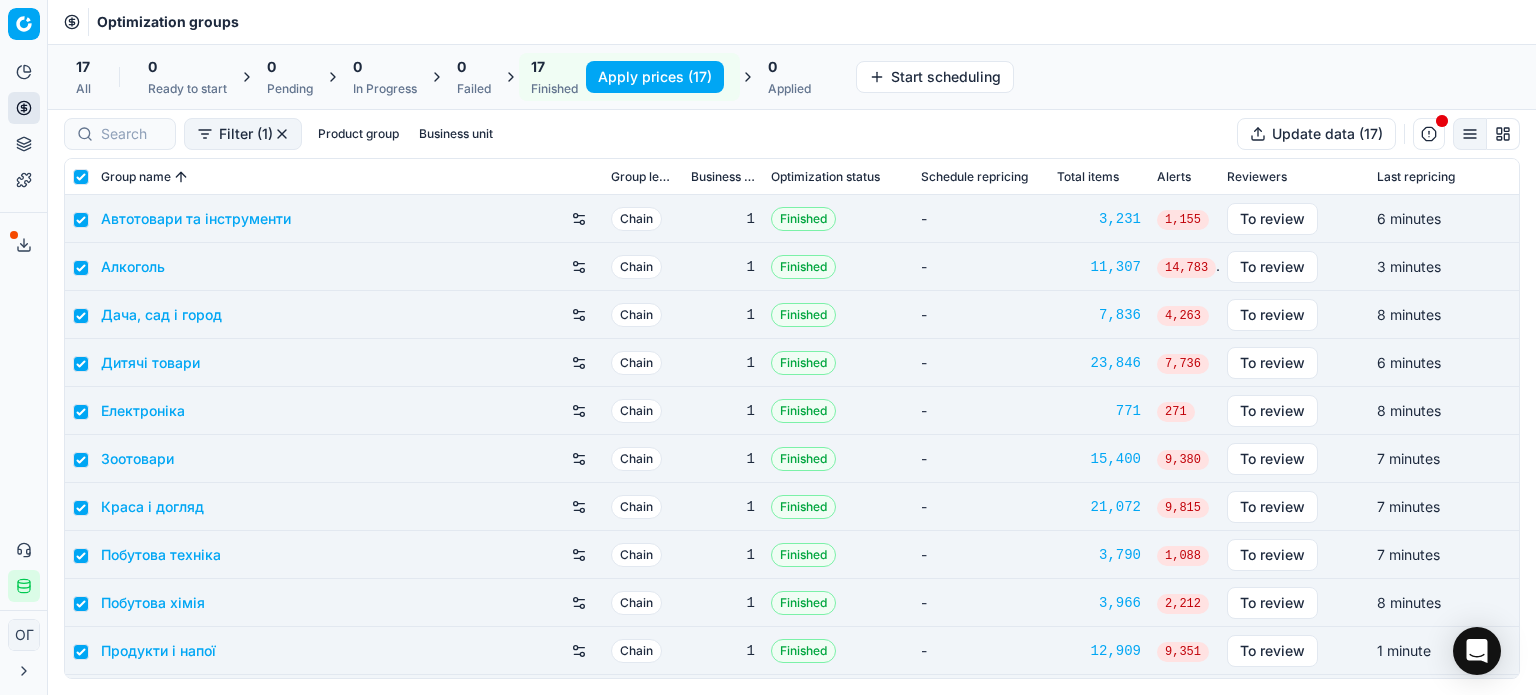 click on "Apply prices   (17)" at bounding box center (655, 77) 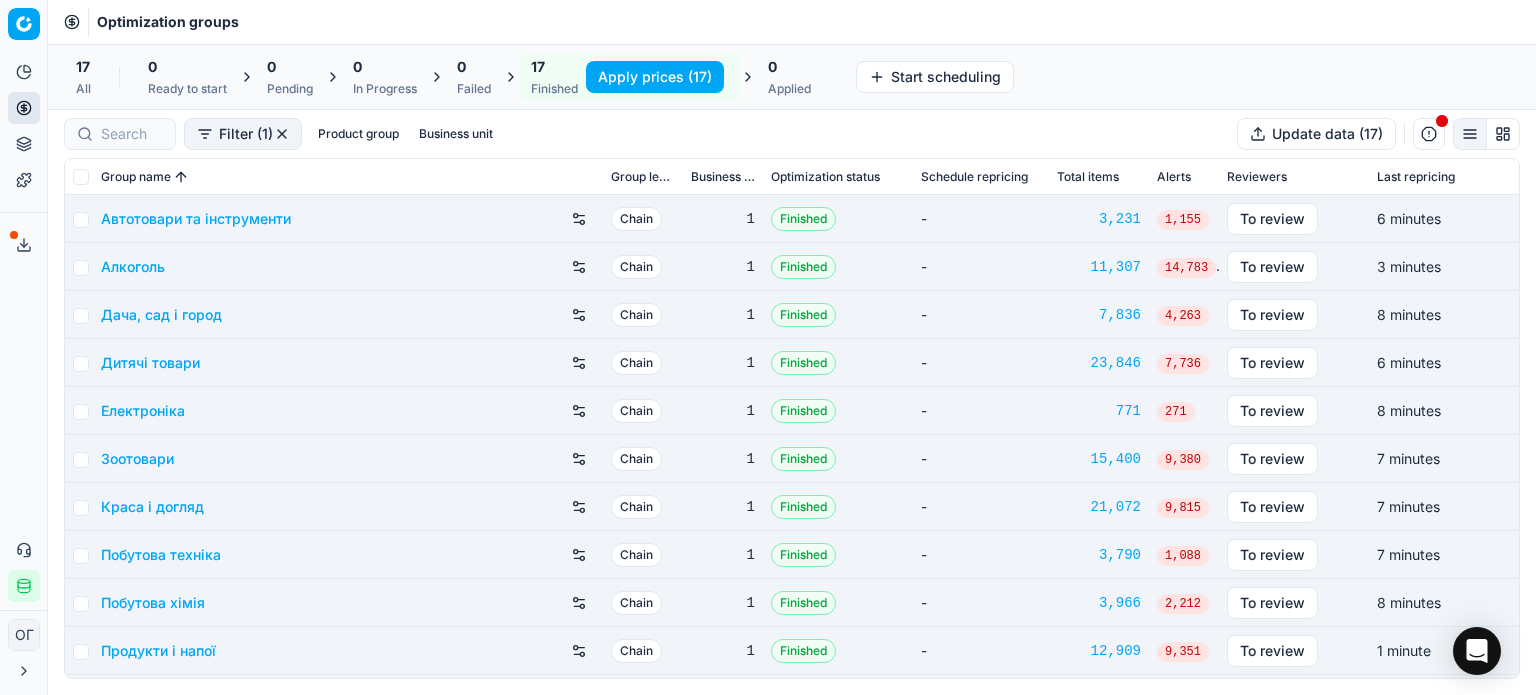 checkbox on "false" 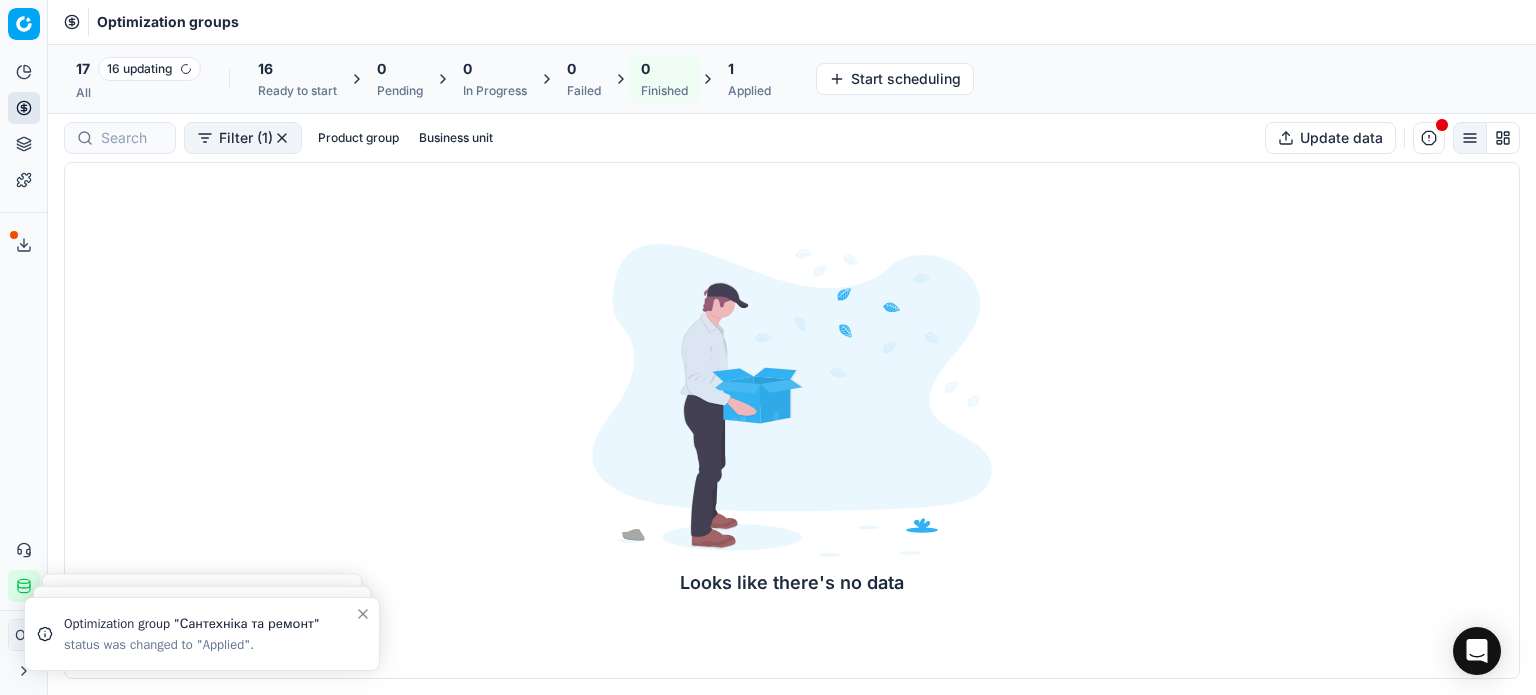 click on "Product portfolio" at bounding box center (24, 144) 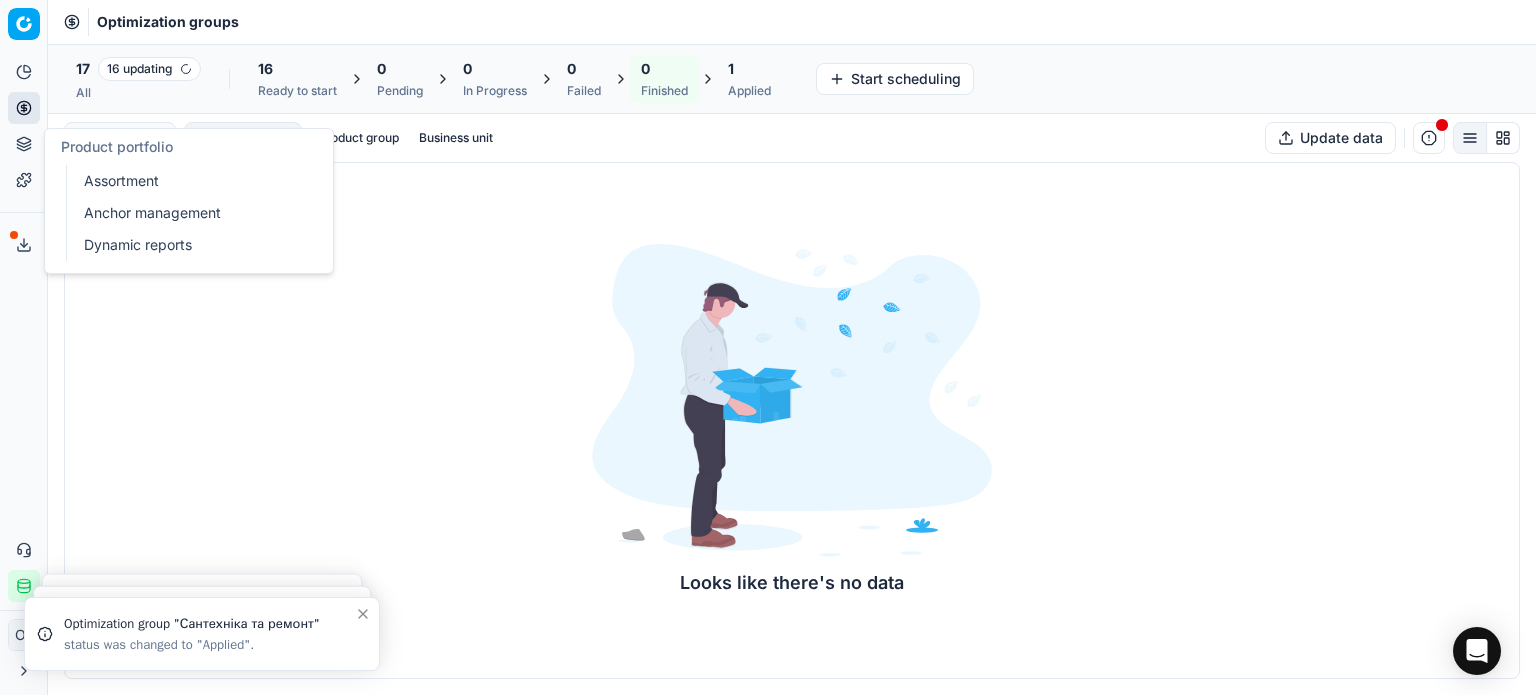 click on "Assortment" at bounding box center (192, 181) 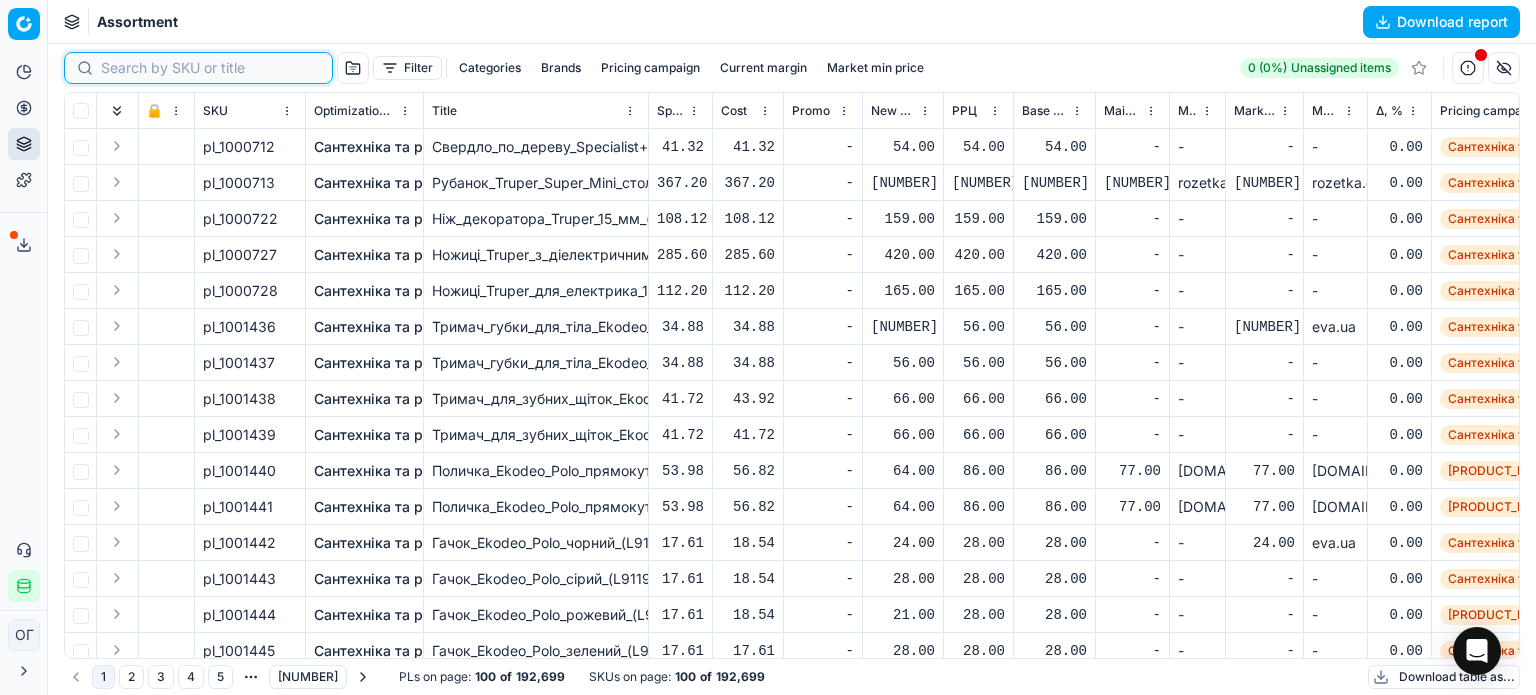click at bounding box center [210, 68] 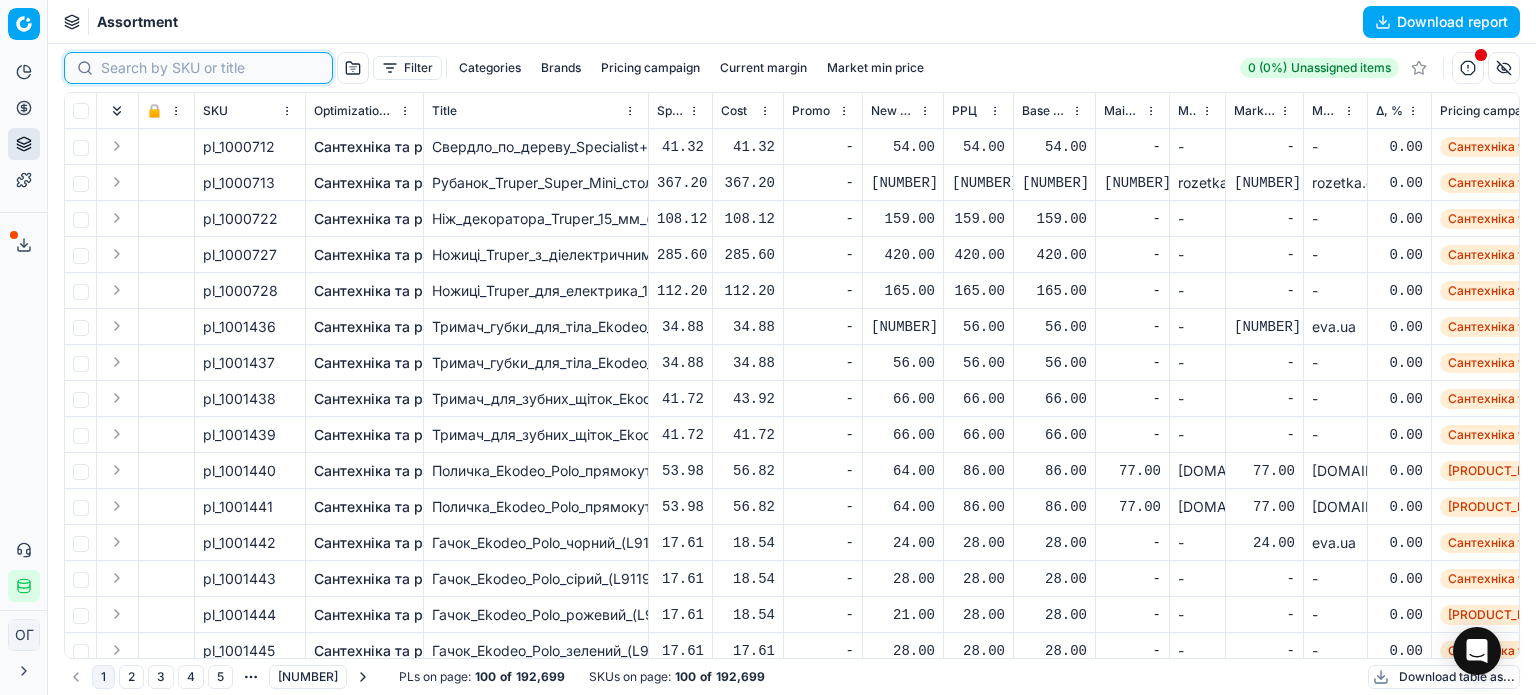 click at bounding box center [210, 68] 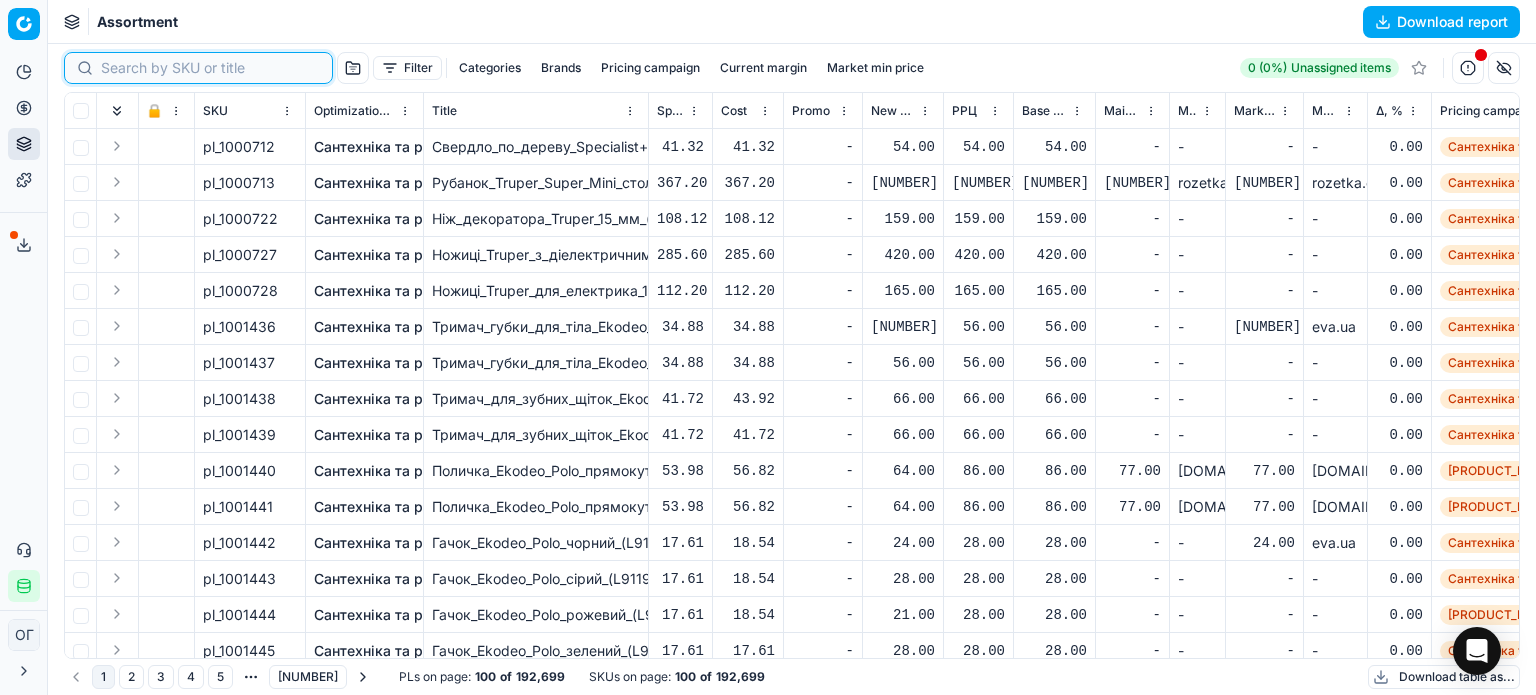 paste on "713913" 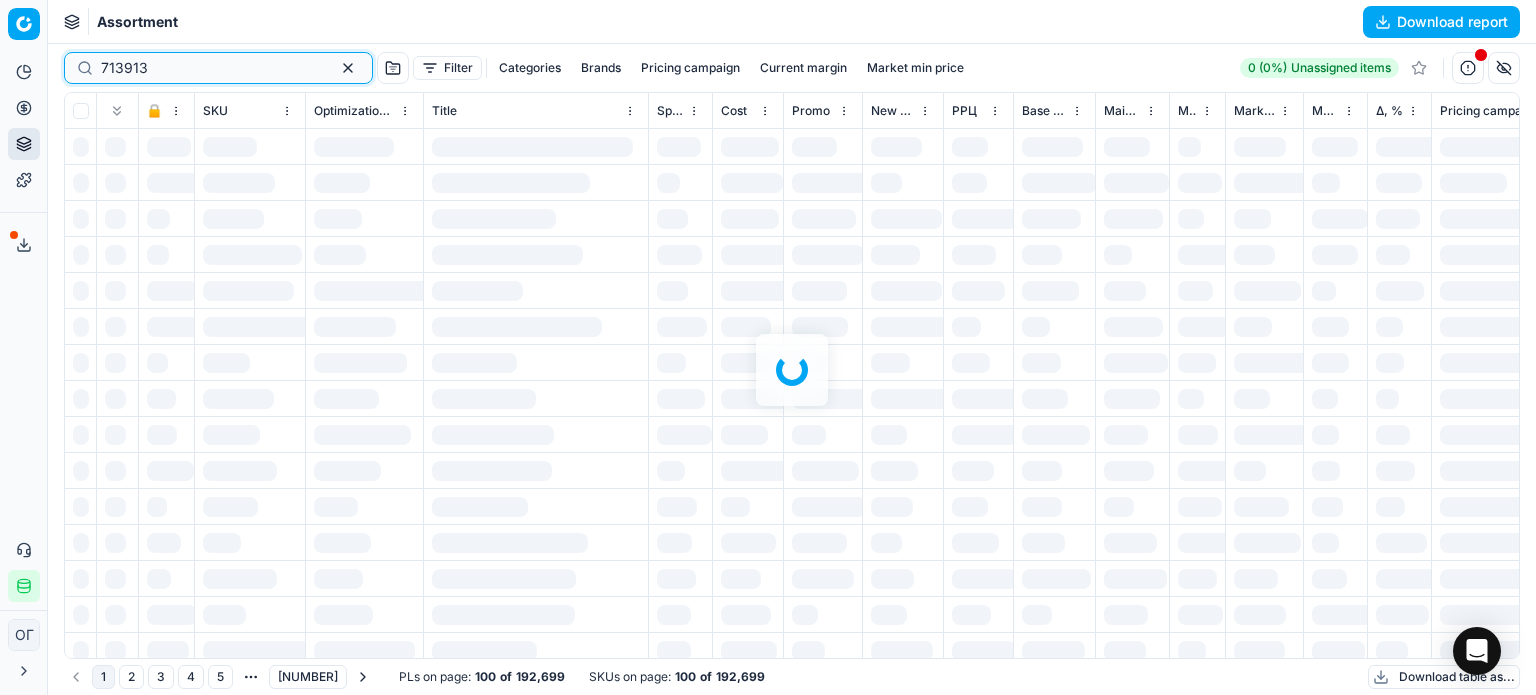 type on "713913" 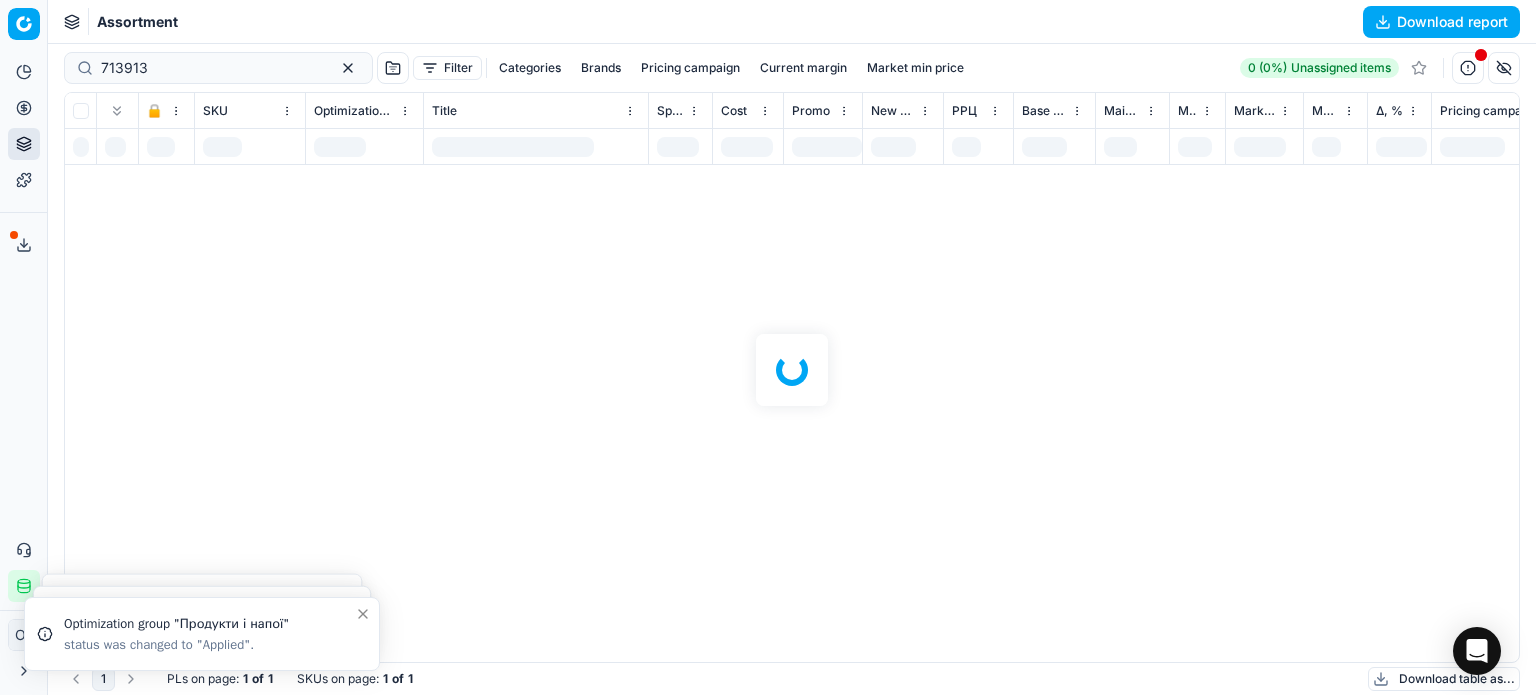 click at bounding box center (792, 369) 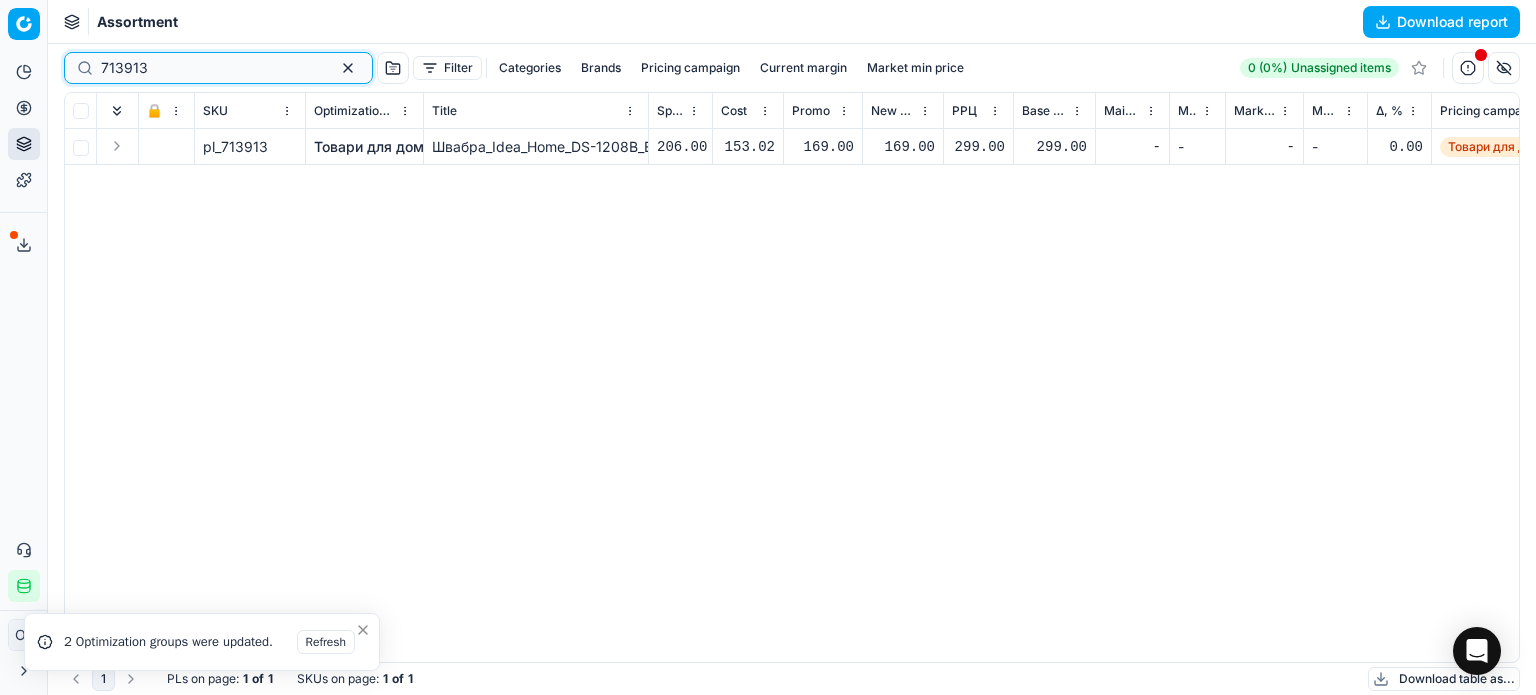 click on "713913 Filter   Categories   Brands   Pricing campaign   Current margin   Market min price   0 (0%) Unassigned items 🔒 SKU Optimization group Title Specification Cost Cost Promo New promo price РРЦ Base price Main CD min price Main CD min price competitor name Market min price Market min price competitor name Δ, % Pricing campaign Current promo price Optimization status RRP mandatority Total stock quantity Aging stock (викл. дні без продажів) Середня кількість продажів за 5 днів, шт Оборотність, днів (викл. дні без продажів) Target promo margin Target margin Product line ID Current price New price New discount New discount, % New markup (common), % New margin (common), % Δ, abs Pricing type Alerts Brands Продажі за останні 45 днів, шт Is available Discount, % Discount Promo amount Promo titles ABC by Revenue Matches found Days after last Market data update Competitors in stock Market max price KVI" at bounding box center [792, 369] 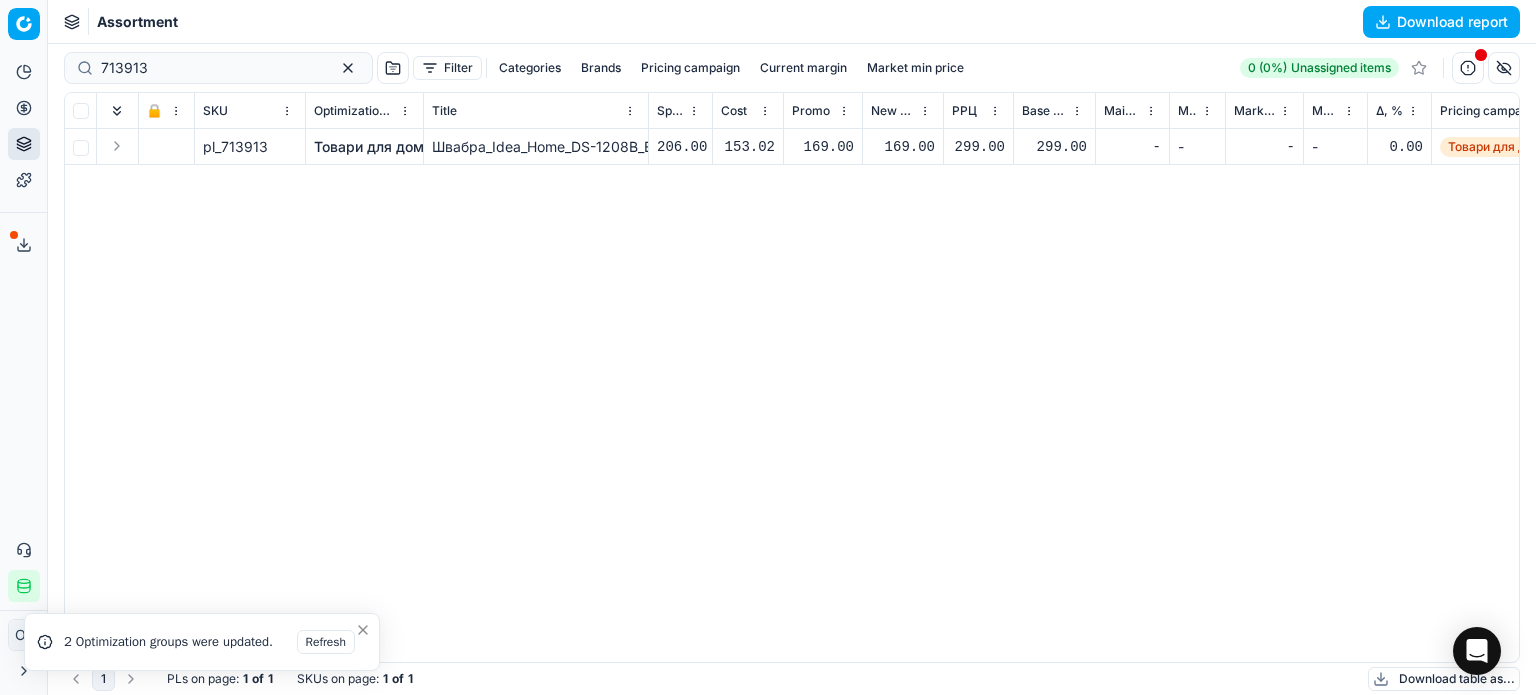 type 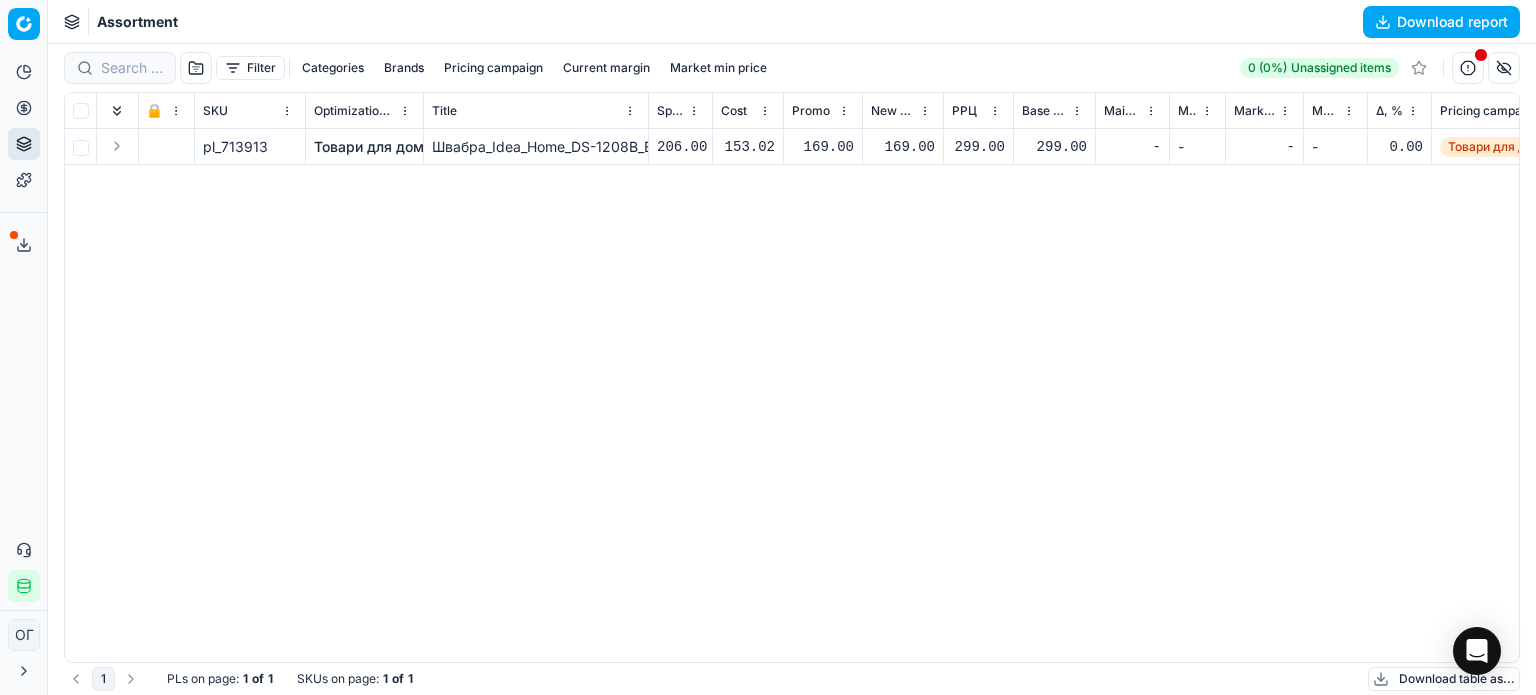 click on "Filter" at bounding box center (250, 68) 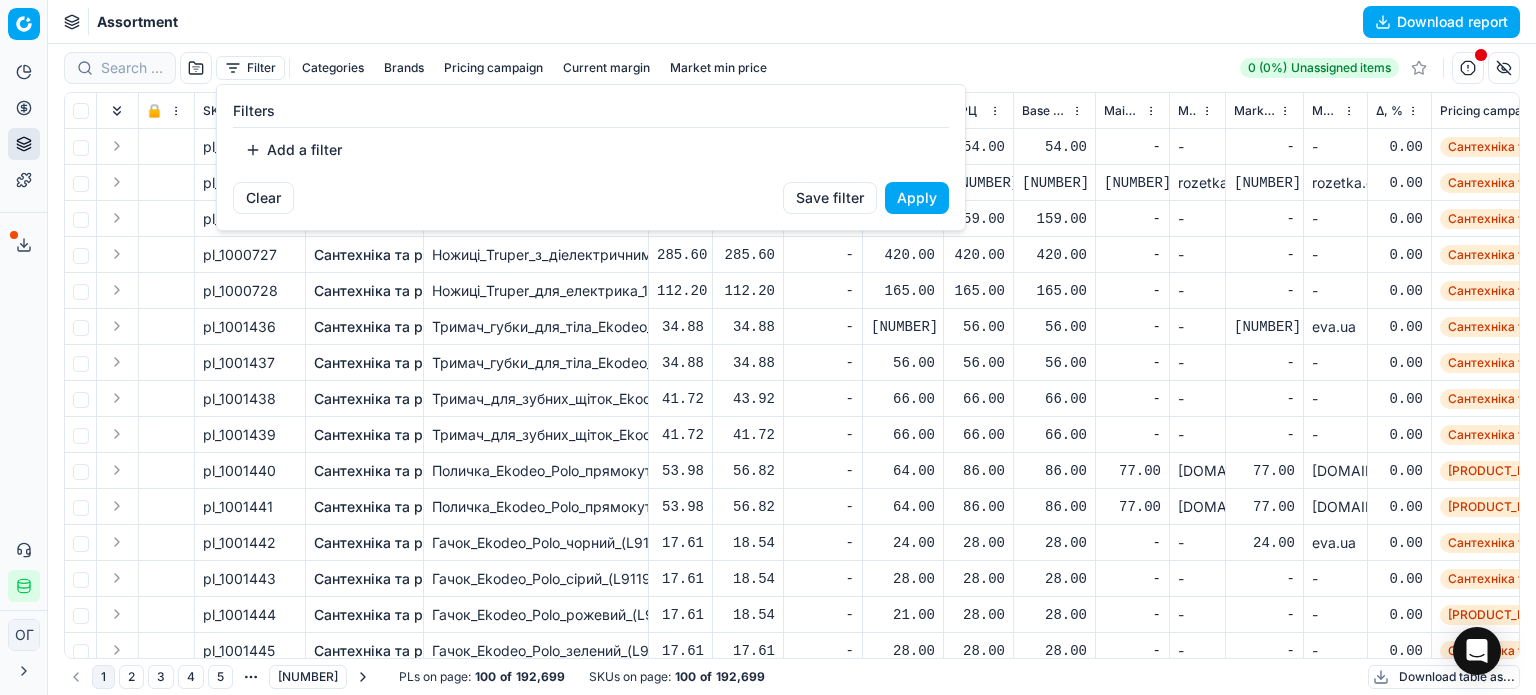 click on "Add a filter" at bounding box center (293, 150) 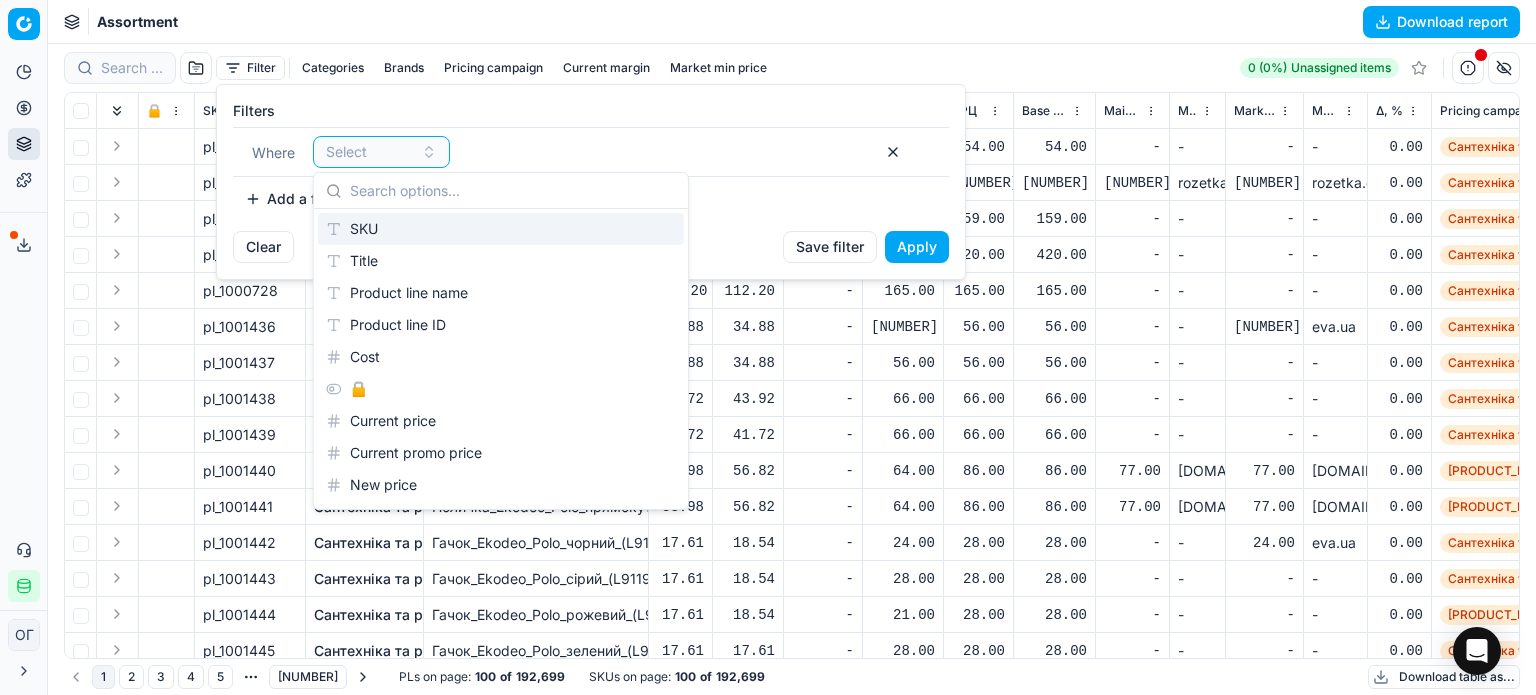 click at bounding box center [513, 191] 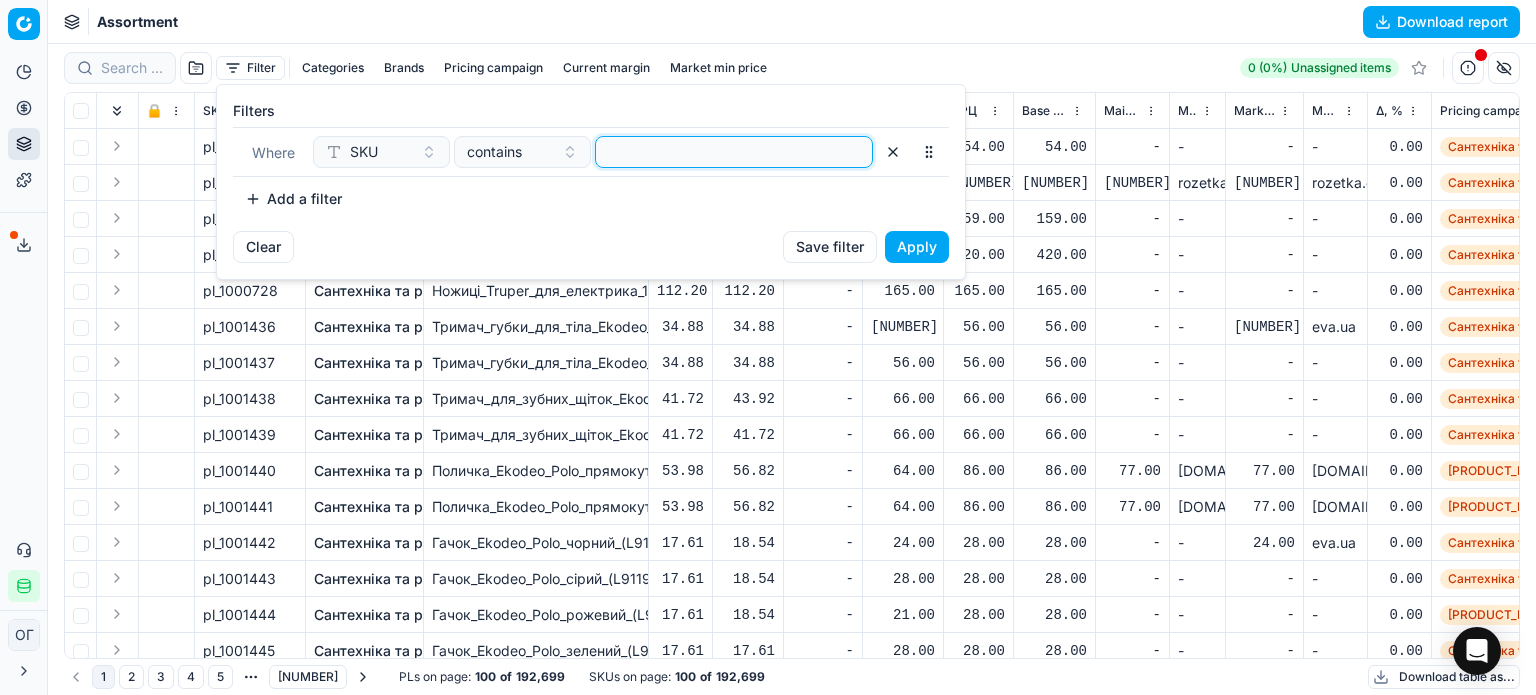 click at bounding box center [734, 152] 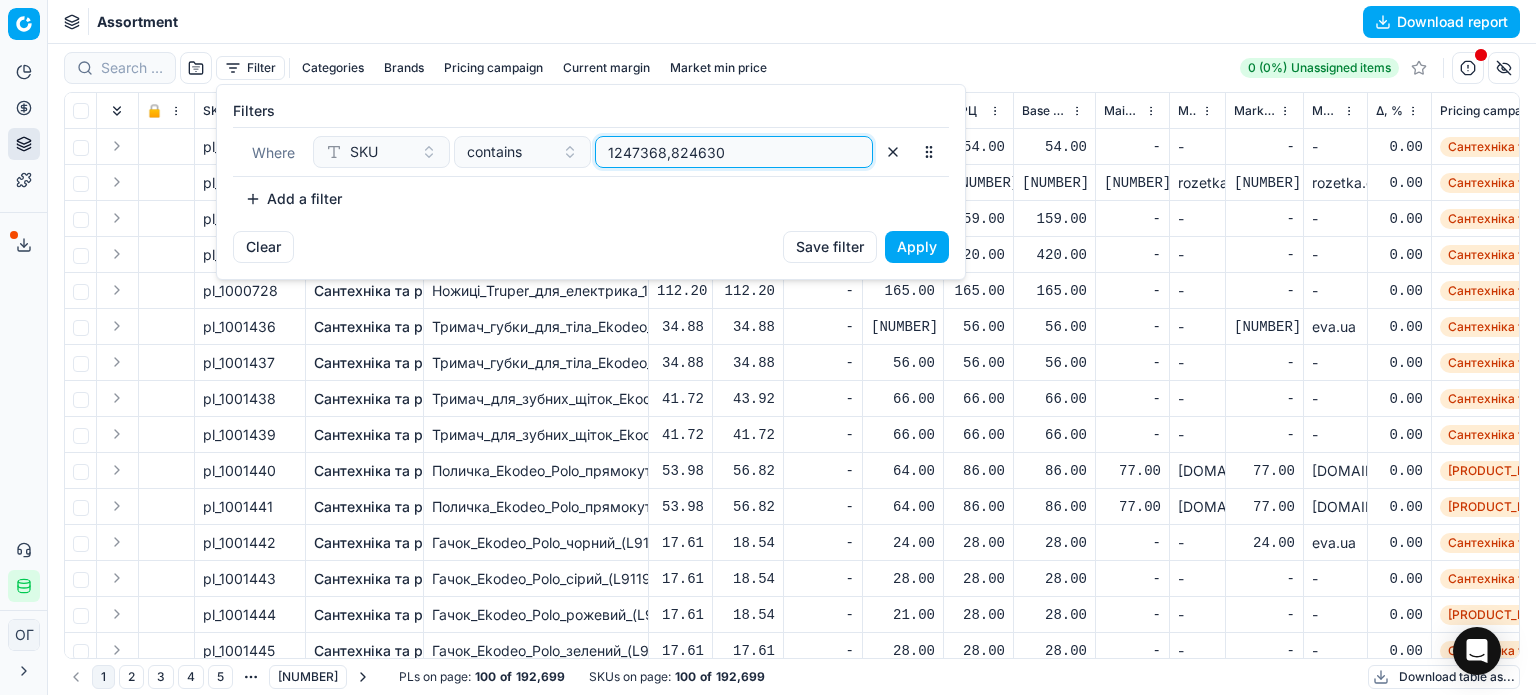 type on "1247368,824630" 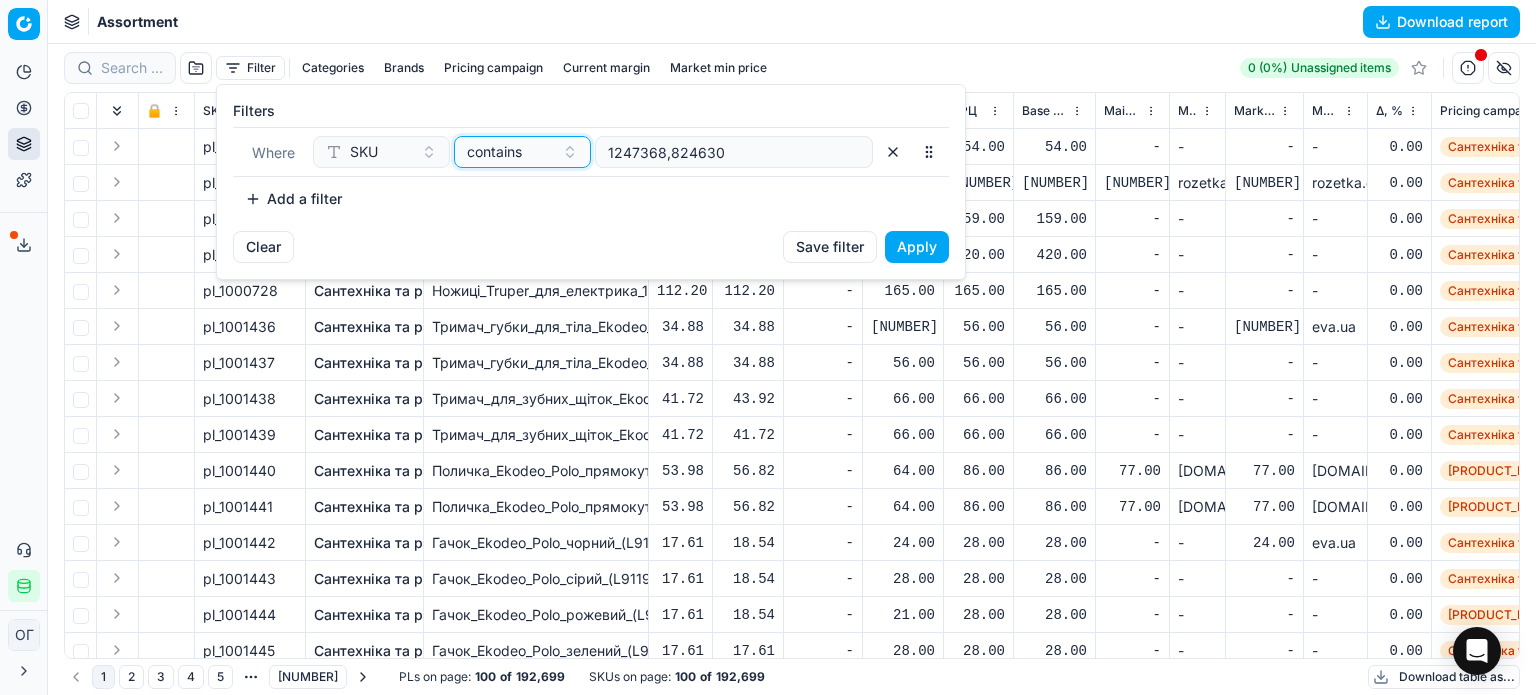 click on "contains" at bounding box center [494, 152] 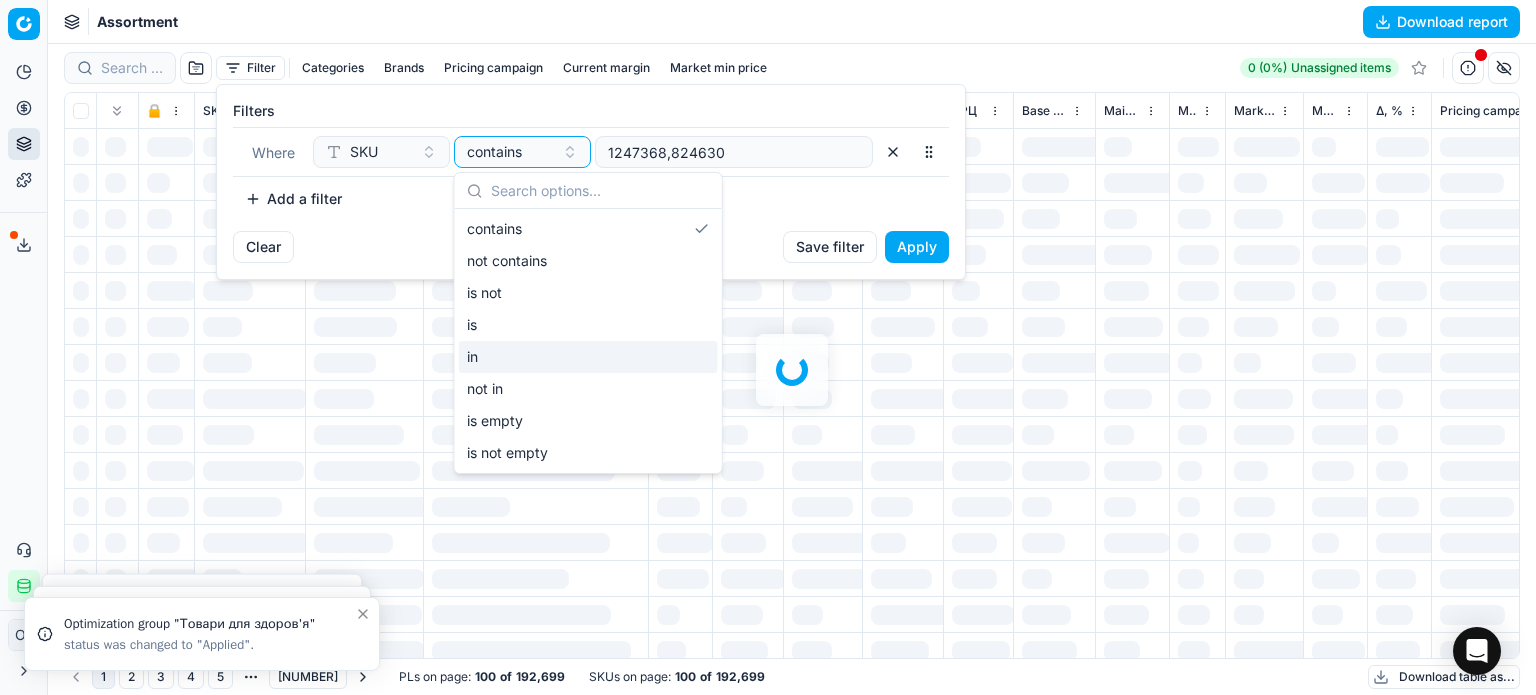 click on "in" at bounding box center [588, 357] 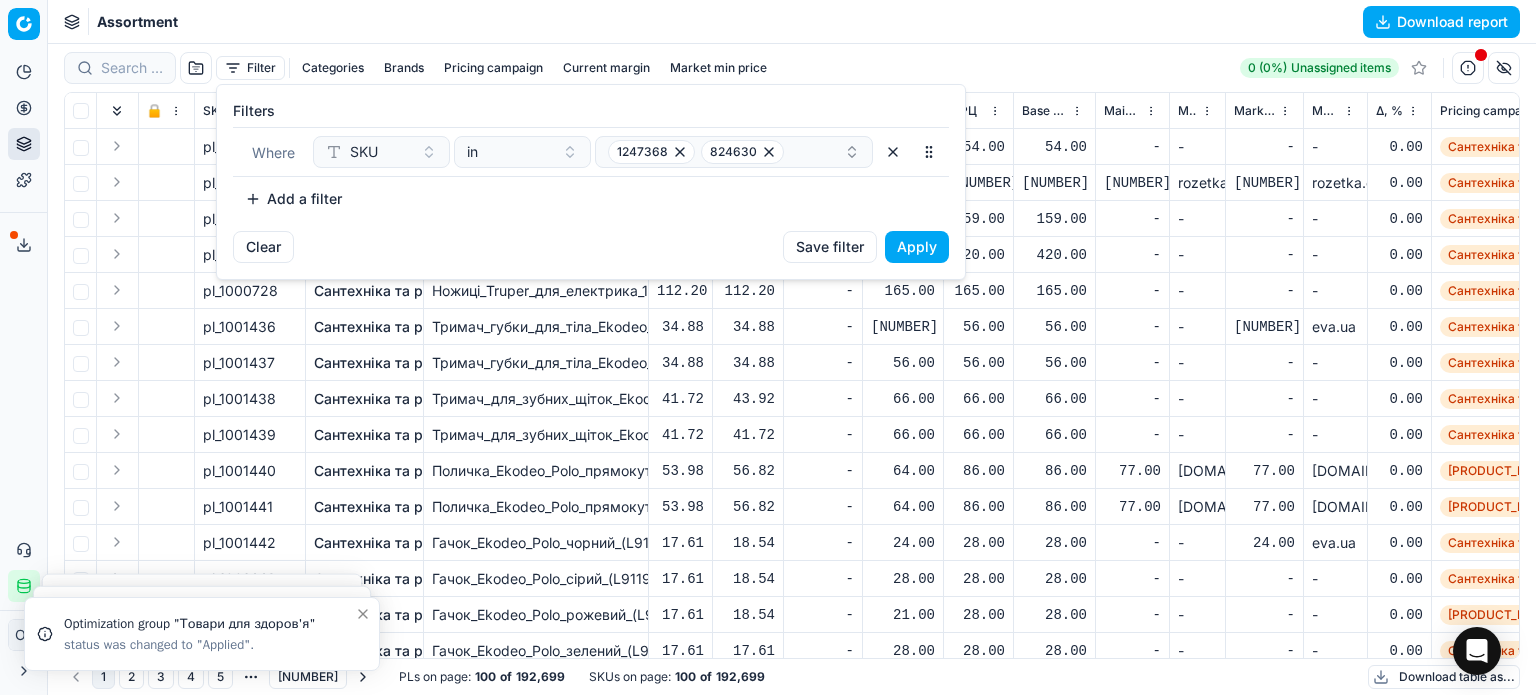 click on "Apply" at bounding box center (917, 247) 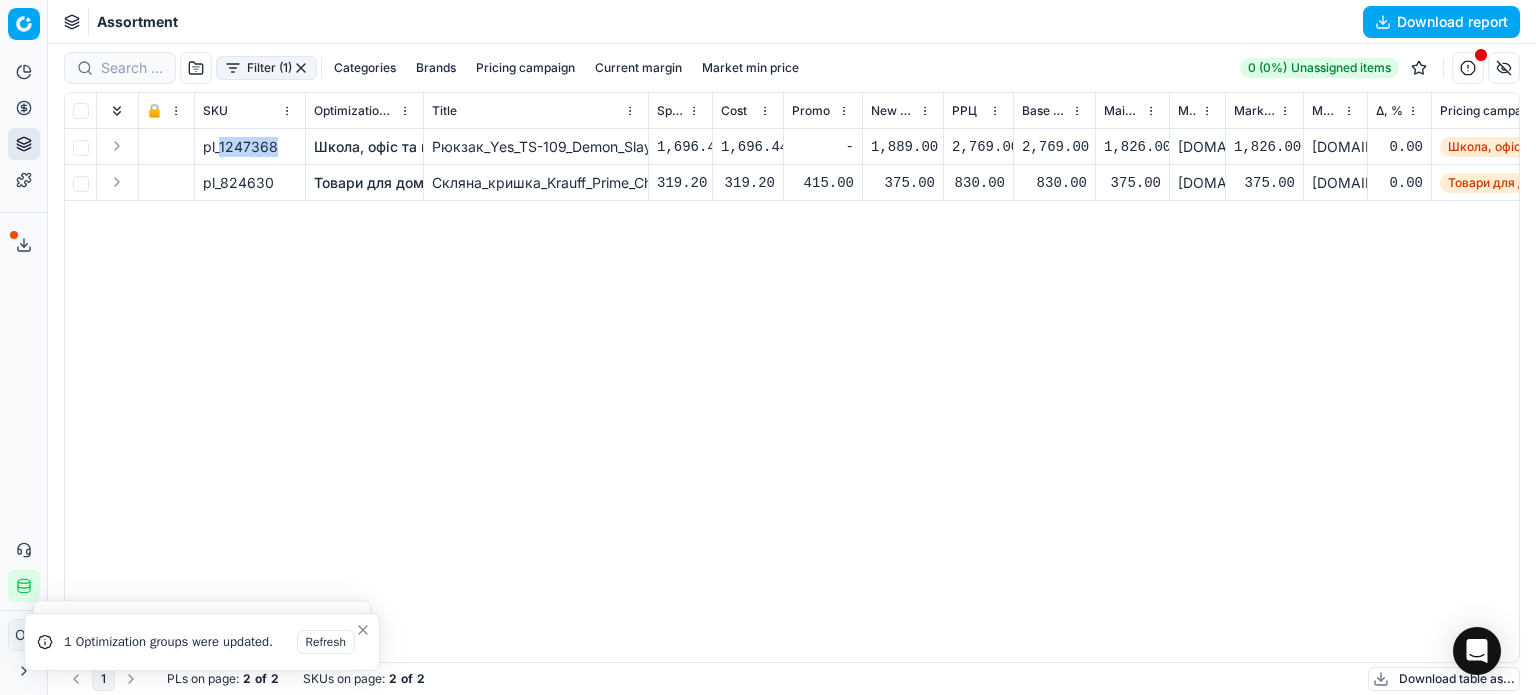 drag, startPoint x: 275, startPoint y: 146, endPoint x: 220, endPoint y: 146, distance: 55 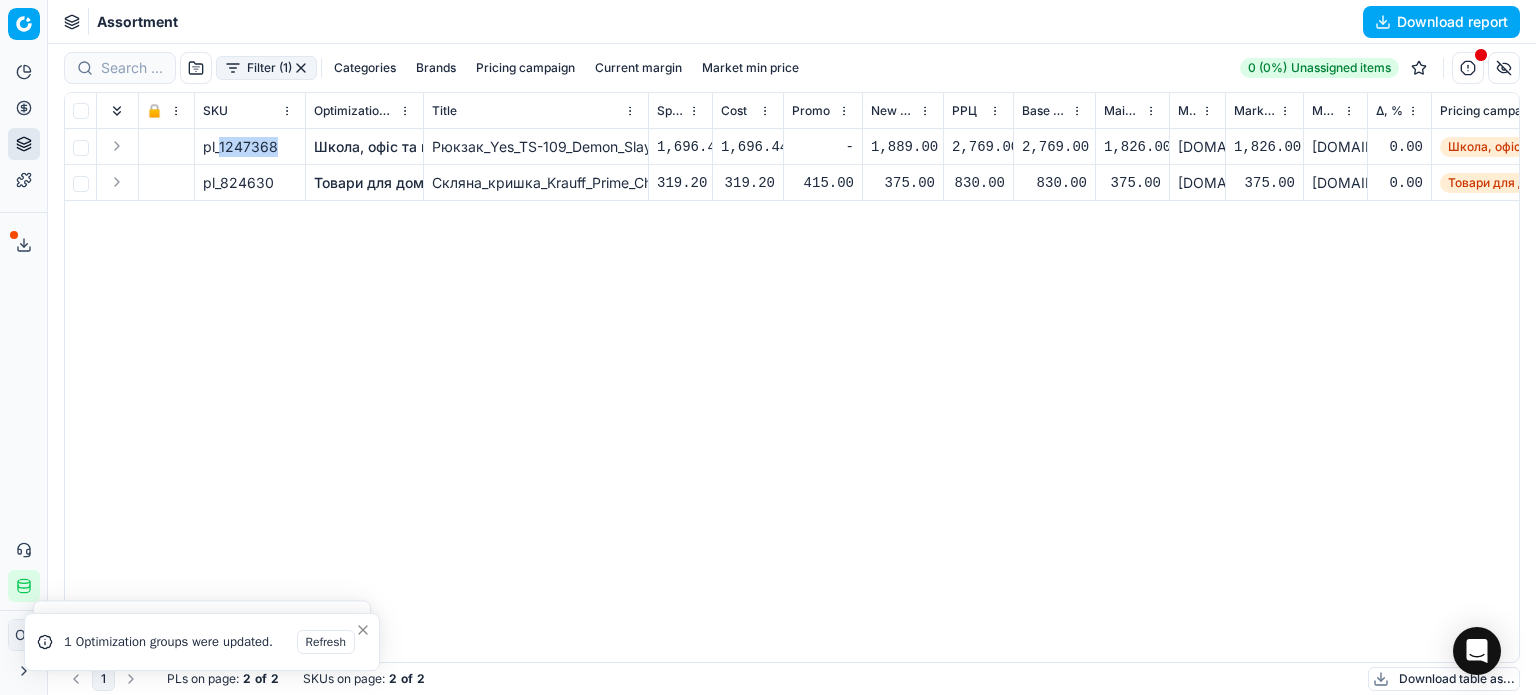 click on "pl_1247368" at bounding box center [240, 147] 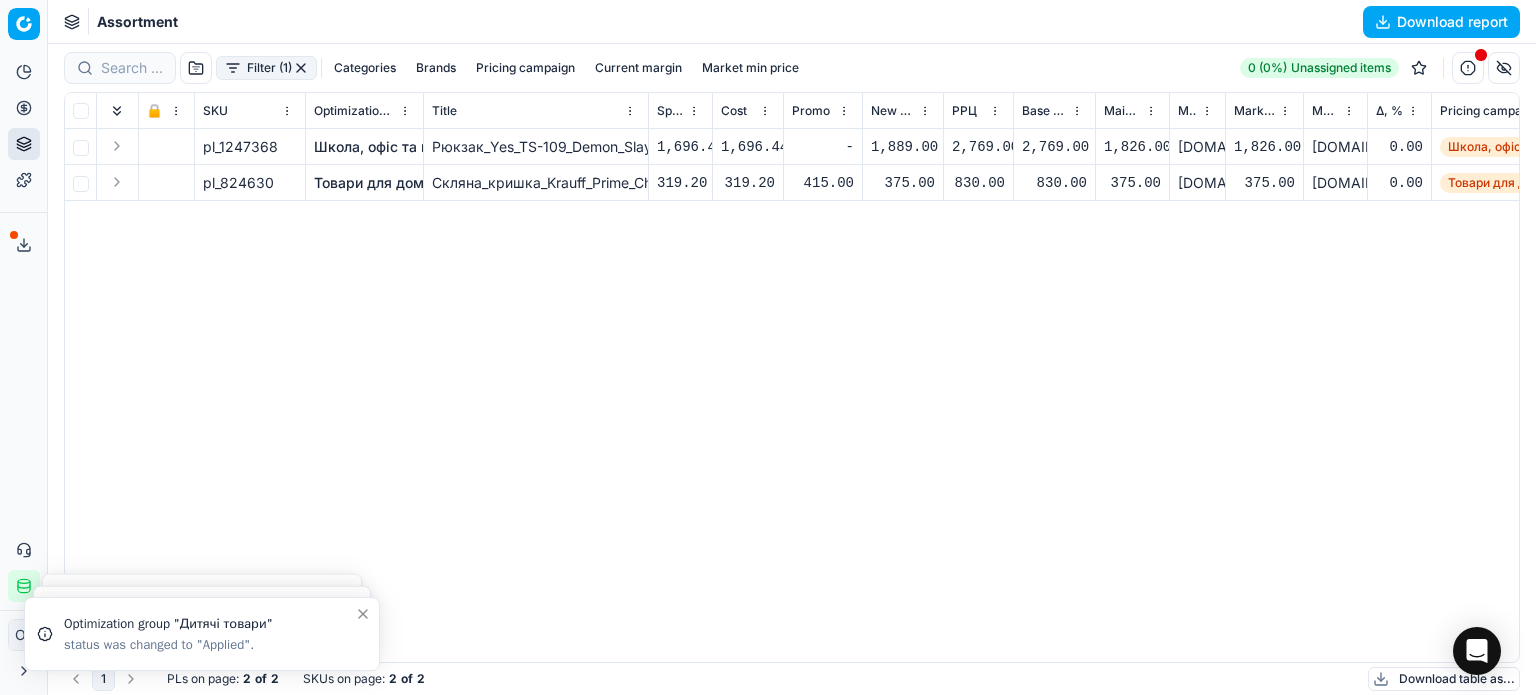 click on "pl_824630" at bounding box center (238, 183) 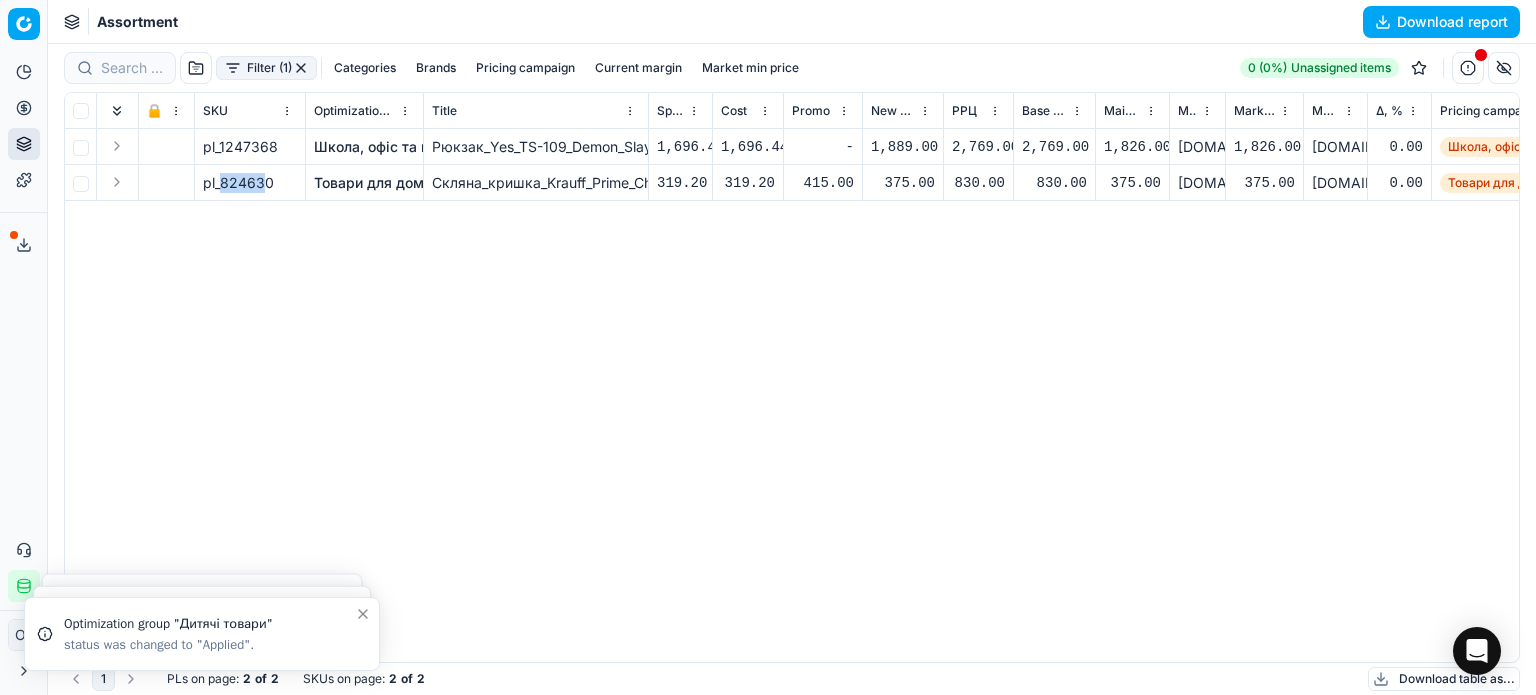 drag, startPoint x: 267, startPoint y: 181, endPoint x: 219, endPoint y: 180, distance: 48.010414 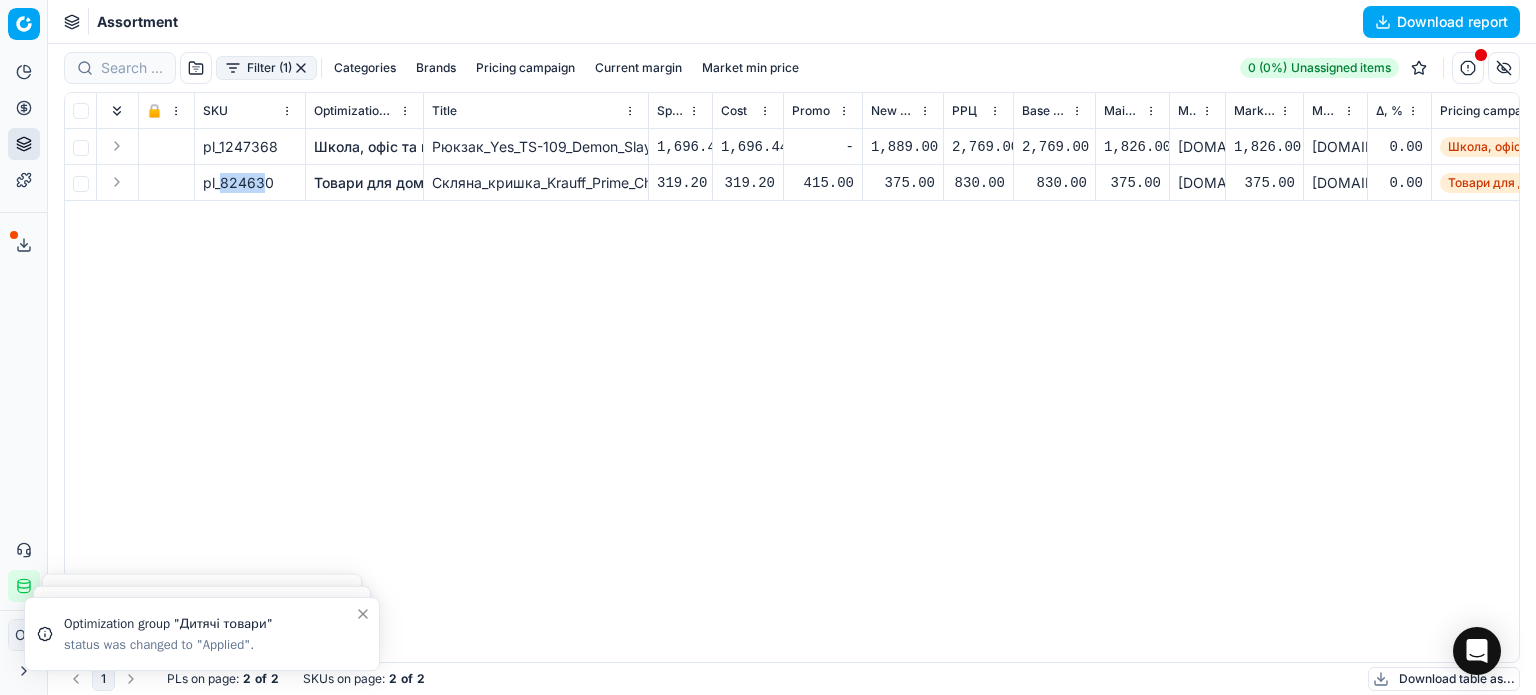 click on "pl_824630" at bounding box center (238, 183) 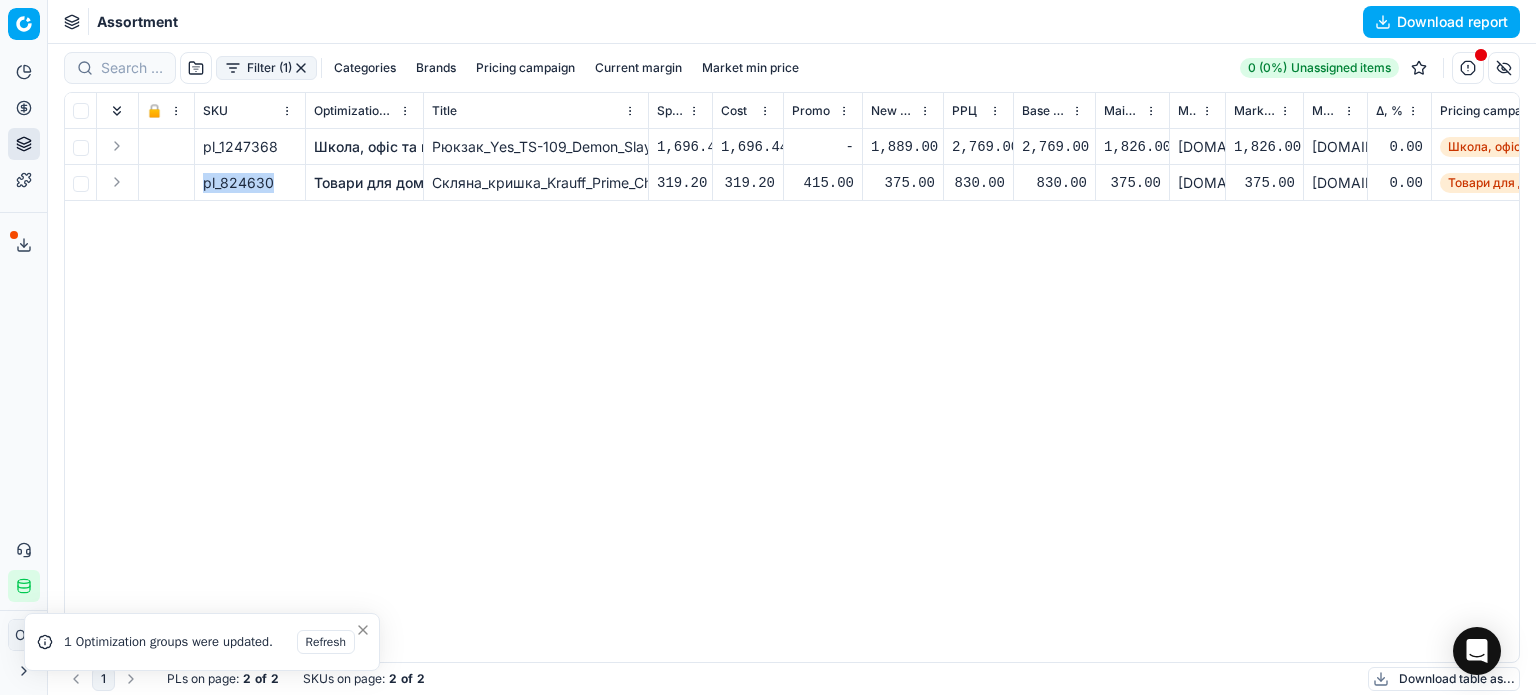 drag, startPoint x: 219, startPoint y: 180, endPoint x: 264, endPoint y: 187, distance: 45.54119 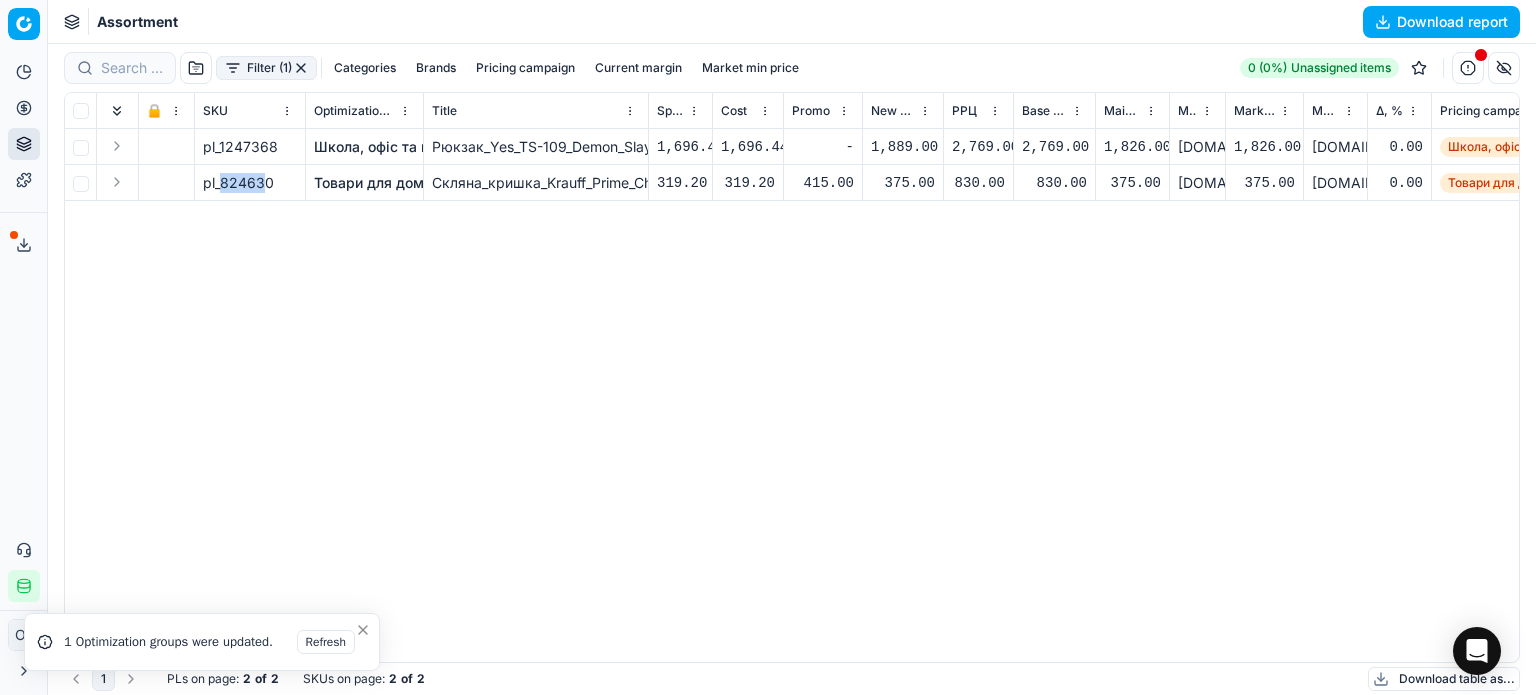 drag, startPoint x: 222, startPoint y: 179, endPoint x: 266, endPoint y: 183, distance: 44.181442 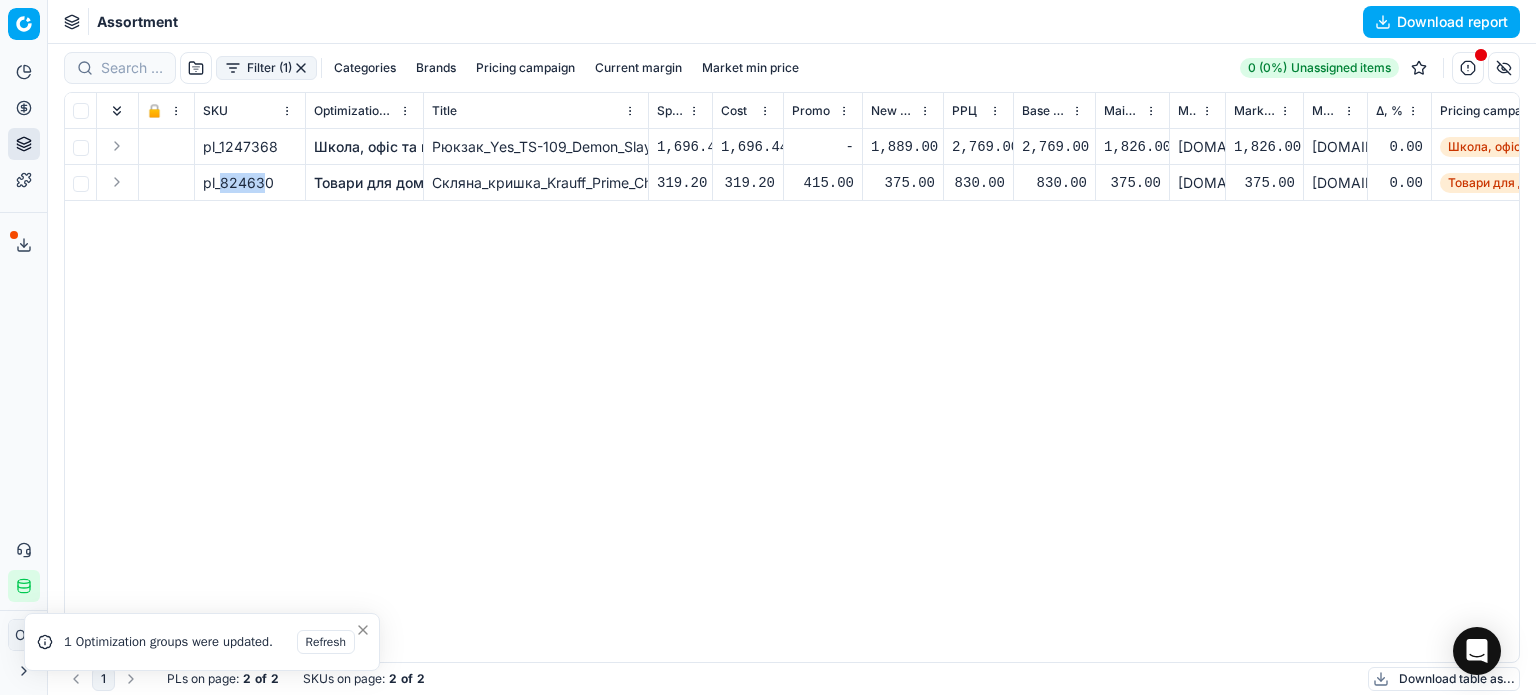 click on "pl_824630" at bounding box center [238, 183] 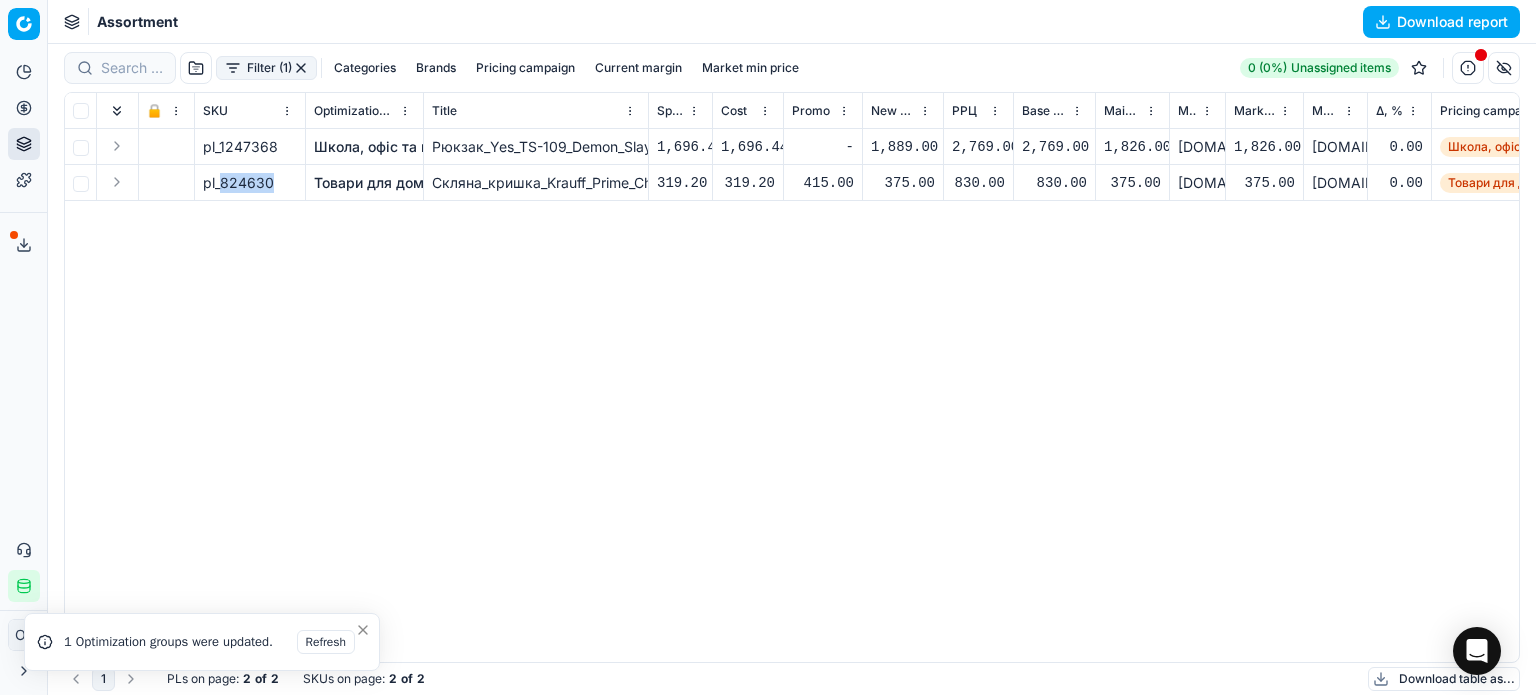 drag, startPoint x: 272, startPoint y: 180, endPoint x: 223, endPoint y: 179, distance: 49.010204 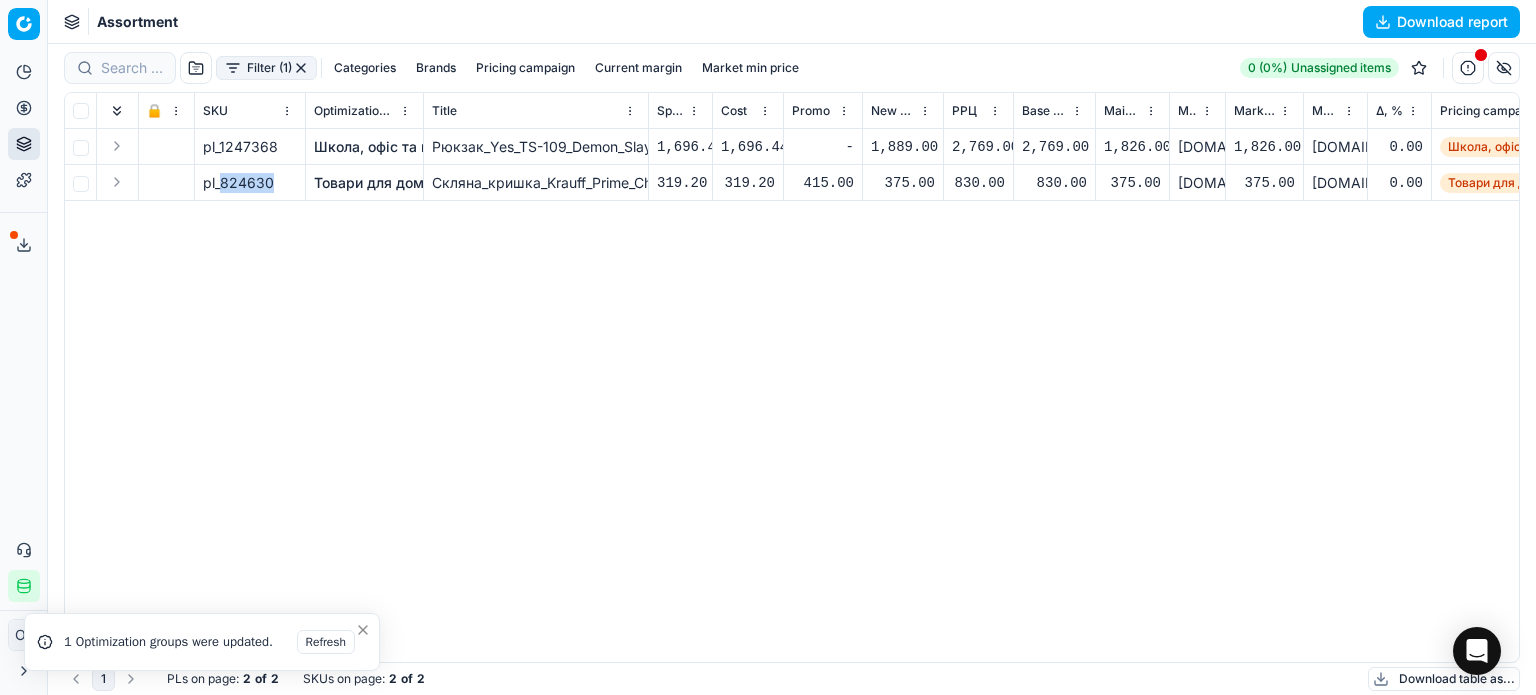 click on "pl_824630" at bounding box center (238, 183) 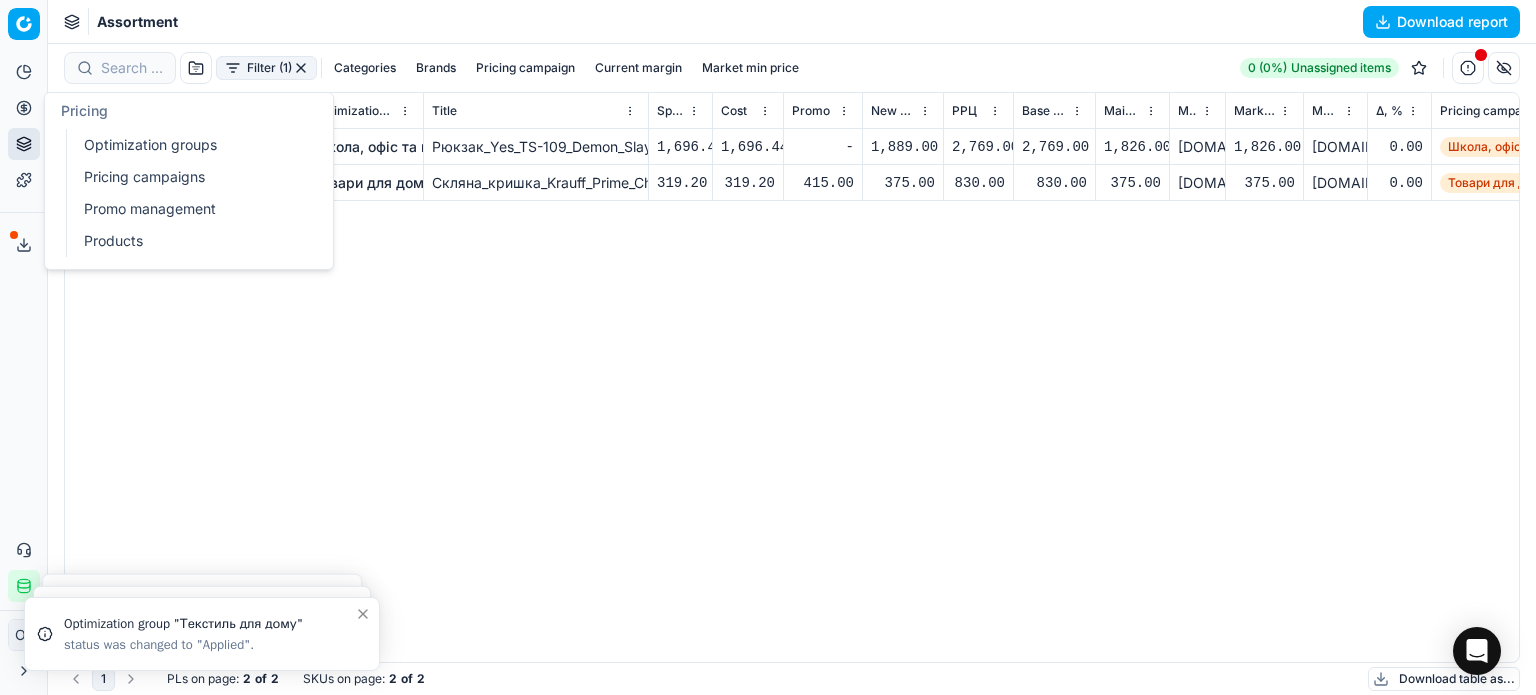 click 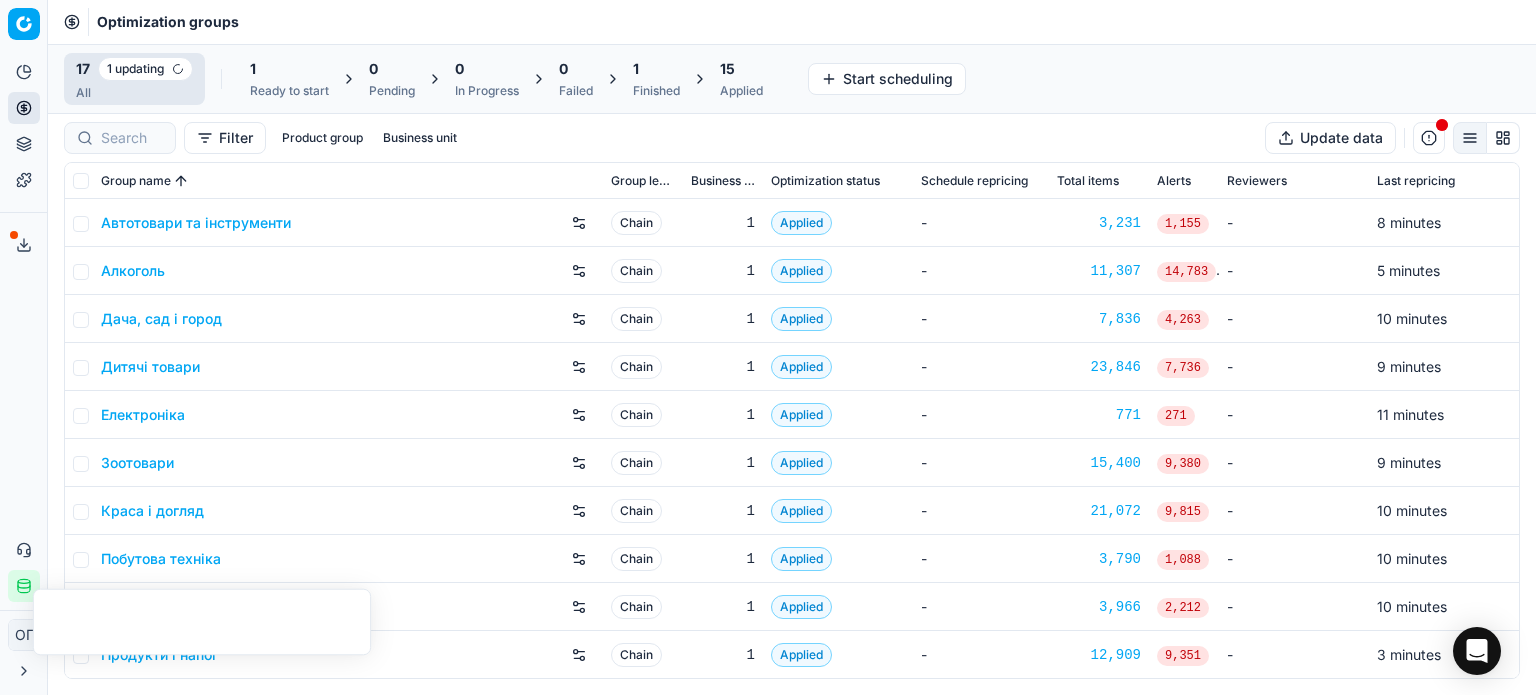 click on "Finished" at bounding box center [656, 91] 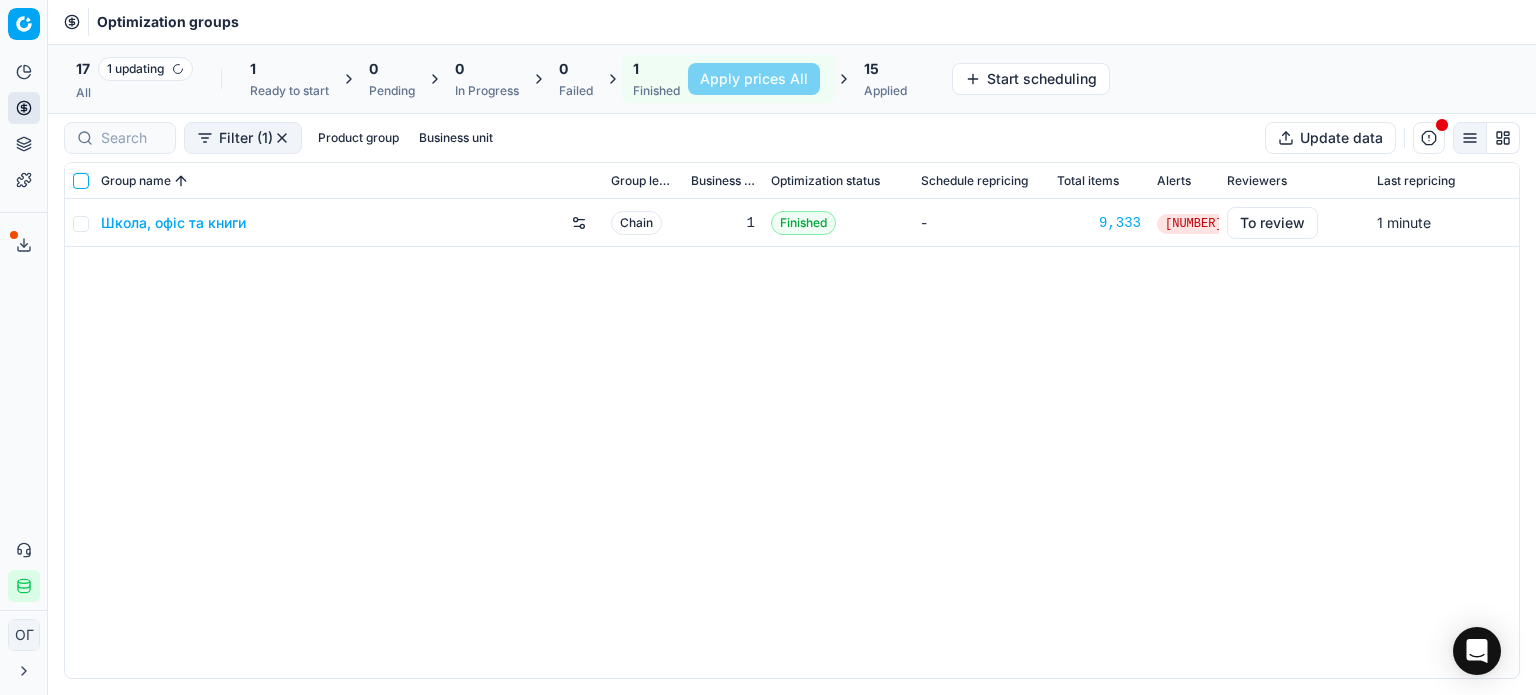 click at bounding box center (81, 181) 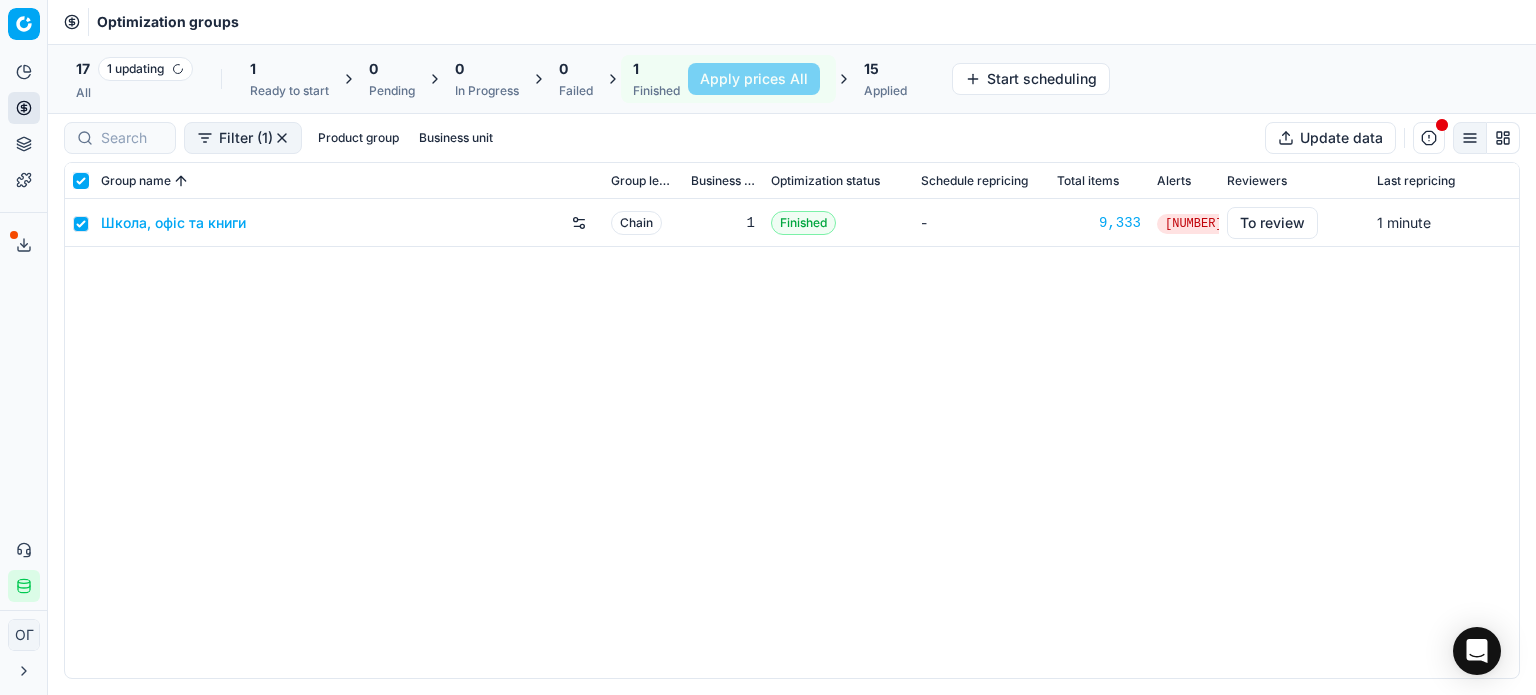 checkbox on "true" 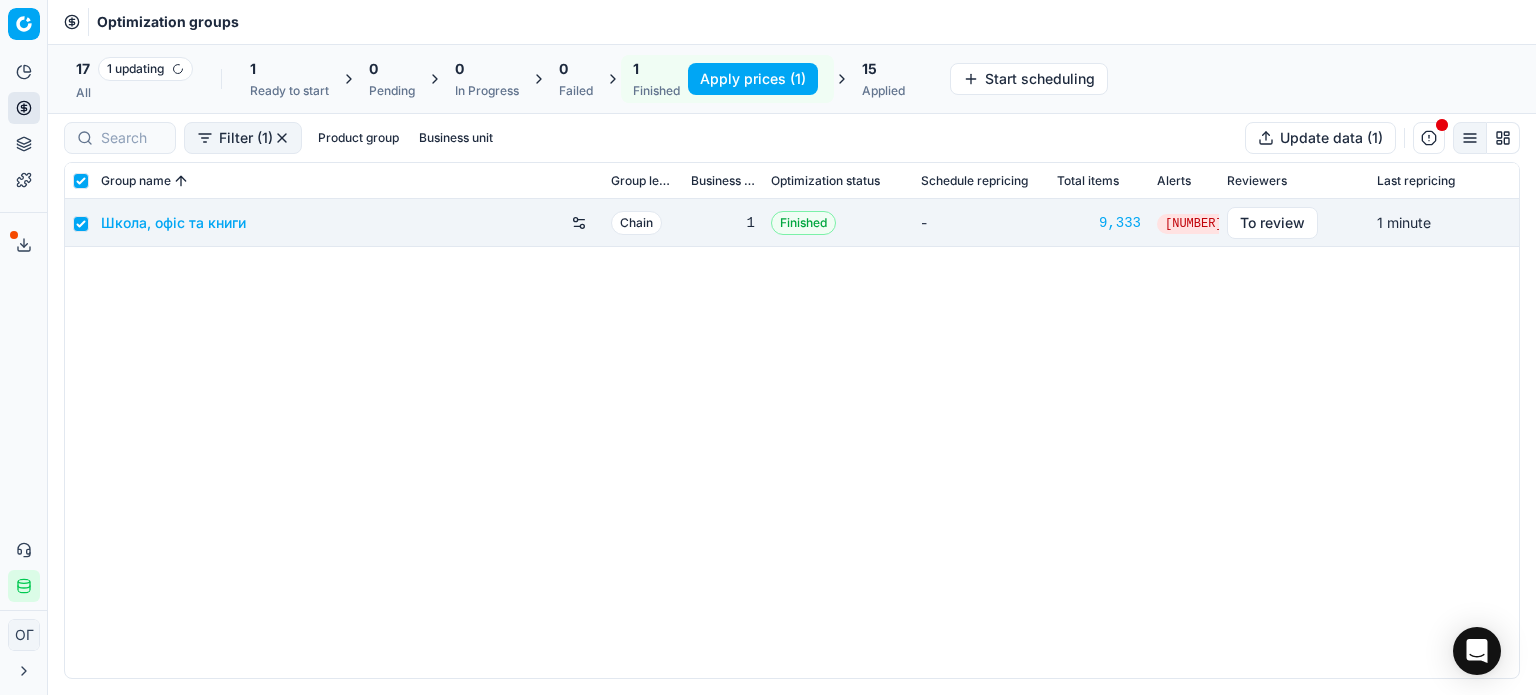 click on "Apply prices   (1)" at bounding box center [753, 79] 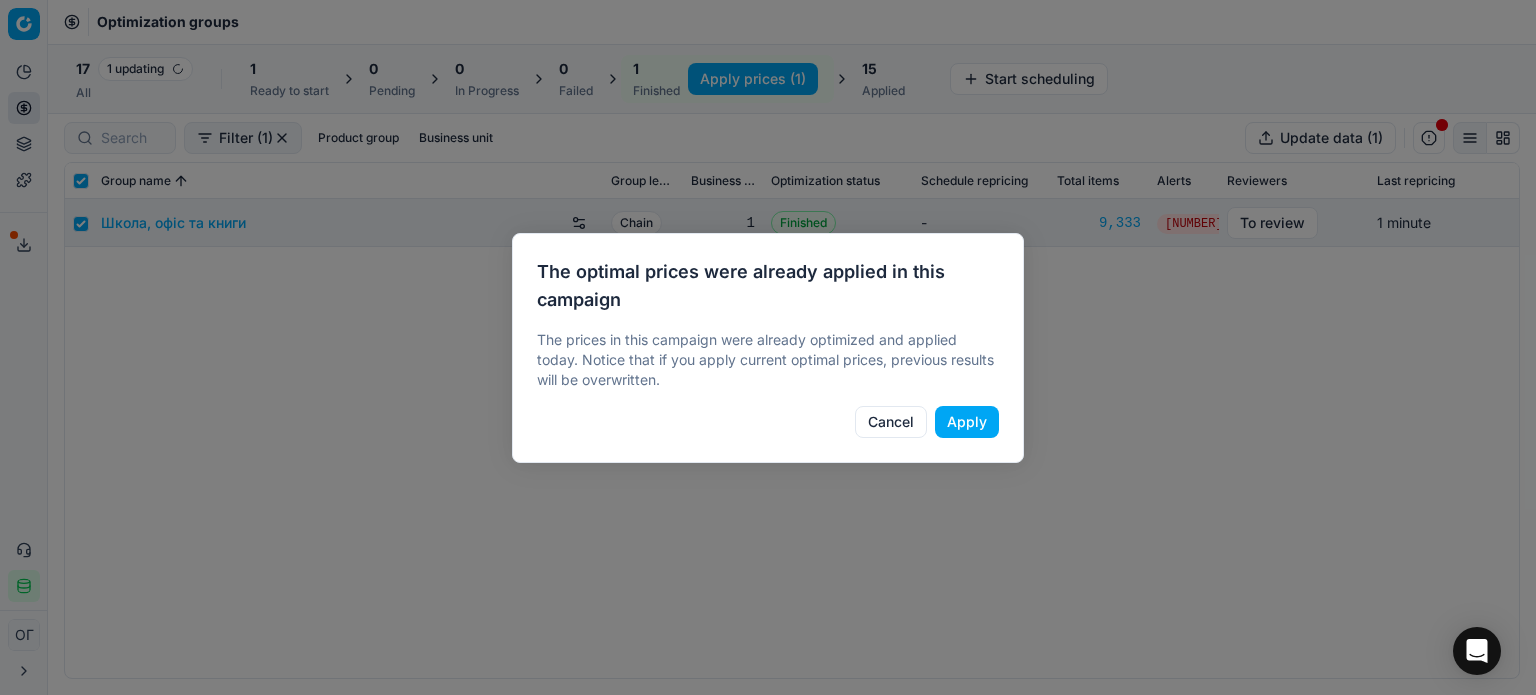 click on "Apply" at bounding box center [967, 422] 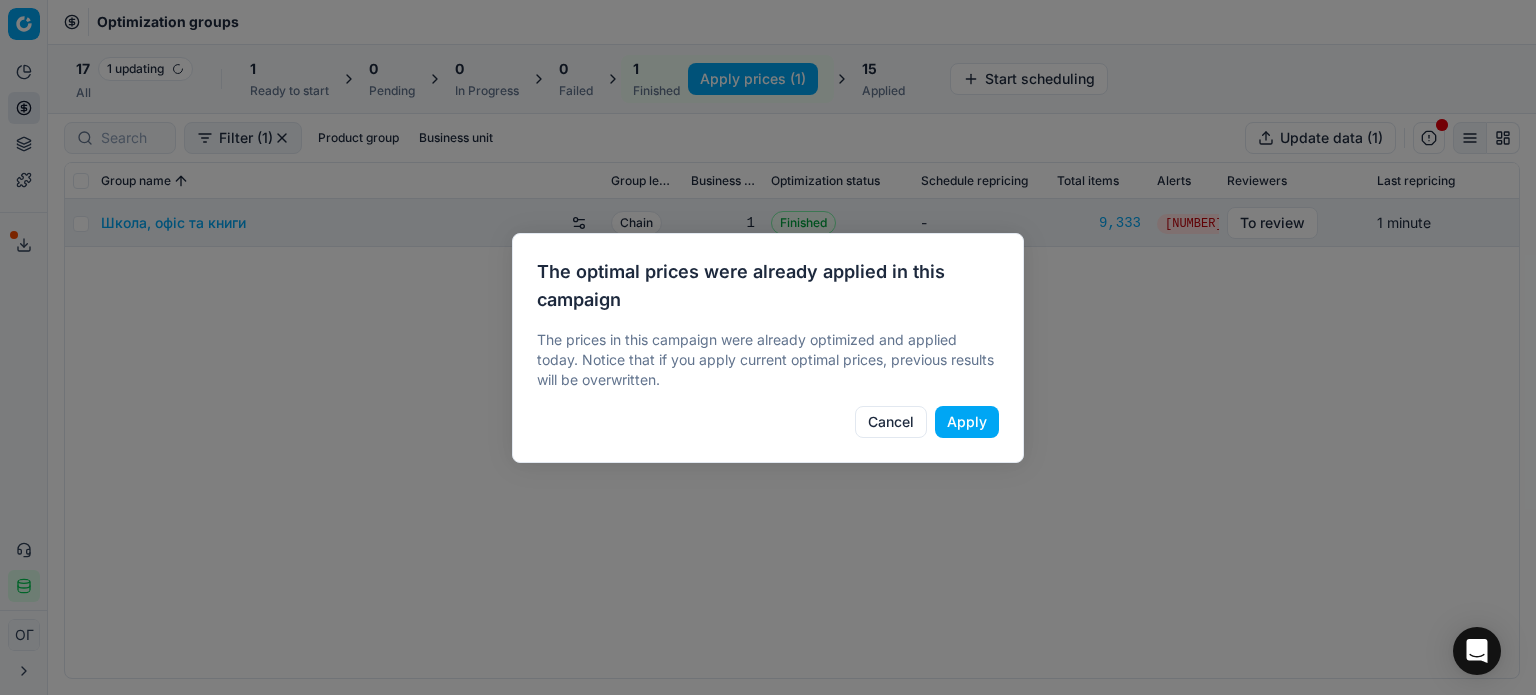 checkbox on "false" 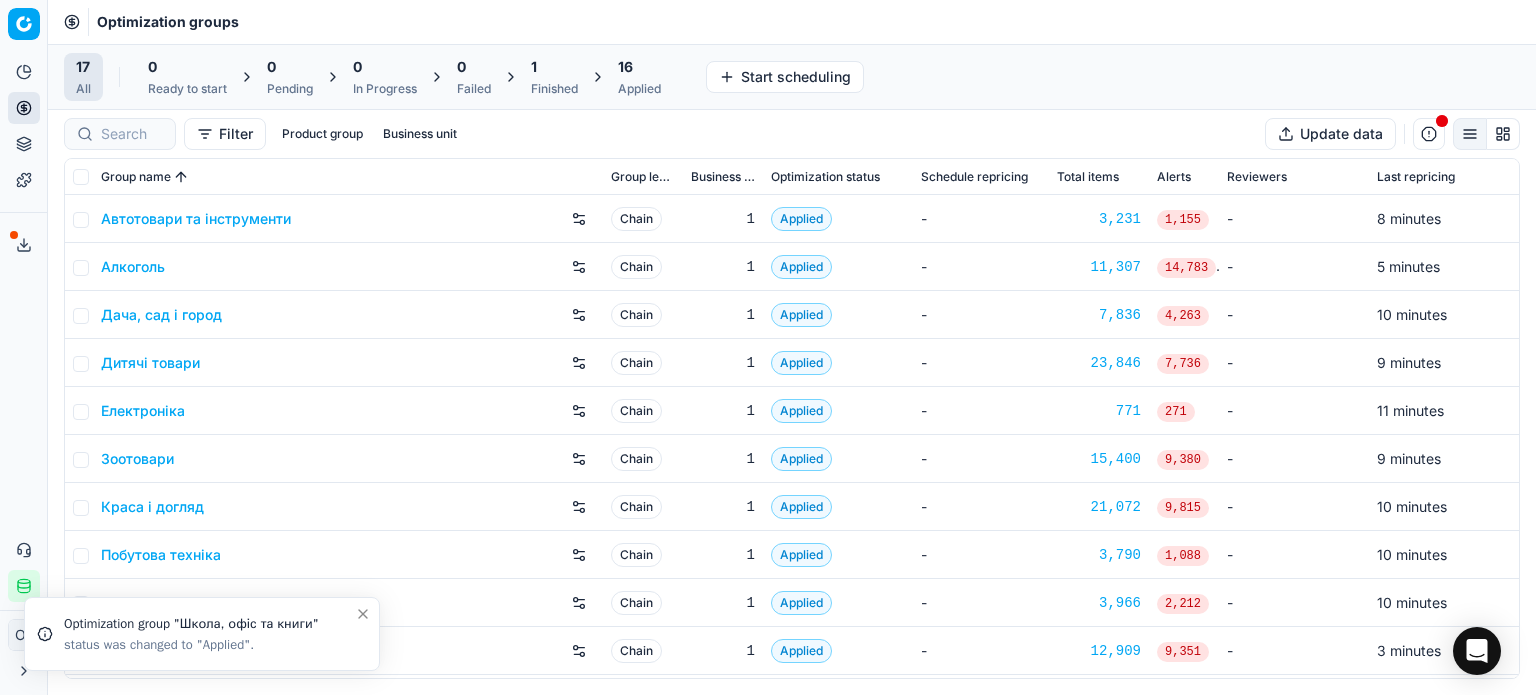 click on "Finished" at bounding box center (554, 89) 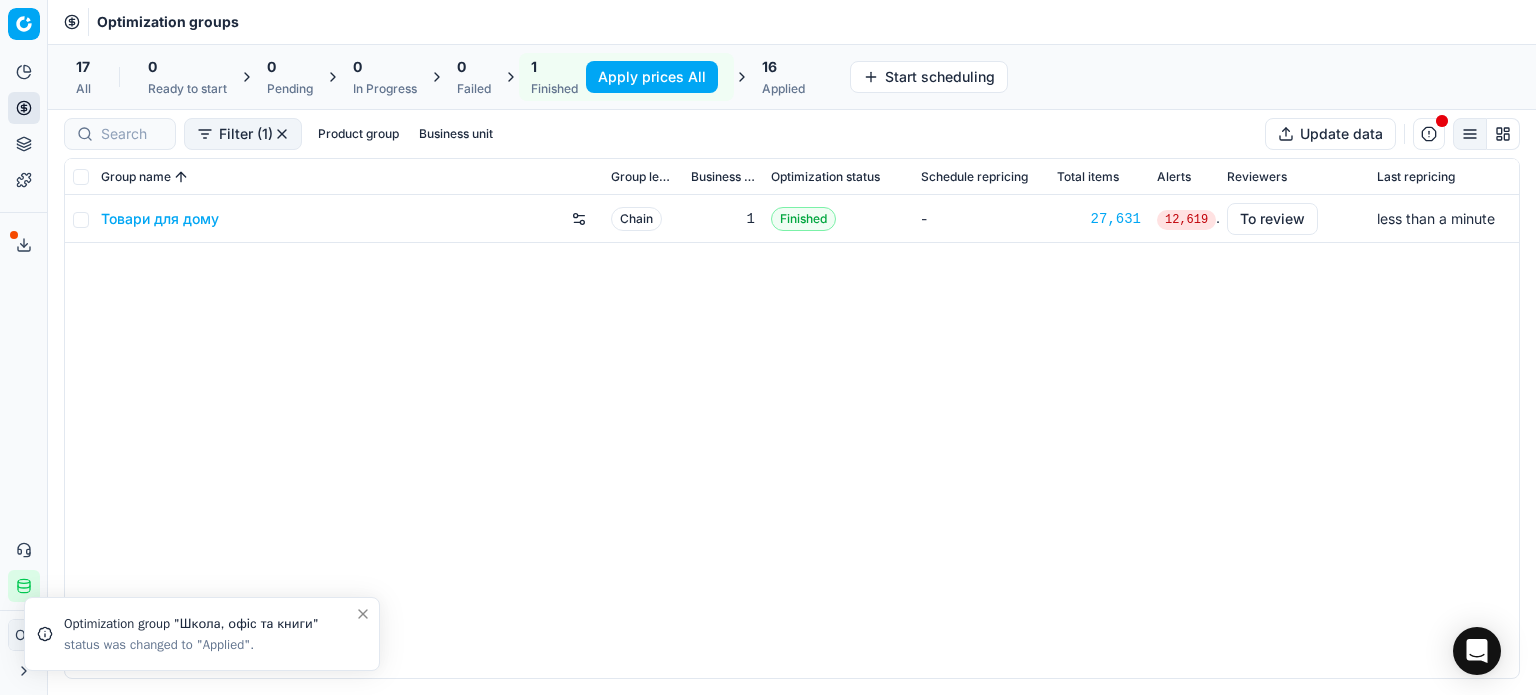 click on "Apply prices   All" at bounding box center [652, 77] 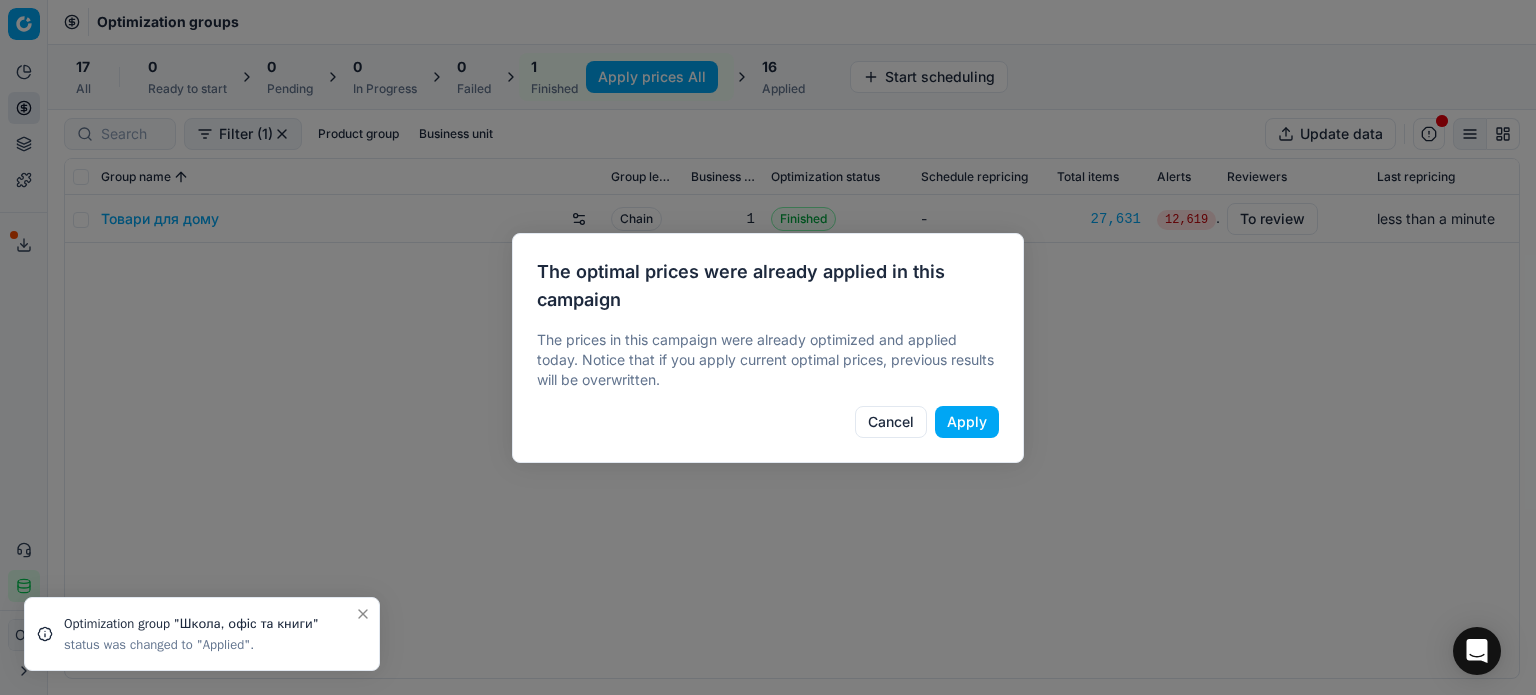 click on "Apply" at bounding box center (967, 422) 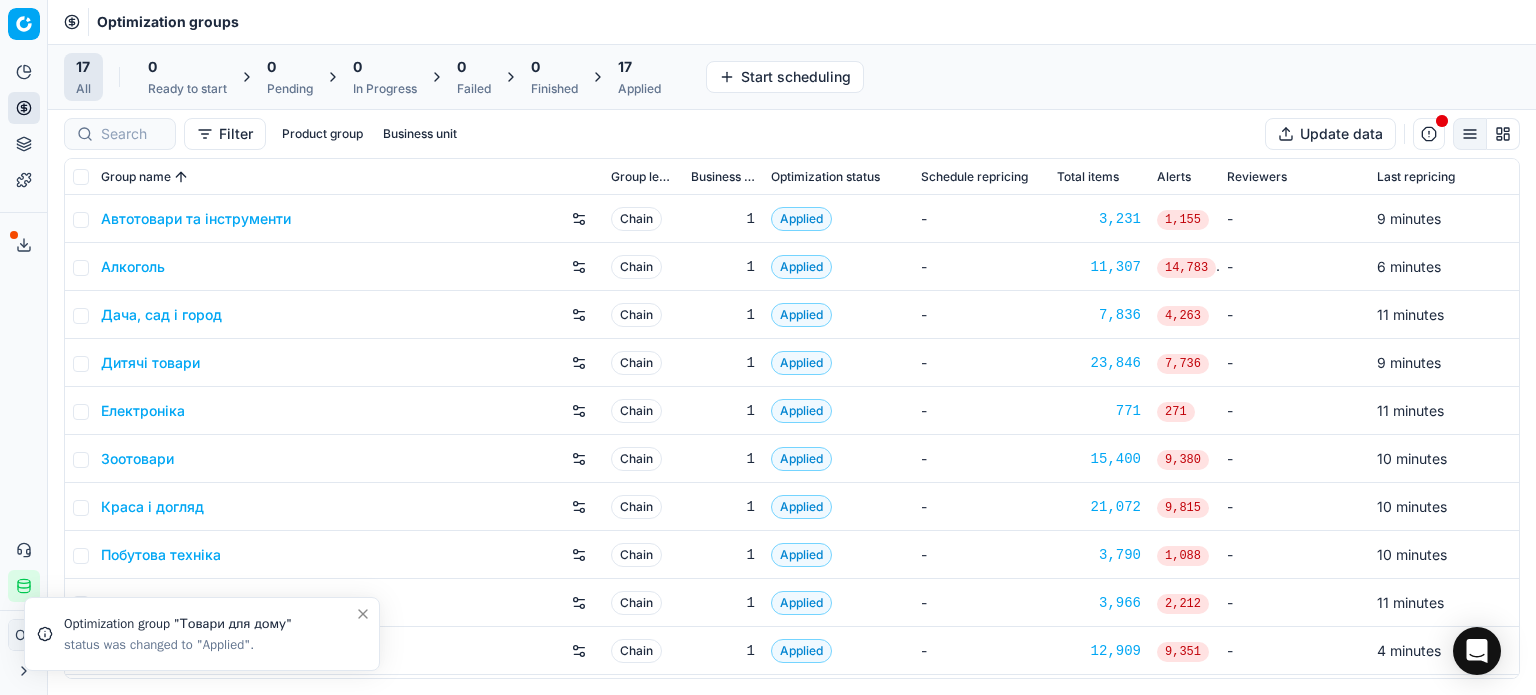 click on "17 Applied" at bounding box center [639, 77] 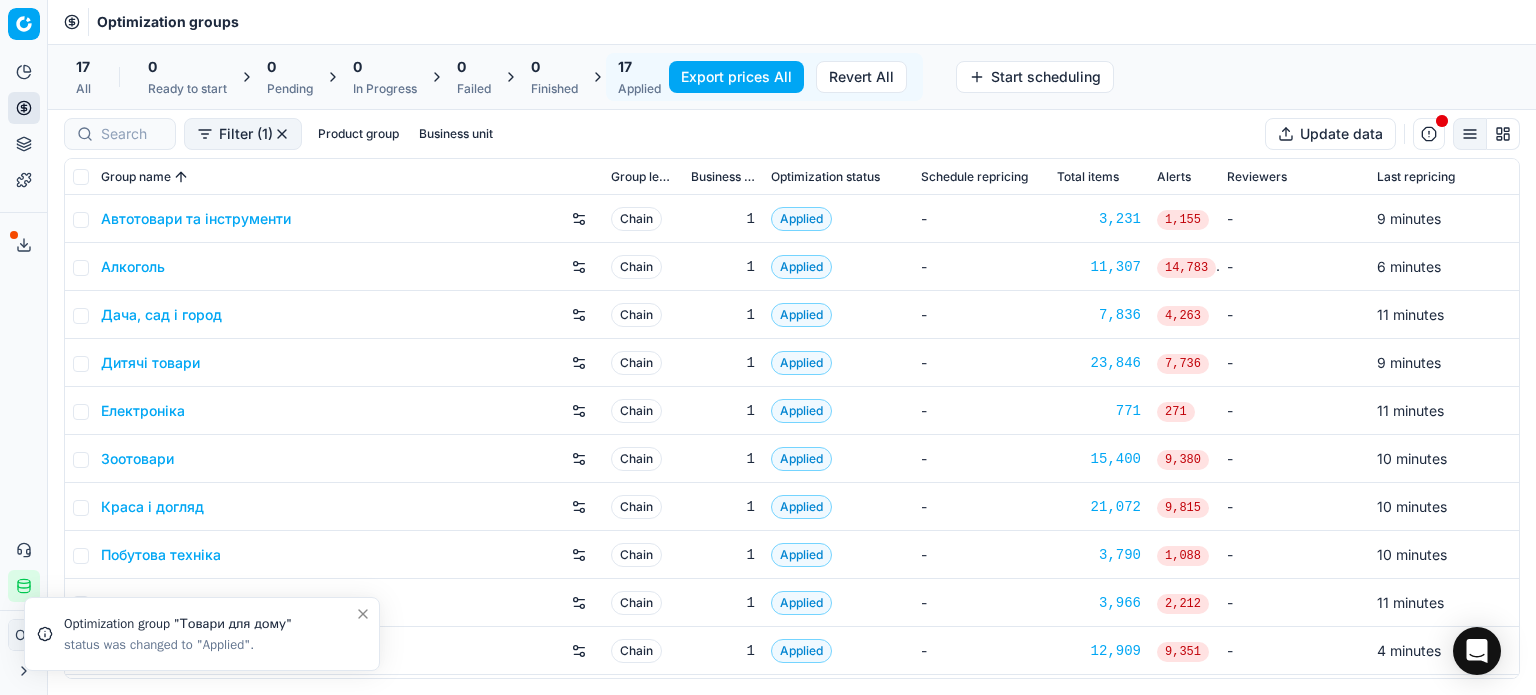 click on "Export prices   All" at bounding box center (736, 77) 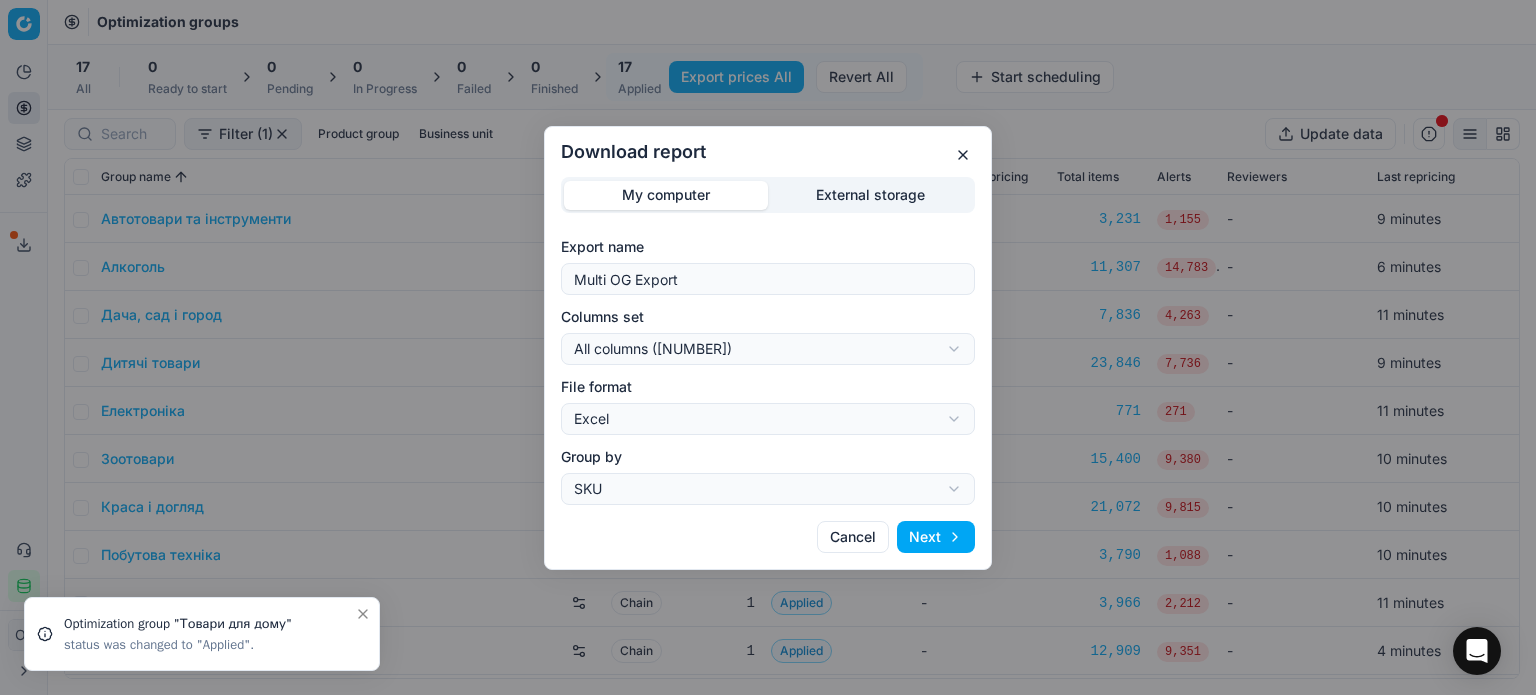 click on "Download report My computer External storage Export name Multi OG Export Columns set All columns (94) All columns (94) Current table state (75) My export template (67) Export (6) File format Excel Excel CSV Group by SKU SKU Product line Cancel Next" at bounding box center [768, 347] 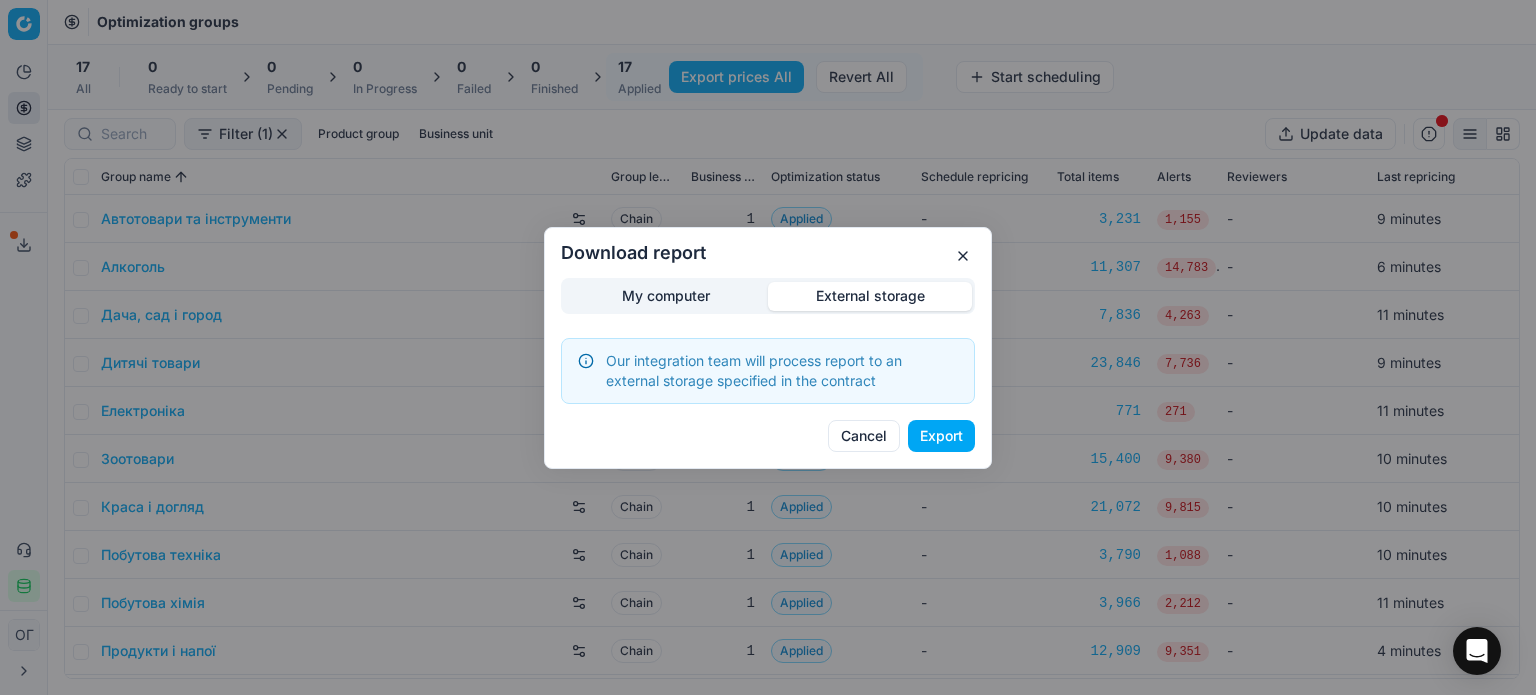 click on "Export" at bounding box center (941, 436) 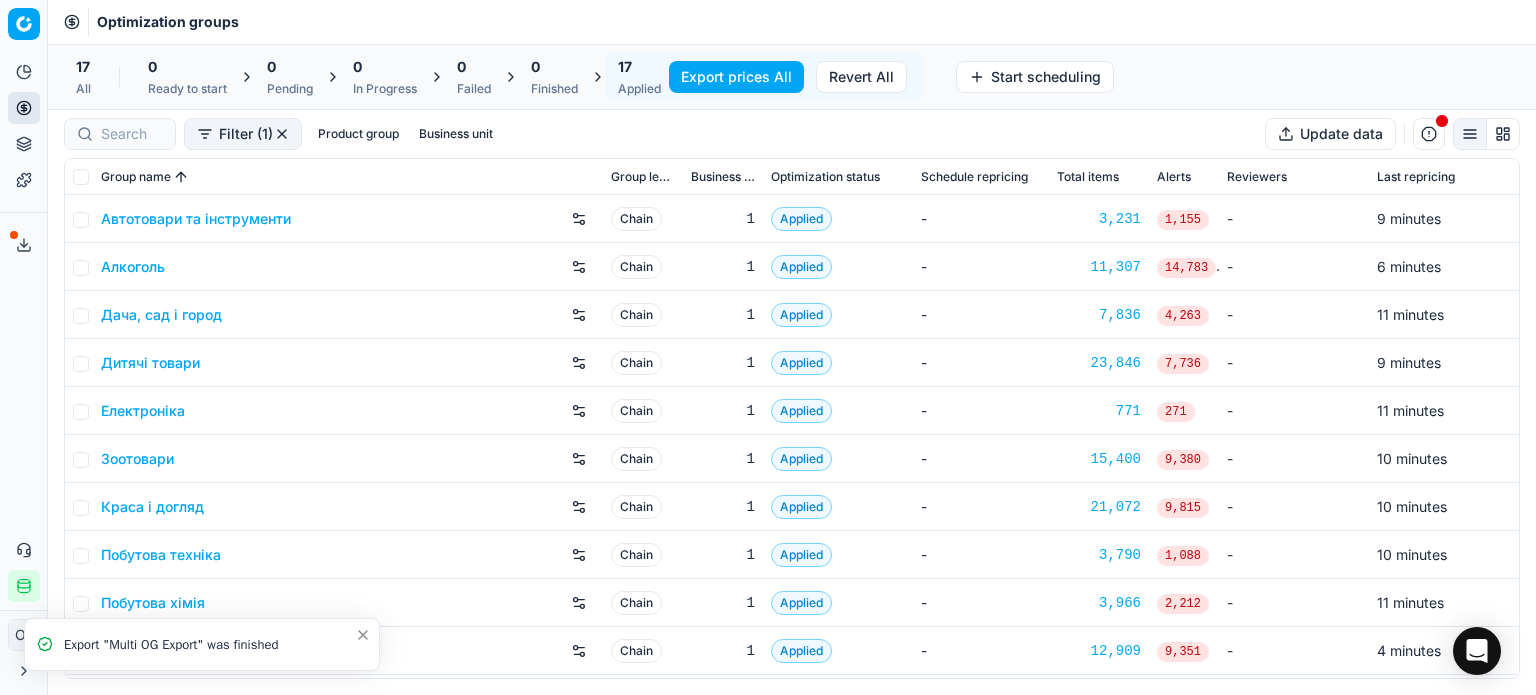 click 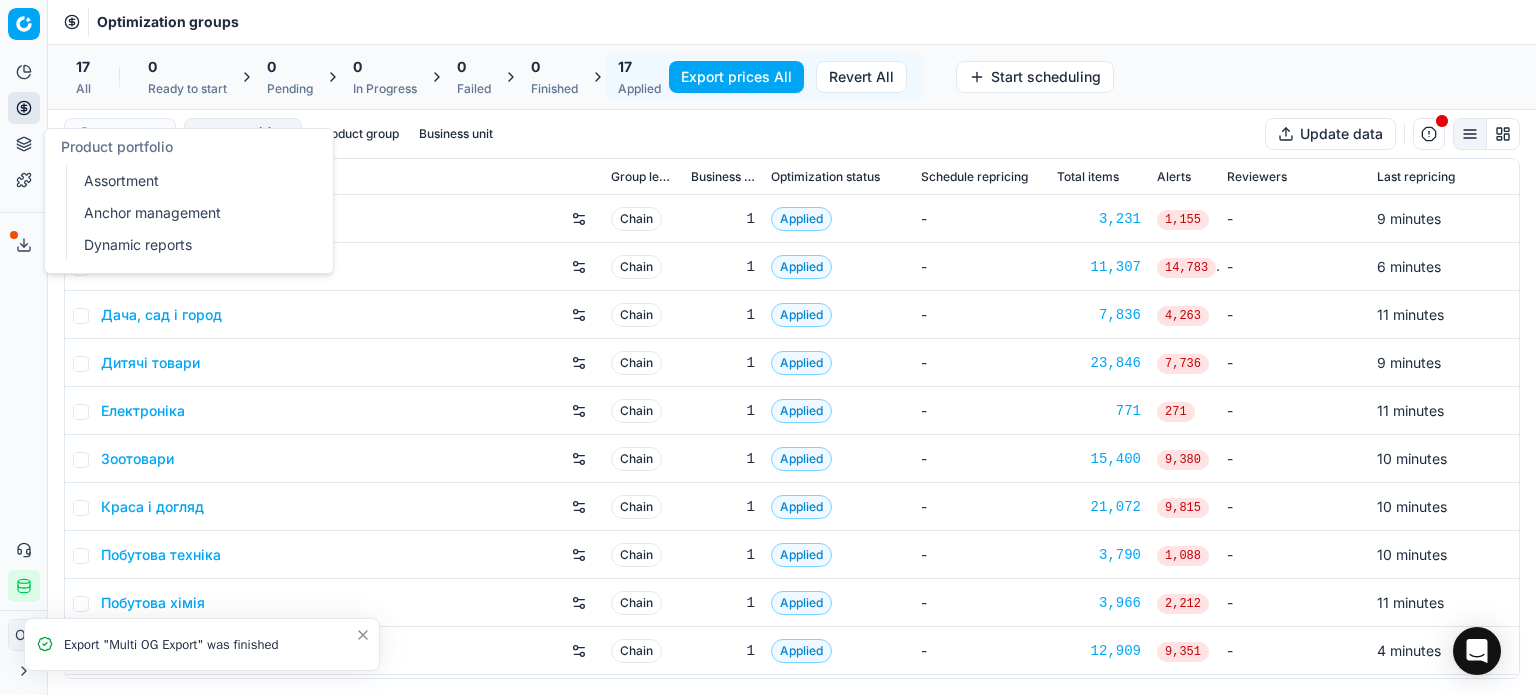 click on "Assortment" at bounding box center (192, 181) 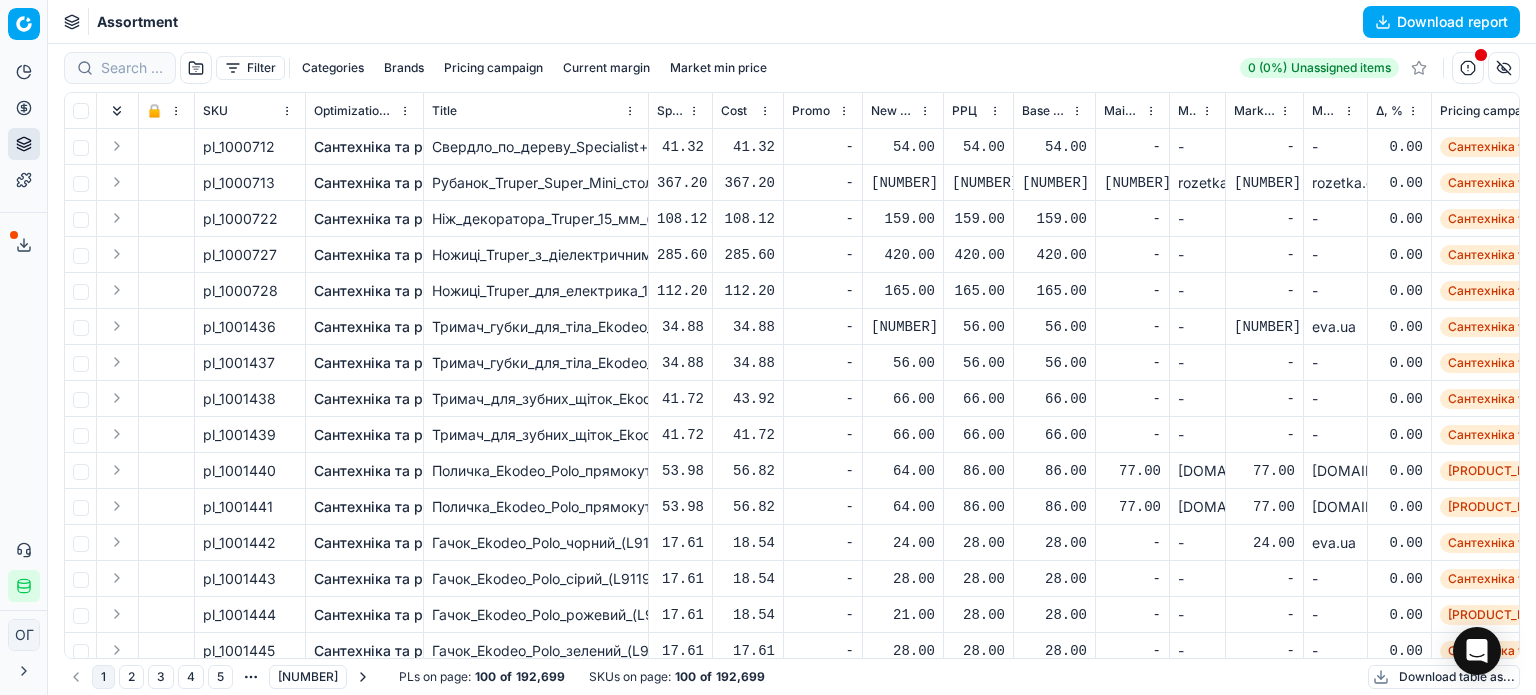 click on "Download table as..." at bounding box center (1444, 677) 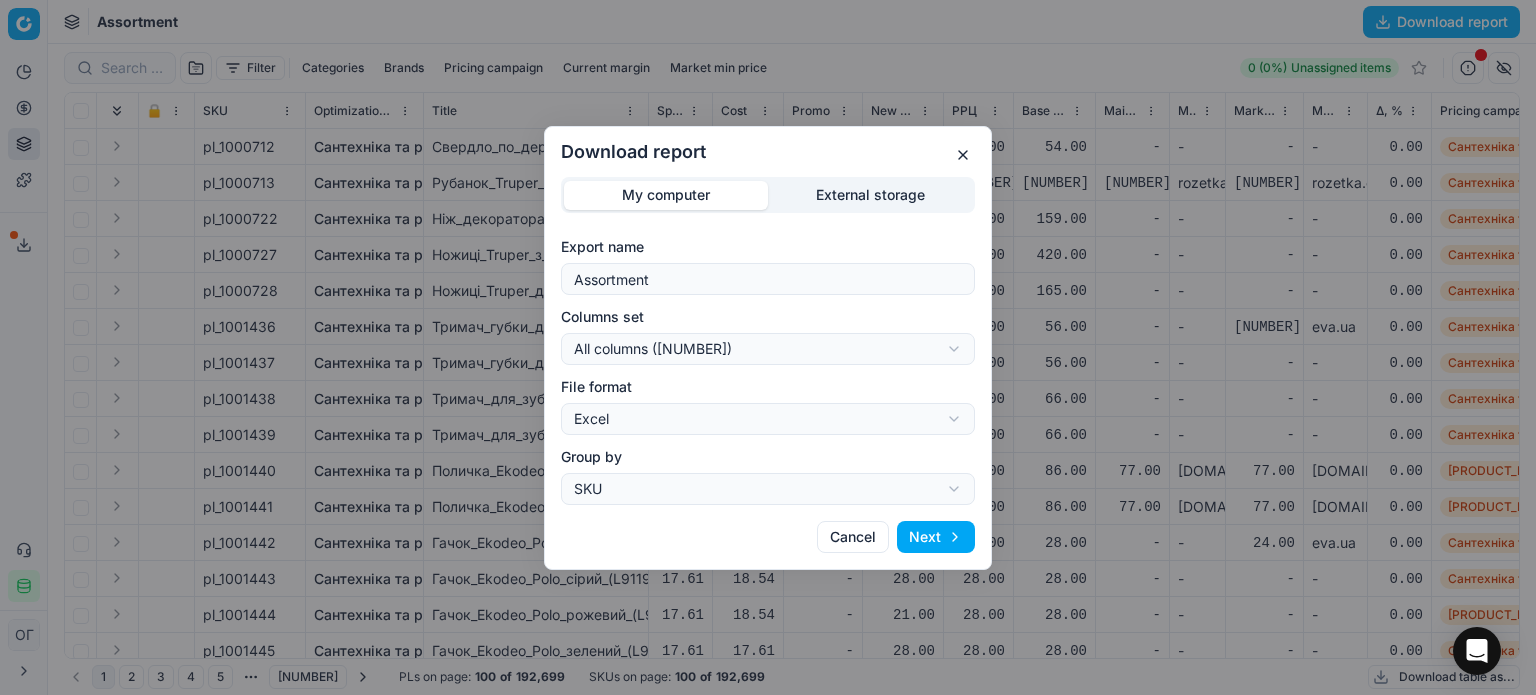 click on "Export name Assortment Columns set All columns (94) All columns (94) Current table state (75) My export template (67) Export (6) File format Excel Excel CSV Group by SKU SKU Product line" at bounding box center (768, 371) 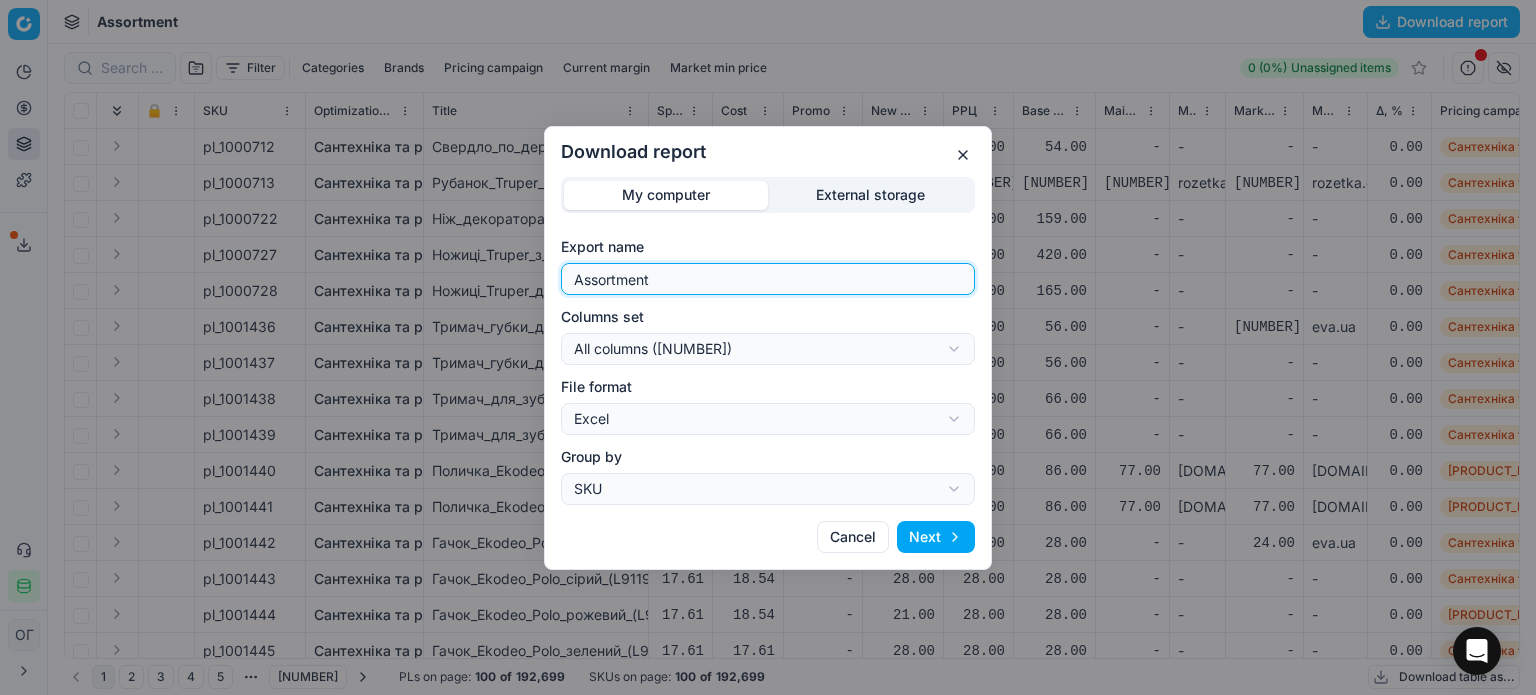 click on "Assortment" at bounding box center (768, 279) 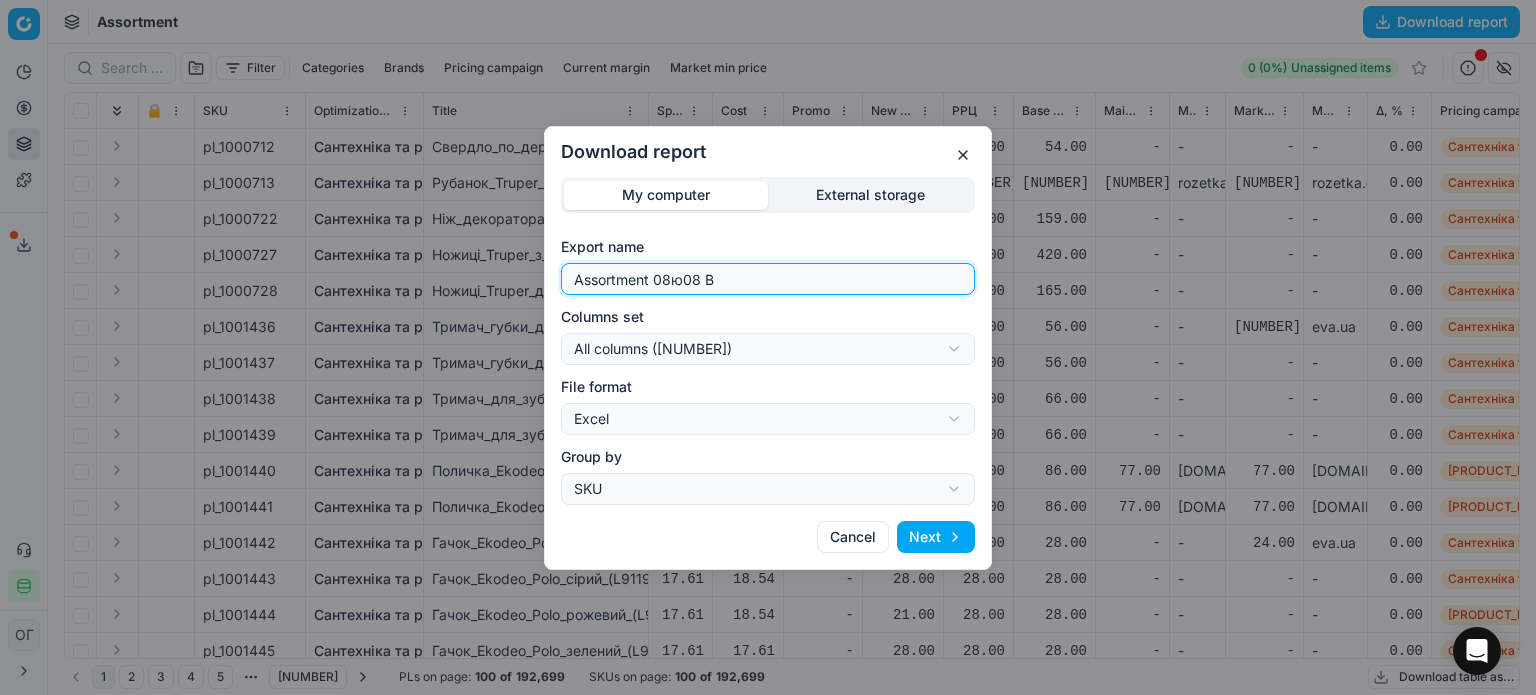 click on "Assortment 08ю08 В" at bounding box center [768, 279] 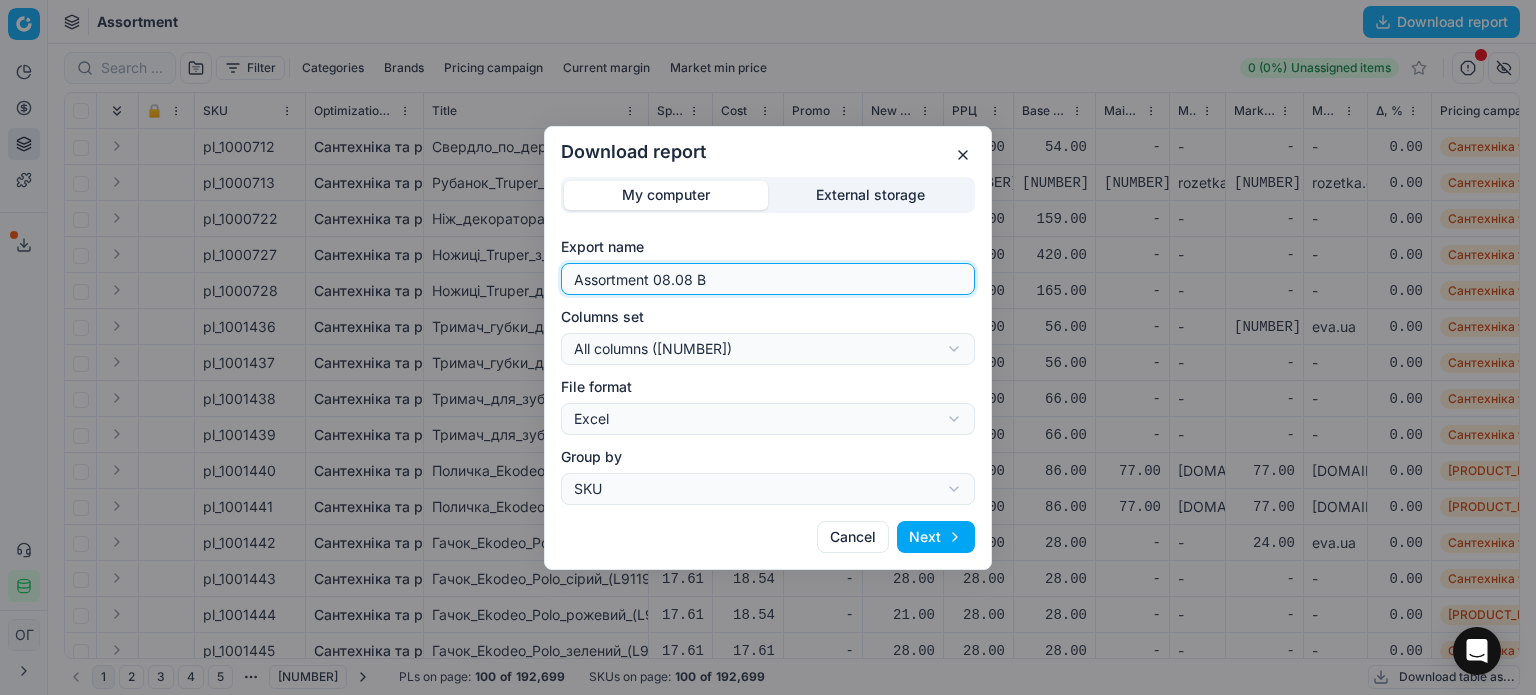 type on "Assortment 08.08 В" 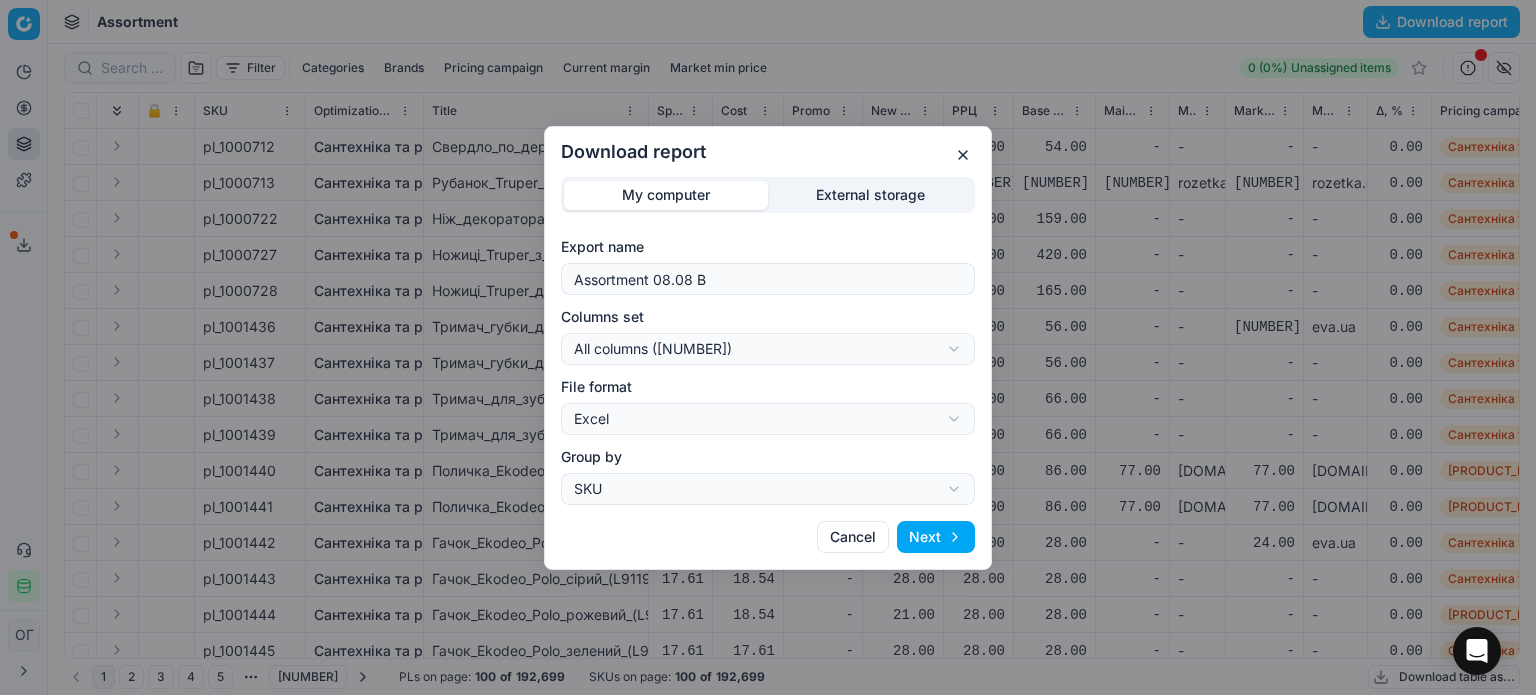 click on "Download report My computer External storage Export name Assortment 08.08 В Columns set All columns (94) All columns (94) Current table state (75) My export template (67) Export (6) File format Excel Excel CSV Group by SKU SKU Product line Cancel Next" at bounding box center (768, 347) 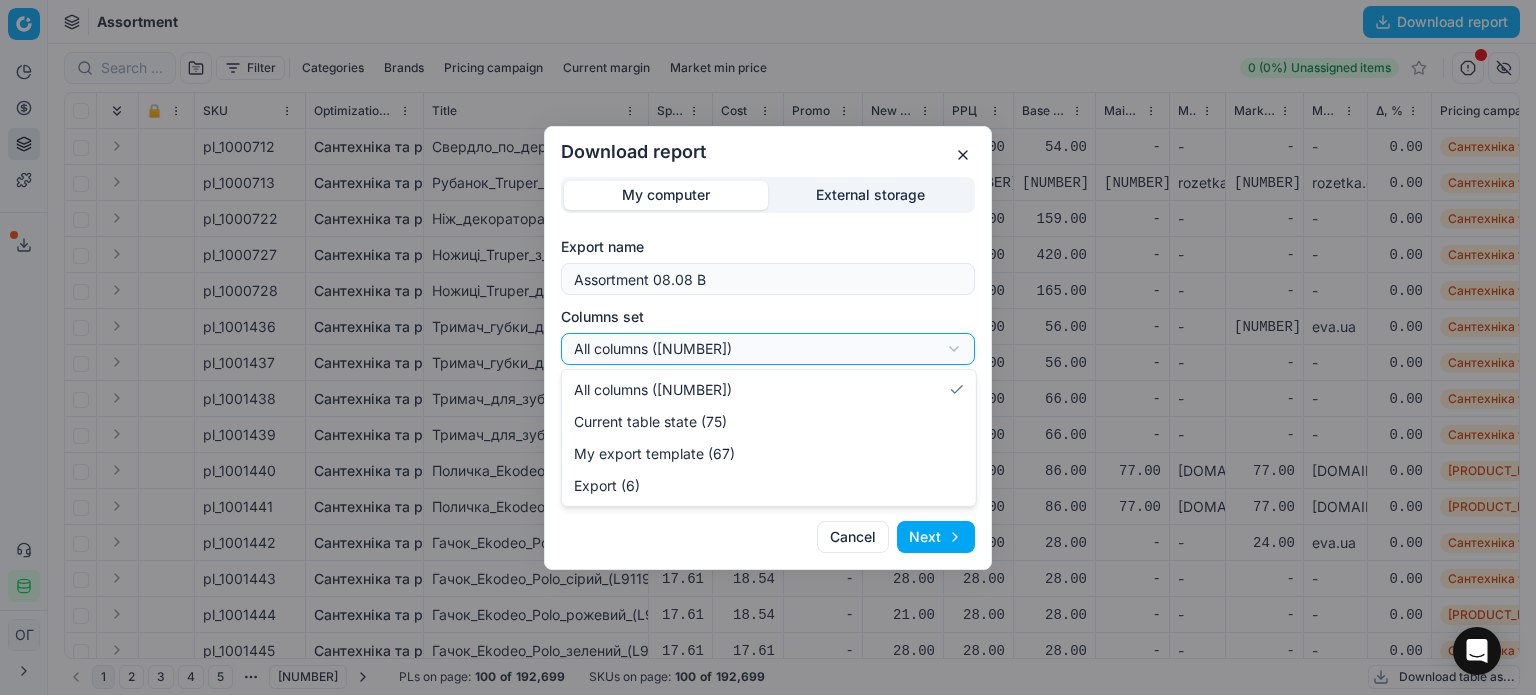 select on "table" 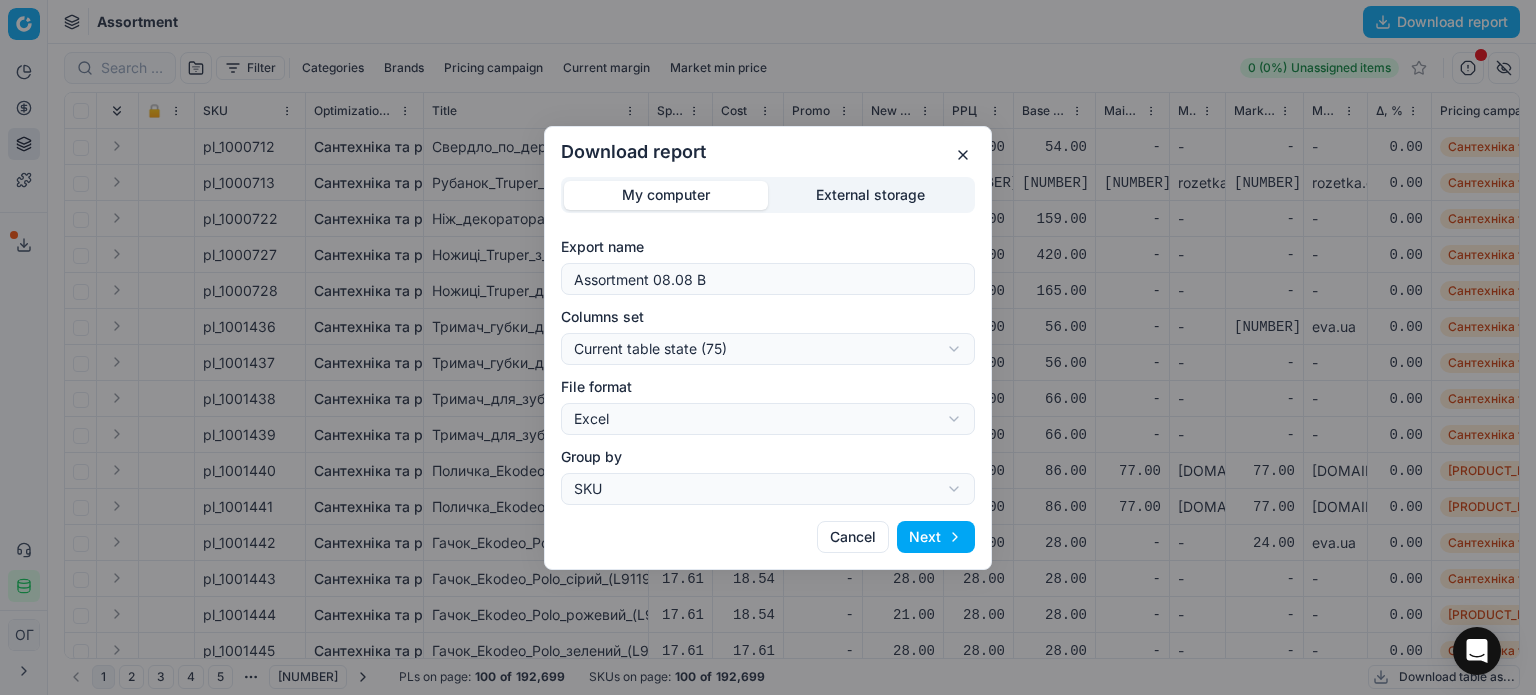click on "Next" at bounding box center [936, 537] 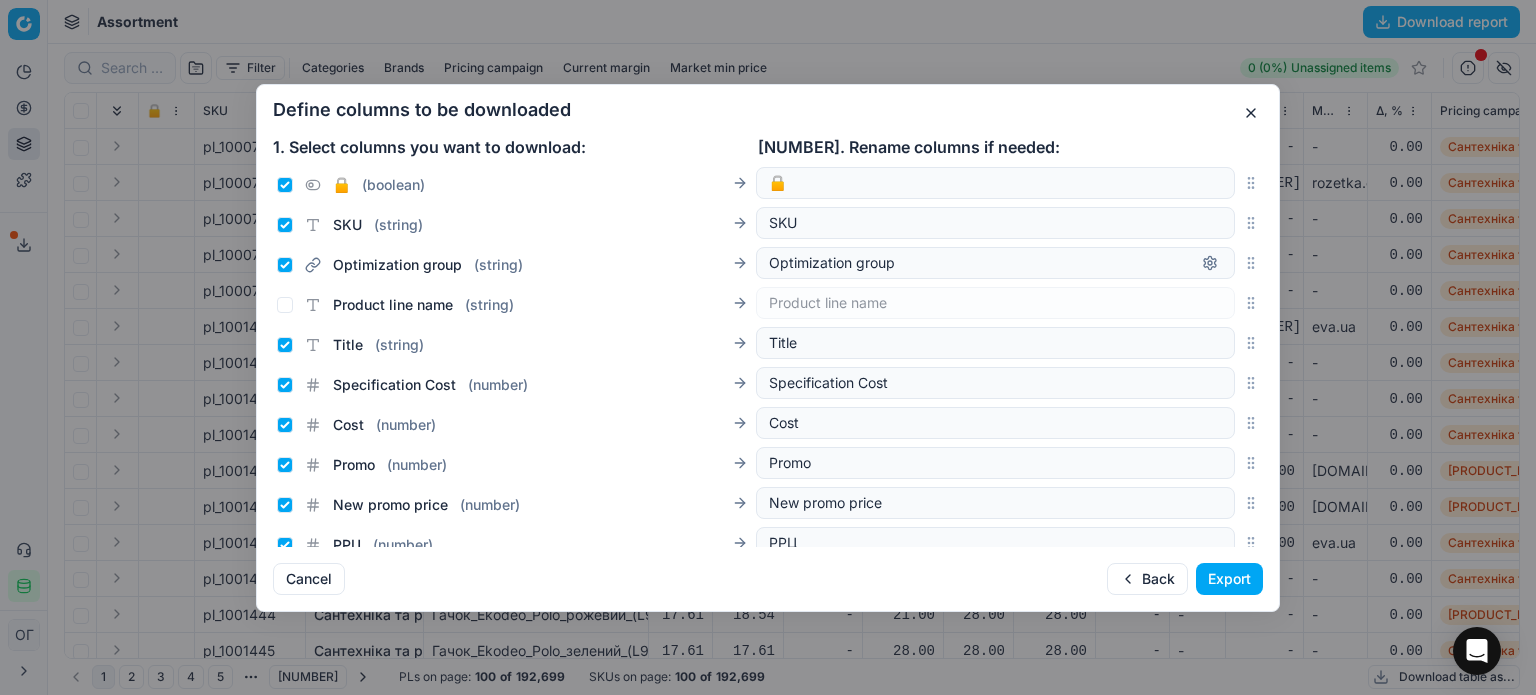click on "Export" at bounding box center (1229, 579) 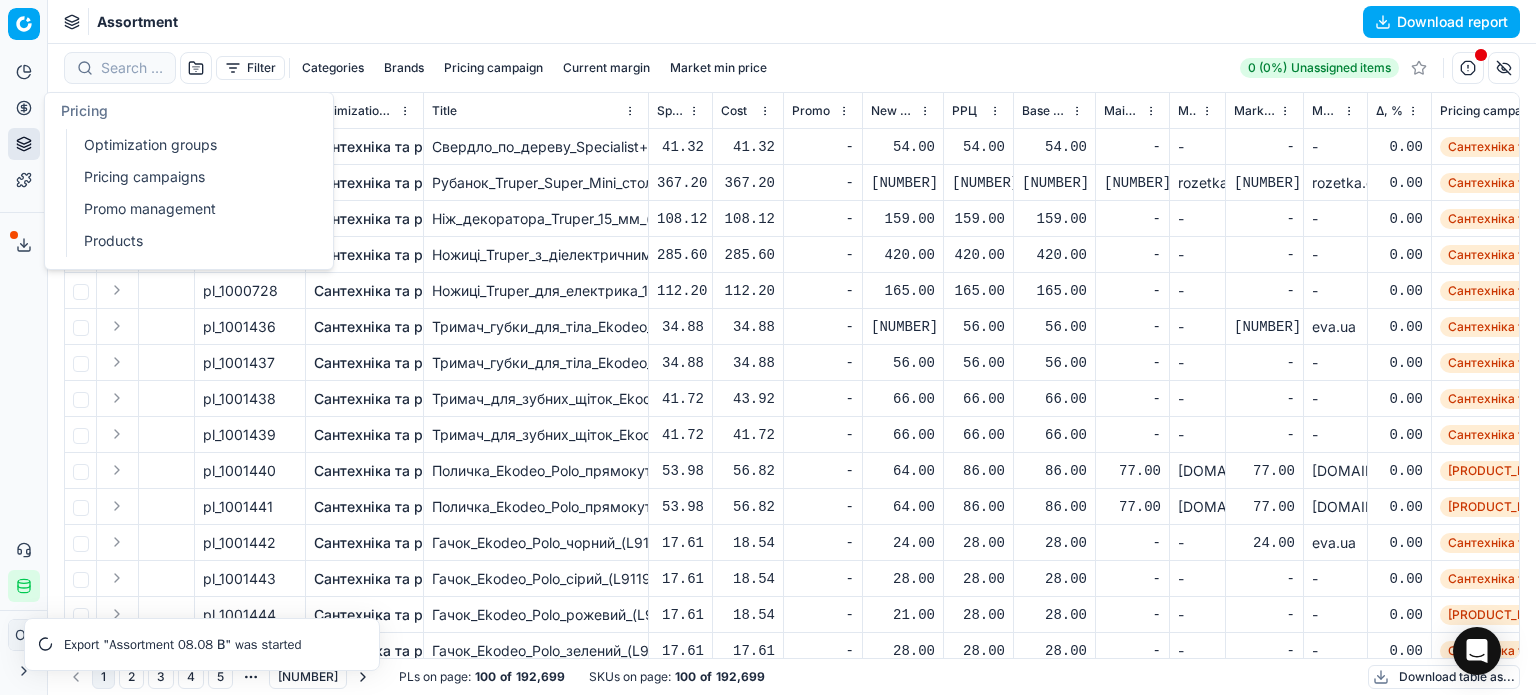 click 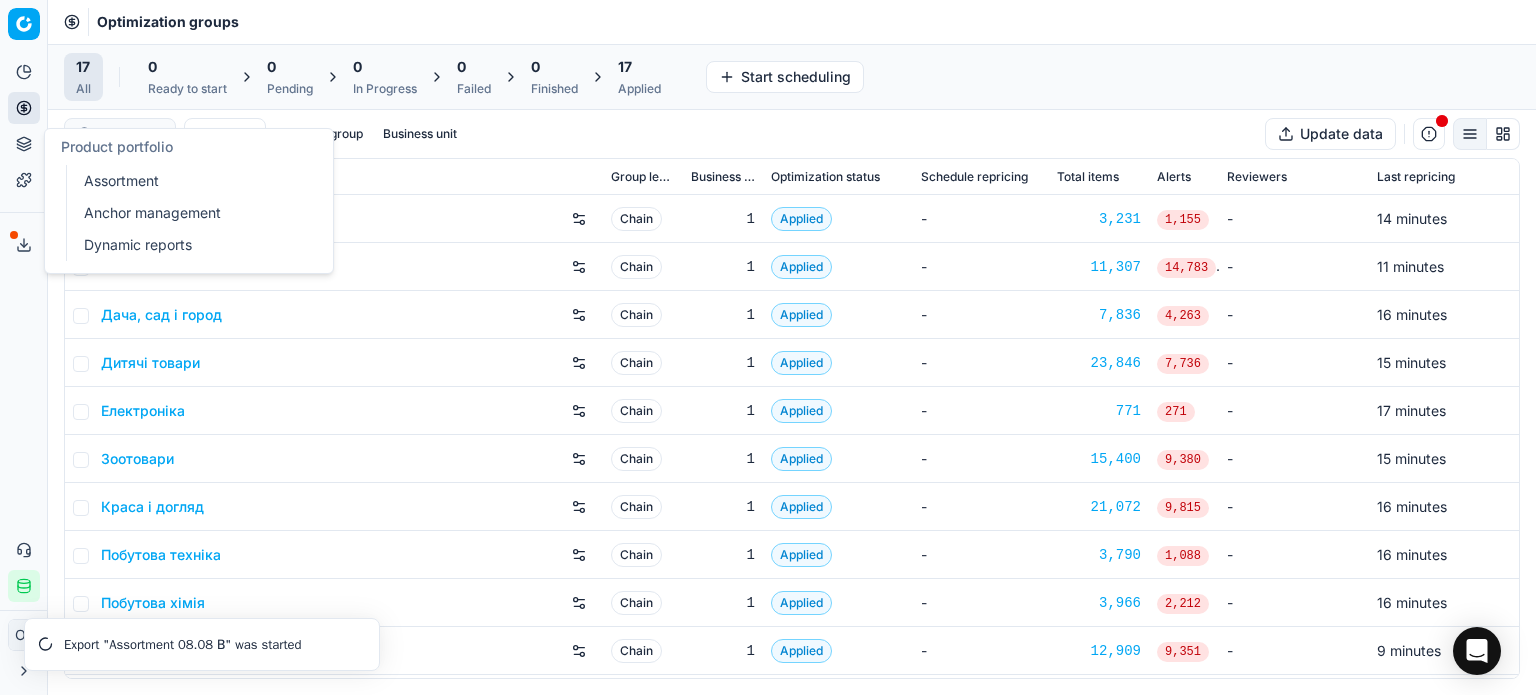 click 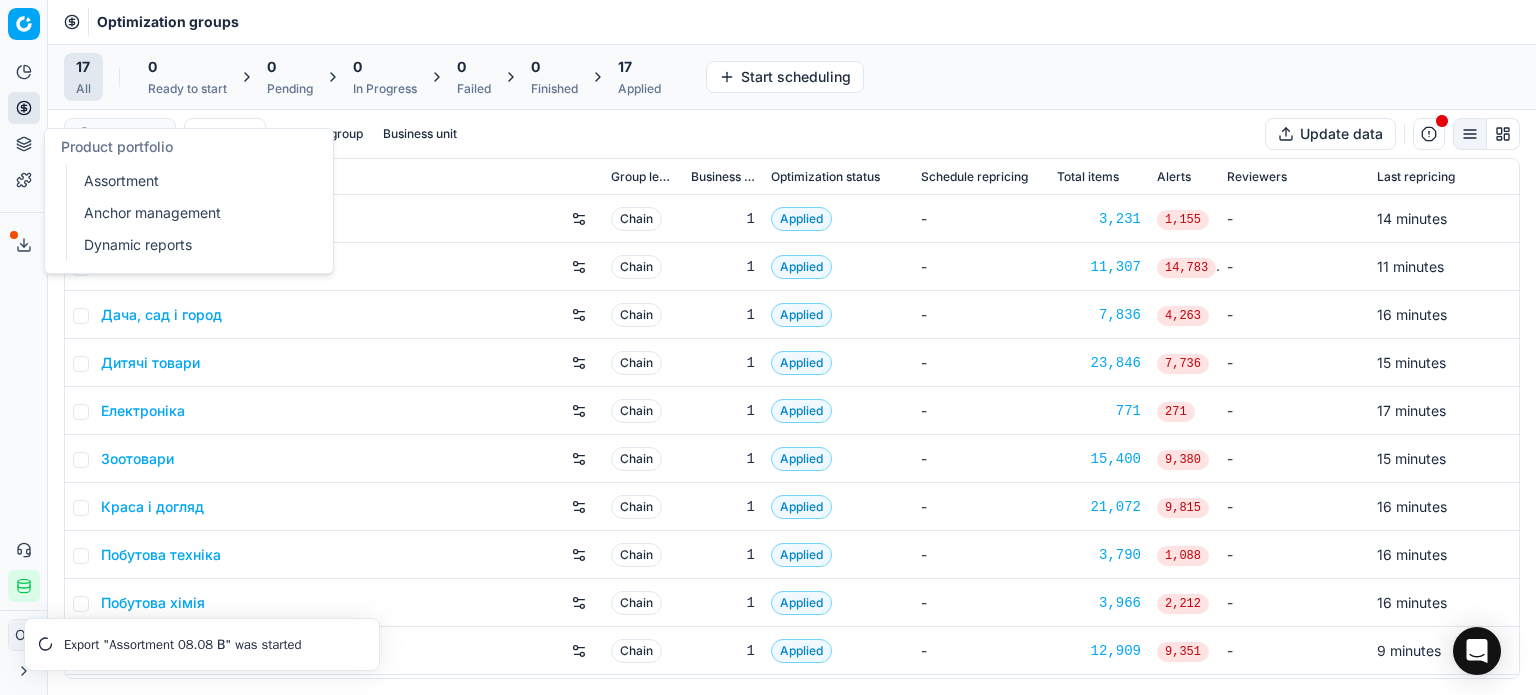 click on "Assortment" at bounding box center (192, 181) 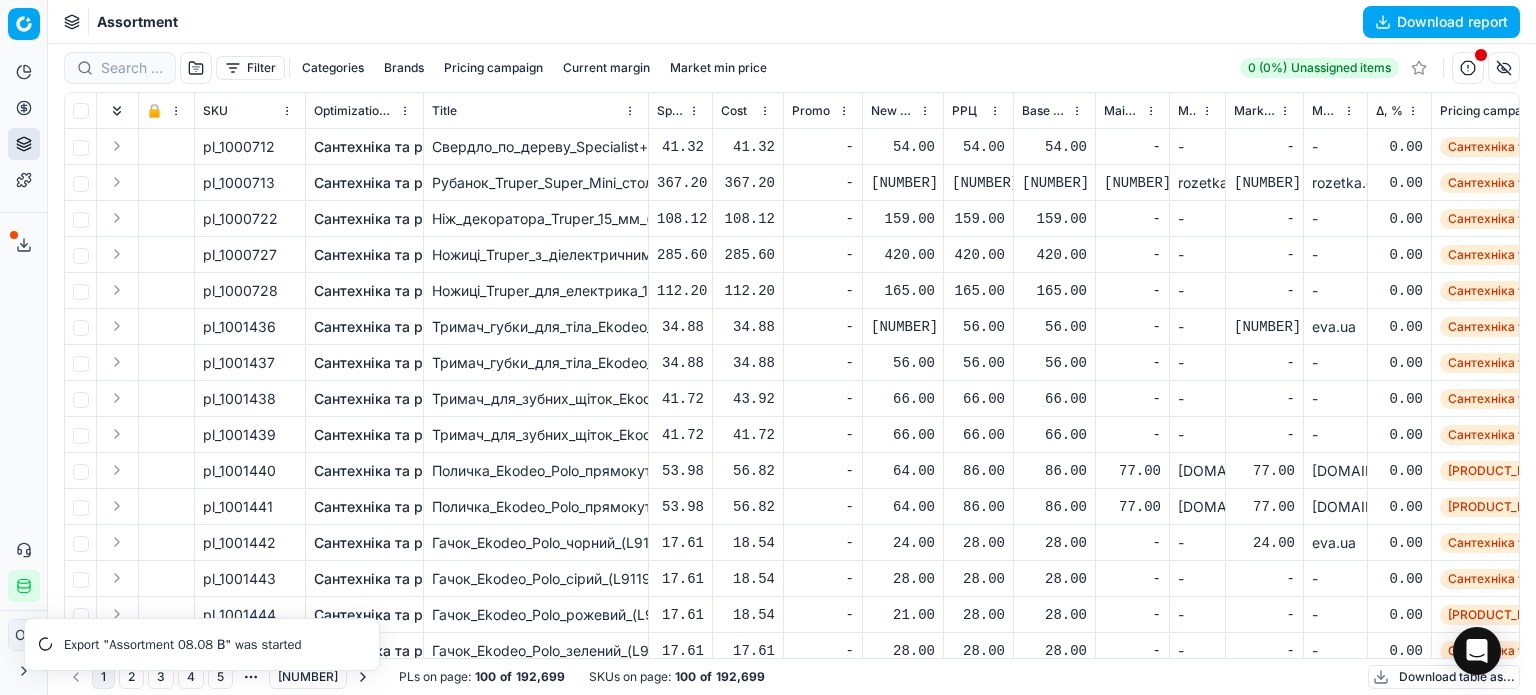 click on "Filter" at bounding box center [250, 68] 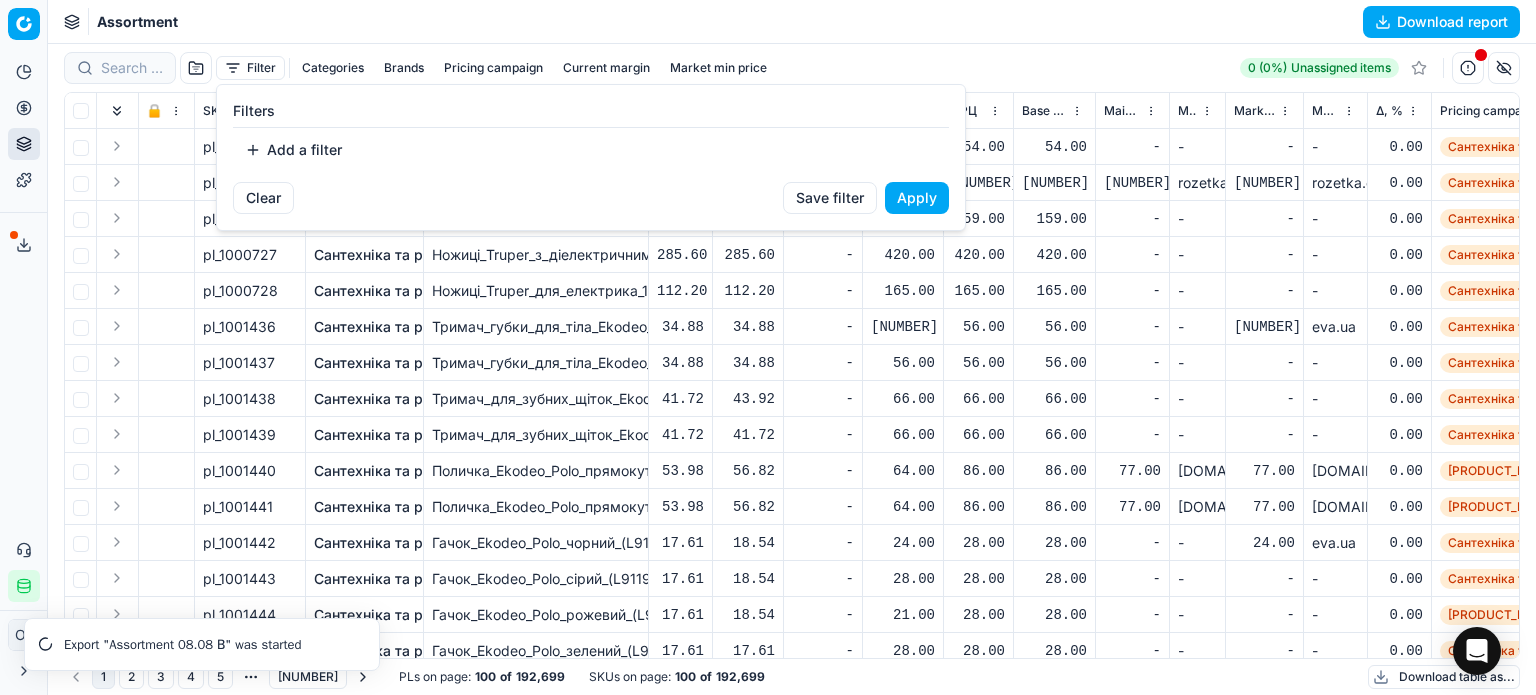 click on "Pricing platform Analytics Pricing Product portfolio Templates Export service 179 Contact support Integration status ОГ Ольга Гудзенко o.gudzenko@maudau.com.ua Close menu Command Palette Search for a command to run... Assortment Download report Filter   Categories   Brands   Pricing campaign   Current margin   Market min price   0 (0%) Unassigned items 🔒 SKU Optimization group Title Specification Cost Cost Promo New promo price РРЦ Base price Main CD min price Main CD min price competitor name Market min price Market min price competitor name Δ, % Pricing campaign Current promo price Optimization status RRP mandatority Total stock quantity Aging stock (викл. дні без продажів) Середня кількість продажів за 5 днів, шт Оборотність, днів (викл. дні без продажів) Target promo margin Target margin Product line ID Current price New price New discount New discount, % New markup (common), % New margin (common), % -" at bounding box center (768, 347) 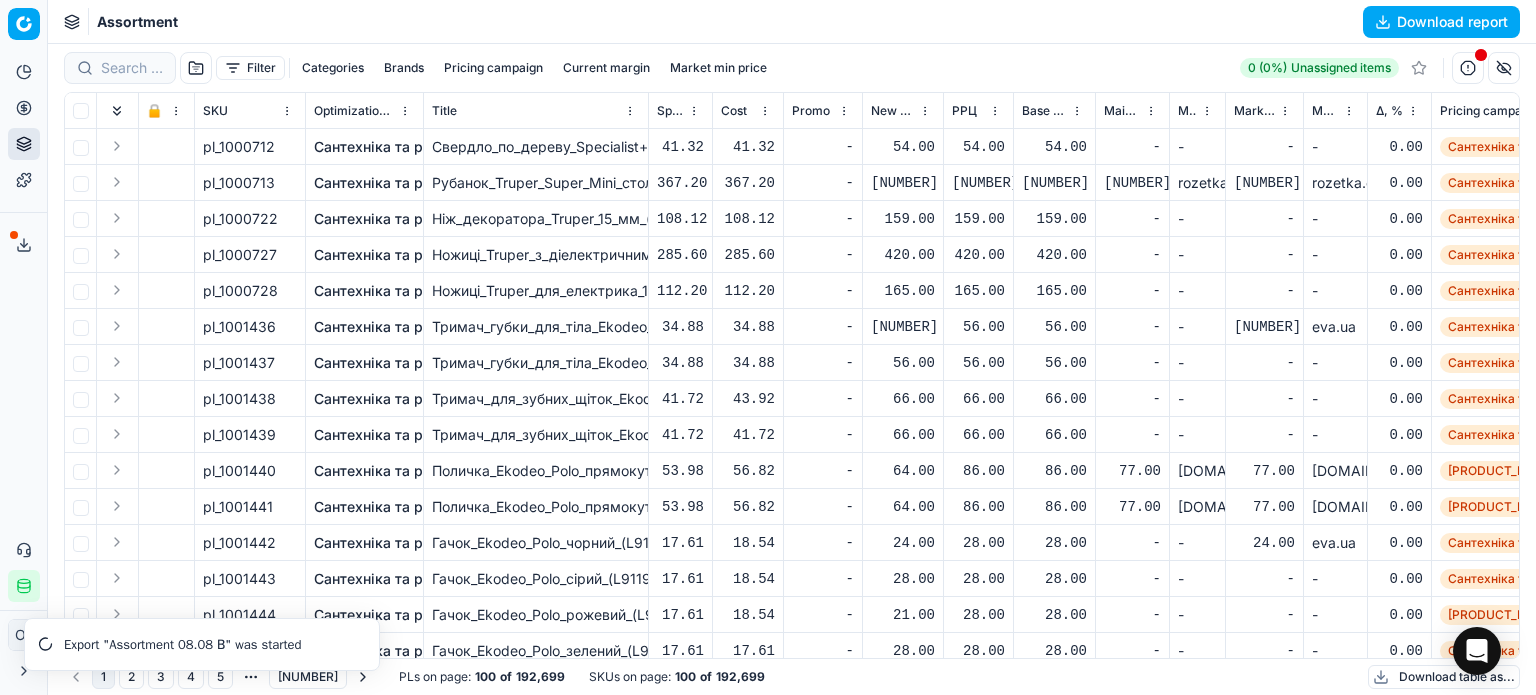 click on "Categories" at bounding box center (333, 68) 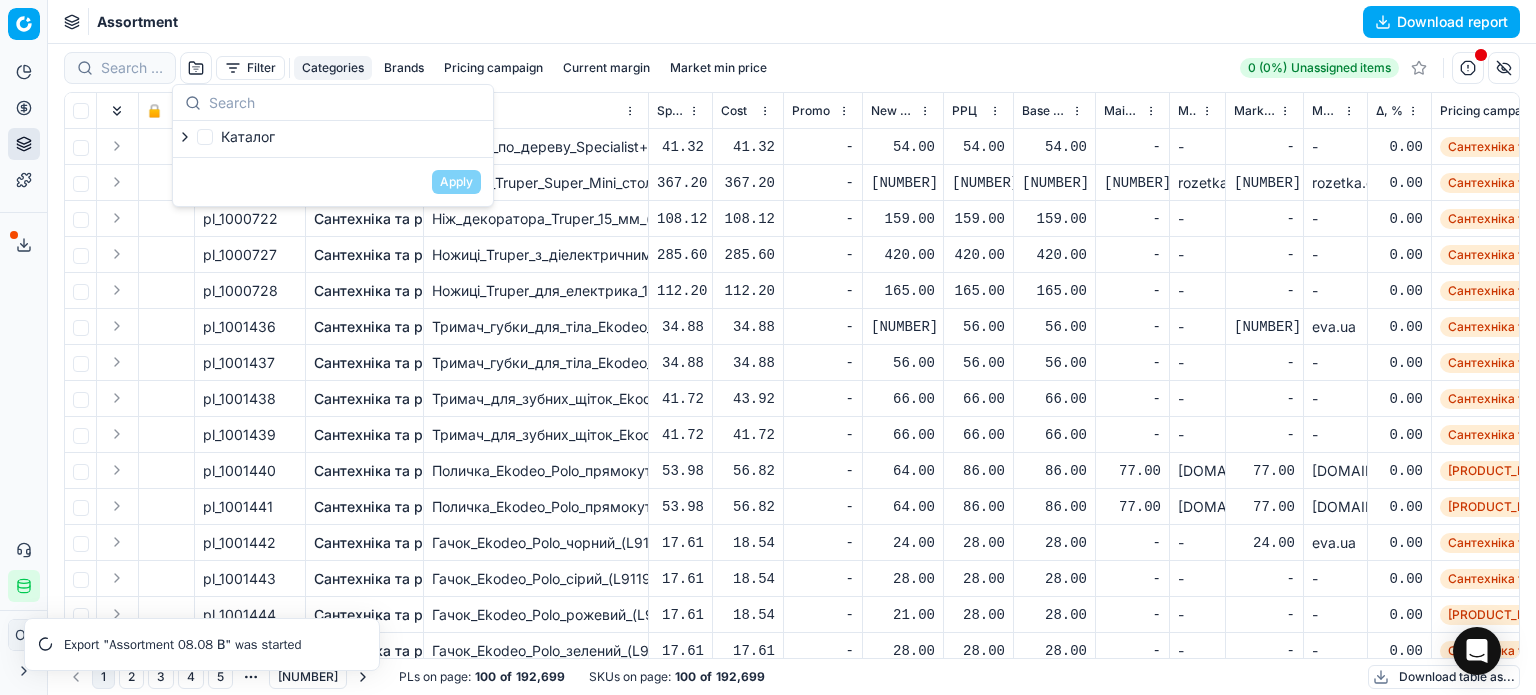 click 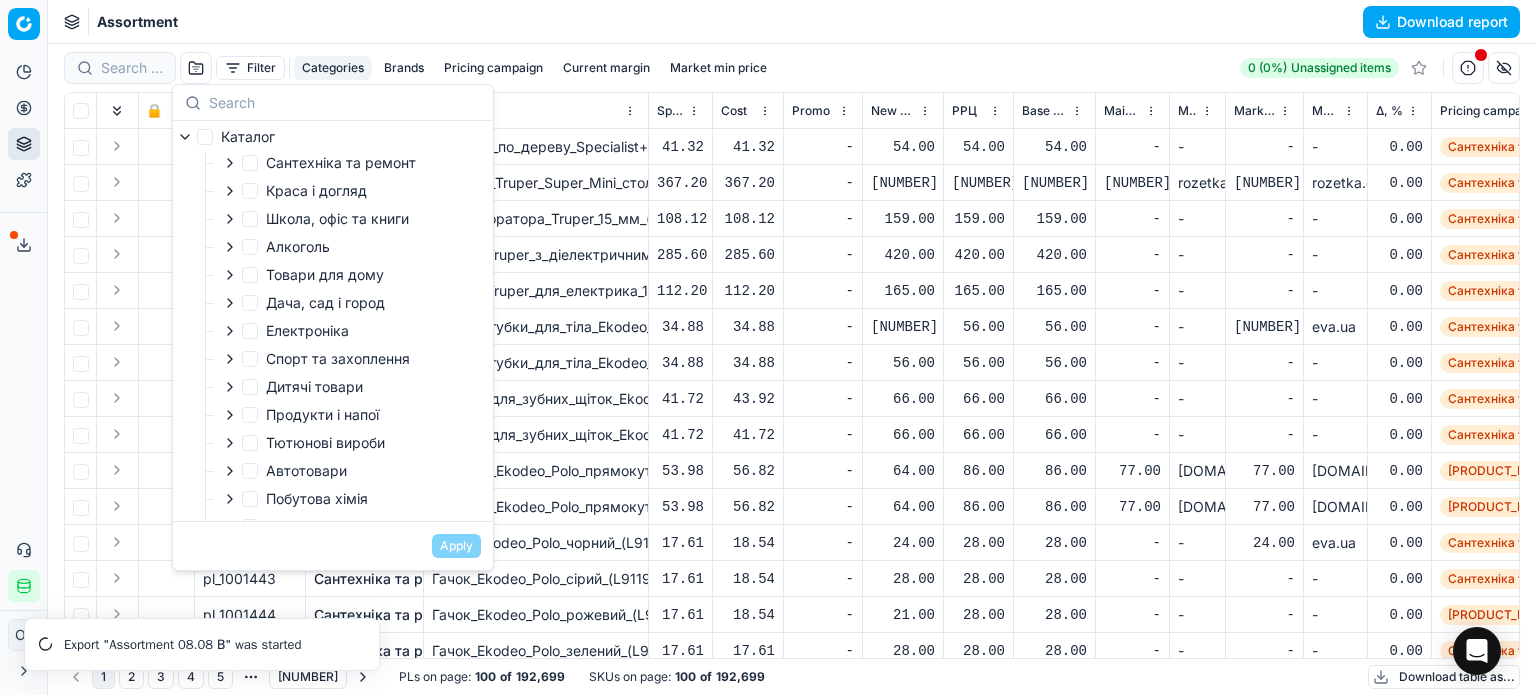 click on "Каталог" at bounding box center (236, 137) 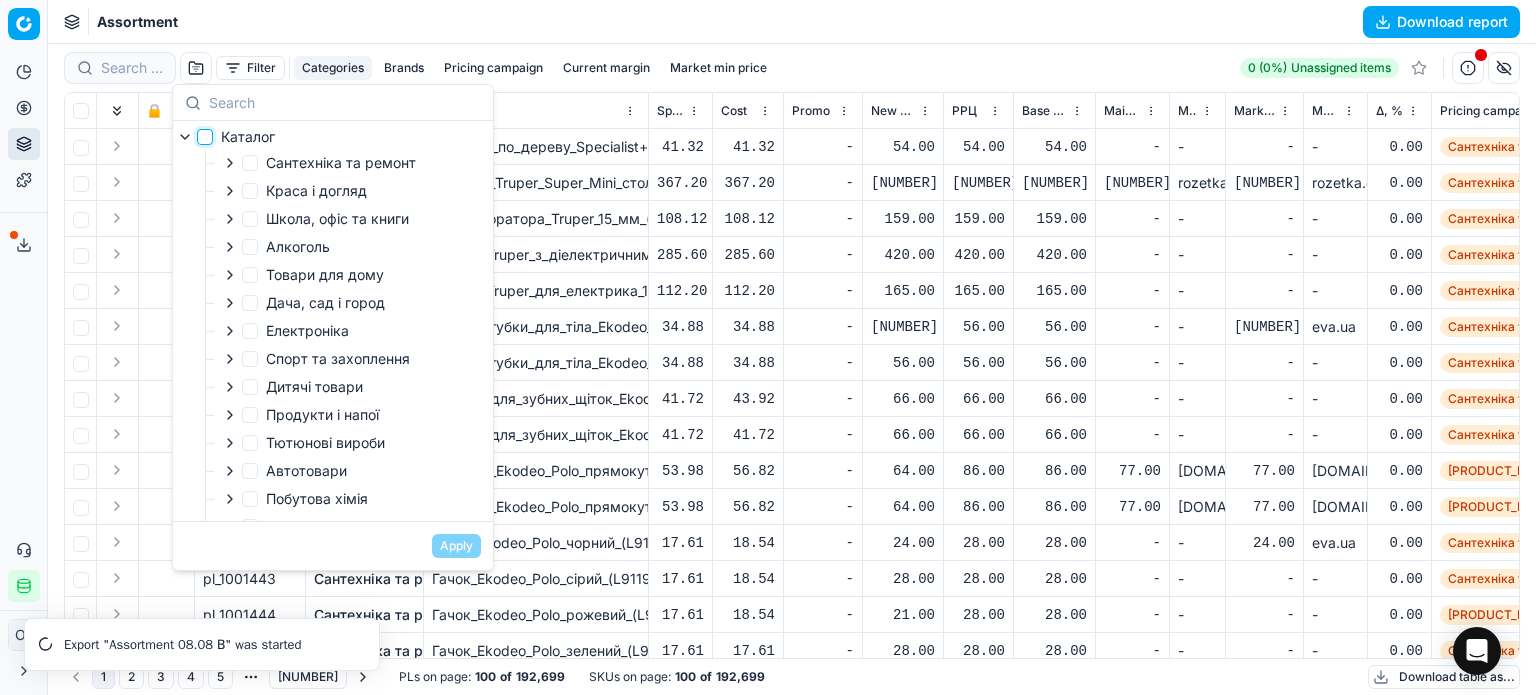 click on "Каталог" at bounding box center (205, 137) 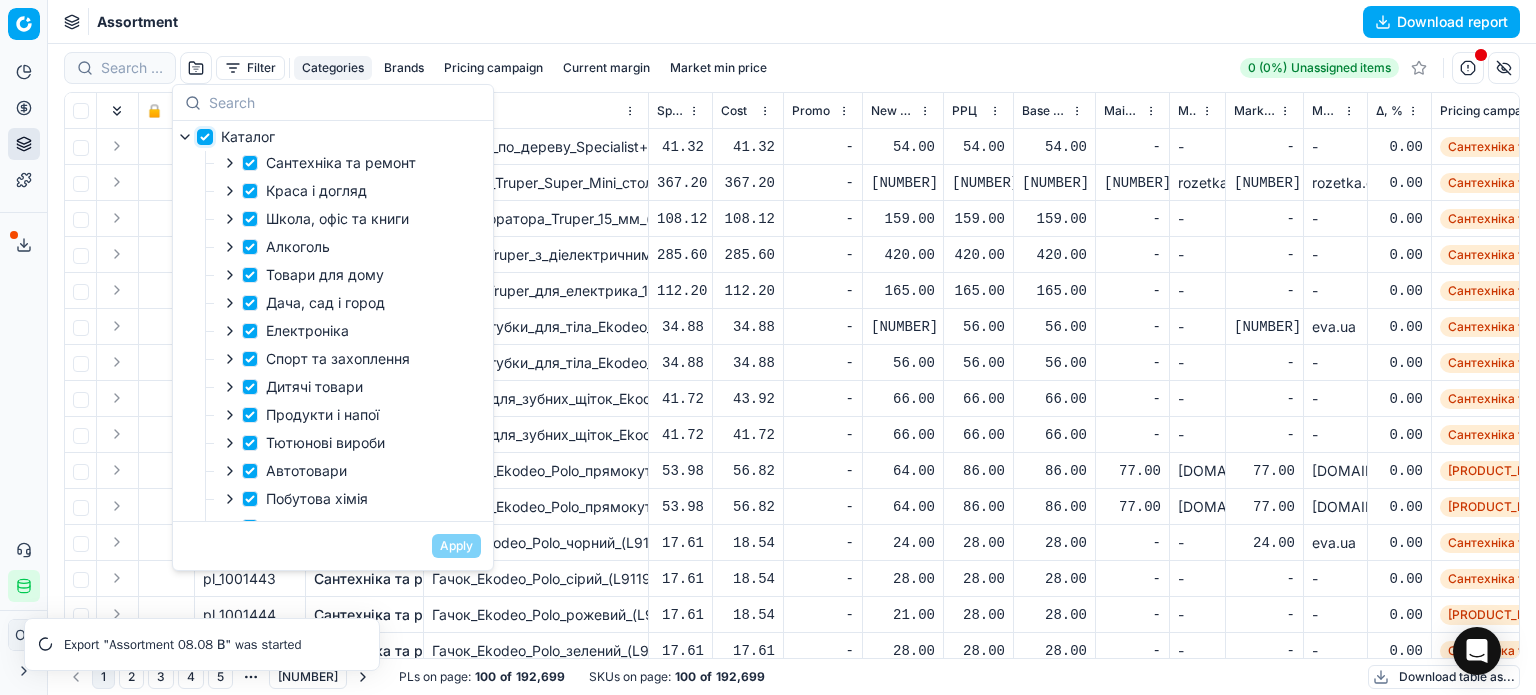 checkbox on "true" 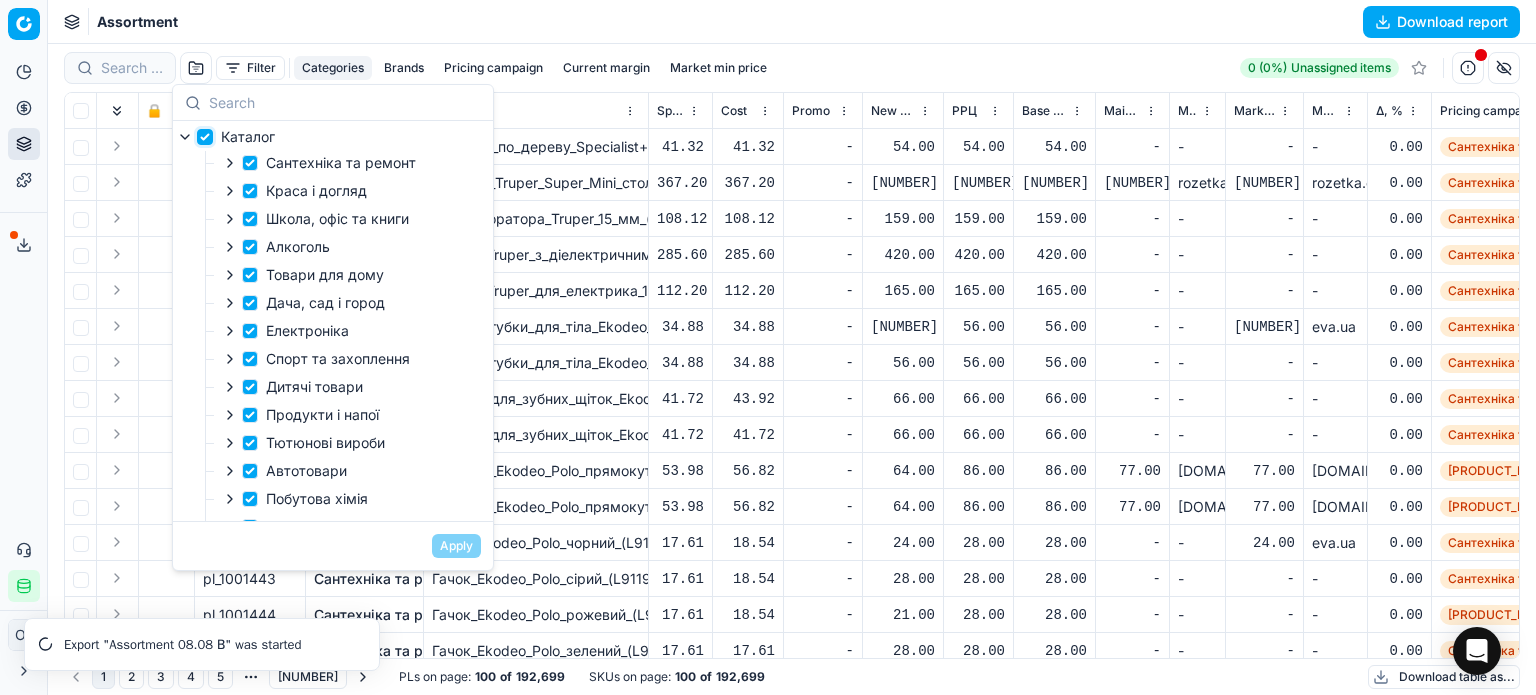 checkbox on "true" 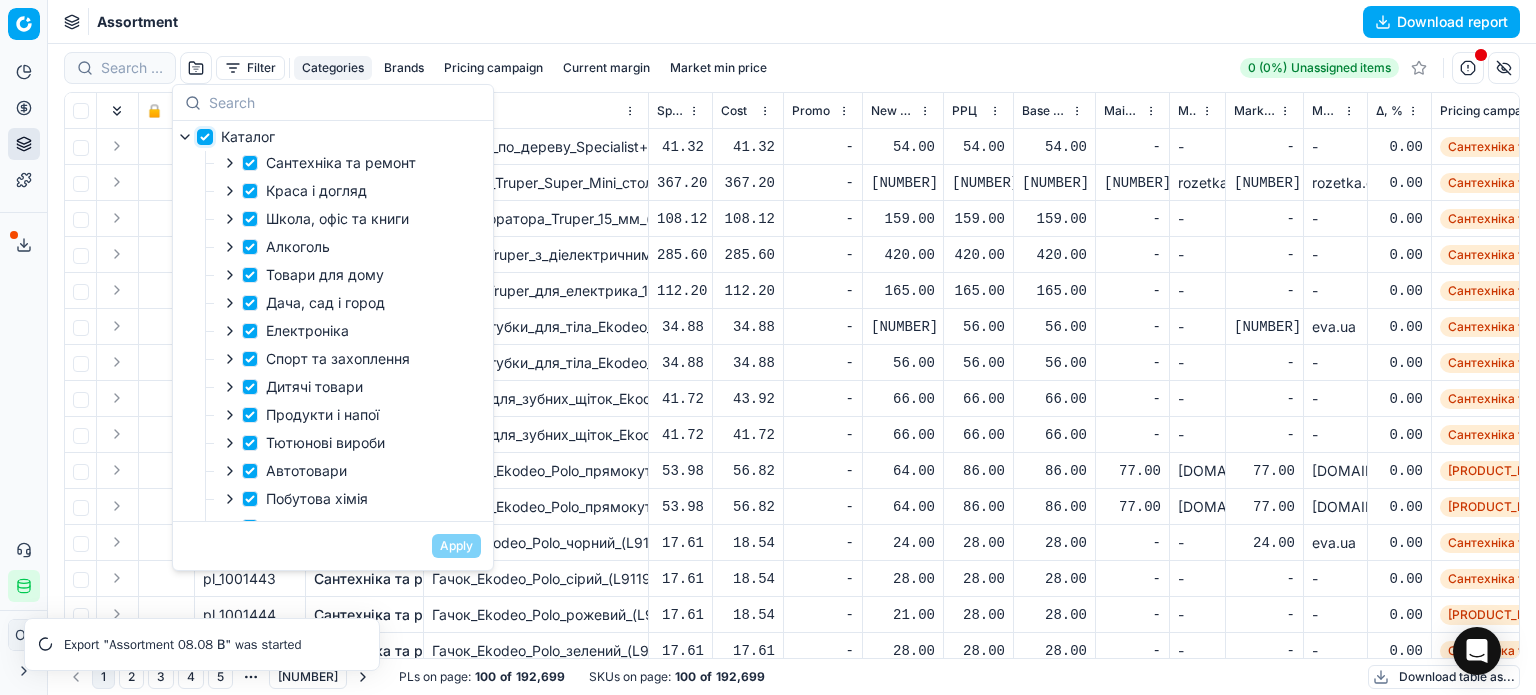 checkbox on "true" 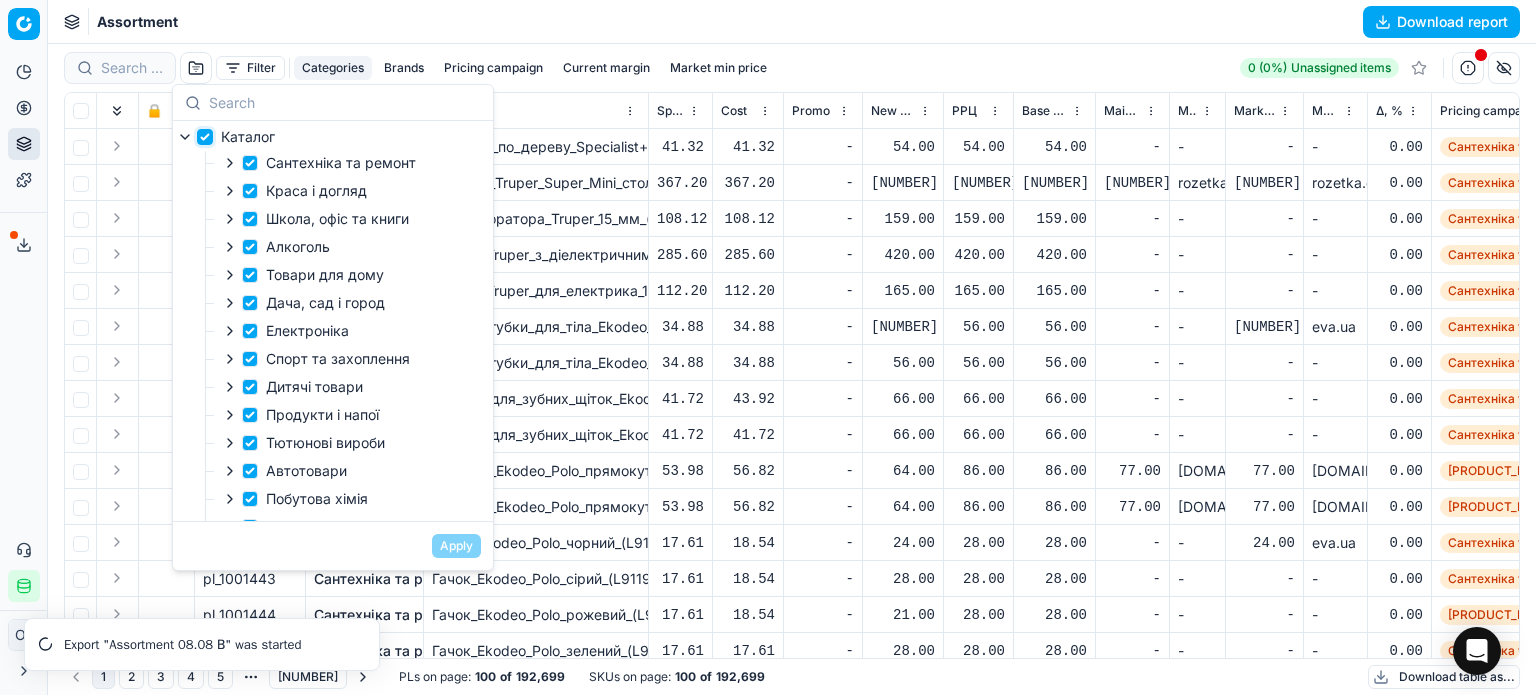 checkbox on "true" 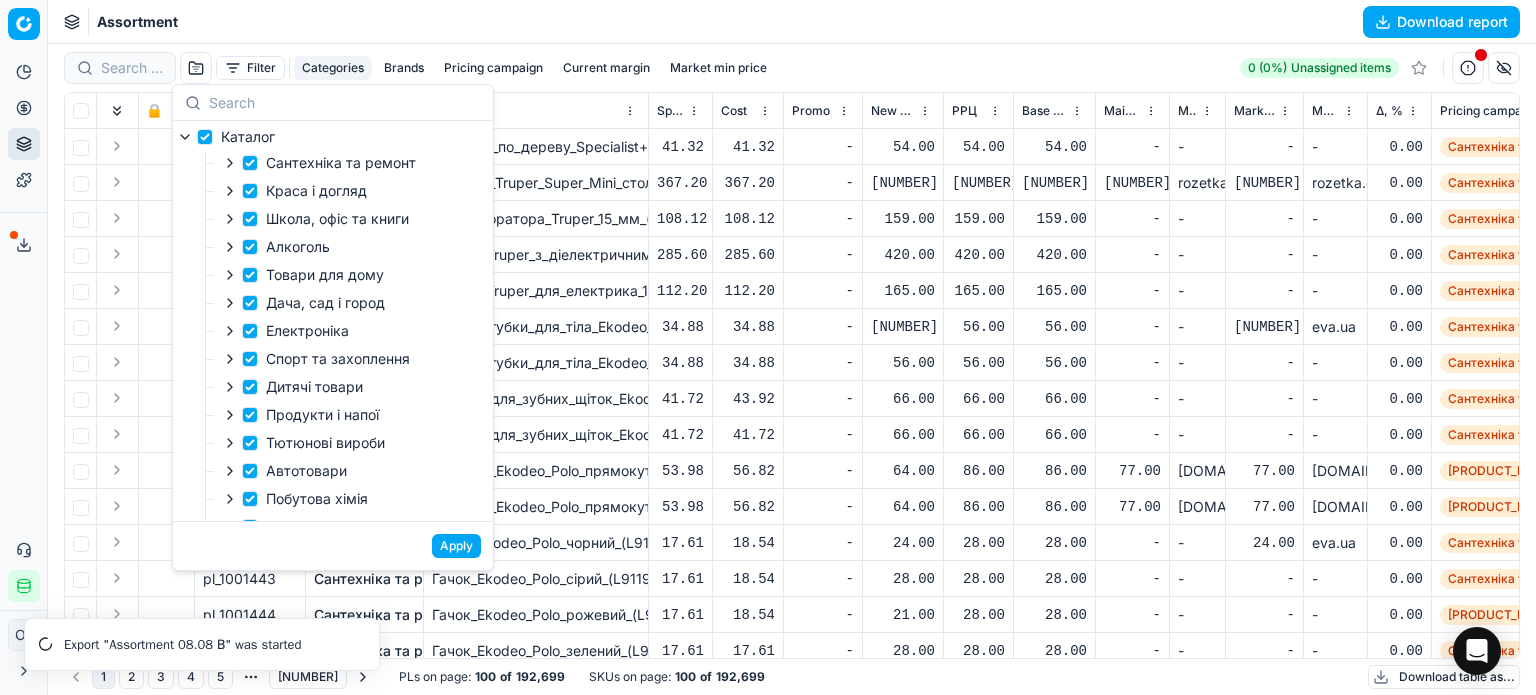 click on "Алкоголь" at bounding box center [298, 246] 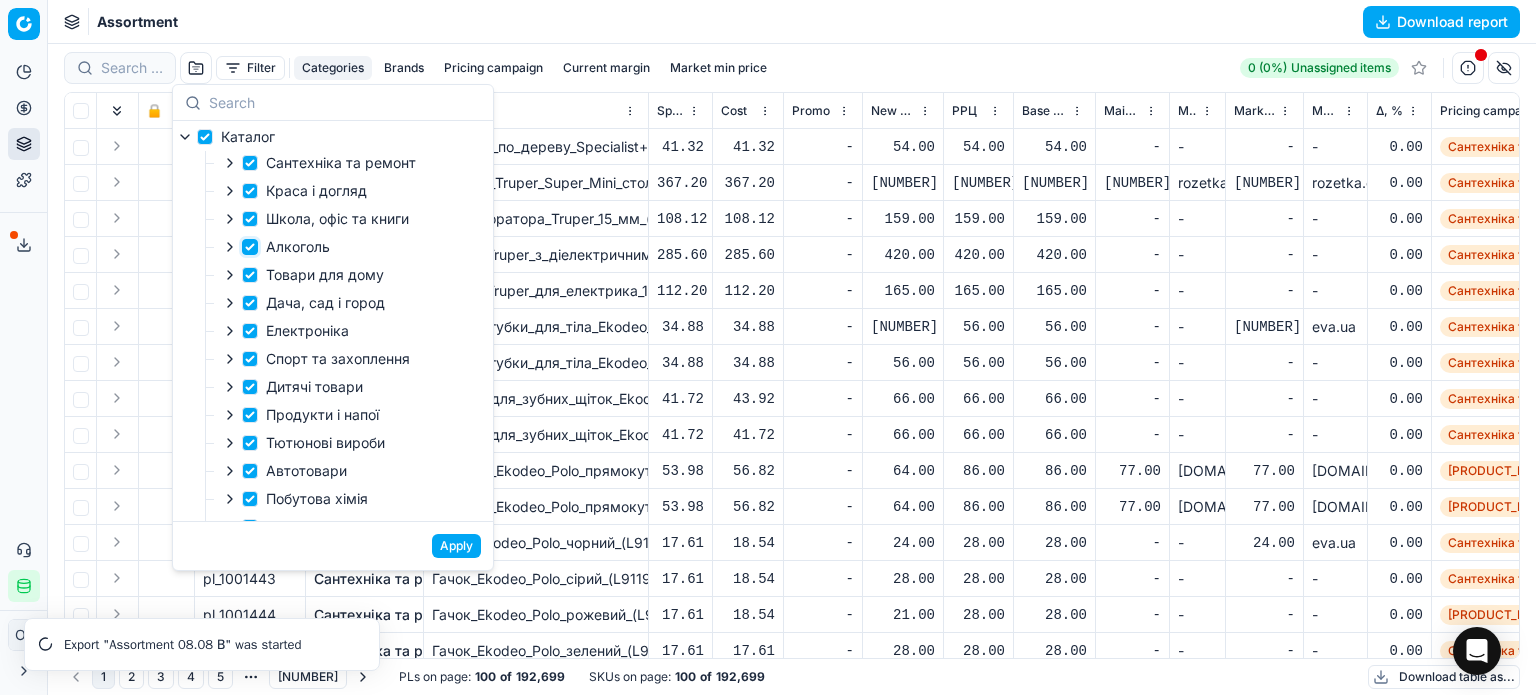 click on "Алкоголь" at bounding box center [250, 247] 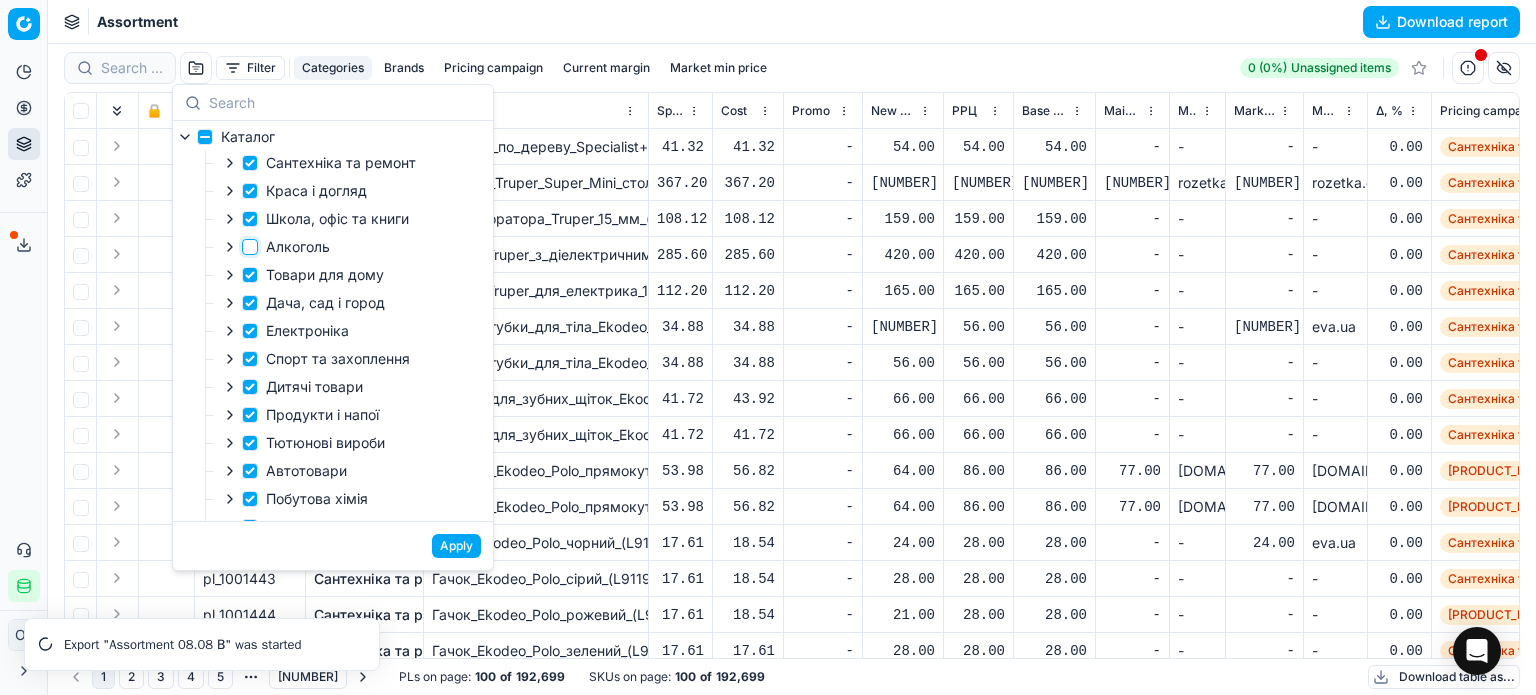 checkbox on "false" 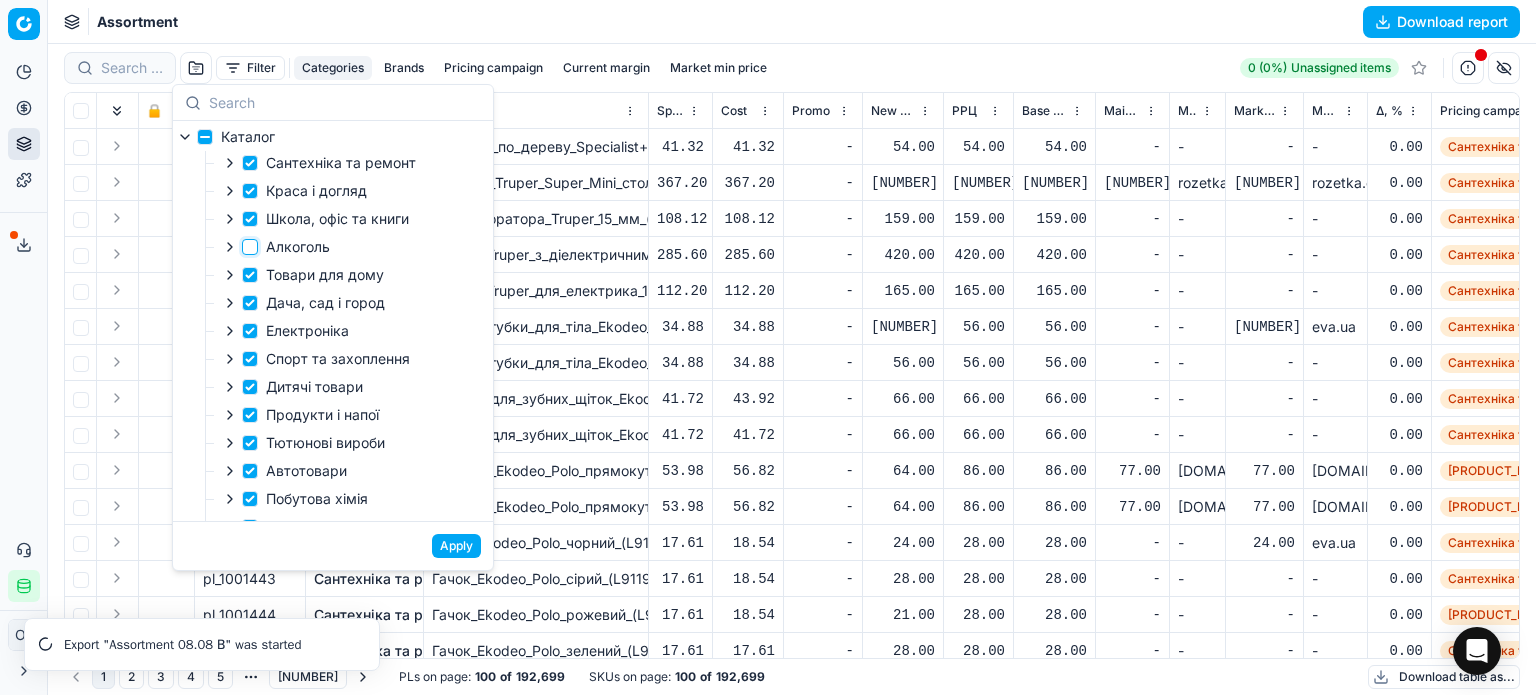 checkbox on "false" 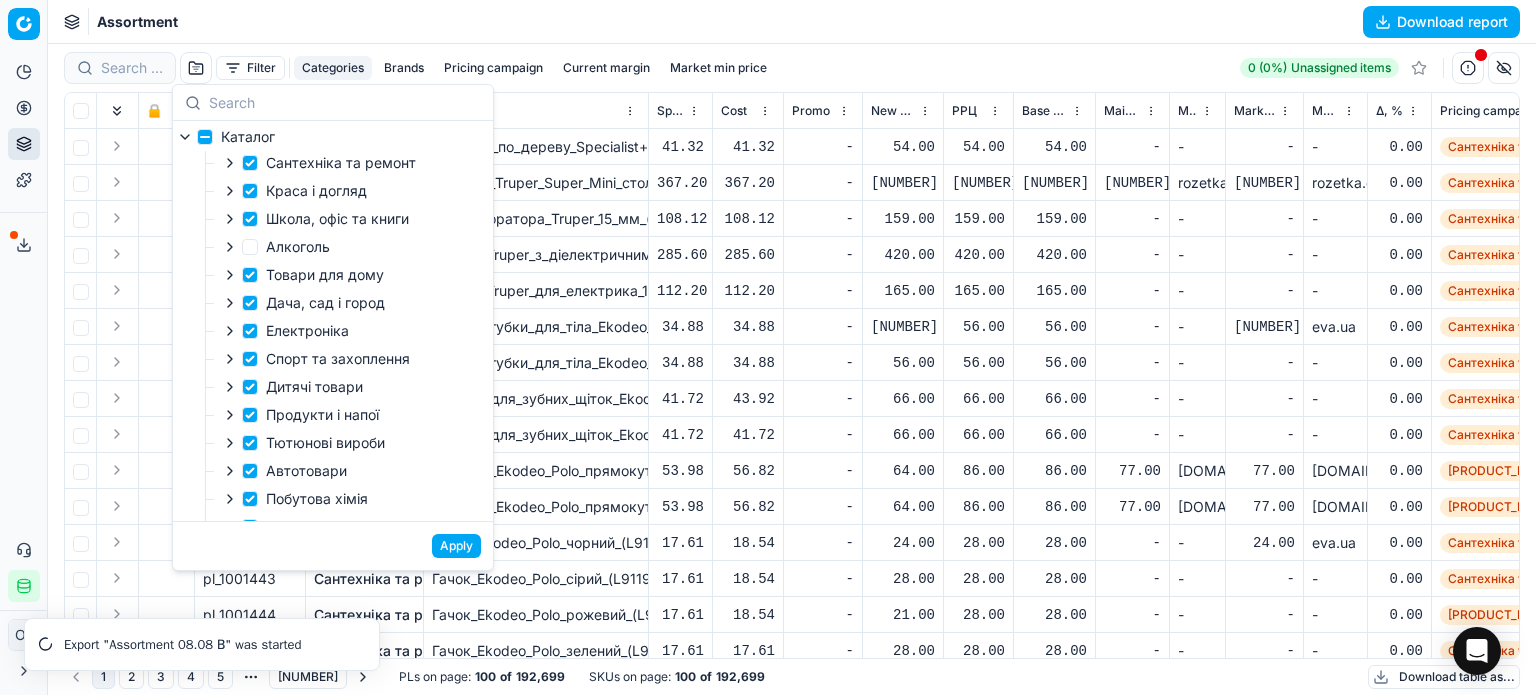 click on "Продукти і напої" at bounding box center [322, 414] 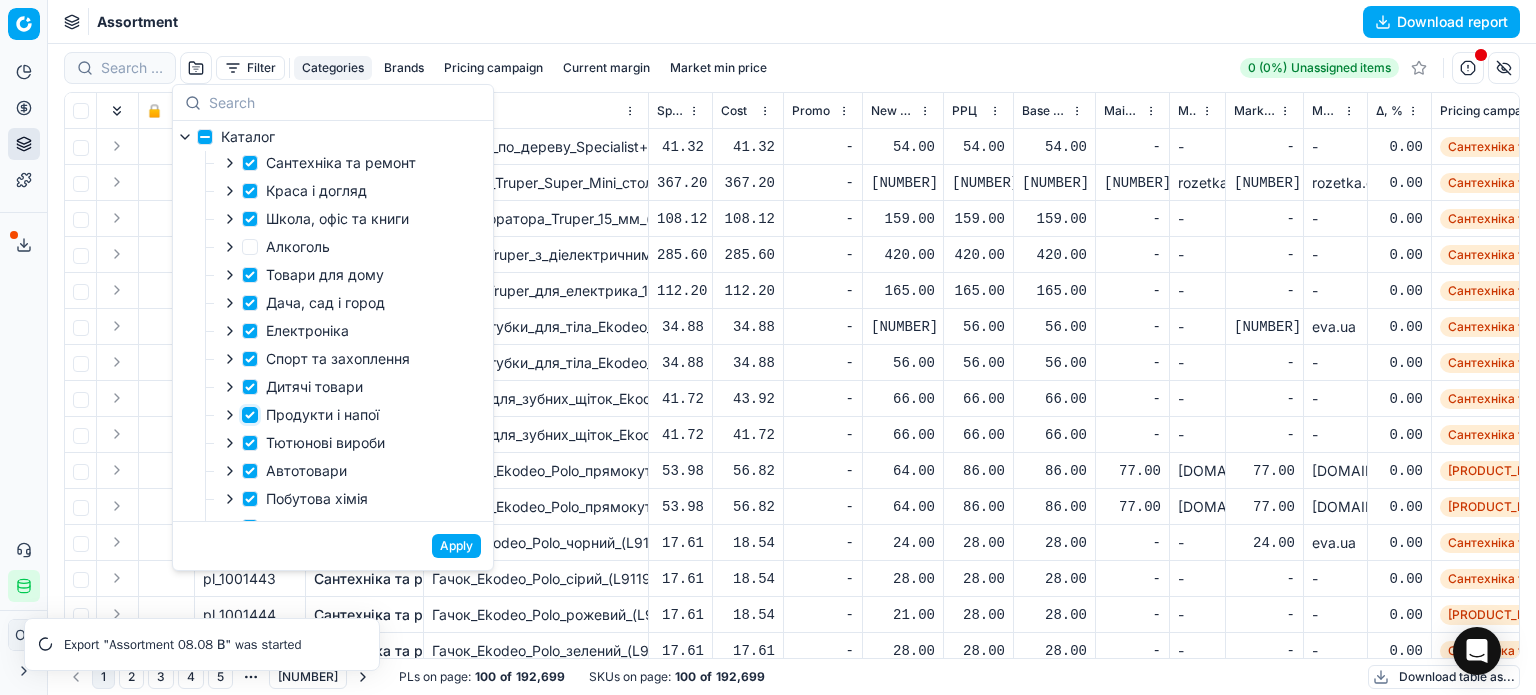 click on "Продукти і напої" at bounding box center [250, 415] 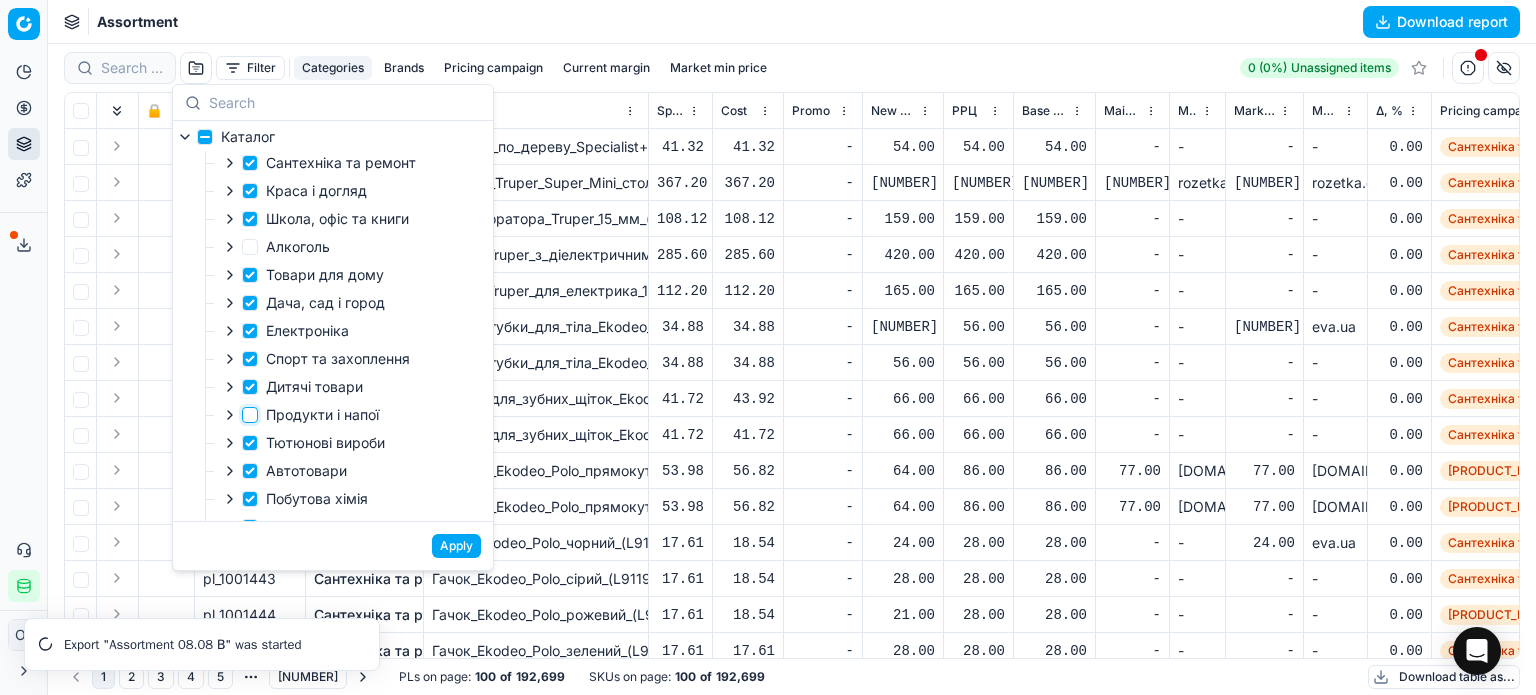 checkbox on "false" 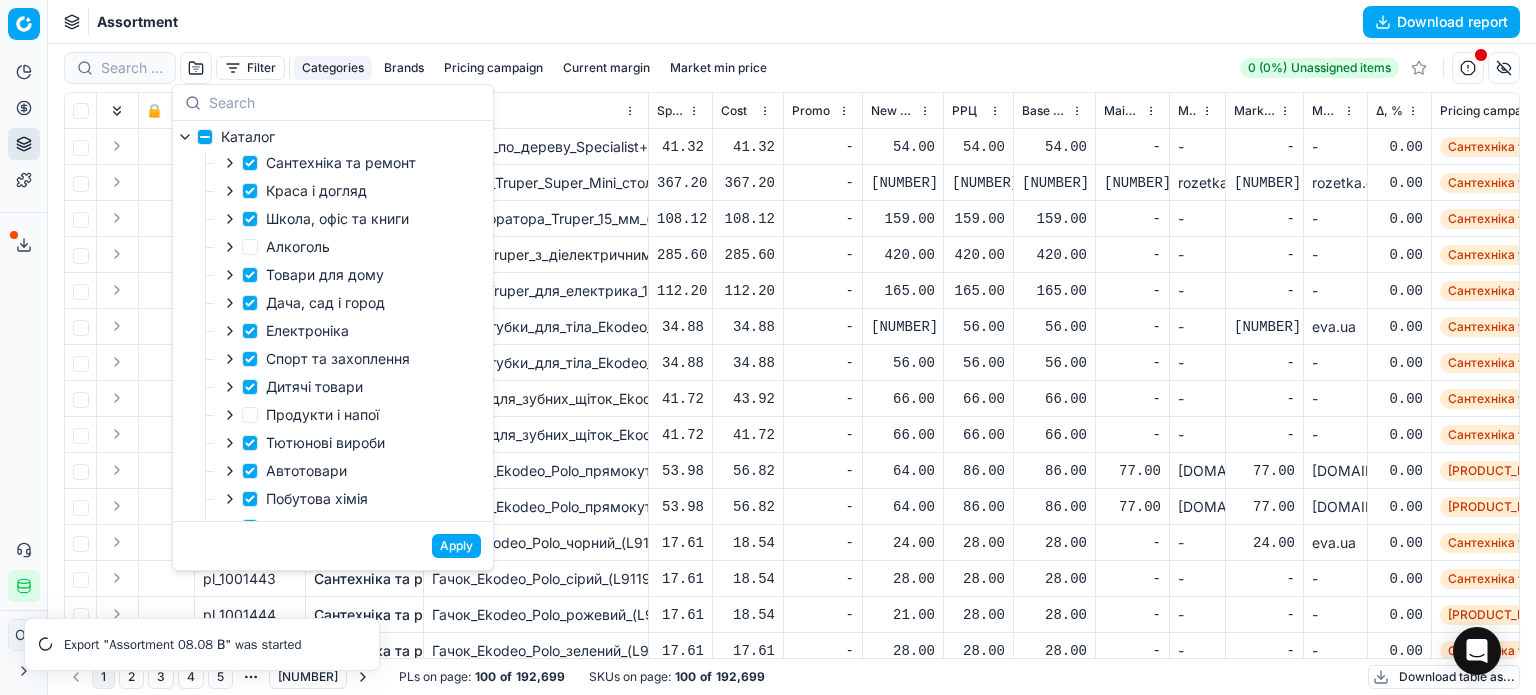 click on "Apply" at bounding box center [456, 546] 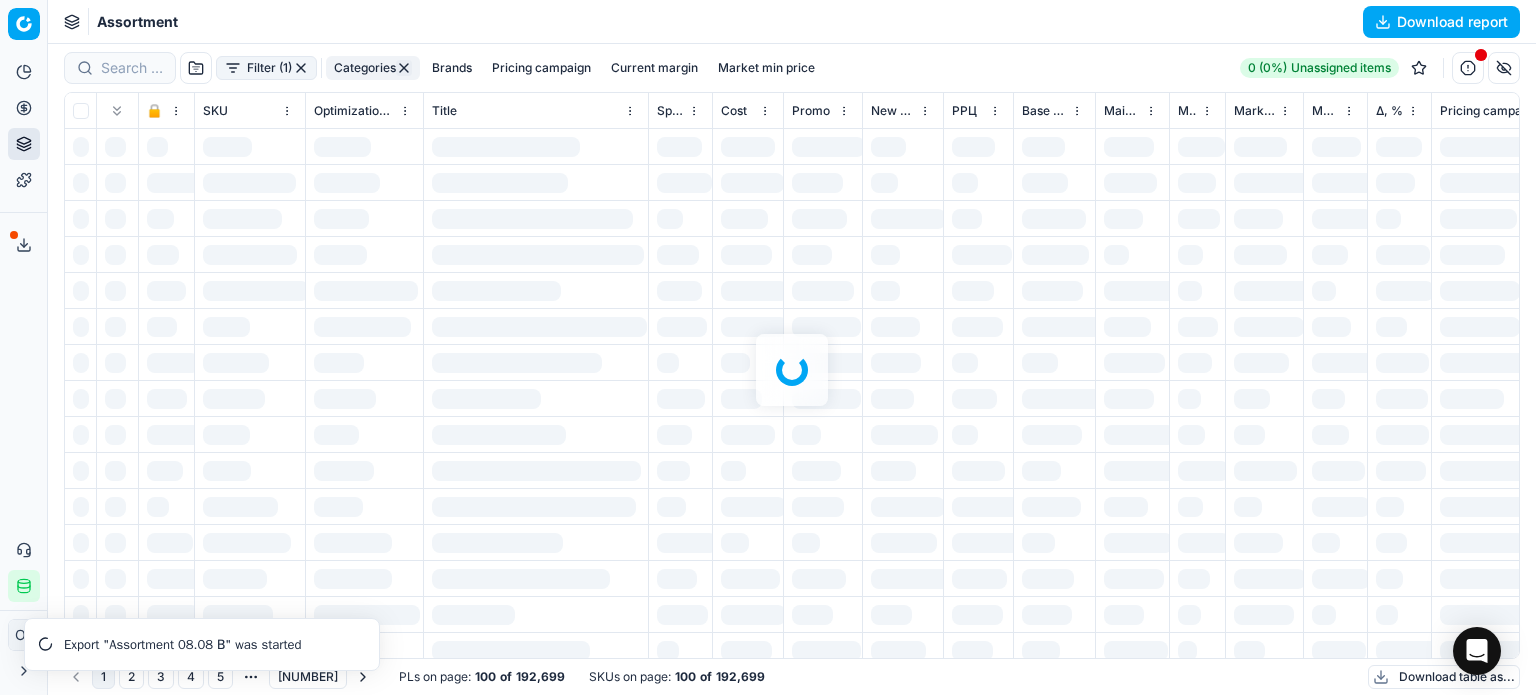 click at bounding box center (792, 369) 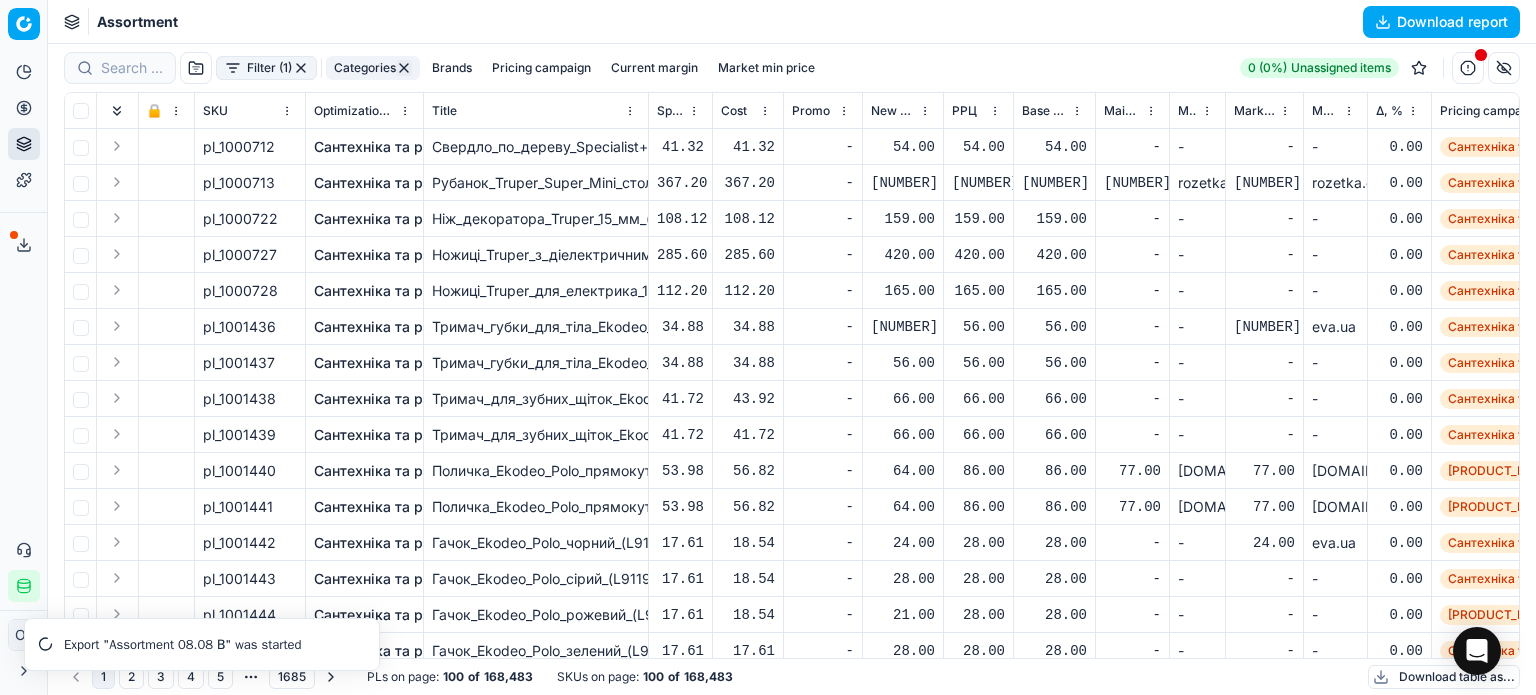 click on "Filter   (1)" at bounding box center (266, 68) 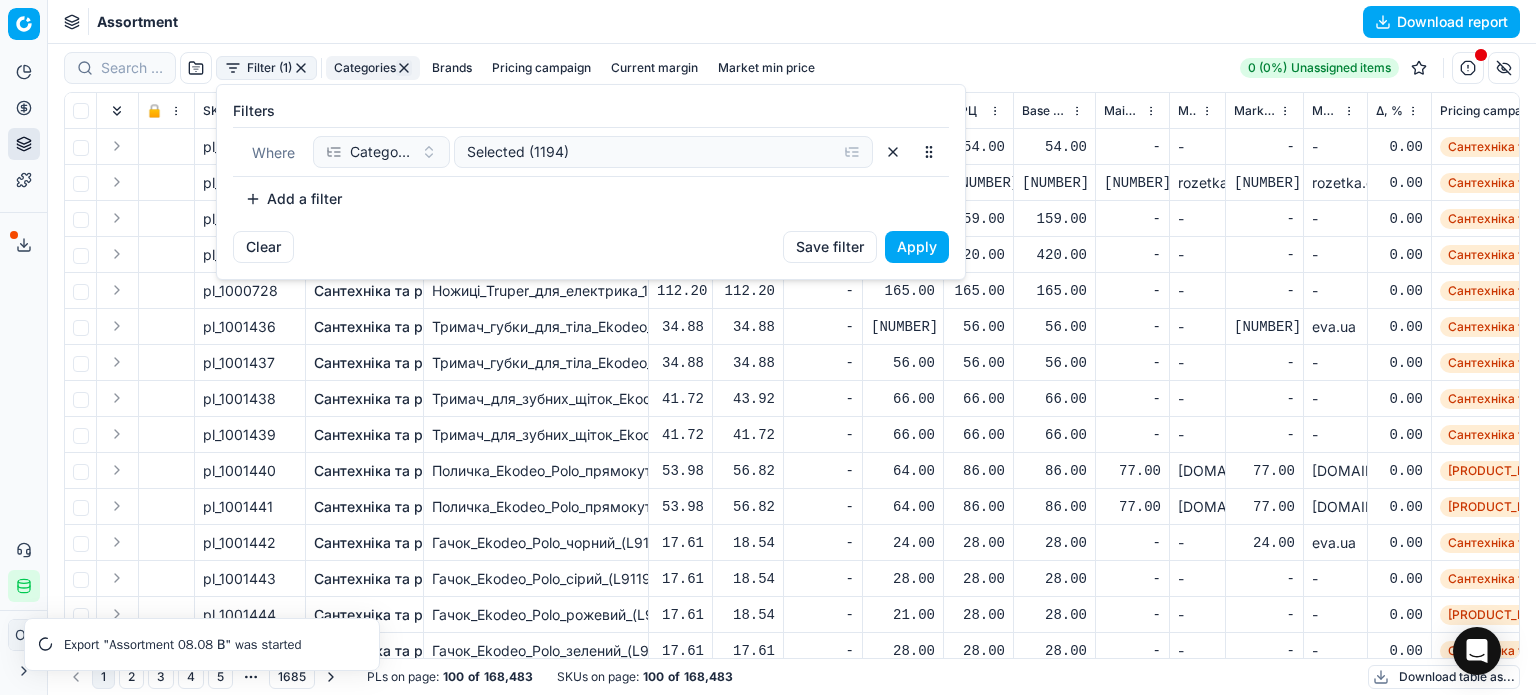 click on "Add a filter" at bounding box center [293, 199] 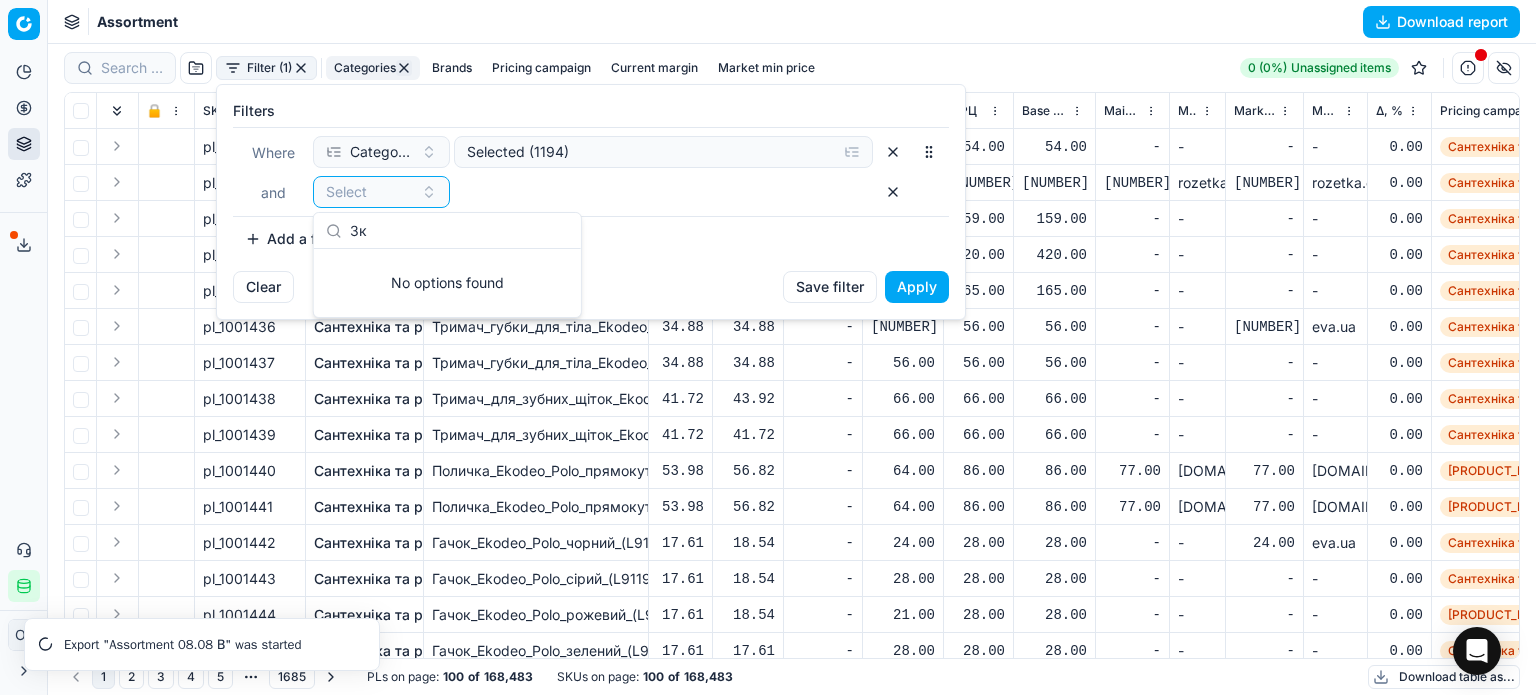 type on "З" 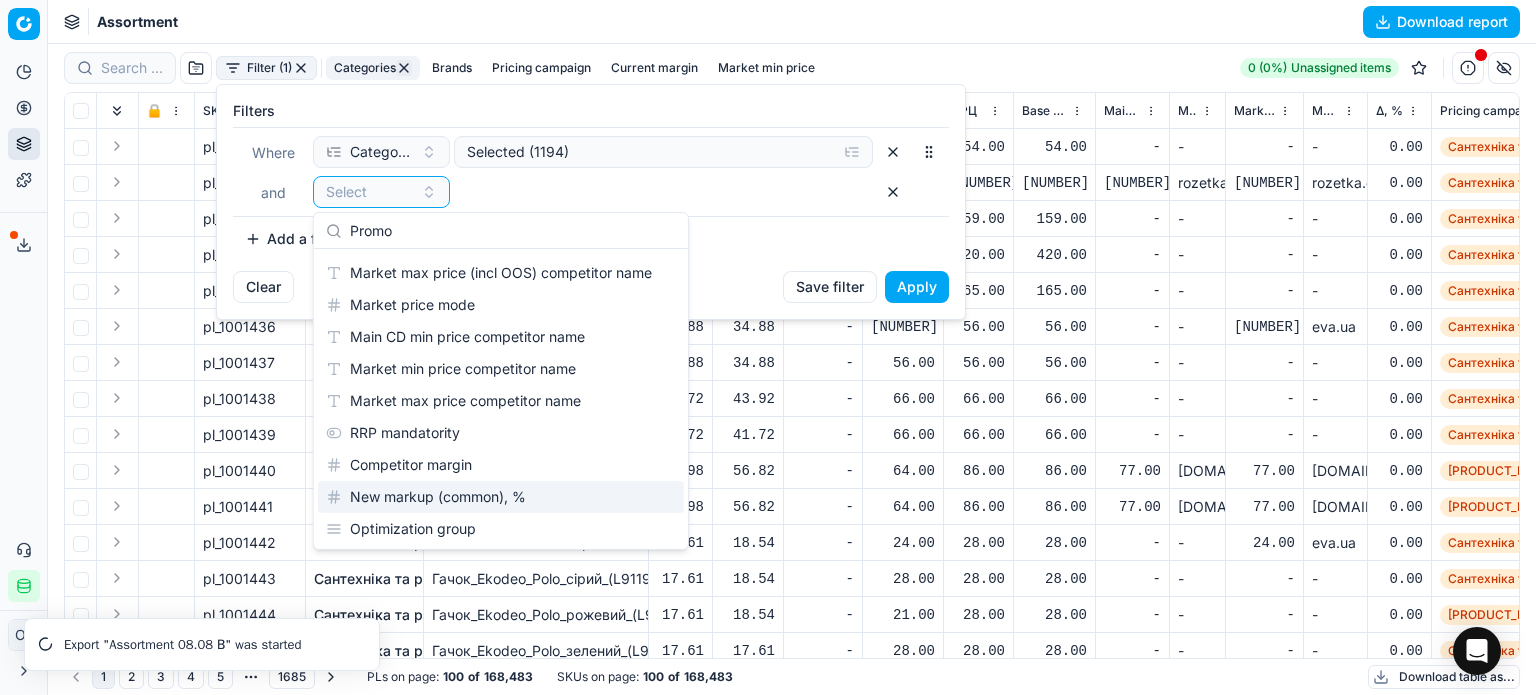 scroll, scrollTop: 0, scrollLeft: 0, axis: both 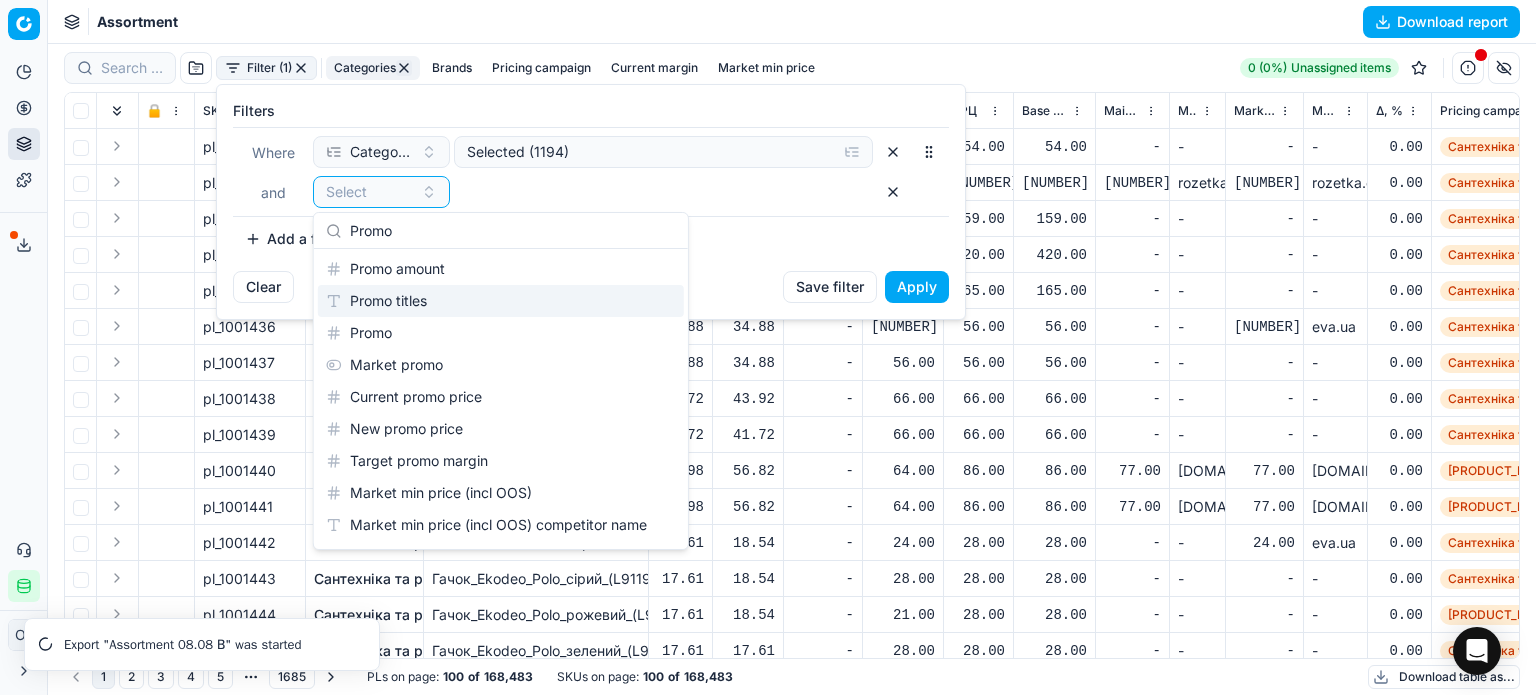 type on "Promo" 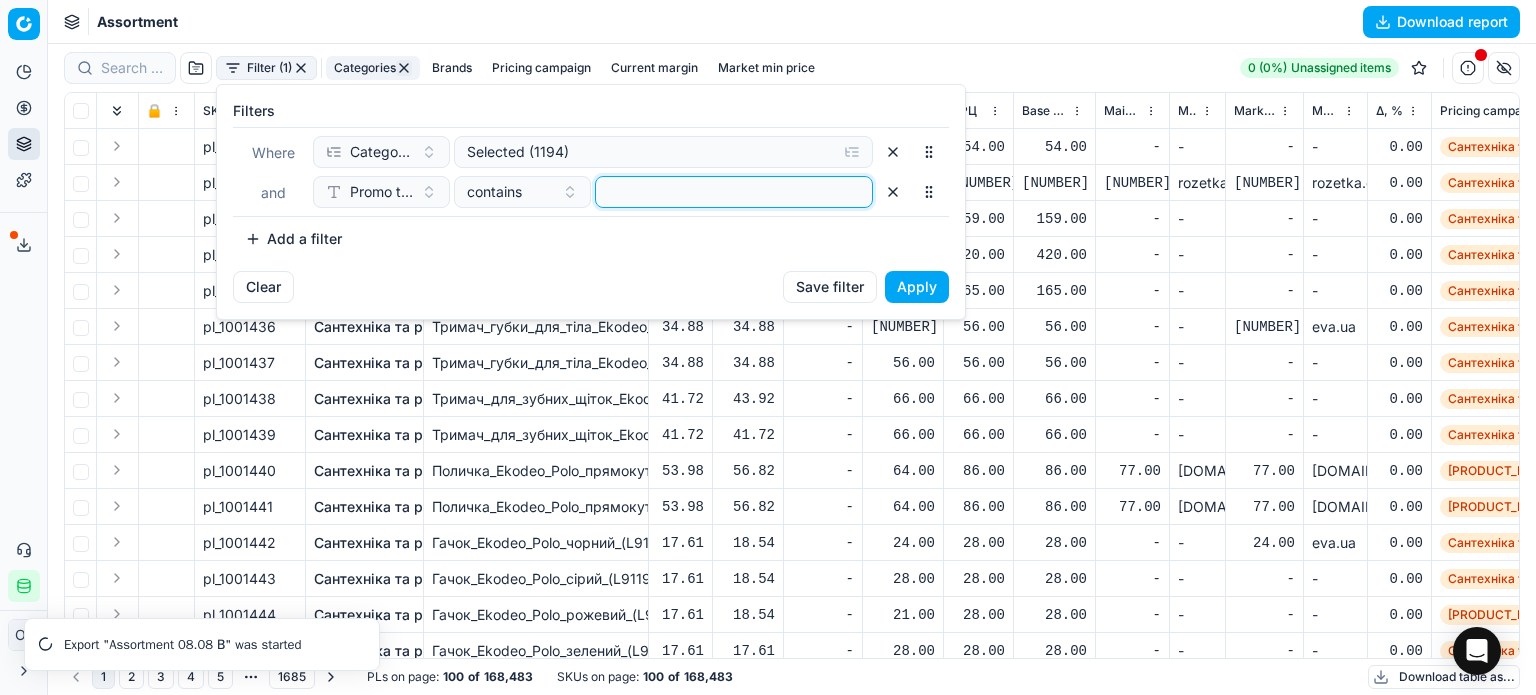 click at bounding box center [734, 192] 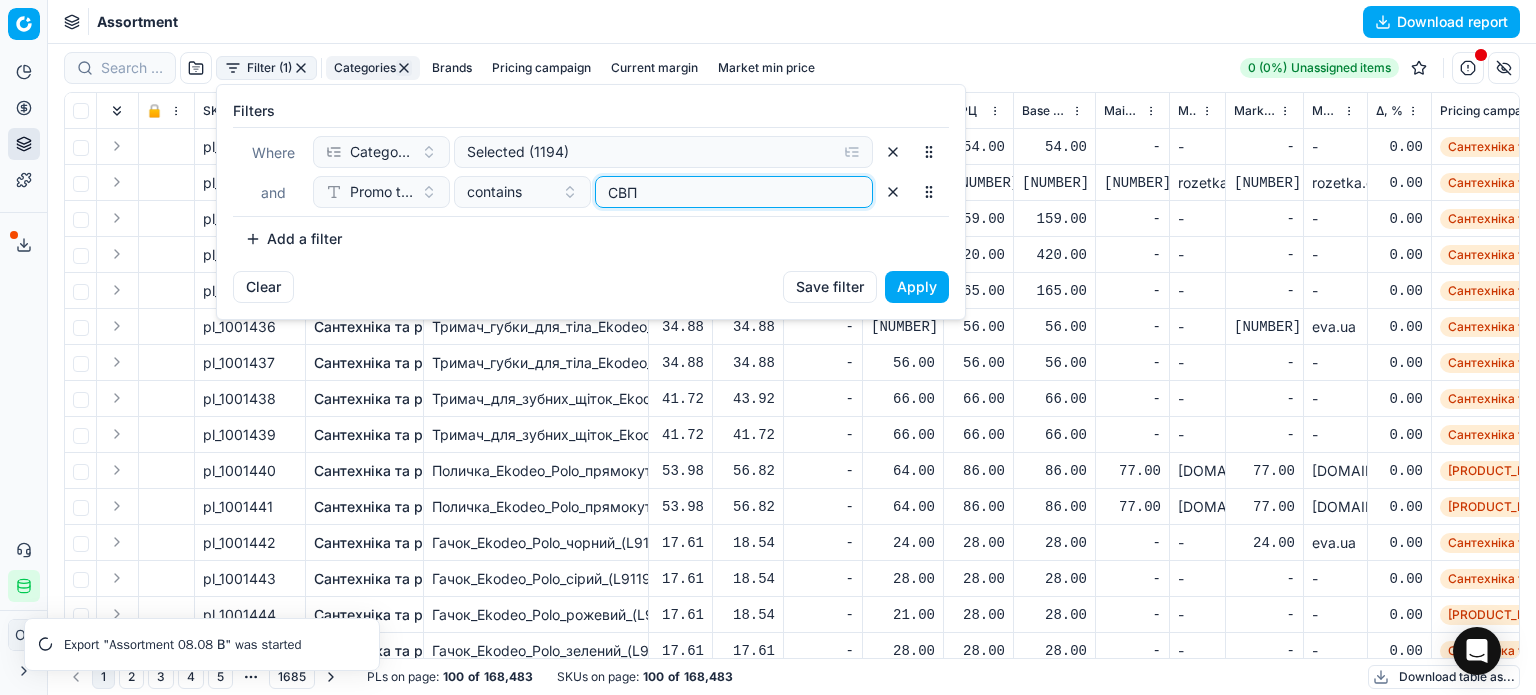 type on "СВП" 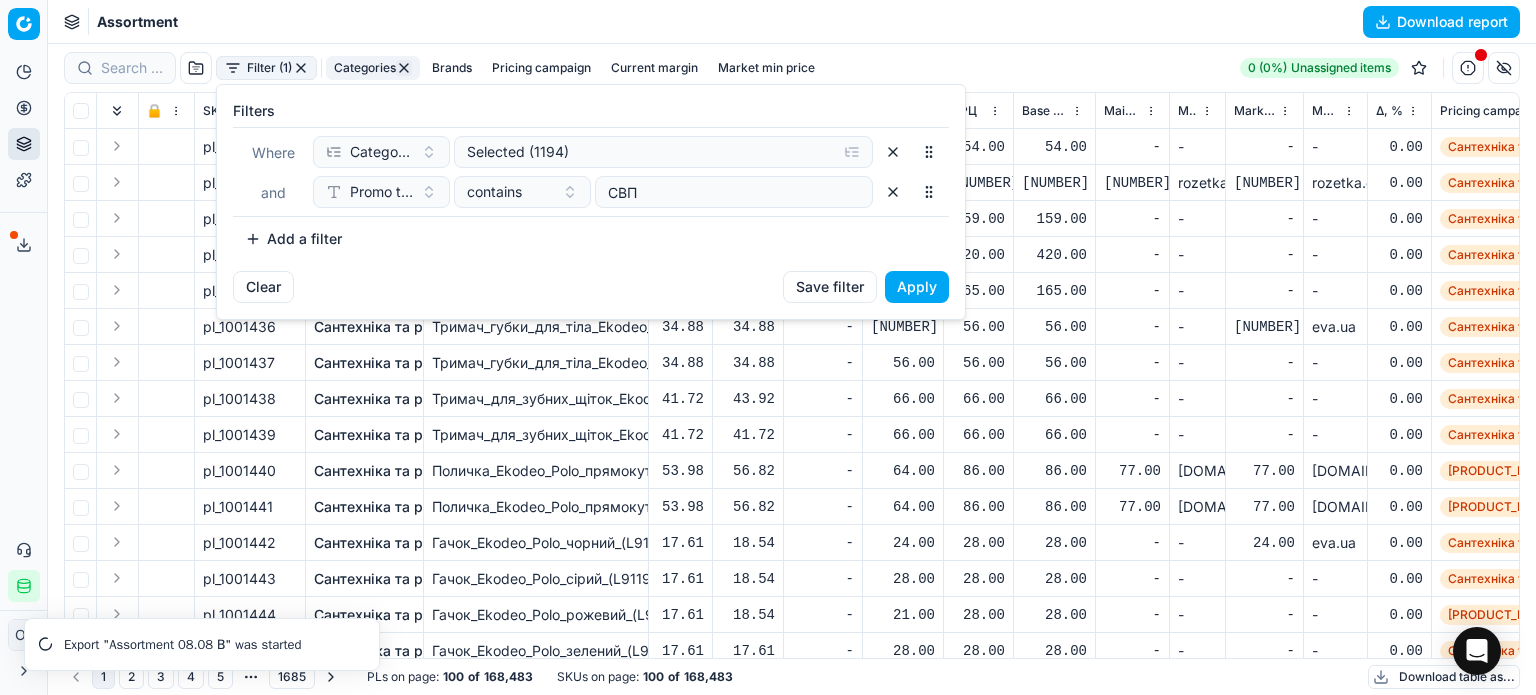 click on "Apply" at bounding box center [917, 287] 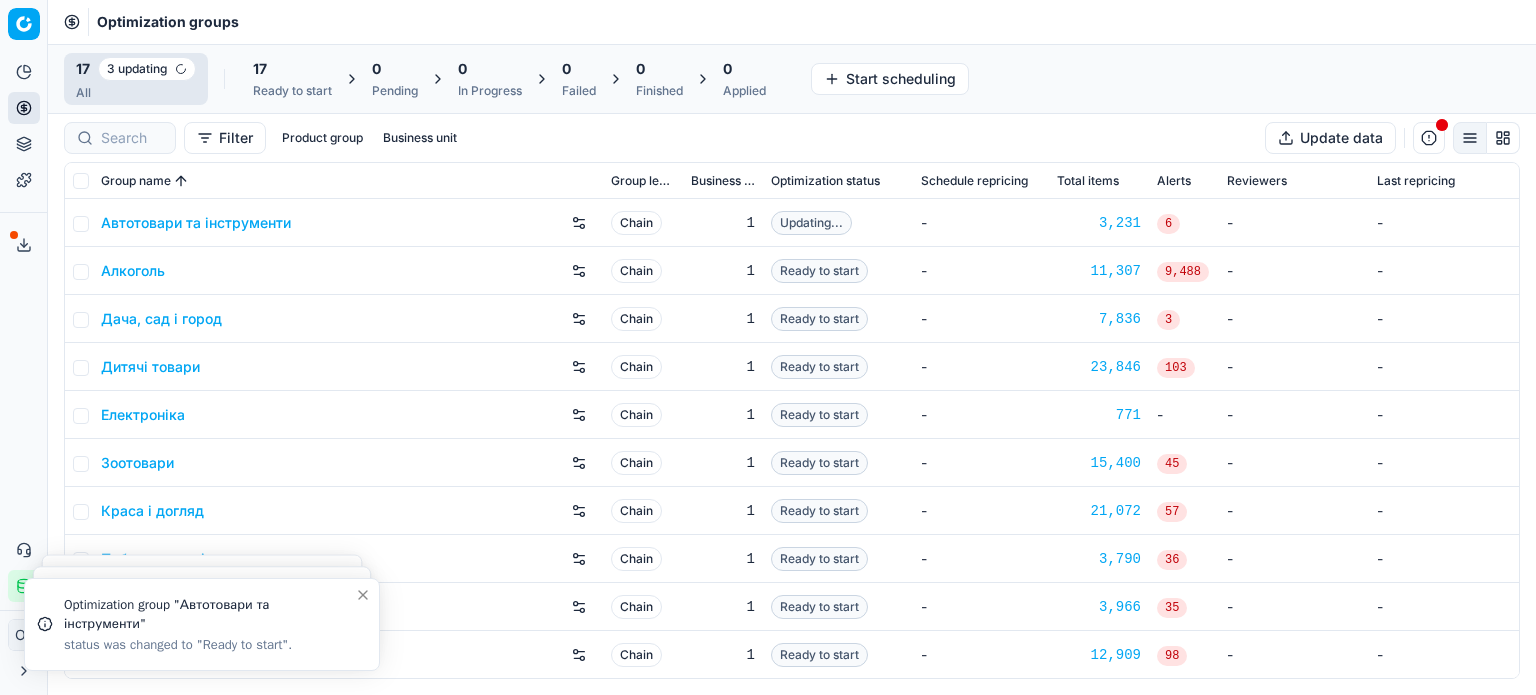 scroll, scrollTop: 0, scrollLeft: 0, axis: both 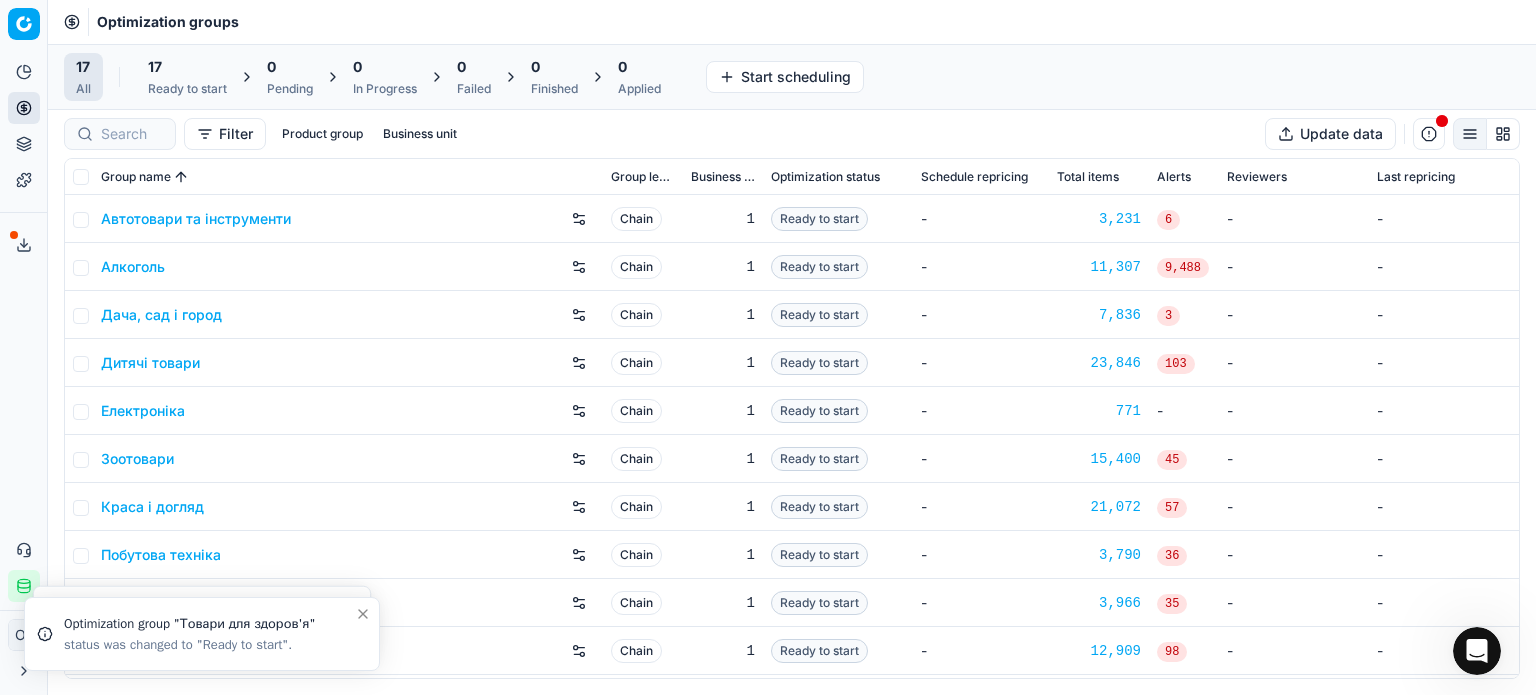 click on "Ready to start" at bounding box center [187, 89] 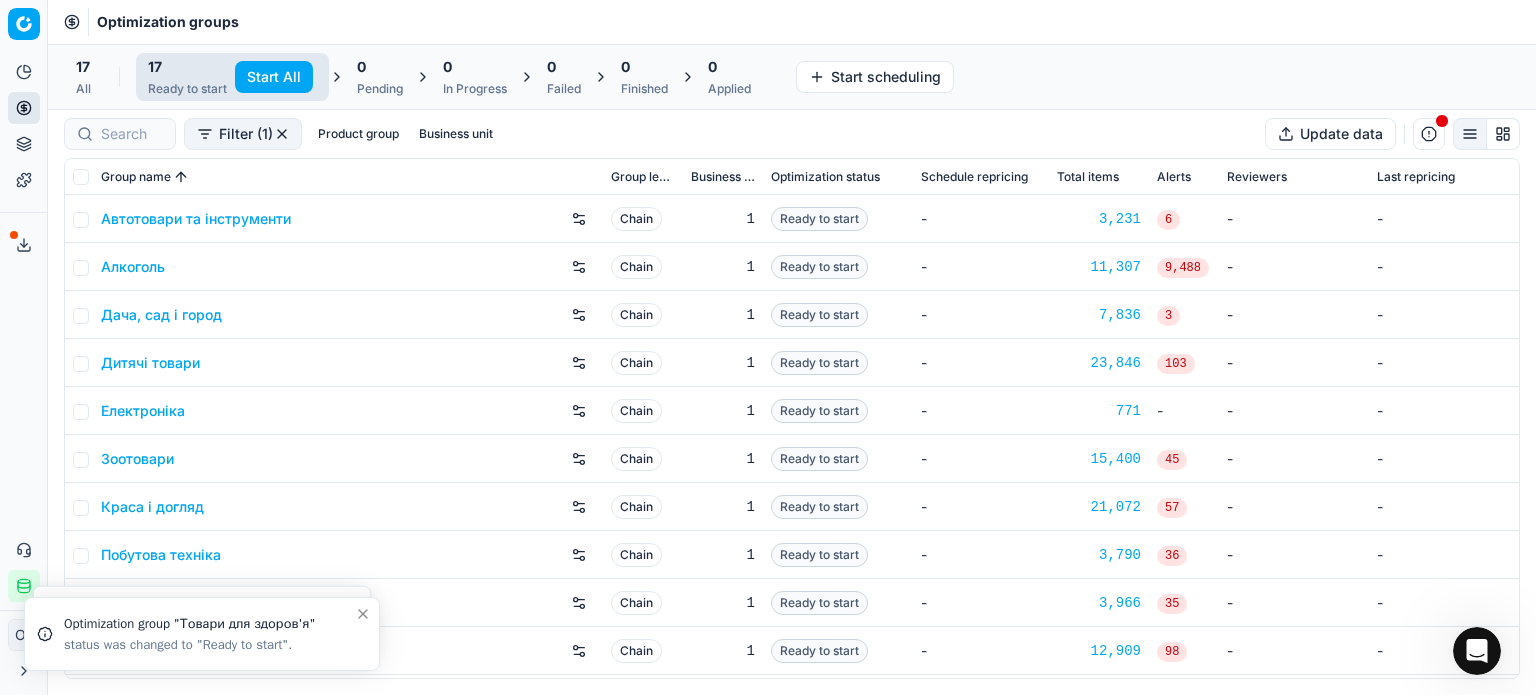 click on "Start   All" at bounding box center (274, 77) 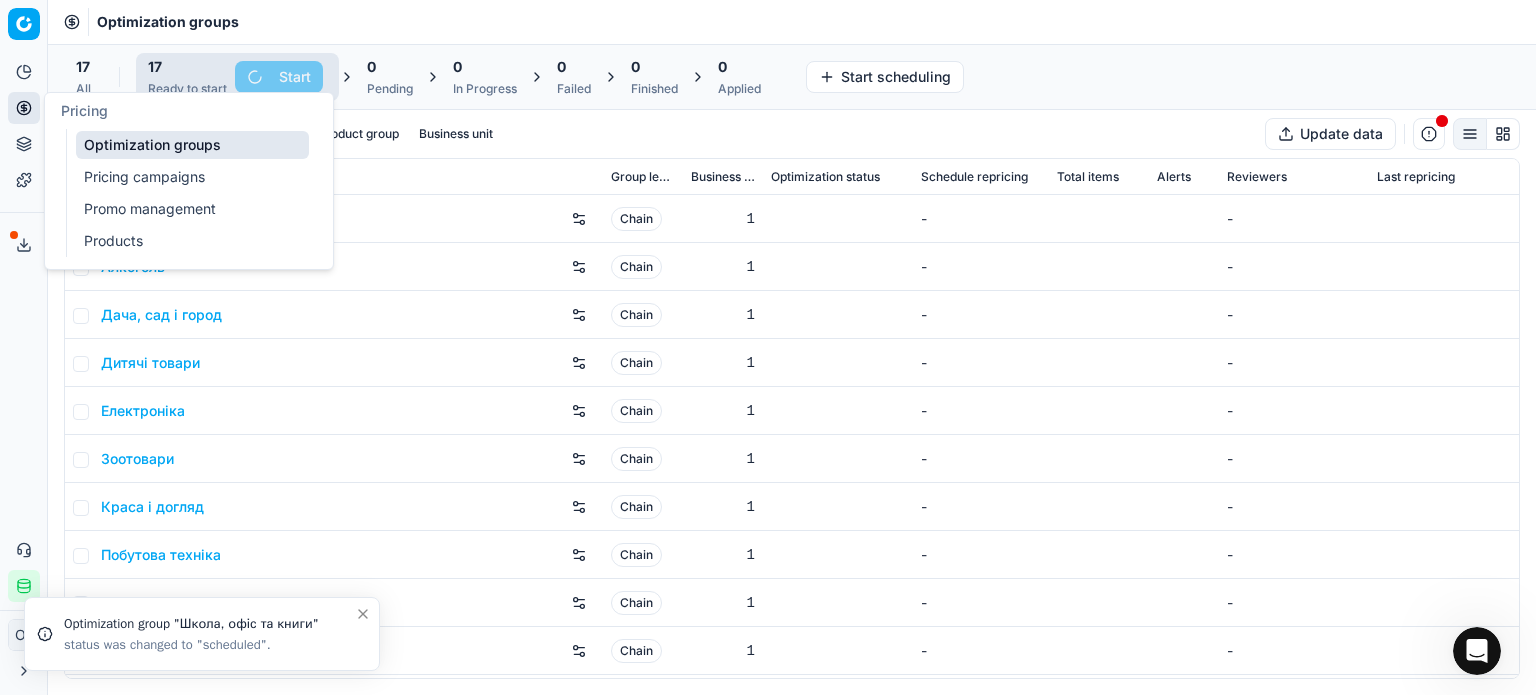 click 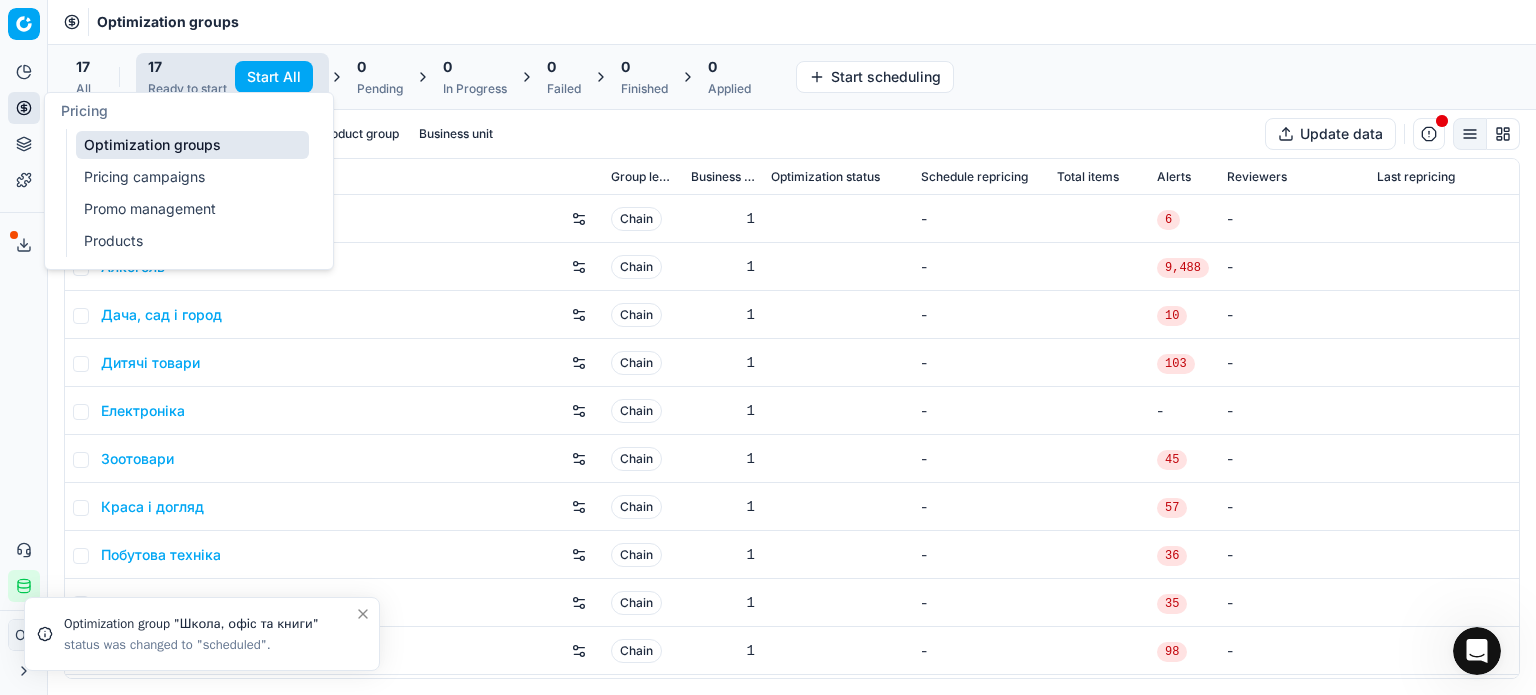 click on "Pricing campaigns" at bounding box center [192, 177] 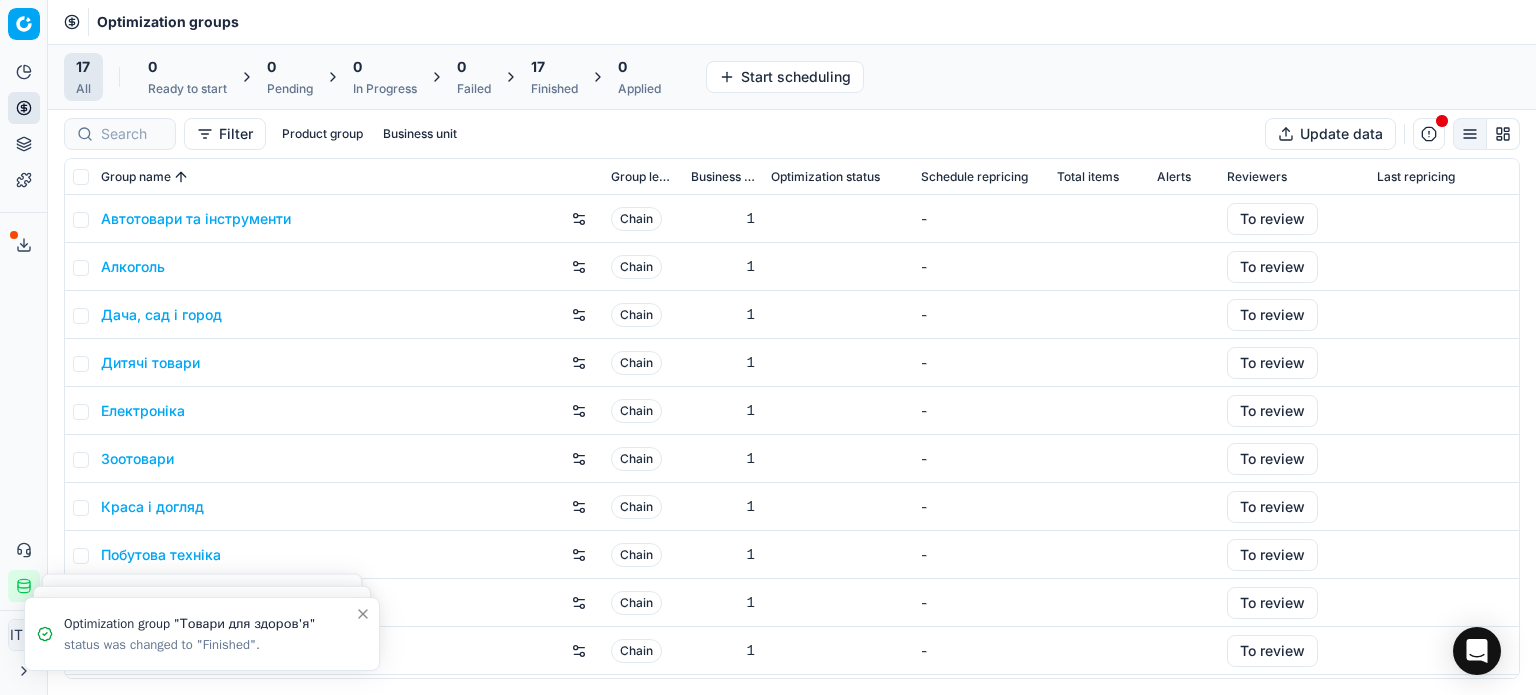 scroll, scrollTop: 0, scrollLeft: 0, axis: both 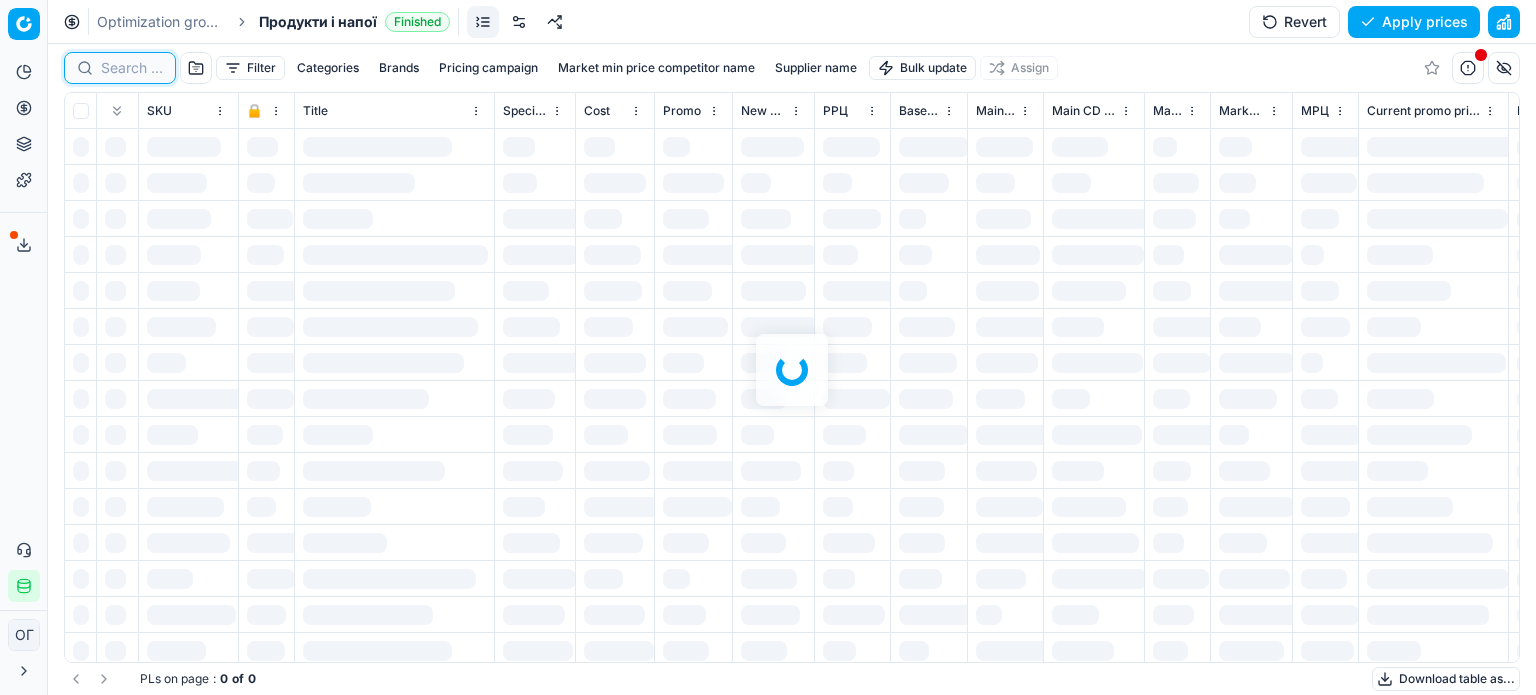 click at bounding box center [132, 68] 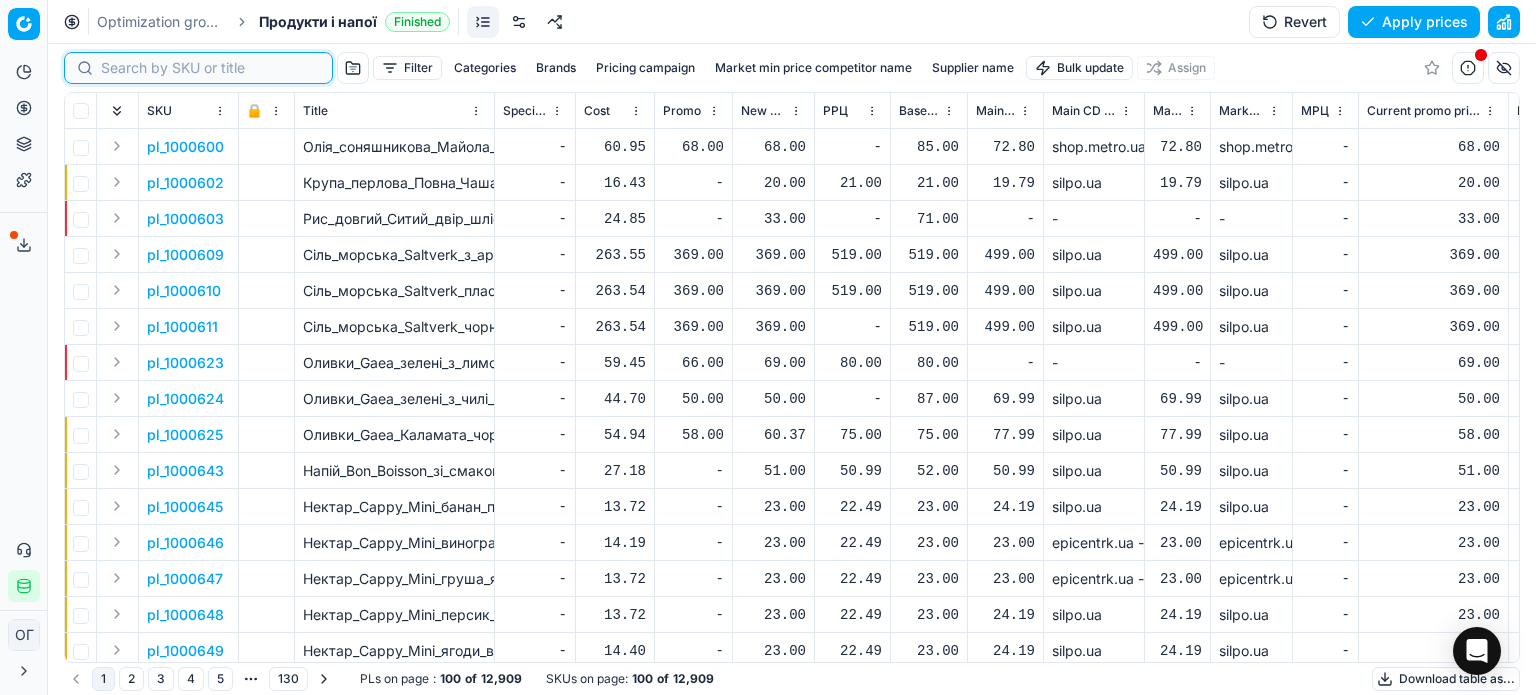 paste on "420488" 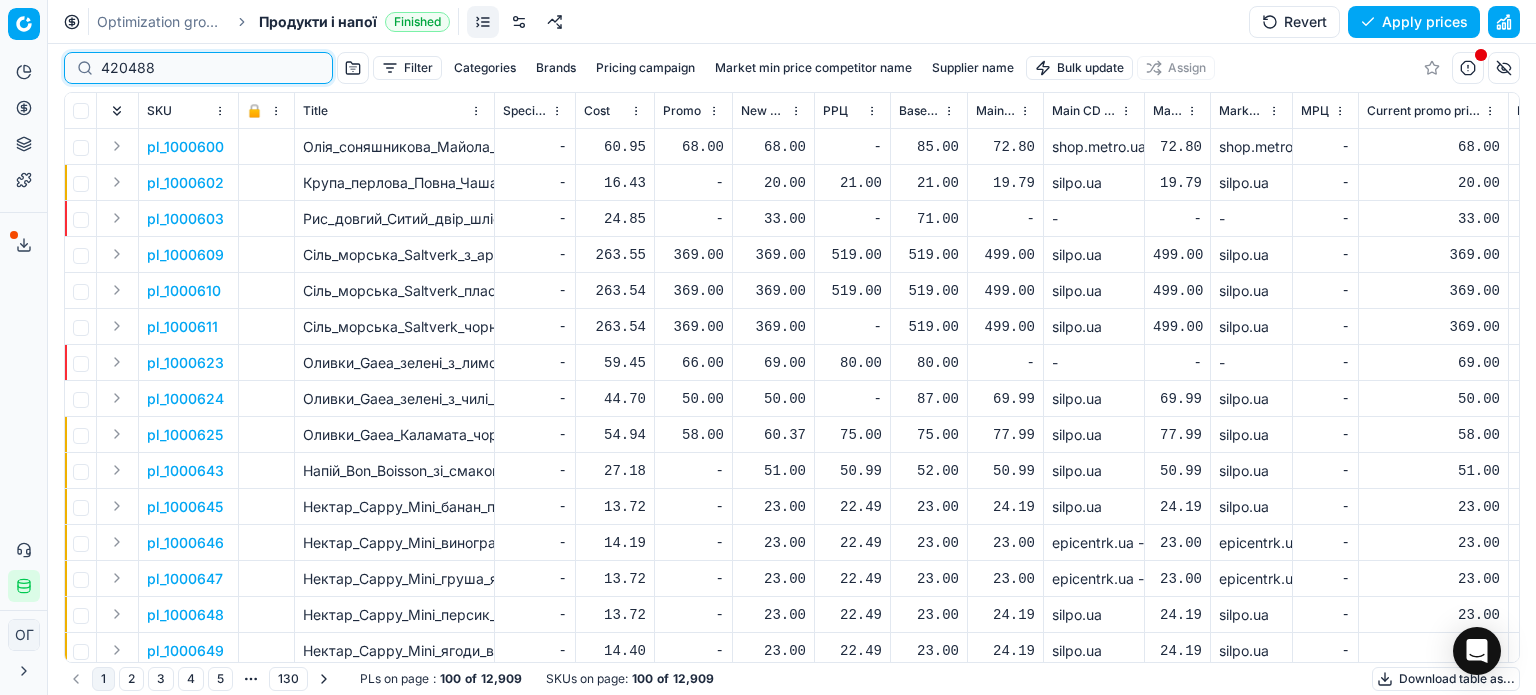 type on "420488" 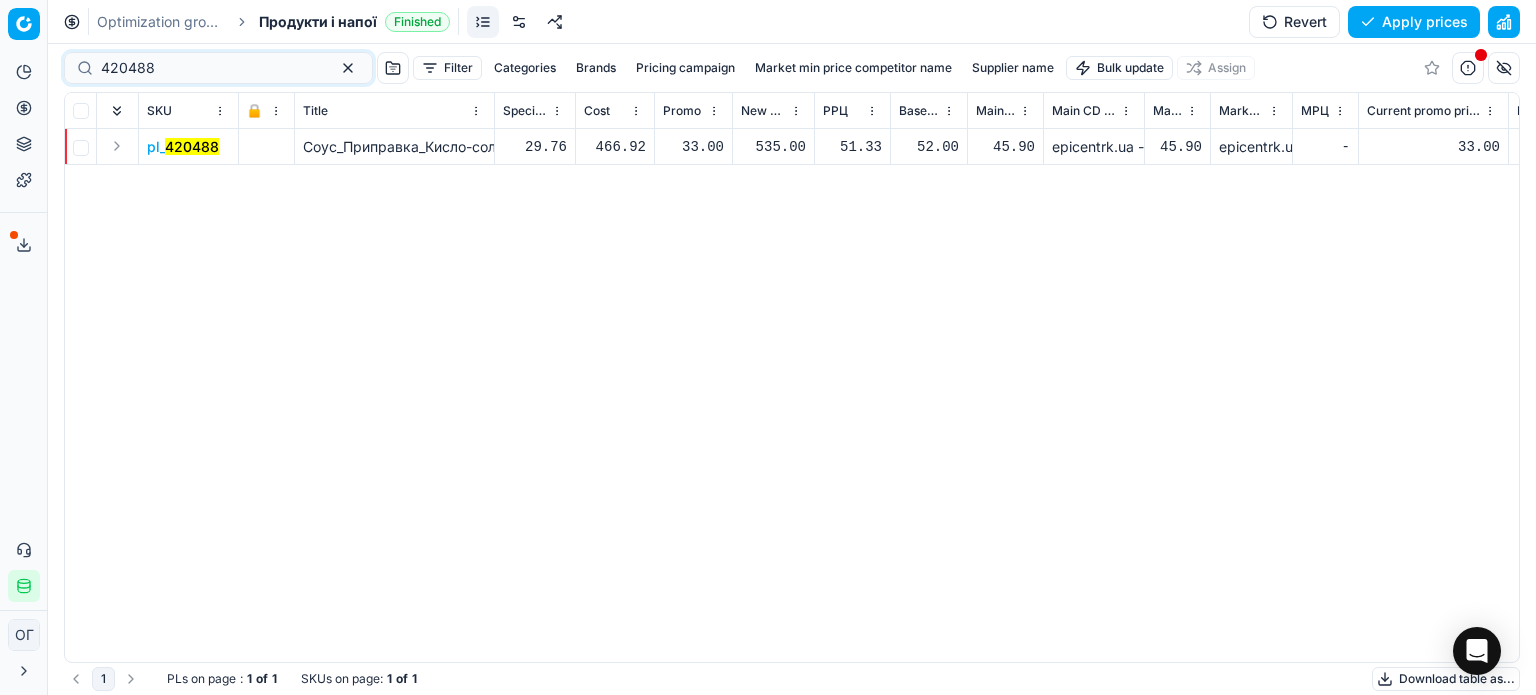 click on "535.00" at bounding box center (773, 147) 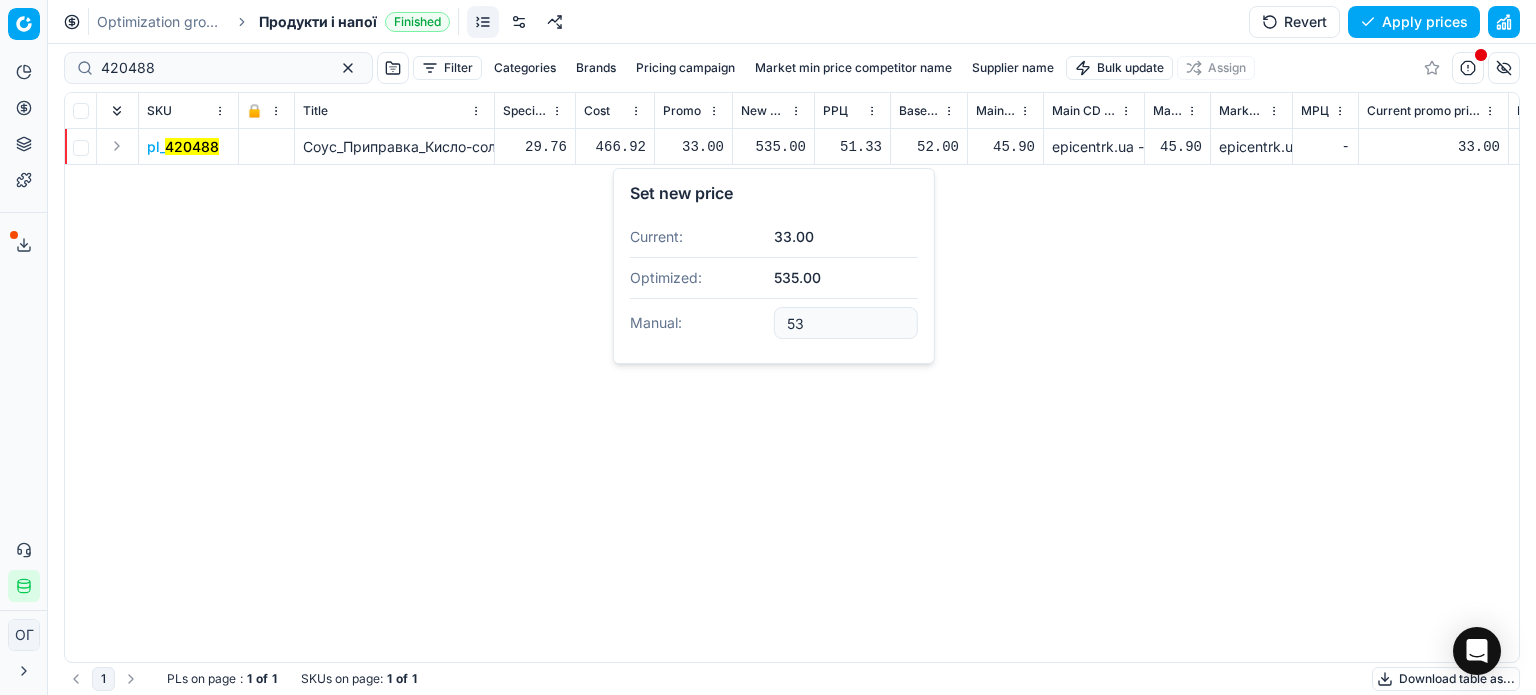type on "5" 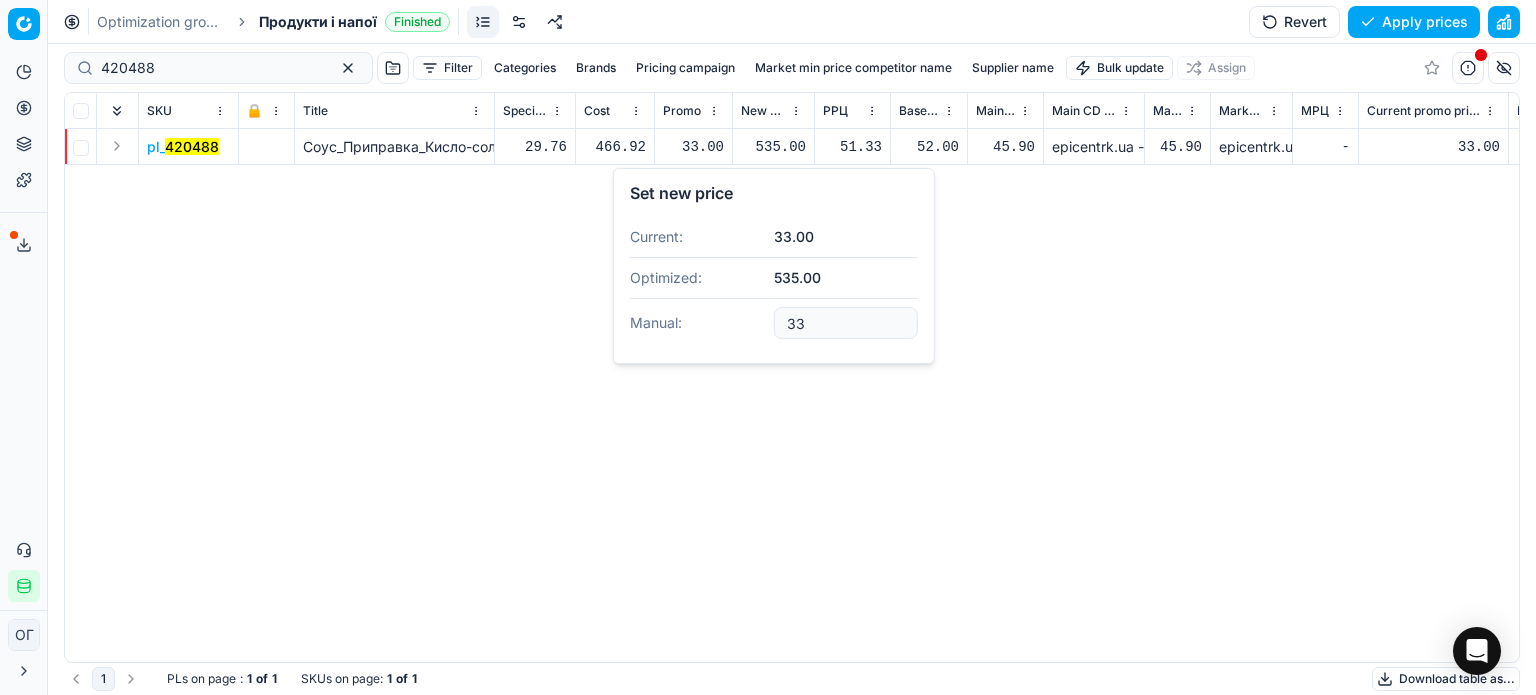 type on "33.00" 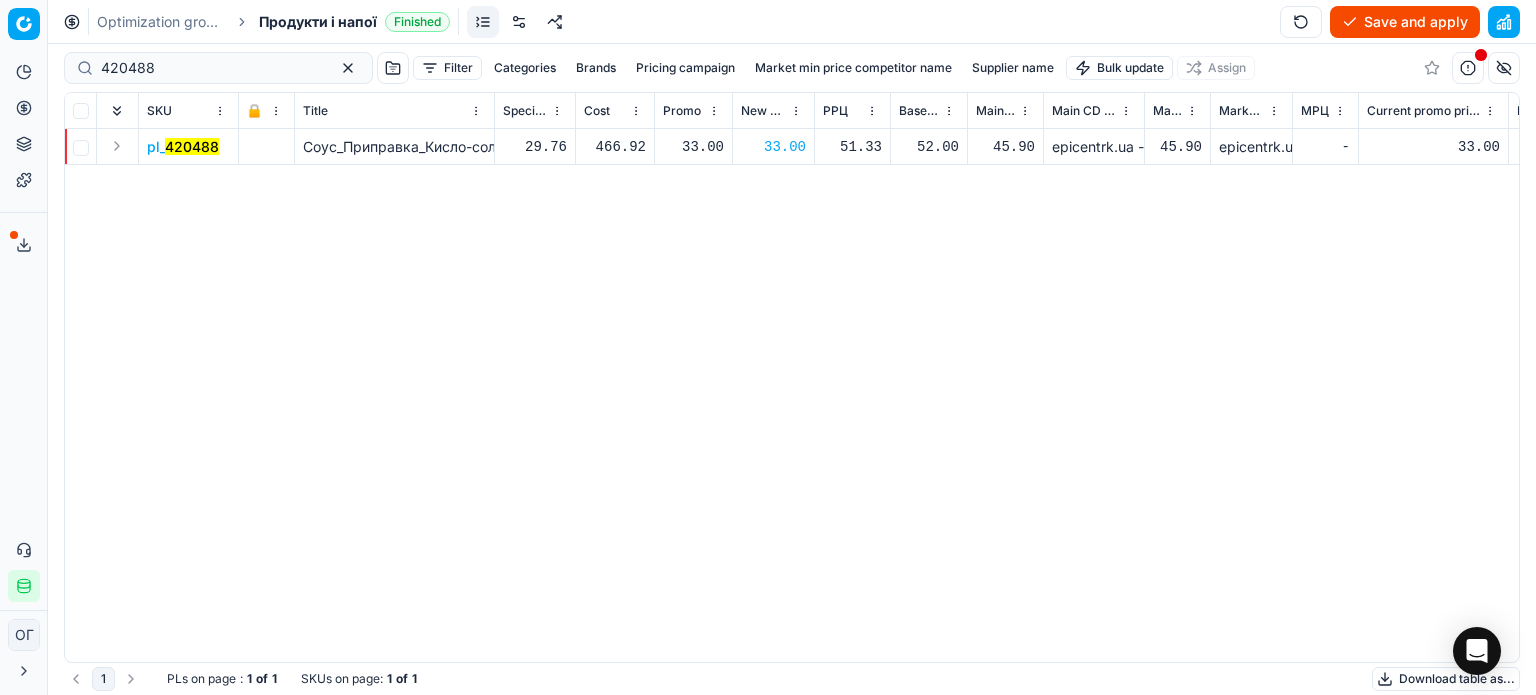 click on "Save and apply" at bounding box center (1405, 22) 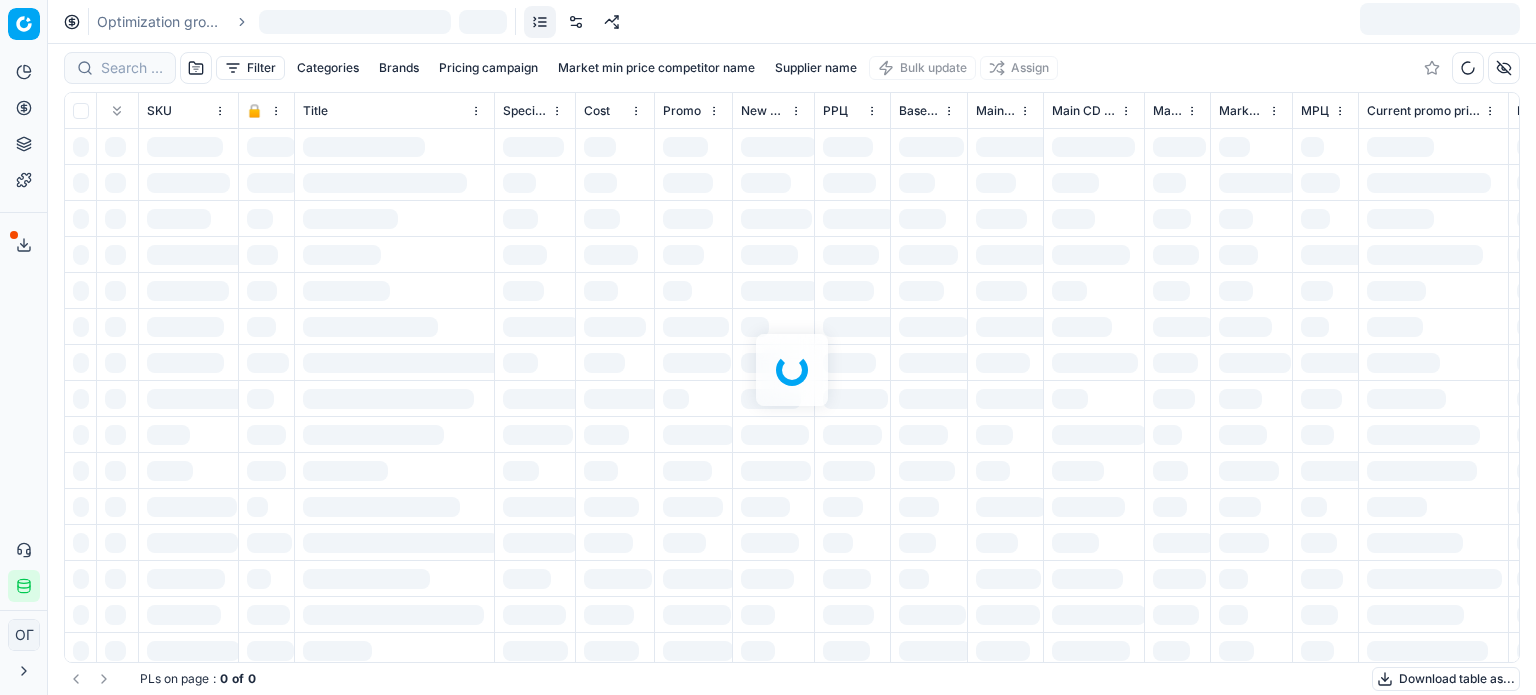 scroll, scrollTop: 0, scrollLeft: 0, axis: both 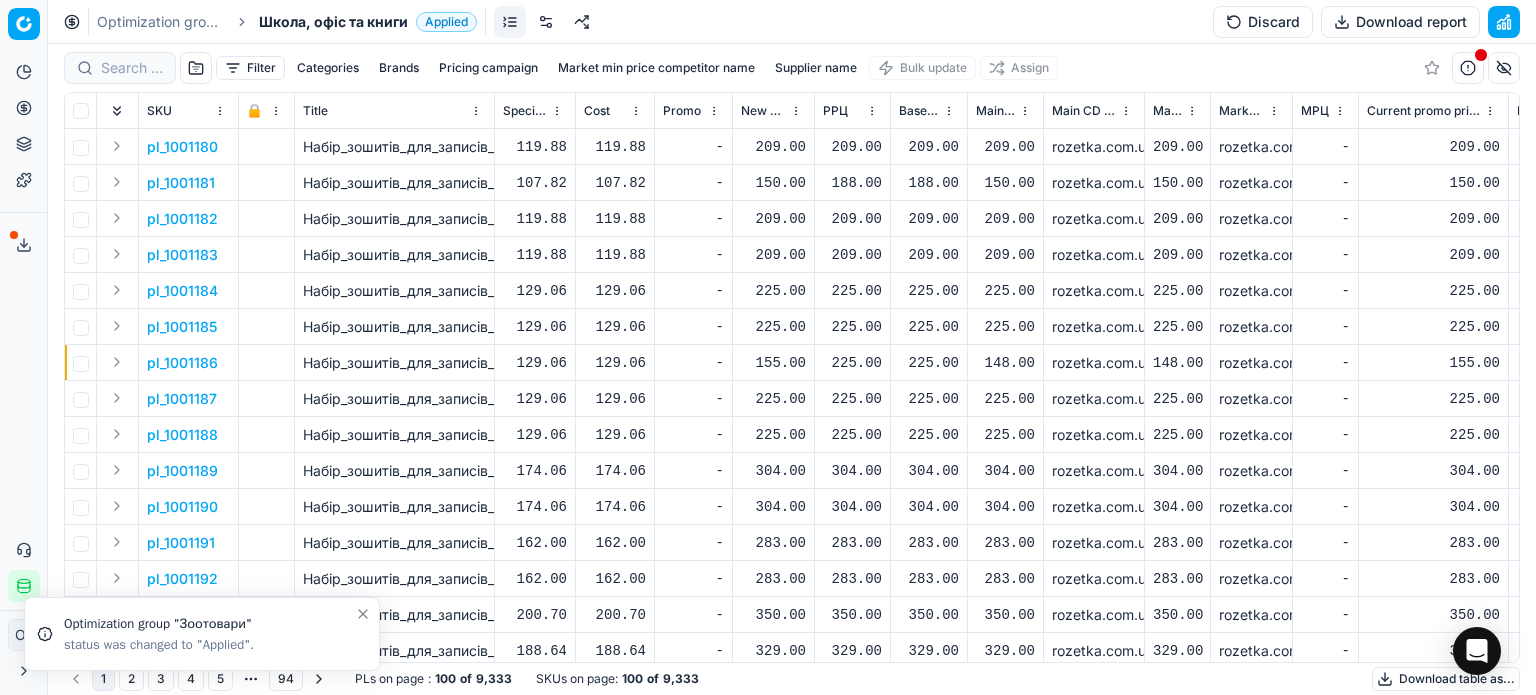 click on "Discard" at bounding box center (1263, 22) 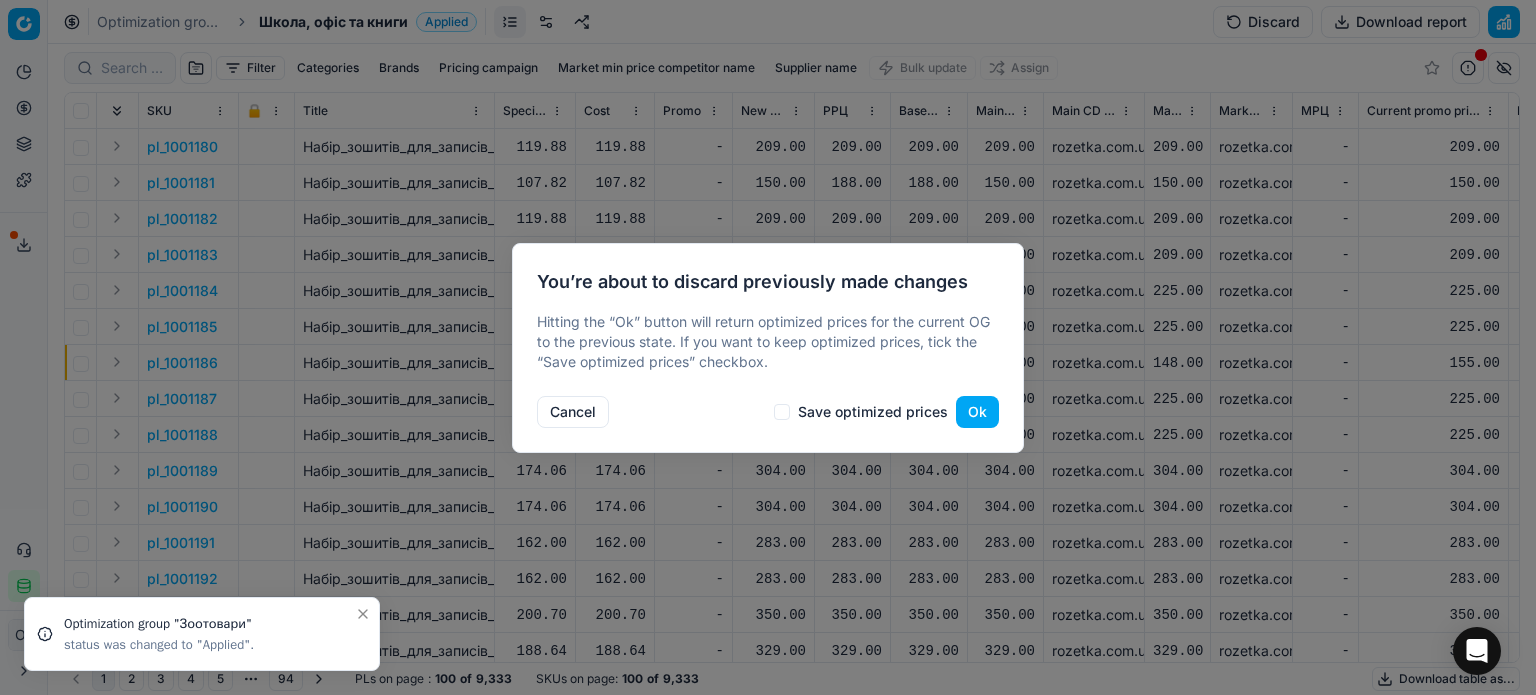 click on "Save optimized prices" at bounding box center [861, 412] 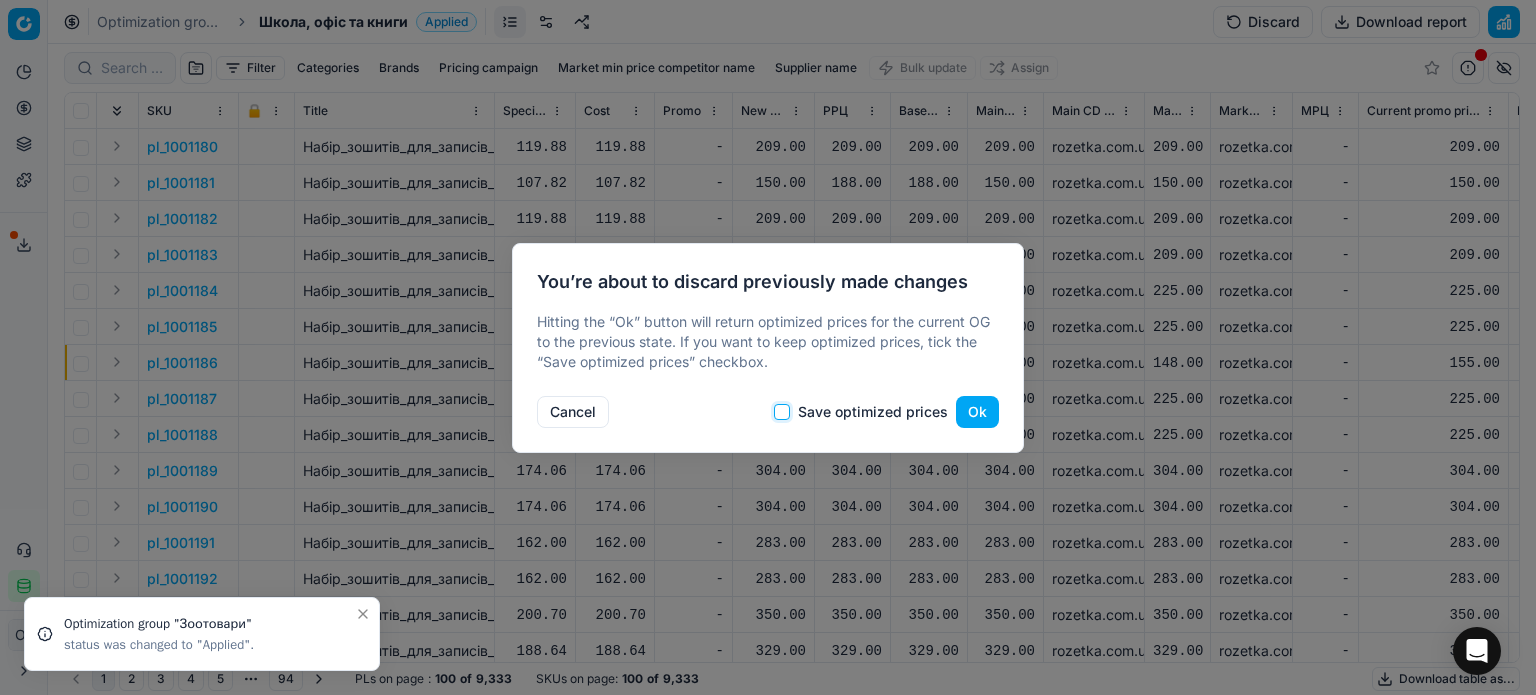 click on "Save optimized prices" at bounding box center [782, 412] 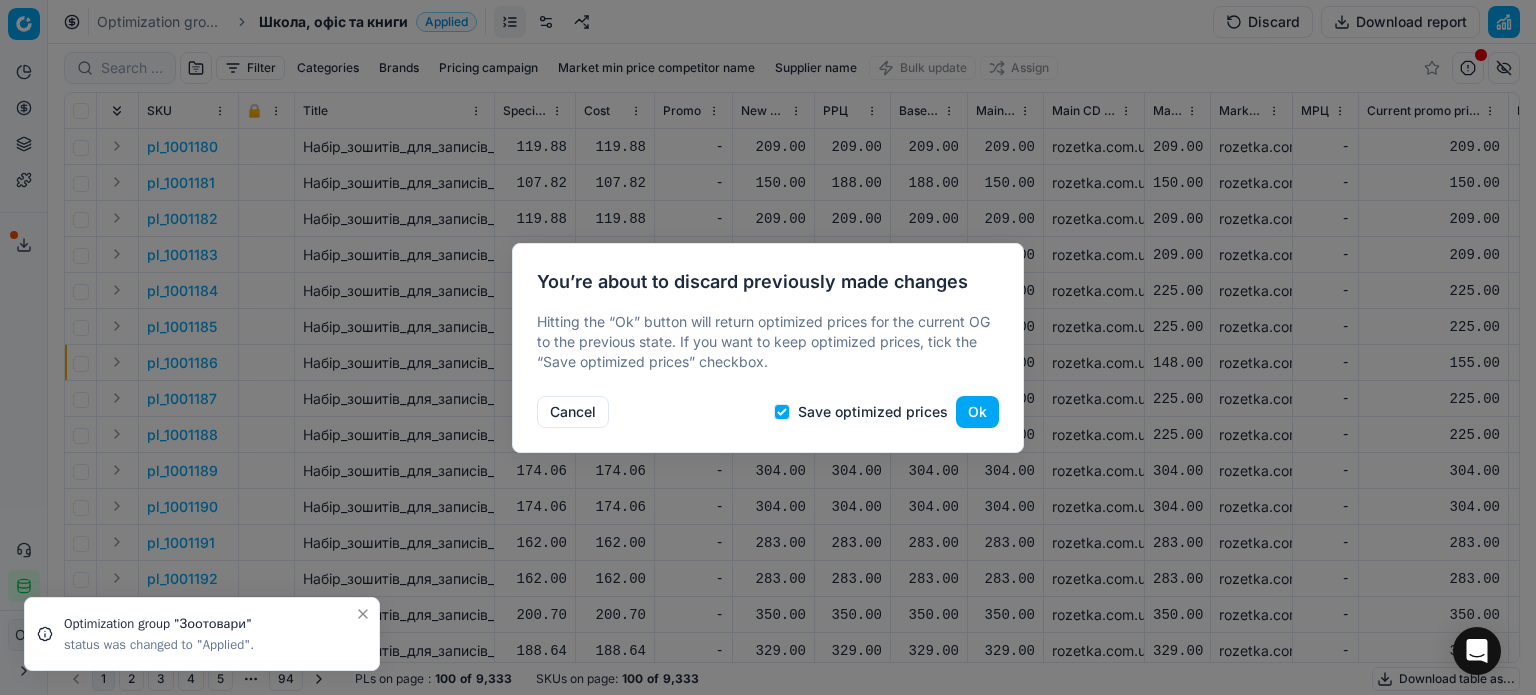 click on "Ok" at bounding box center (977, 412) 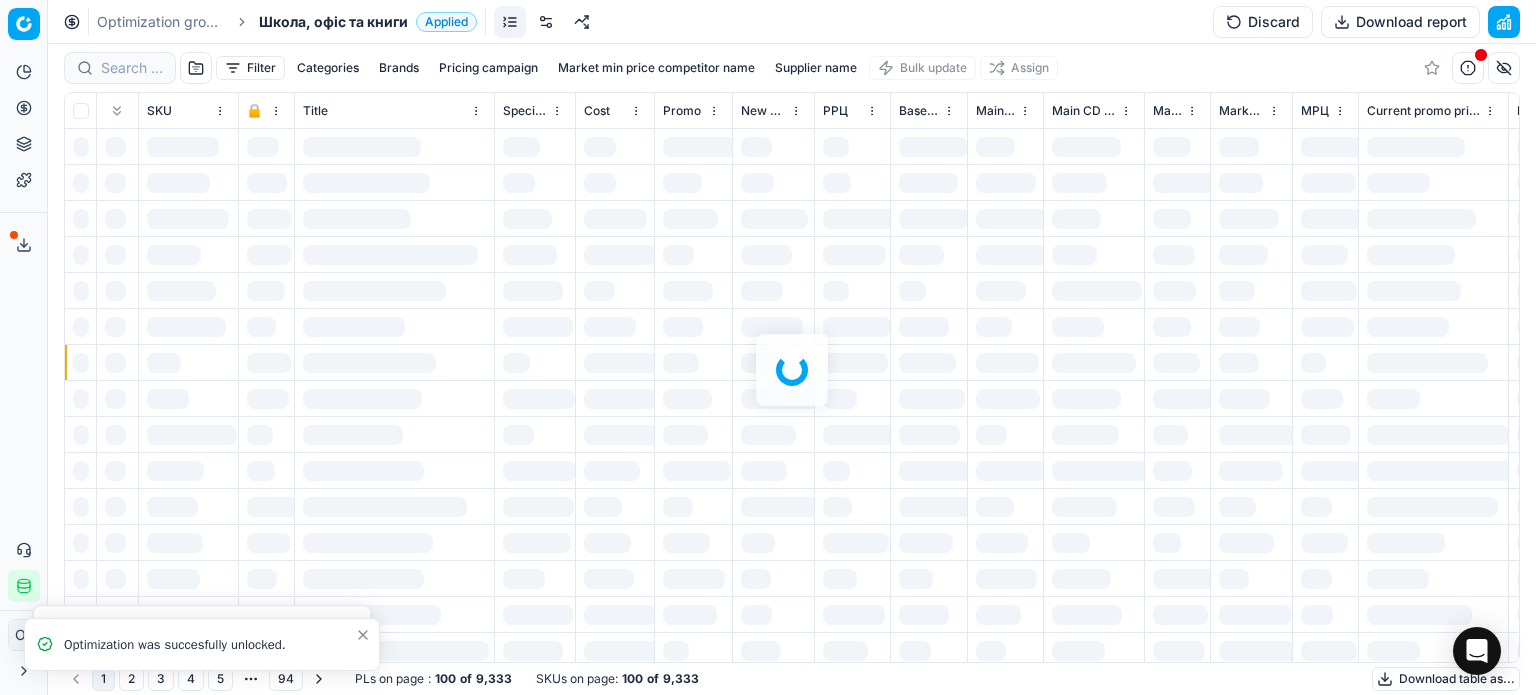 click at bounding box center [792, 369] 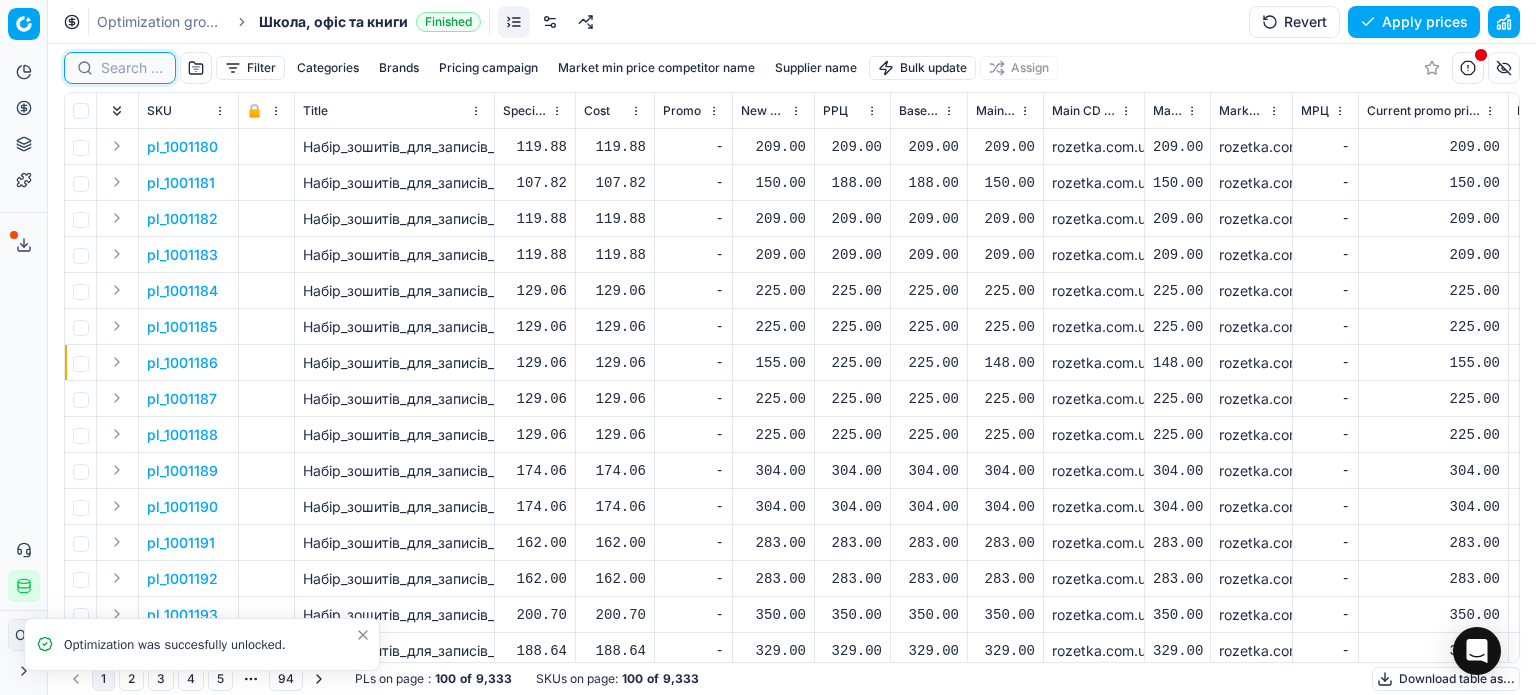 click at bounding box center (132, 68) 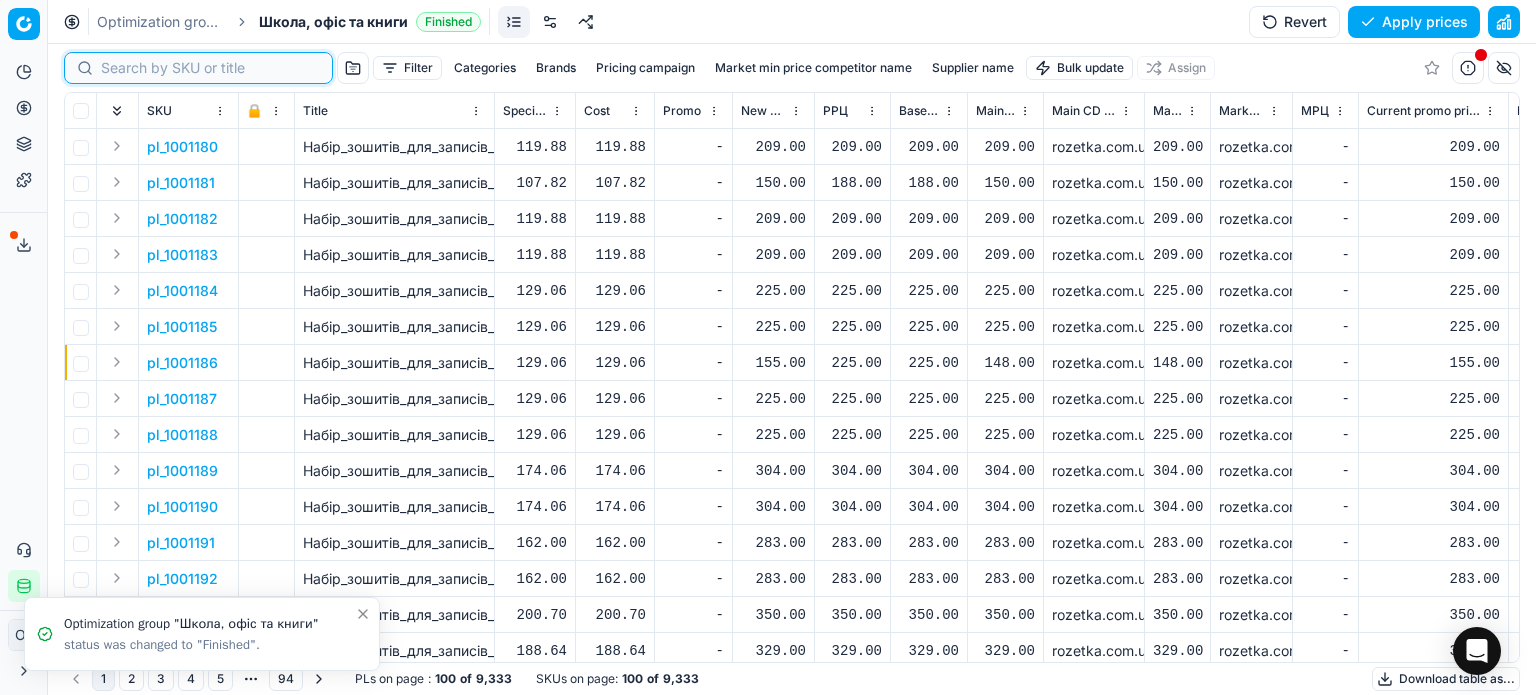 paste on "1247368" 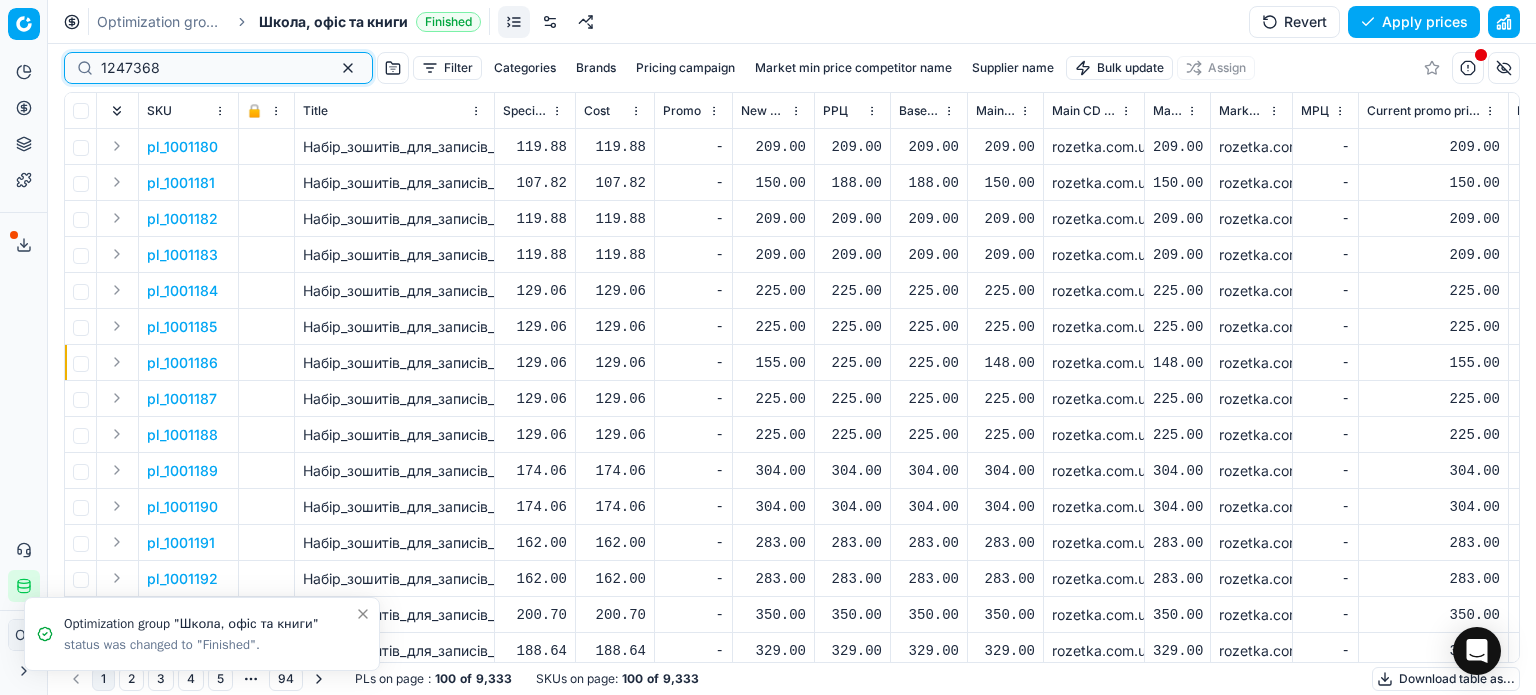 type on "1247368" 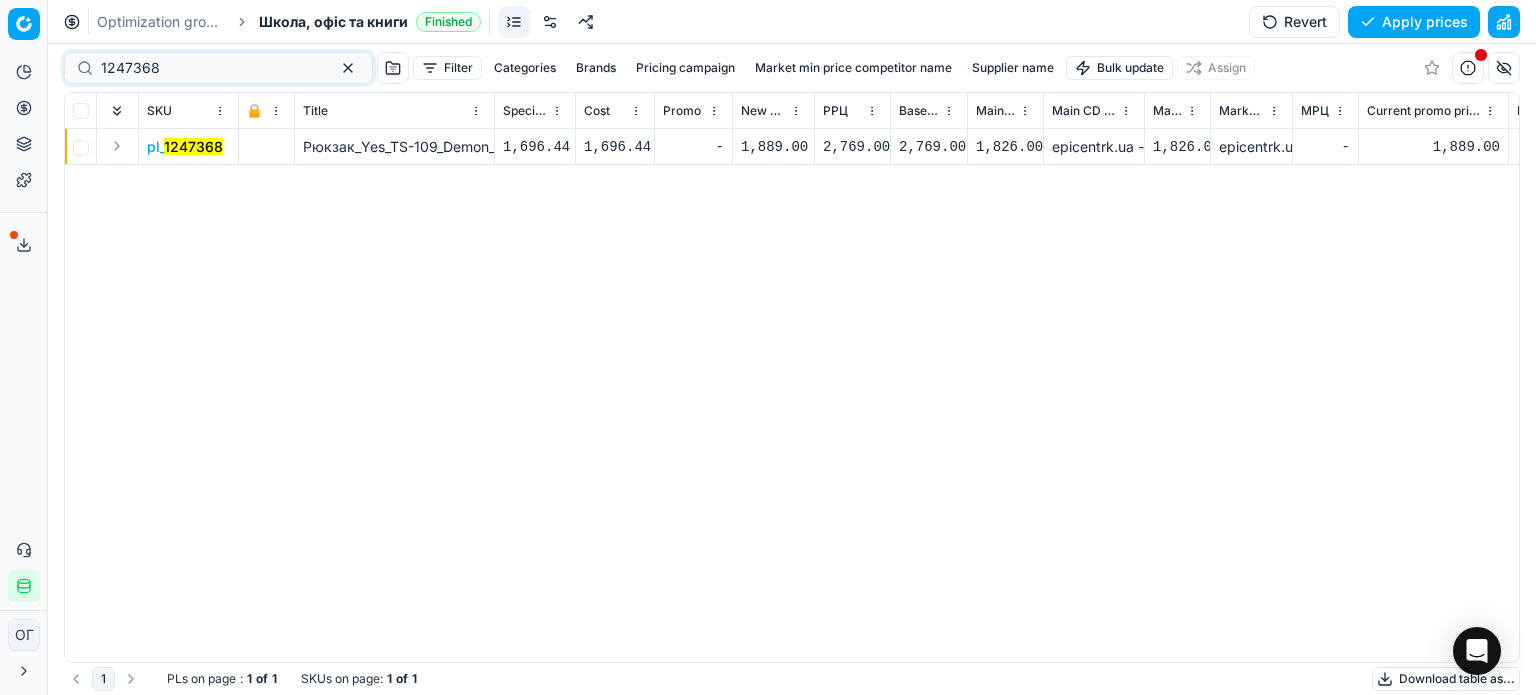 click on "1,889.00" at bounding box center (773, 147) 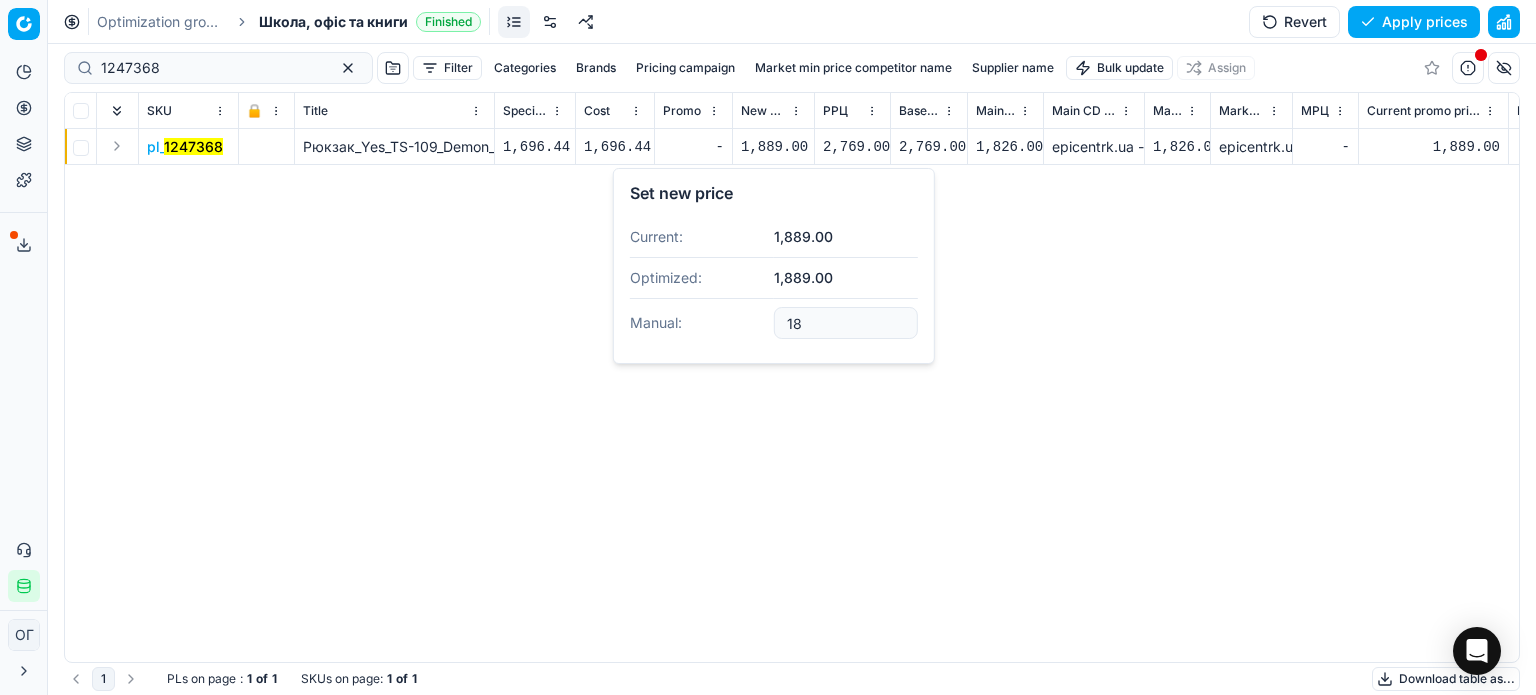 type on "1" 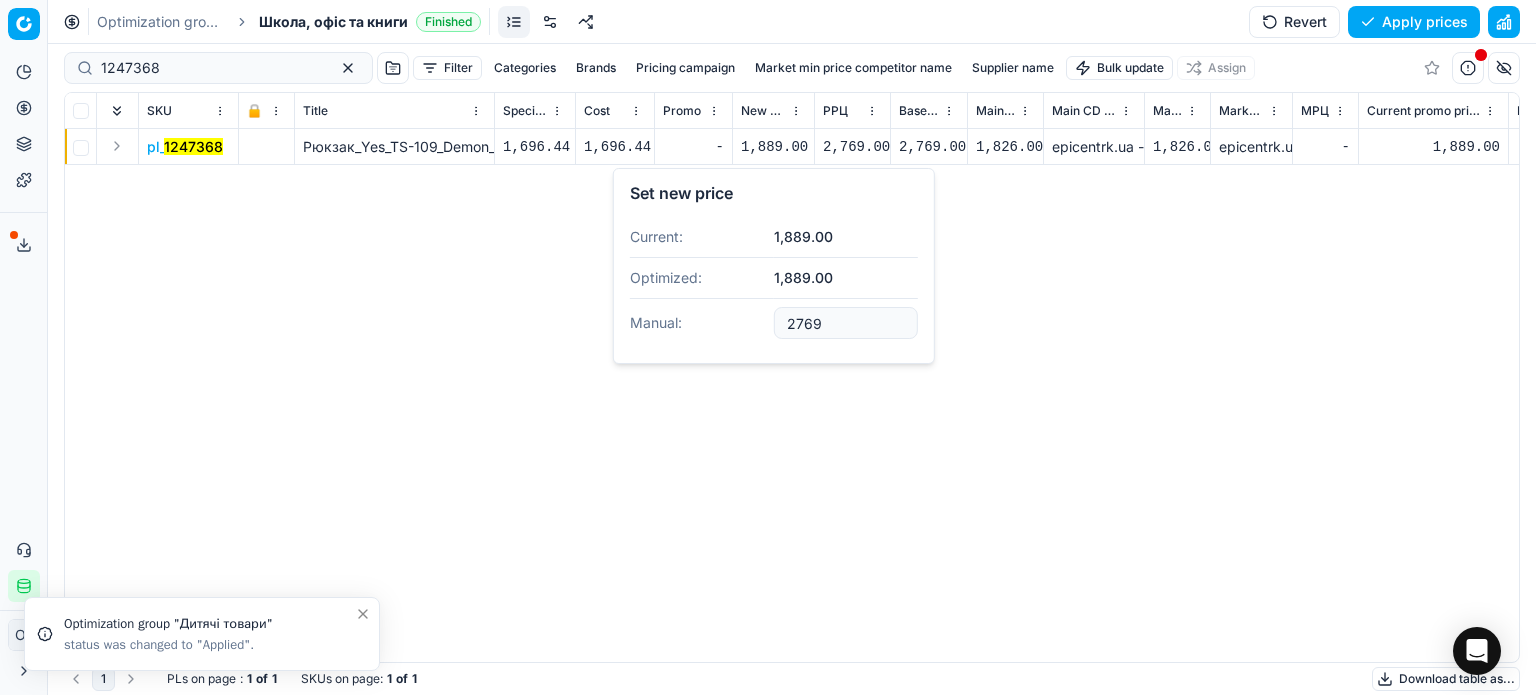 type on "2769.00" 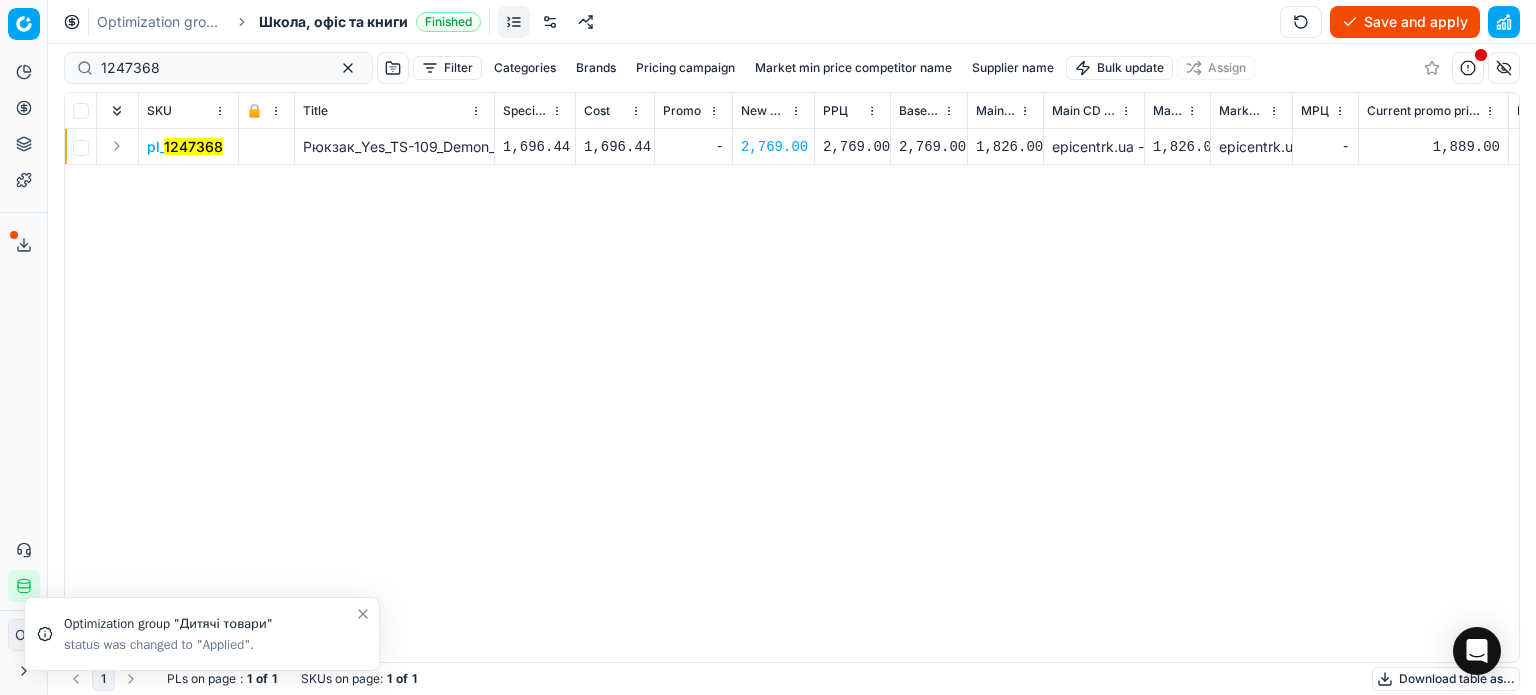 click on "Save and apply" at bounding box center [1405, 22] 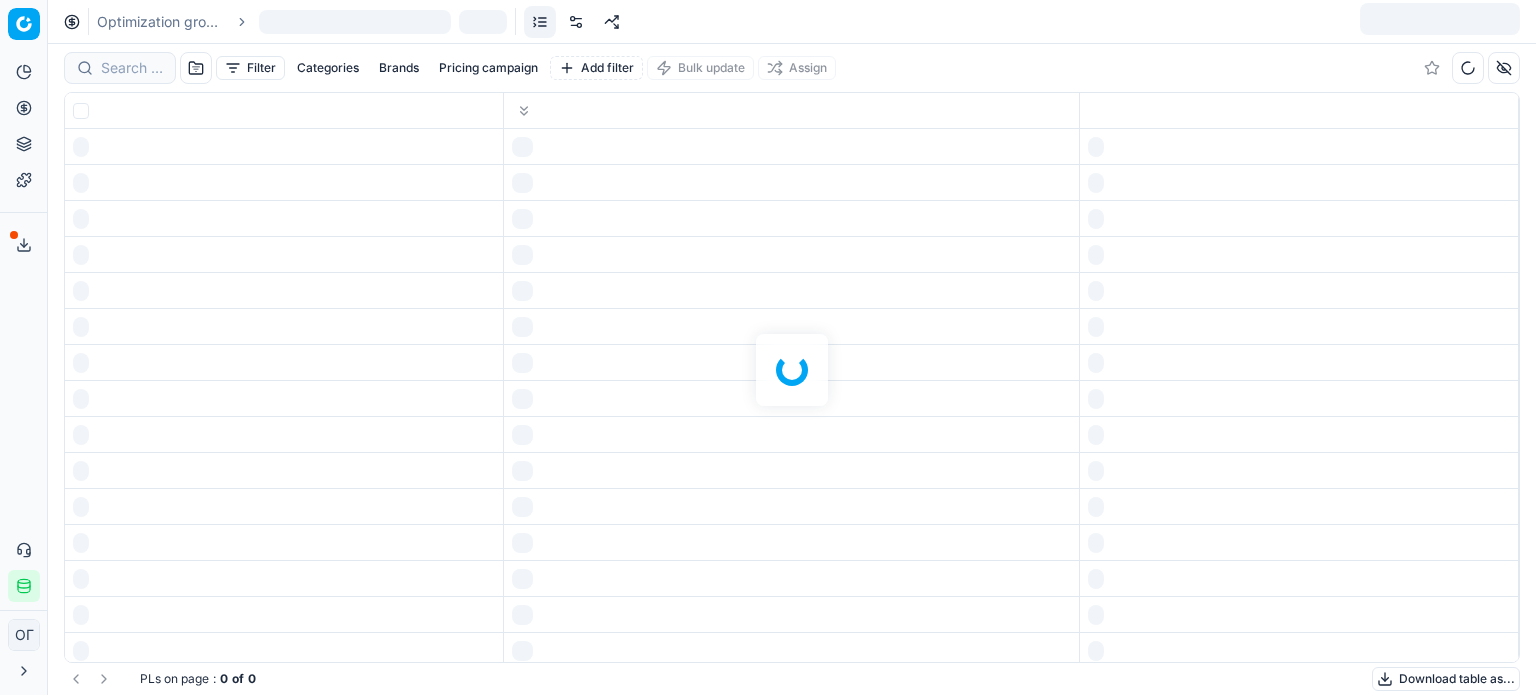 scroll, scrollTop: 0, scrollLeft: 0, axis: both 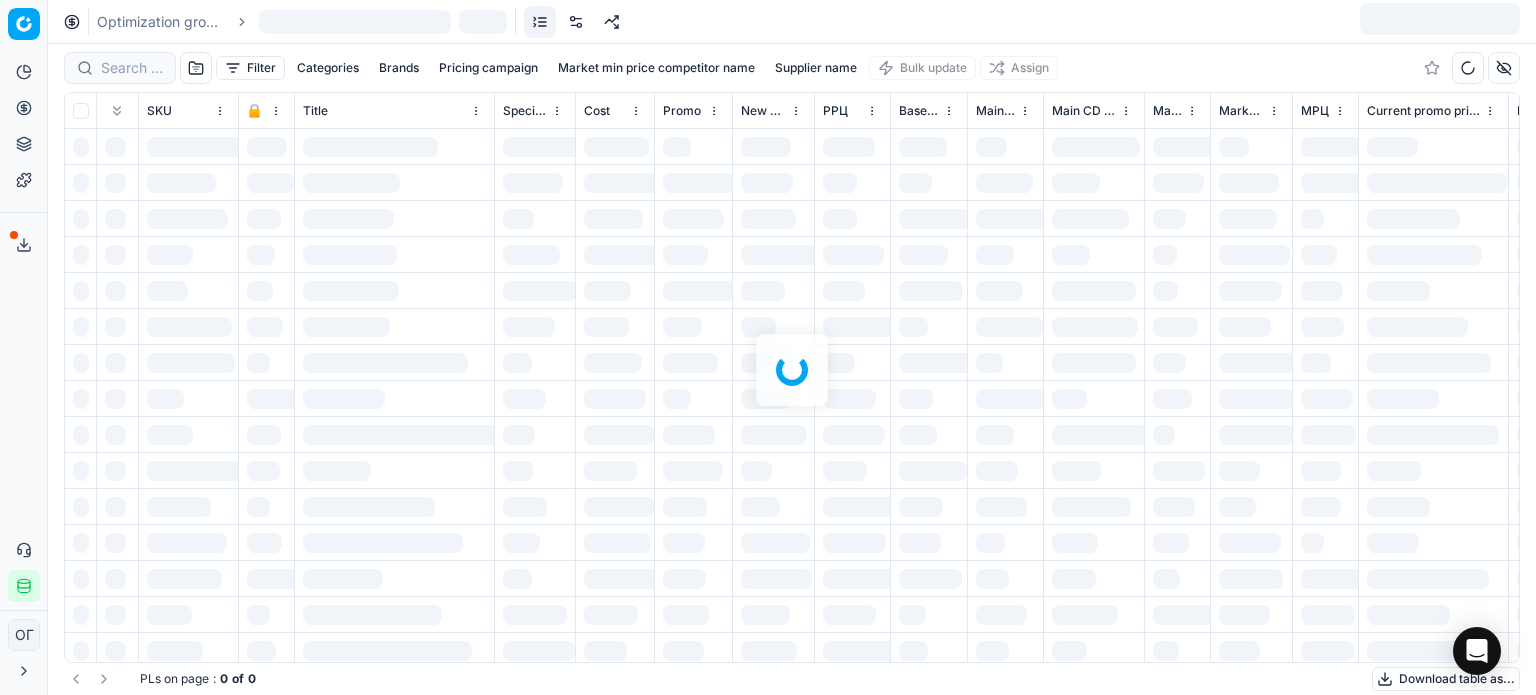 click at bounding box center [792, 369] 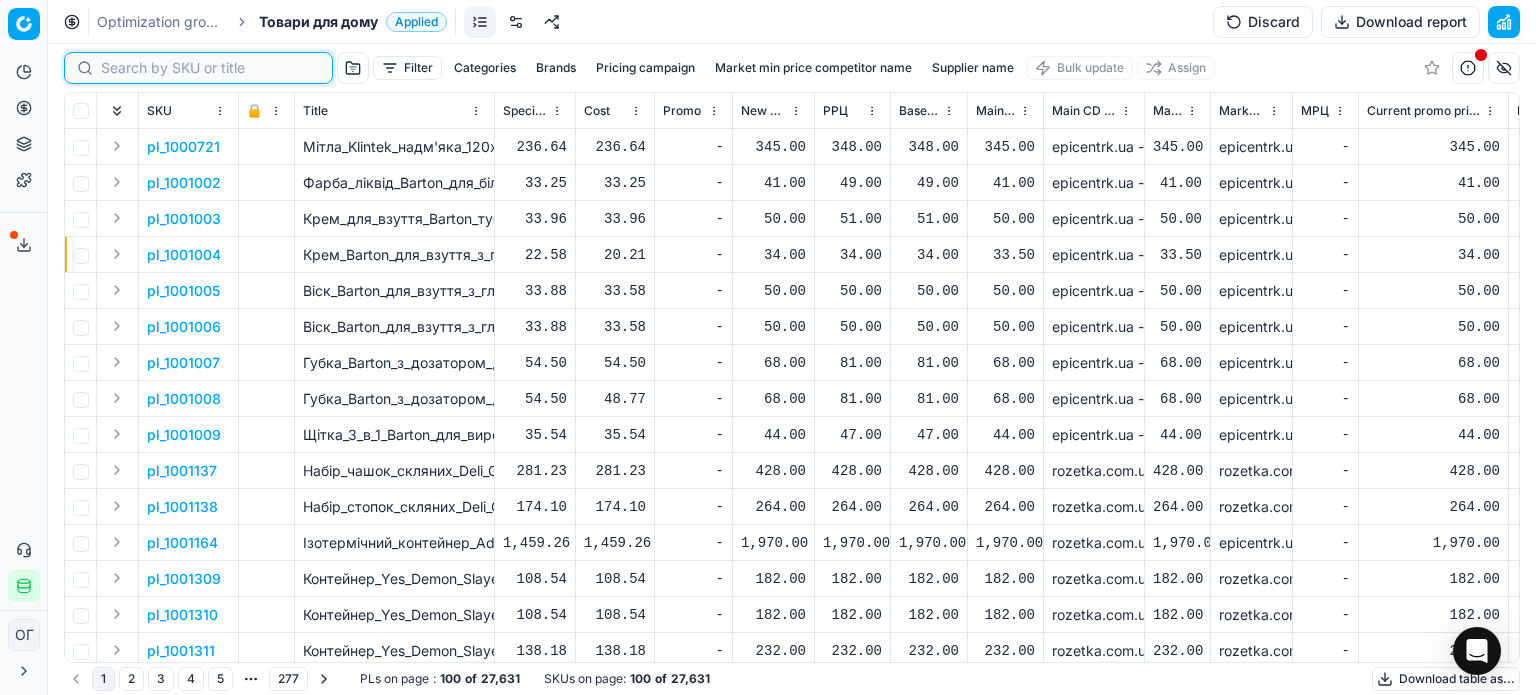 click at bounding box center (210, 68) 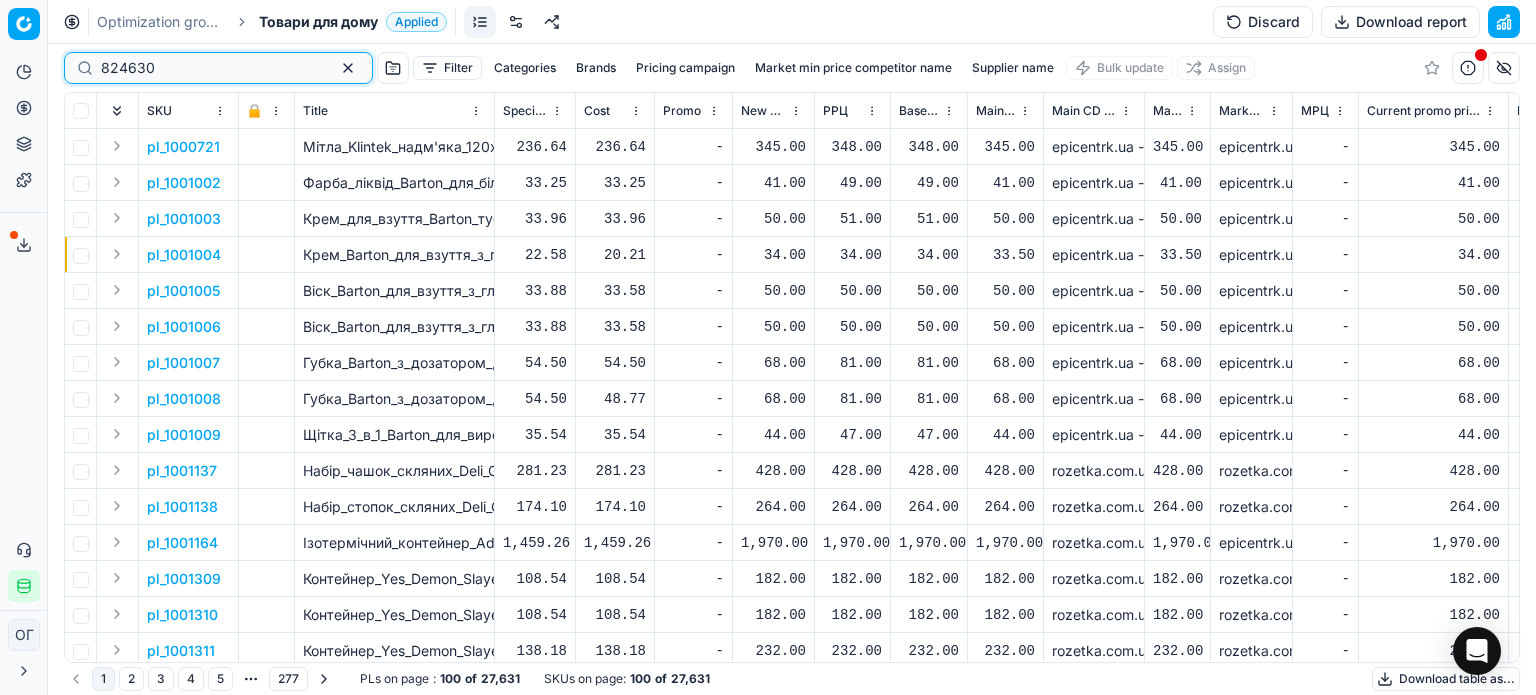 type on "824630" 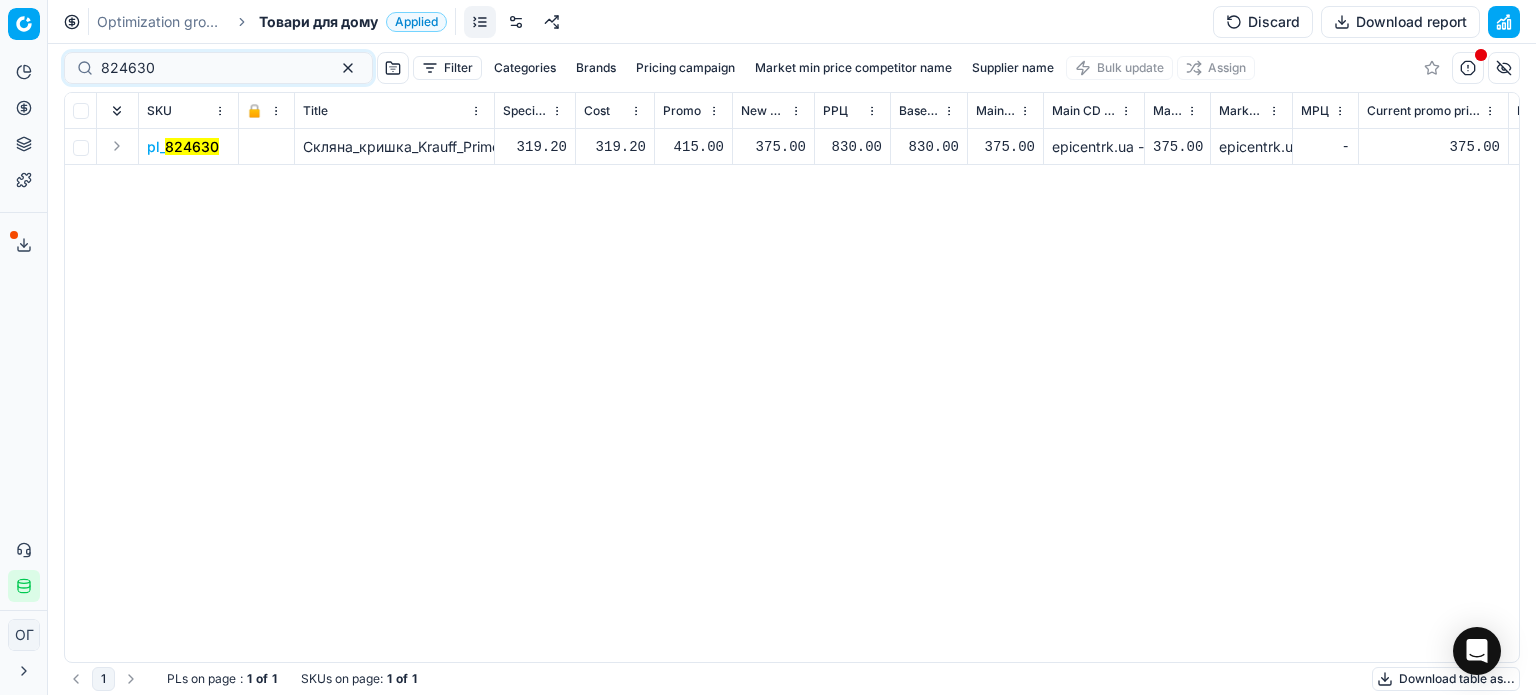 click on "Discard" at bounding box center [1263, 22] 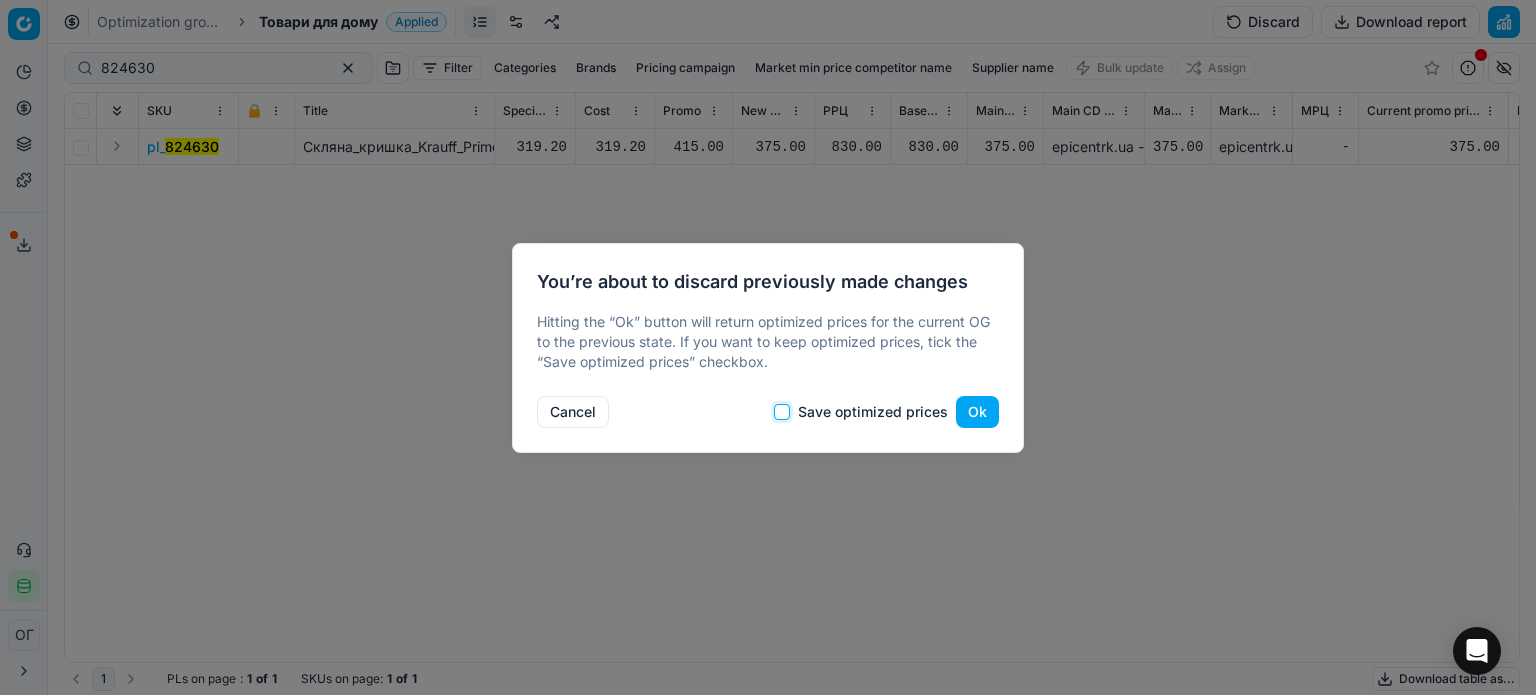 click on "Save optimized prices" at bounding box center [782, 412] 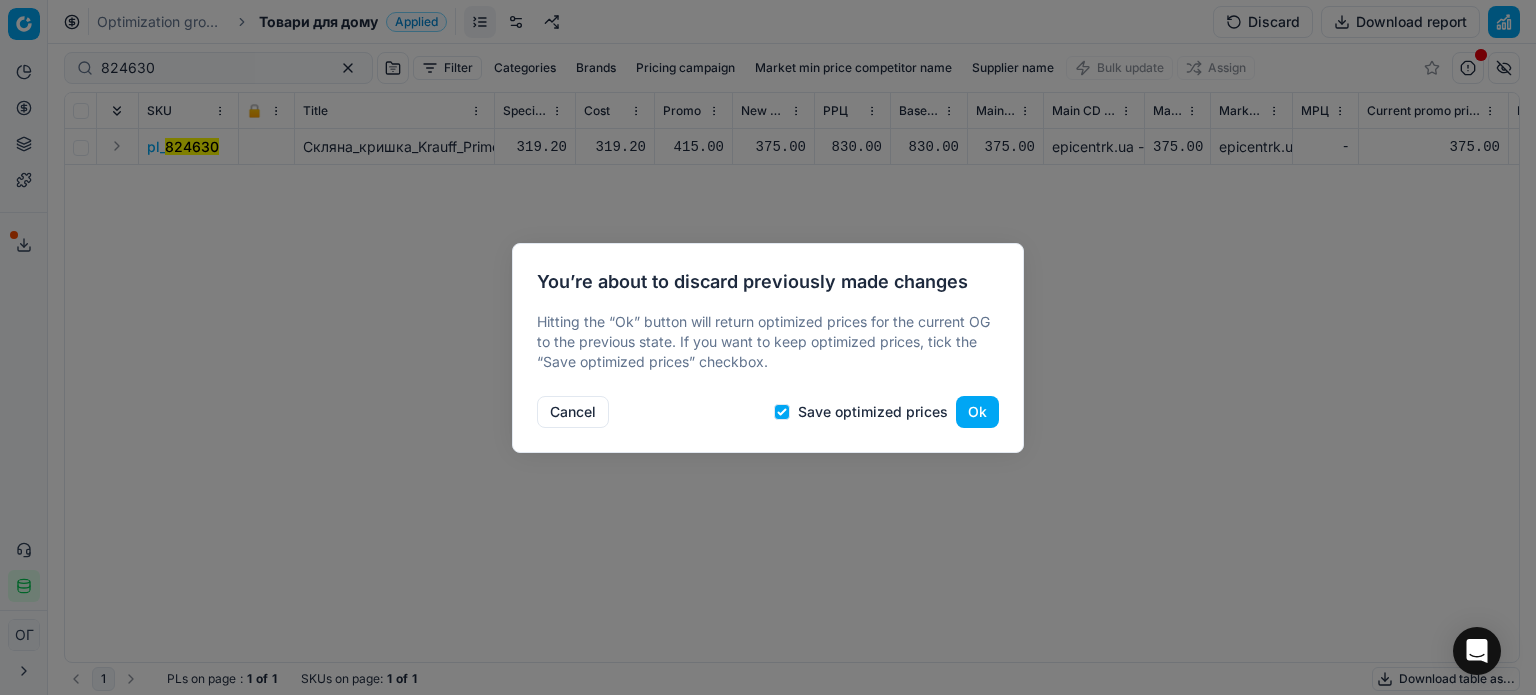 click on "Ok" at bounding box center [977, 412] 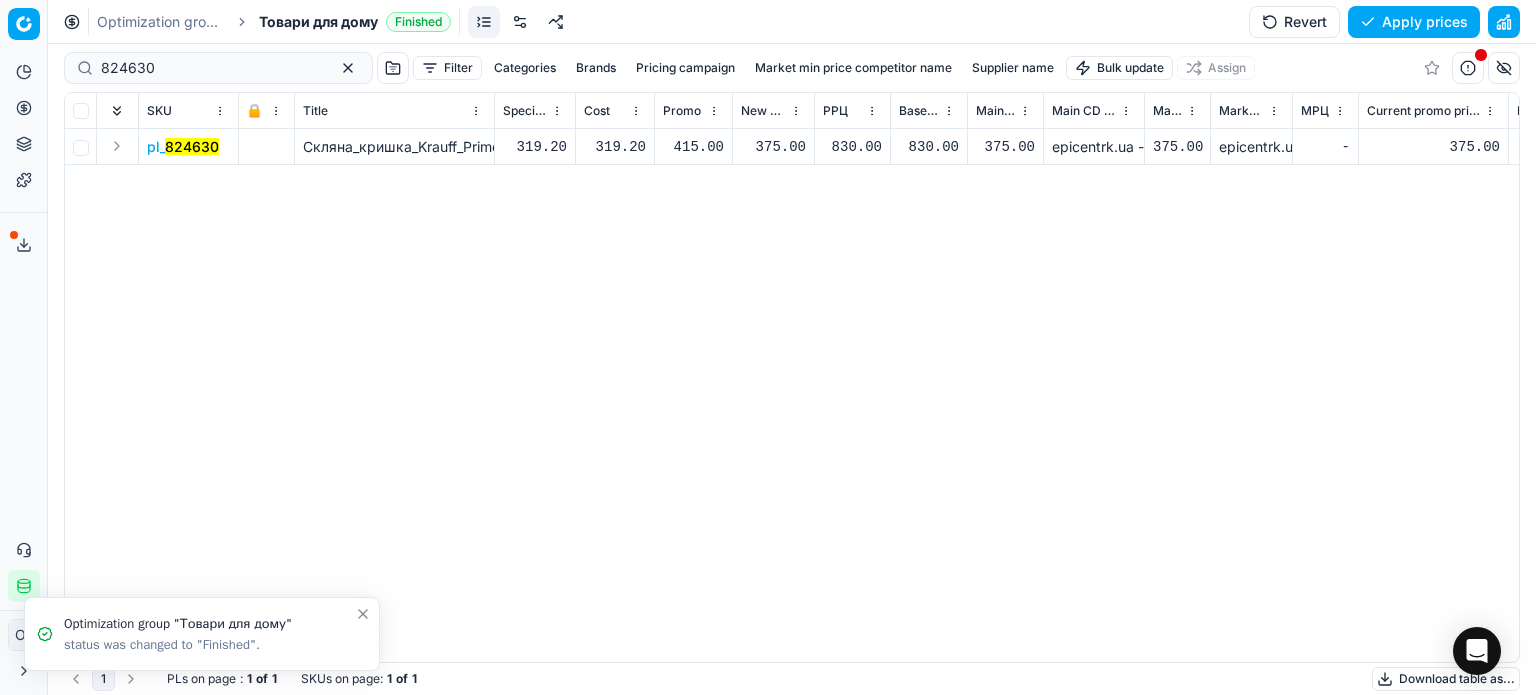 click on "375.00" at bounding box center [773, 147] 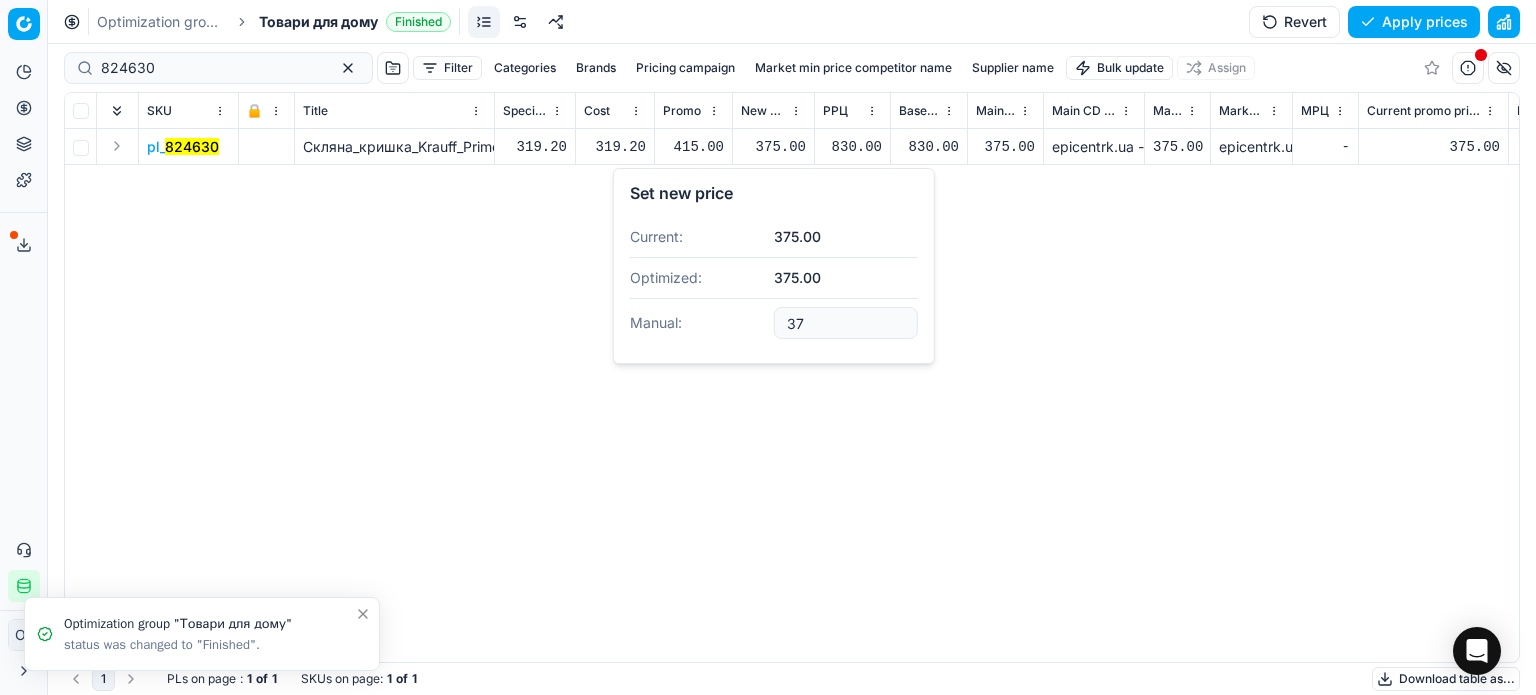 type on "3" 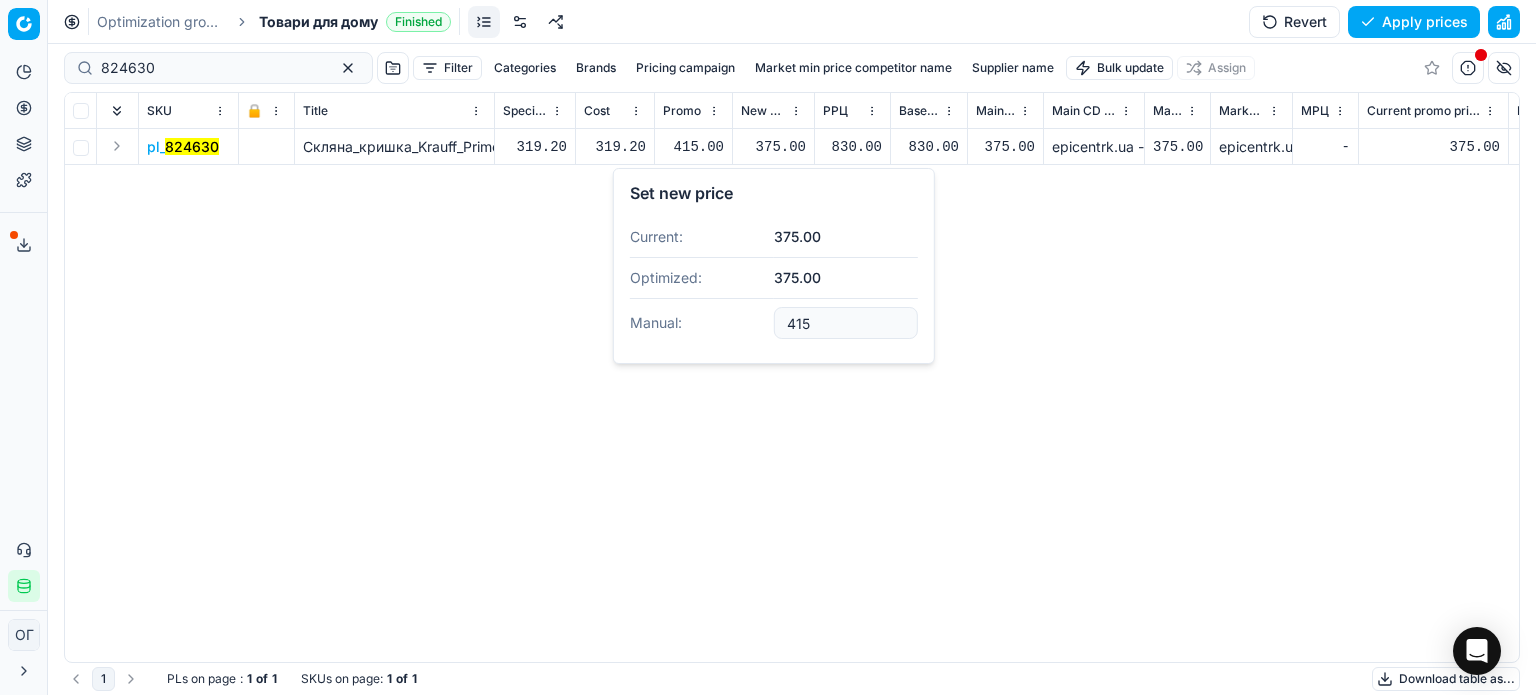 type on "415.00" 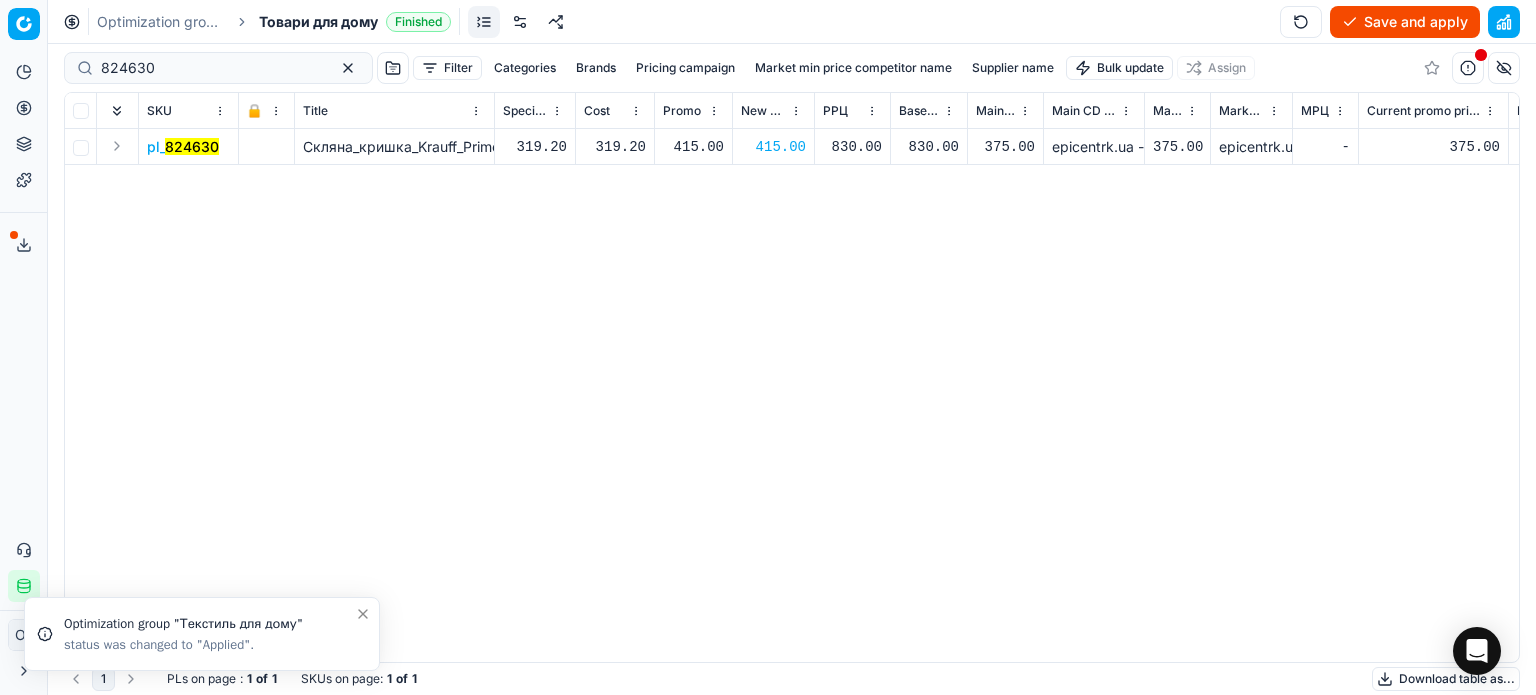 click on "Save and apply" at bounding box center [1405, 22] 